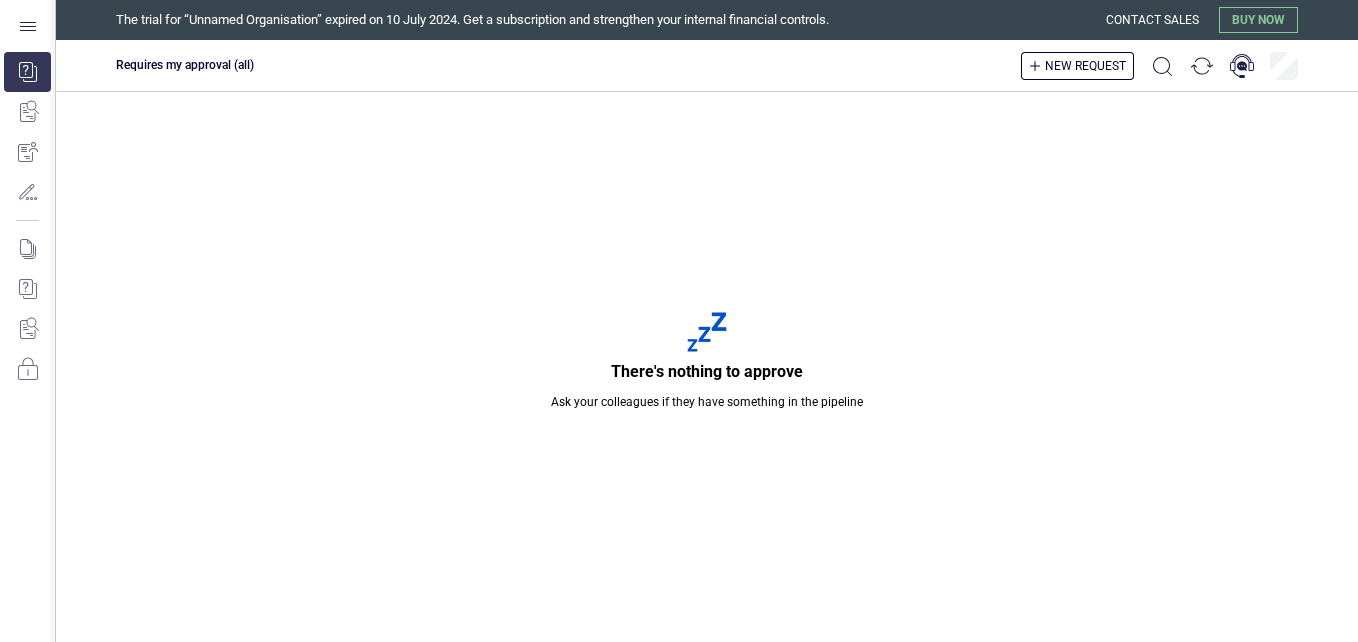 scroll, scrollTop: 0, scrollLeft: 0, axis: both 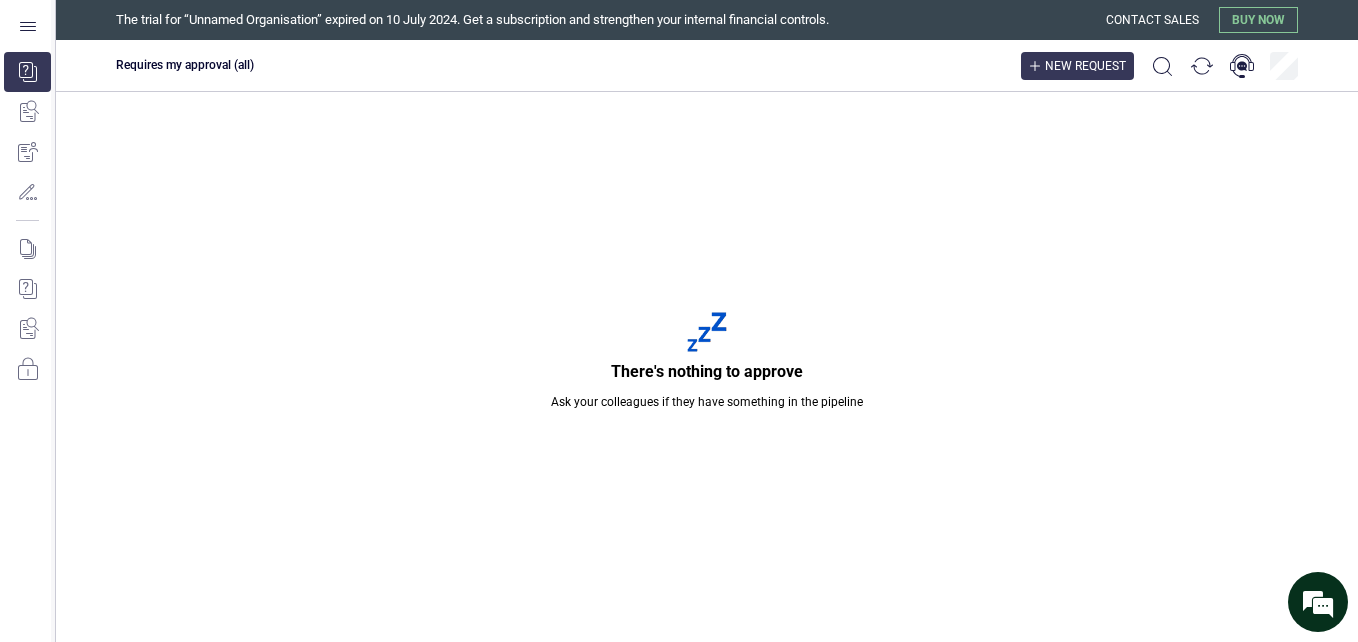 click on "New request" at bounding box center (1085, 66) 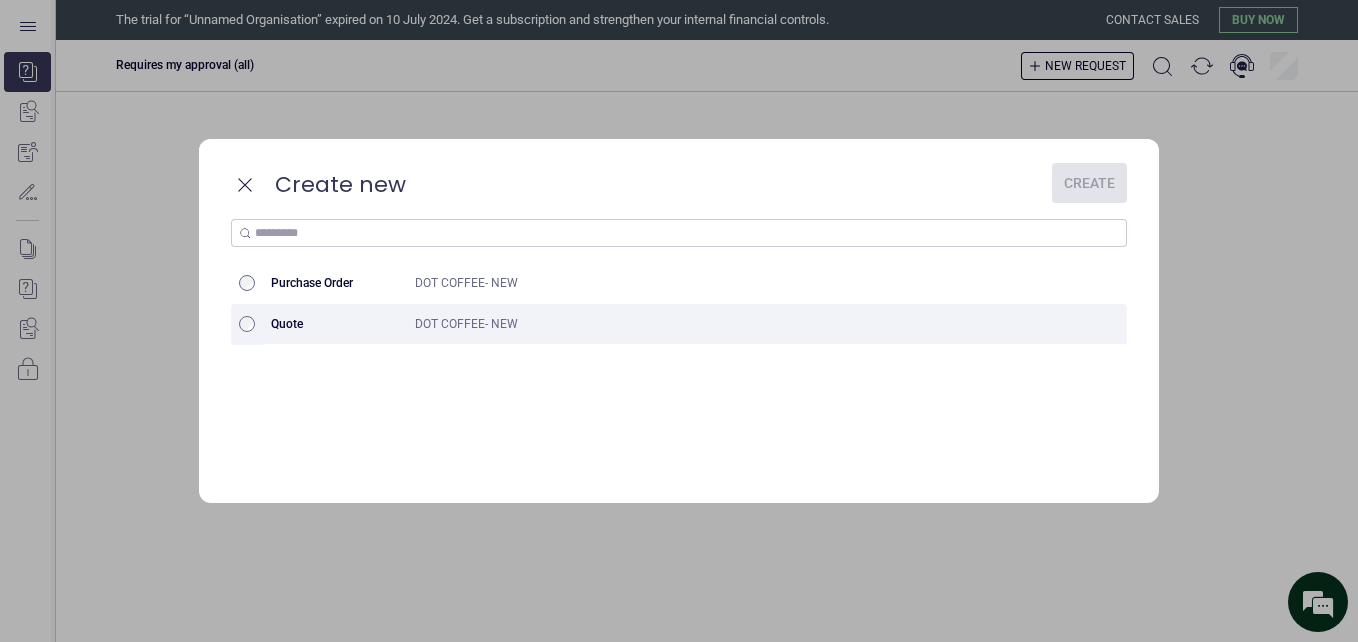 click at bounding box center [247, 324] 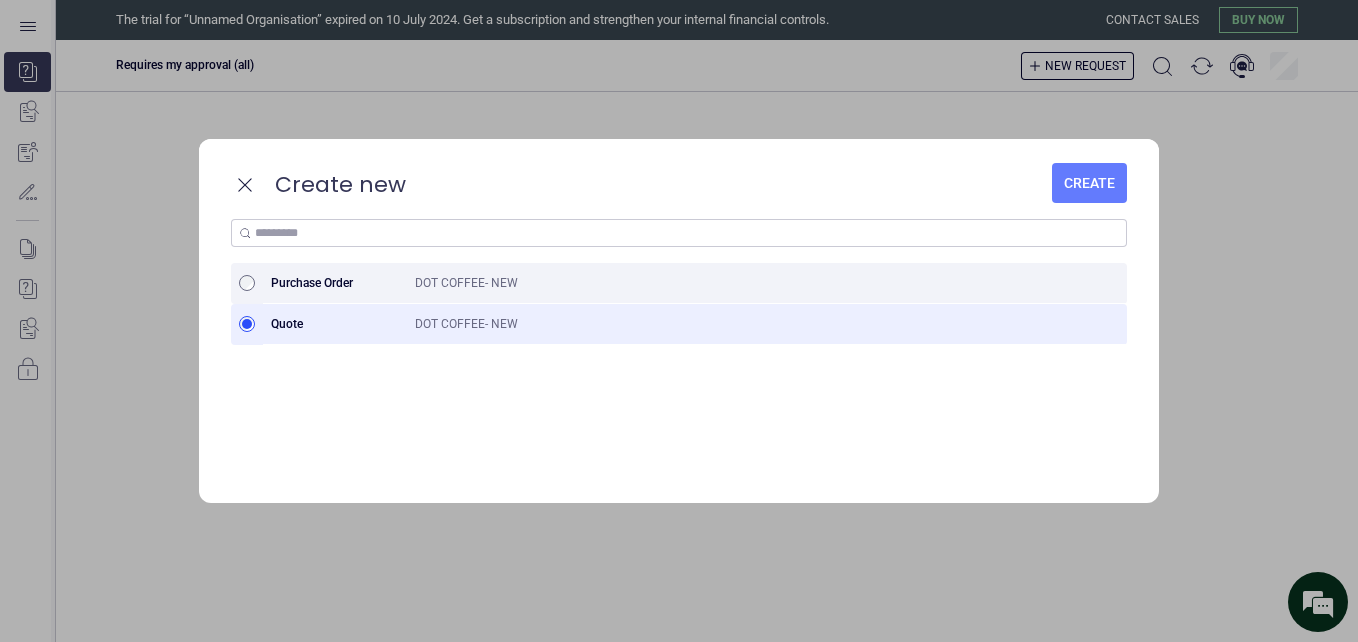 click at bounding box center (247, 283) 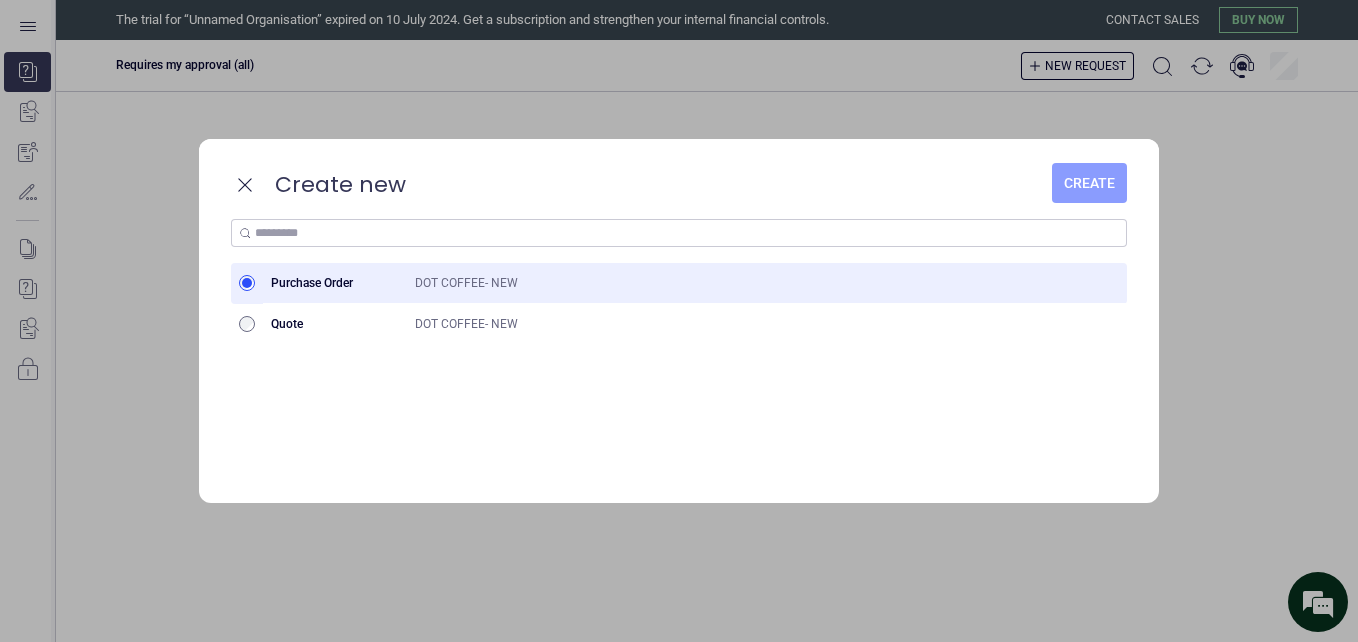 click on "Create" at bounding box center (1089, 183) 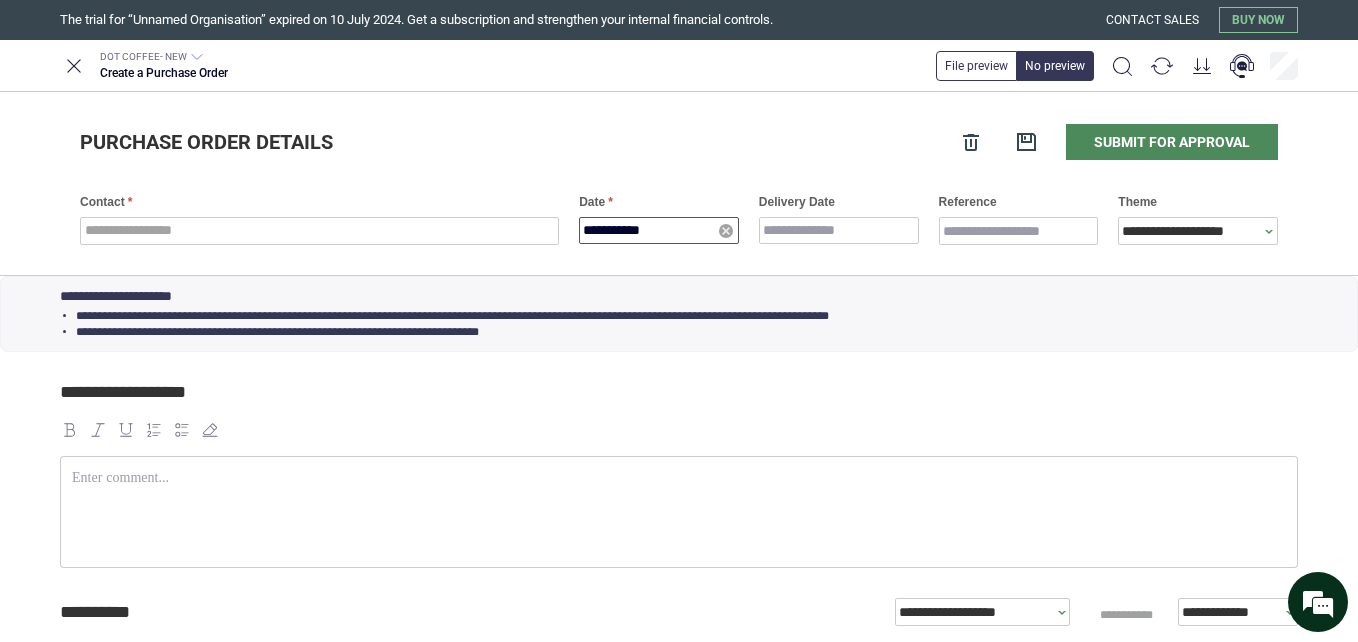type on "**********" 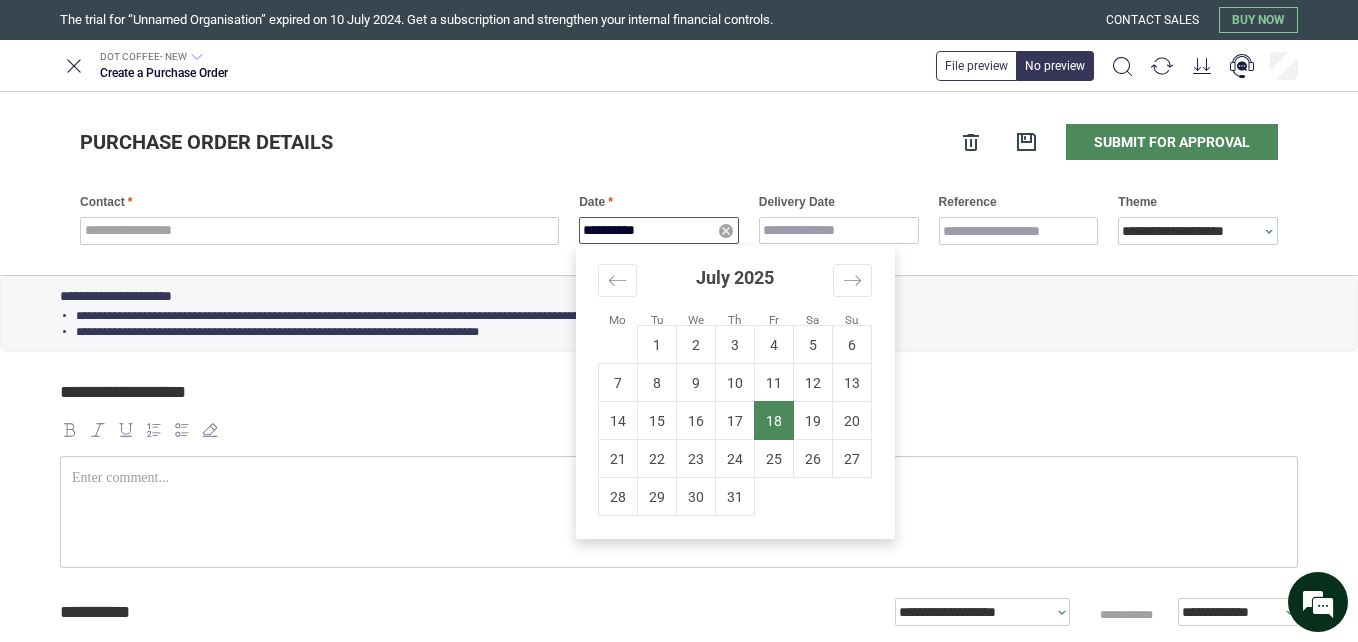 click on "**********" at bounding box center [659, 230] 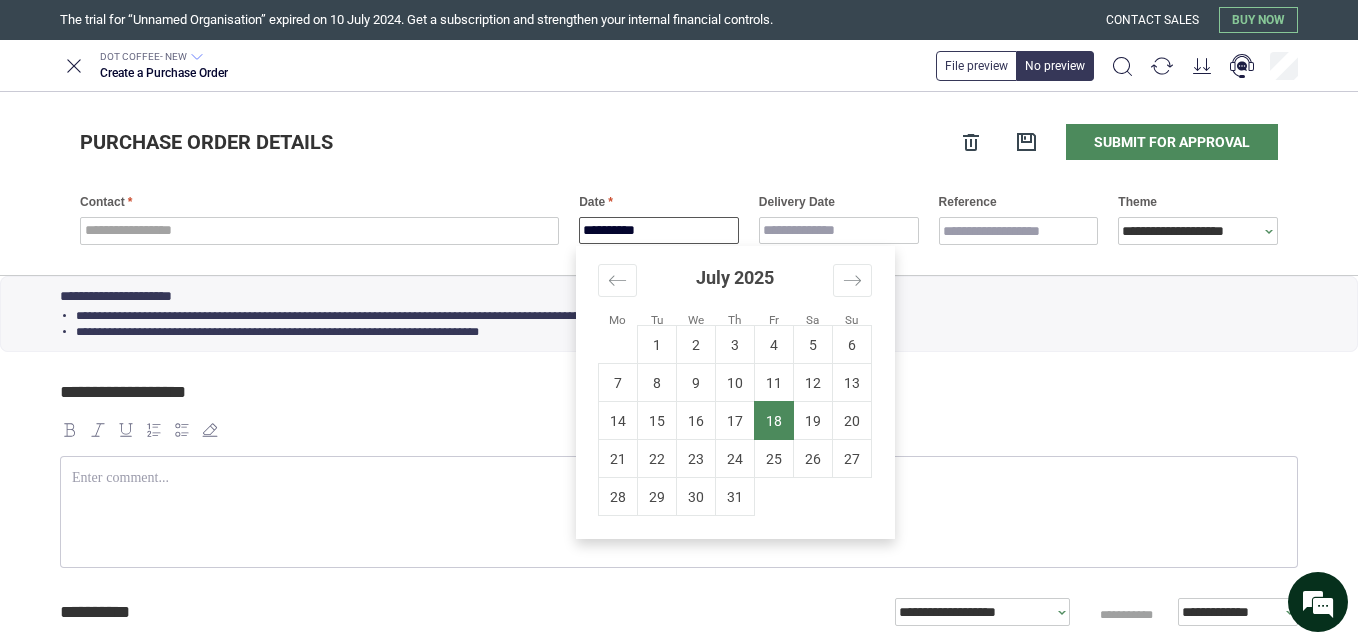 click on "1" at bounding box center [657, 345] 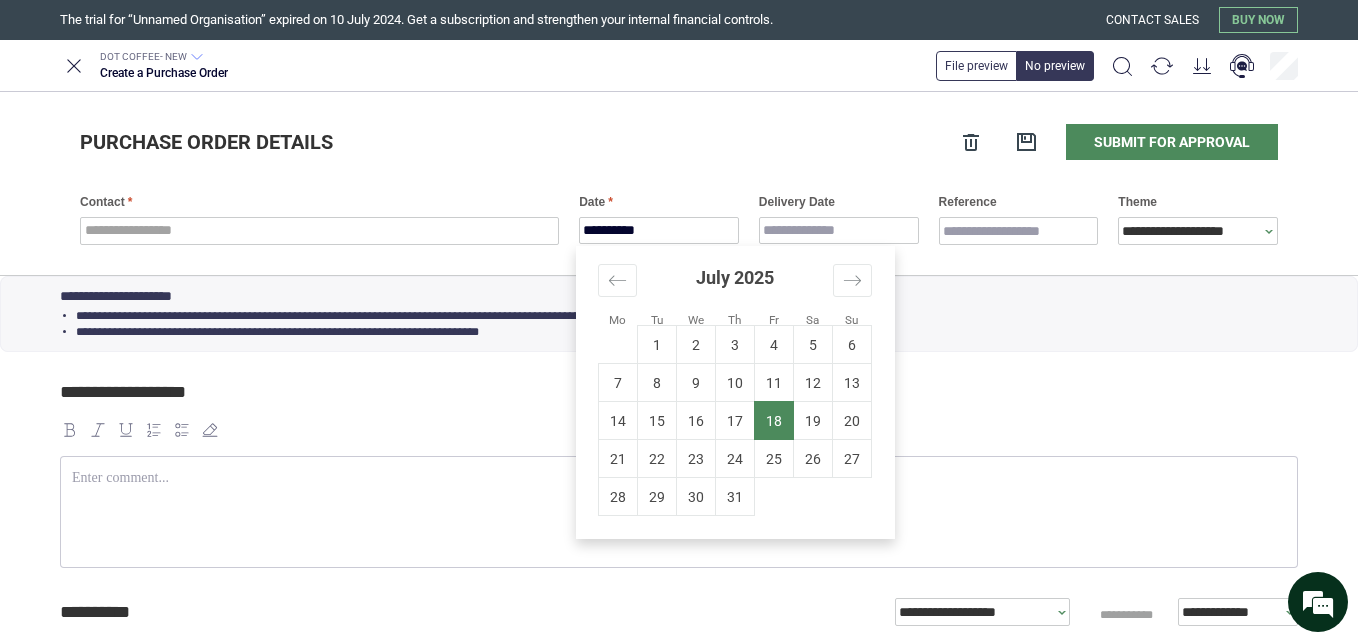 type on "*" 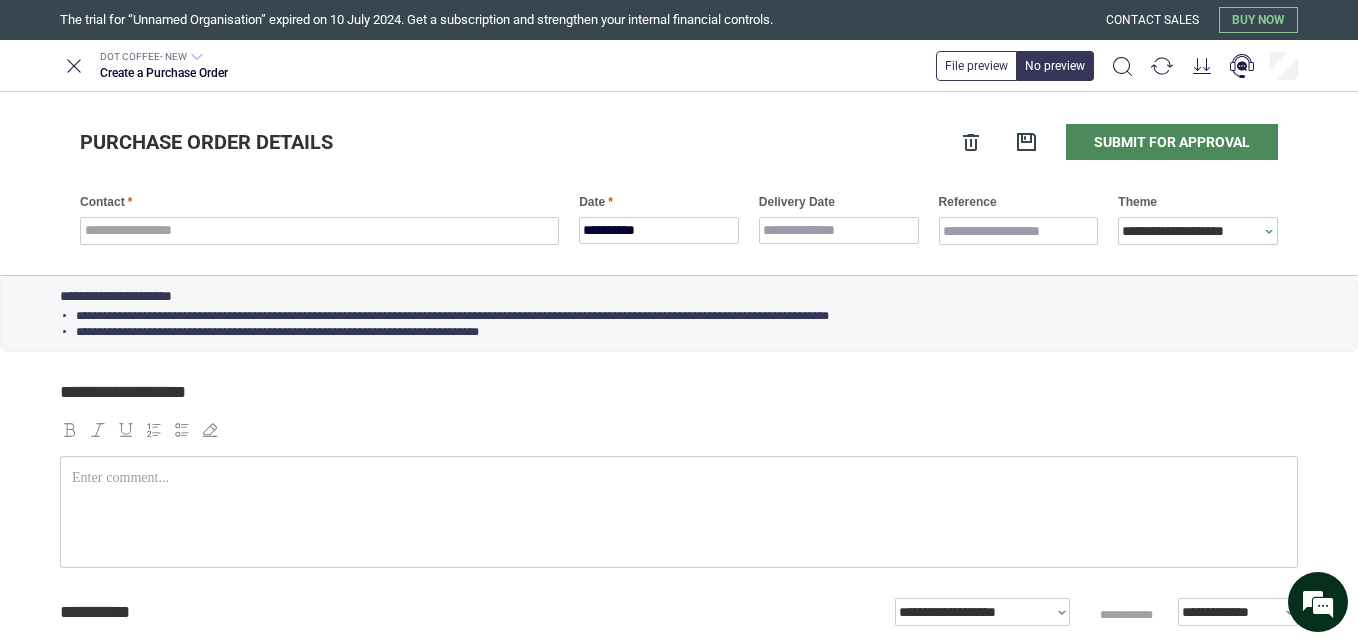 click on "**********" at bounding box center (679, 314) 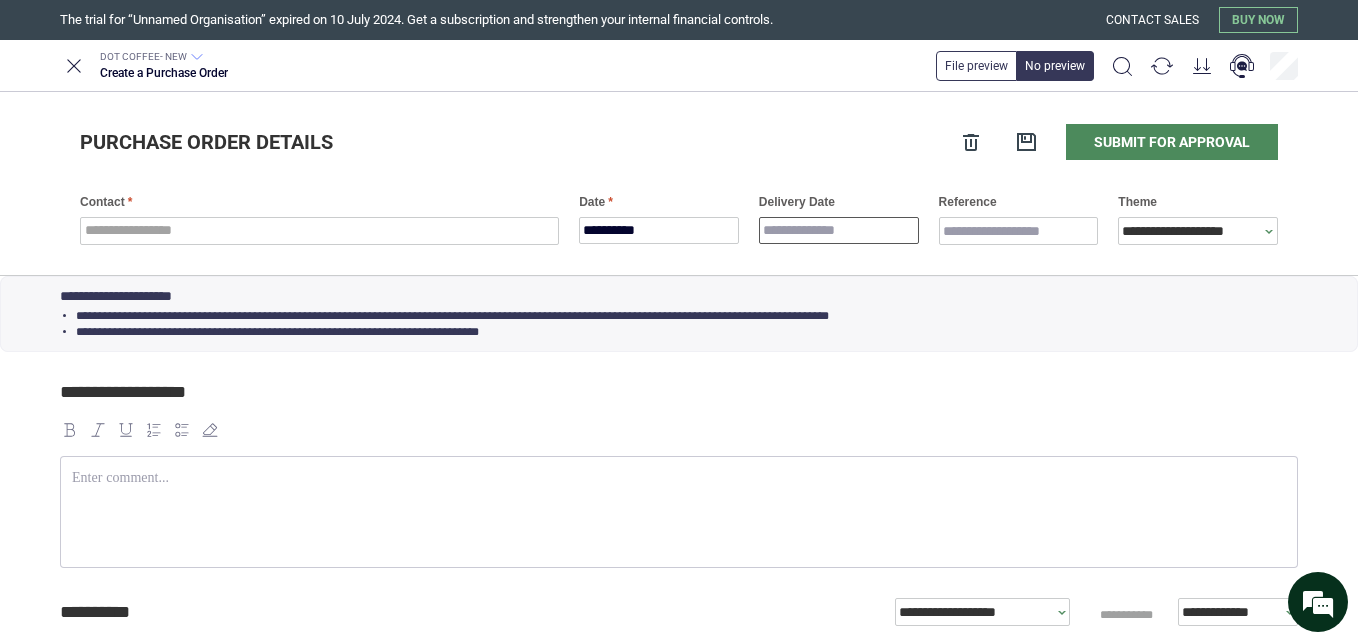 click on "Delivery Date" at bounding box center (839, 230) 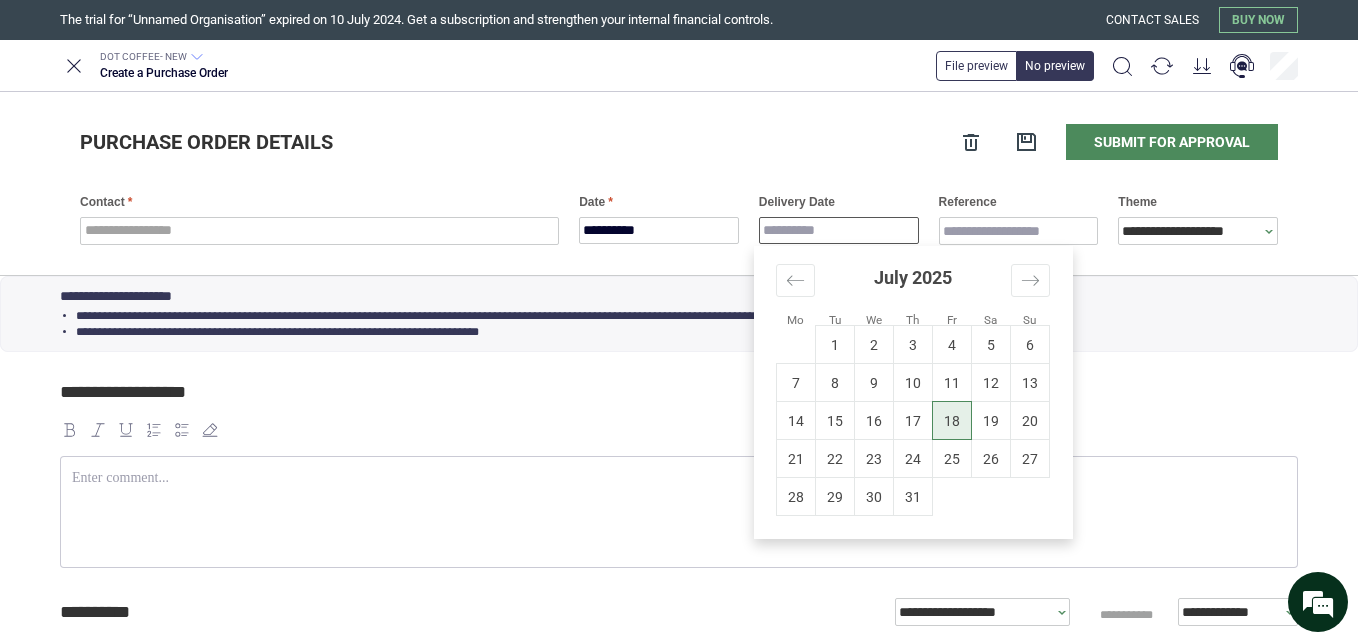click on "18" at bounding box center (952, 421) 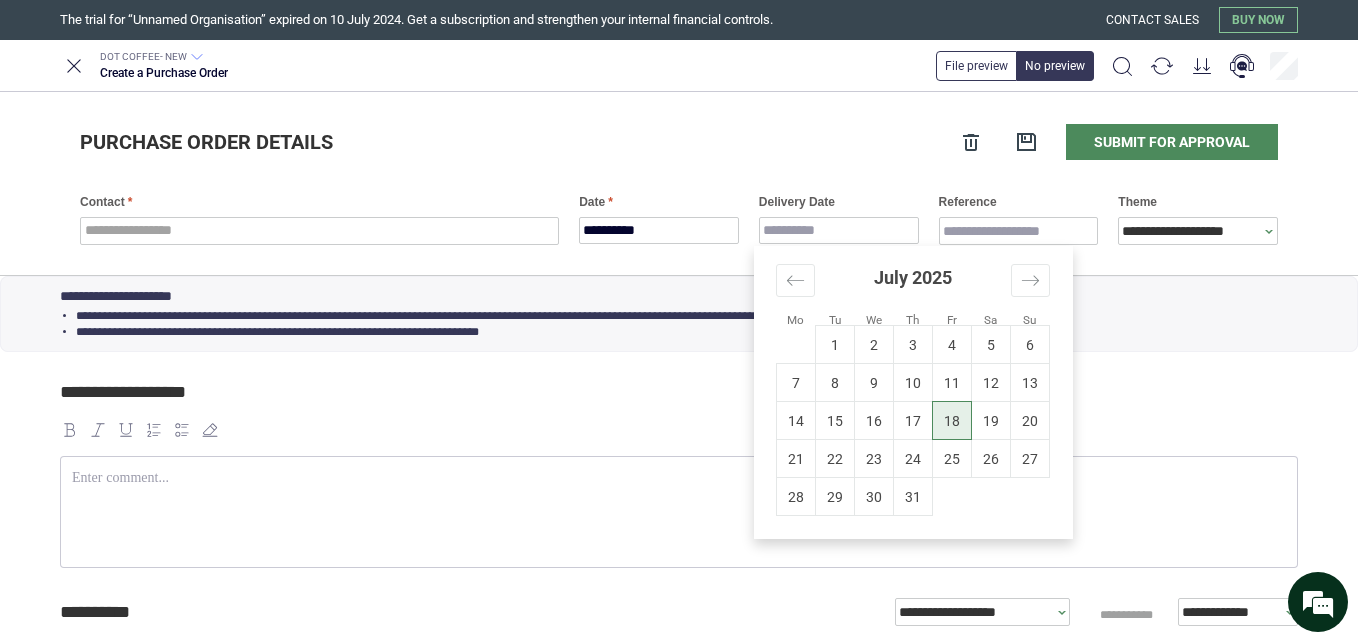 type on "*" 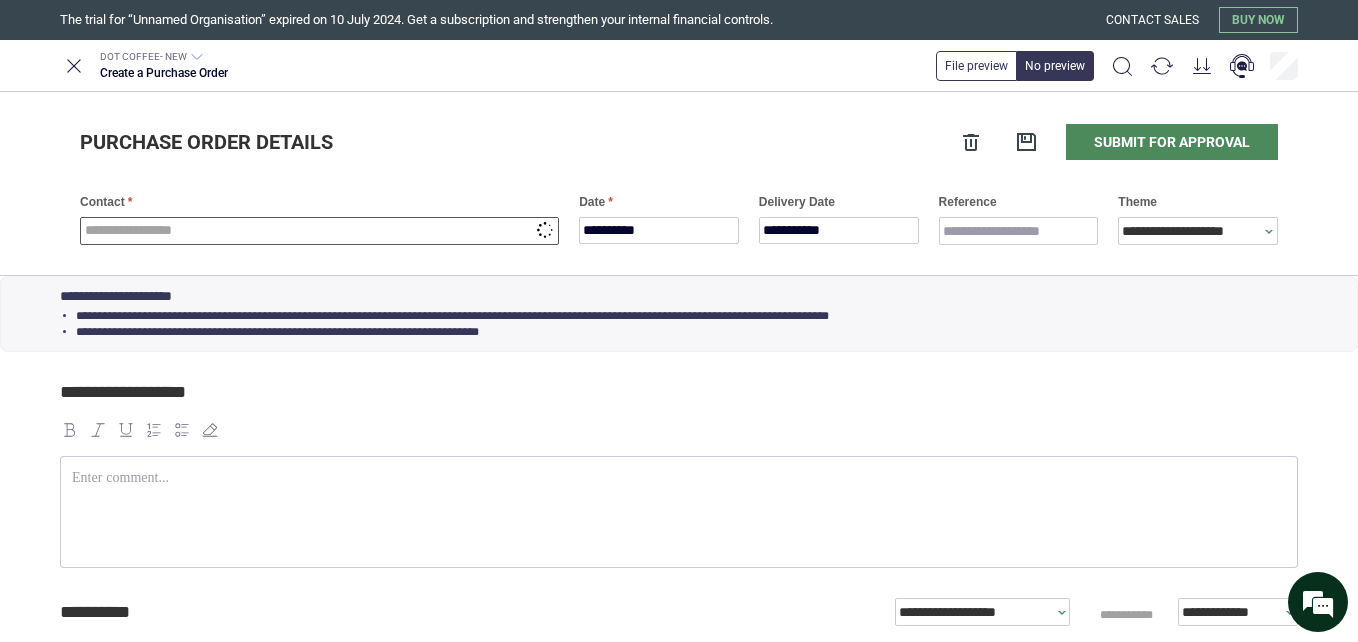 click at bounding box center [319, 231] 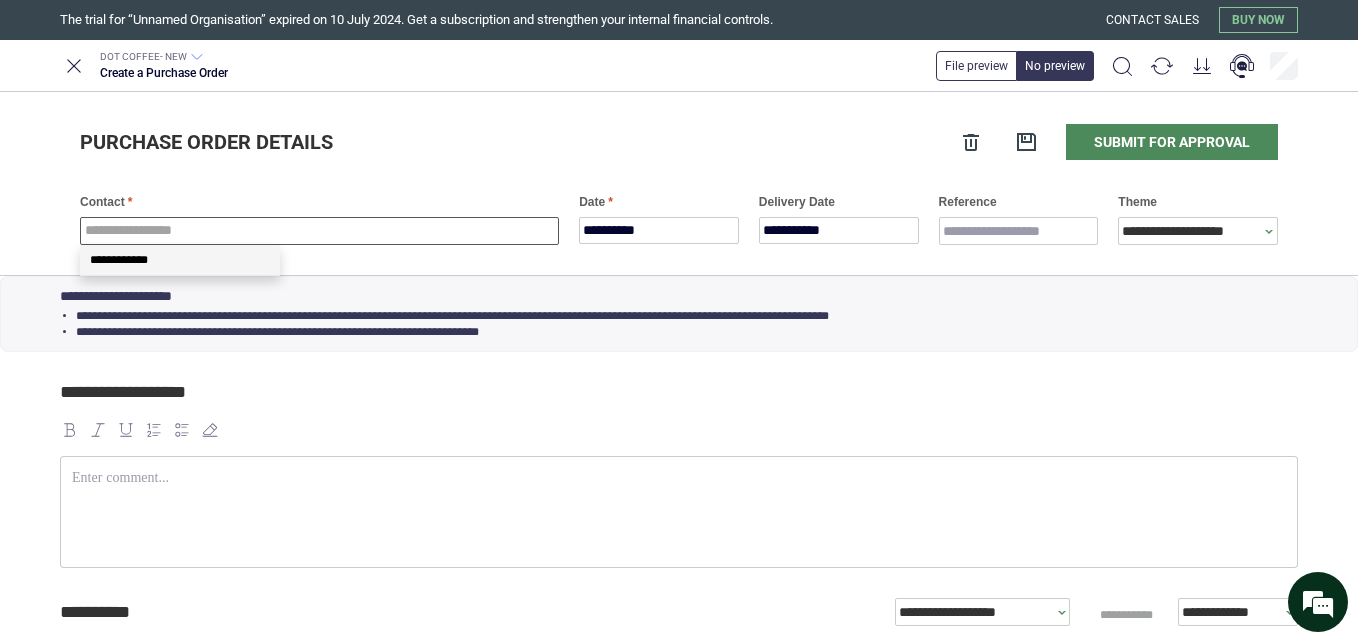 click on "**********" at bounding box center (180, 260) 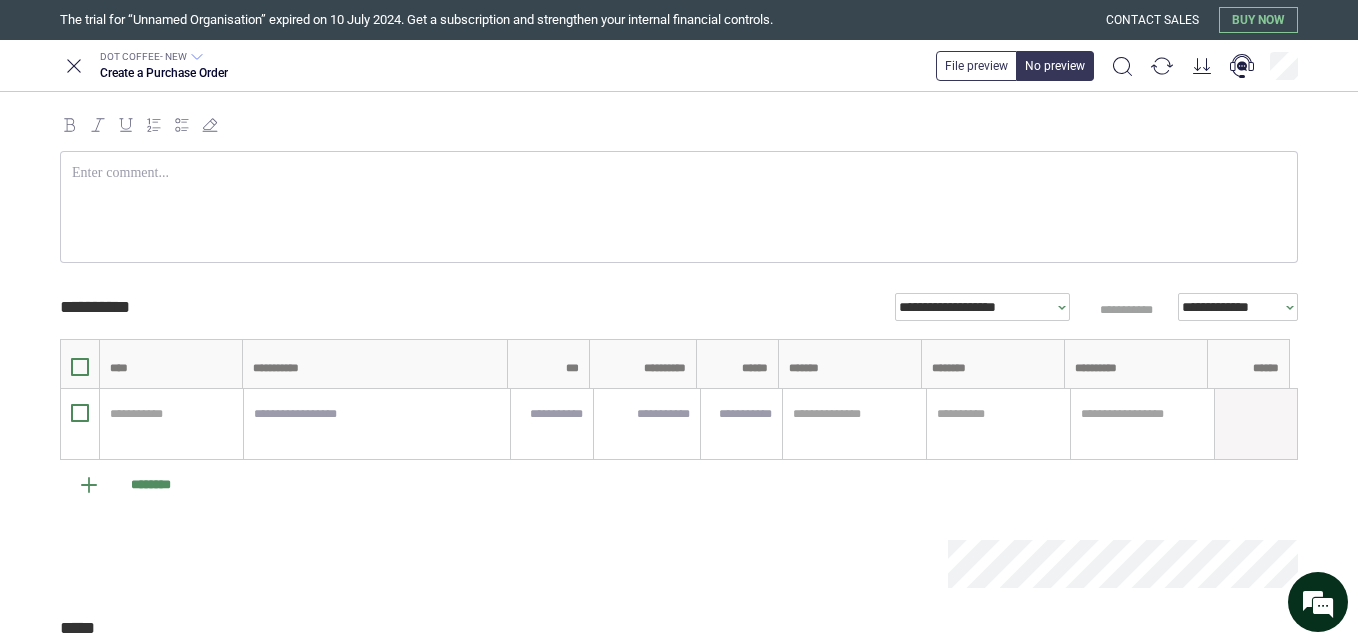 scroll, scrollTop: 308, scrollLeft: 0, axis: vertical 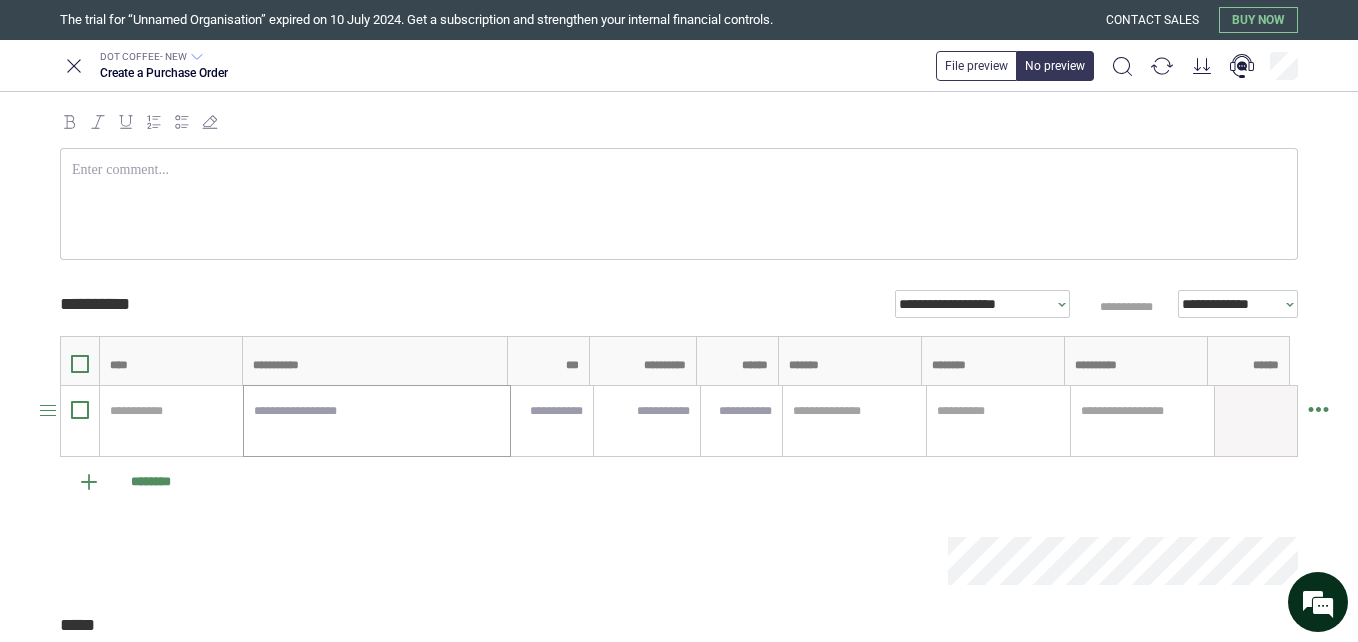 type on "**********" 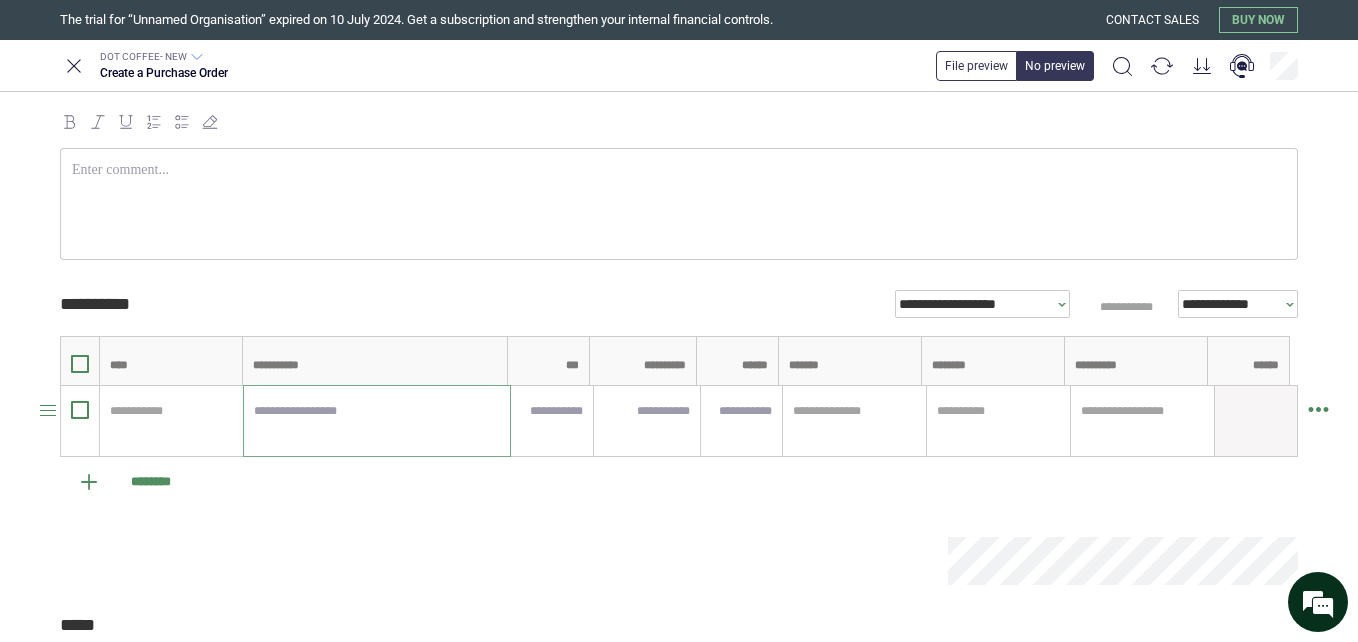 click at bounding box center (377, 421) 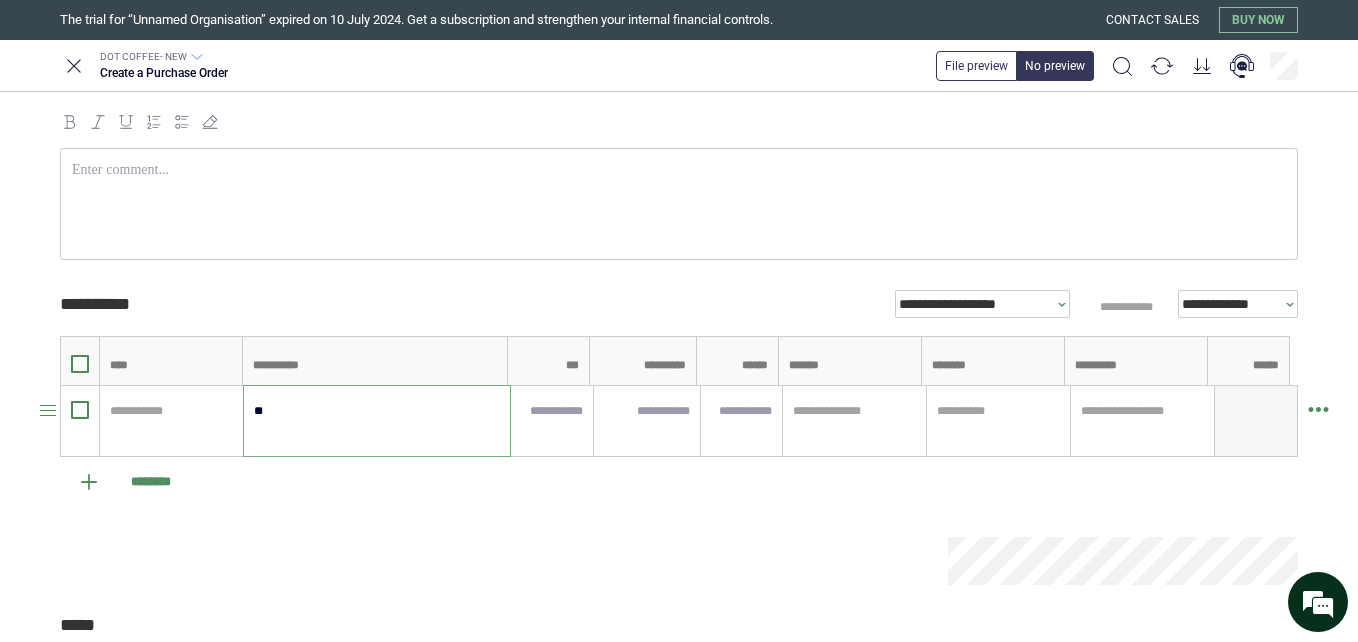 type on "*" 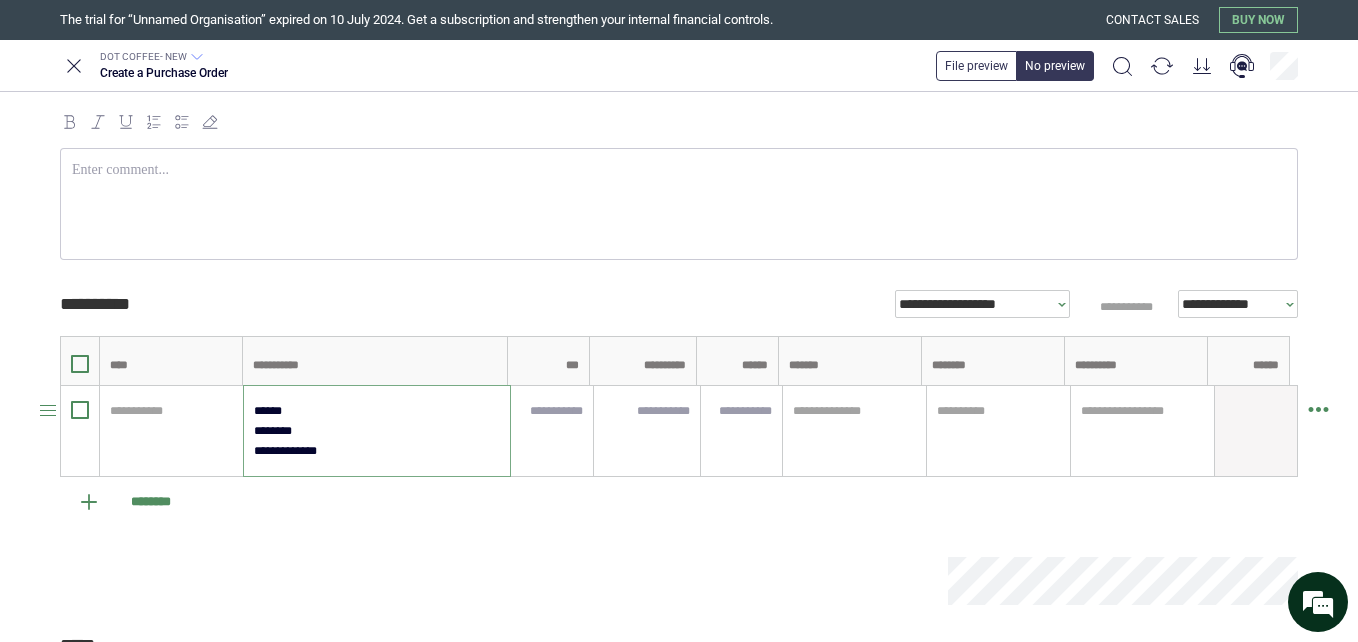 type on "**********" 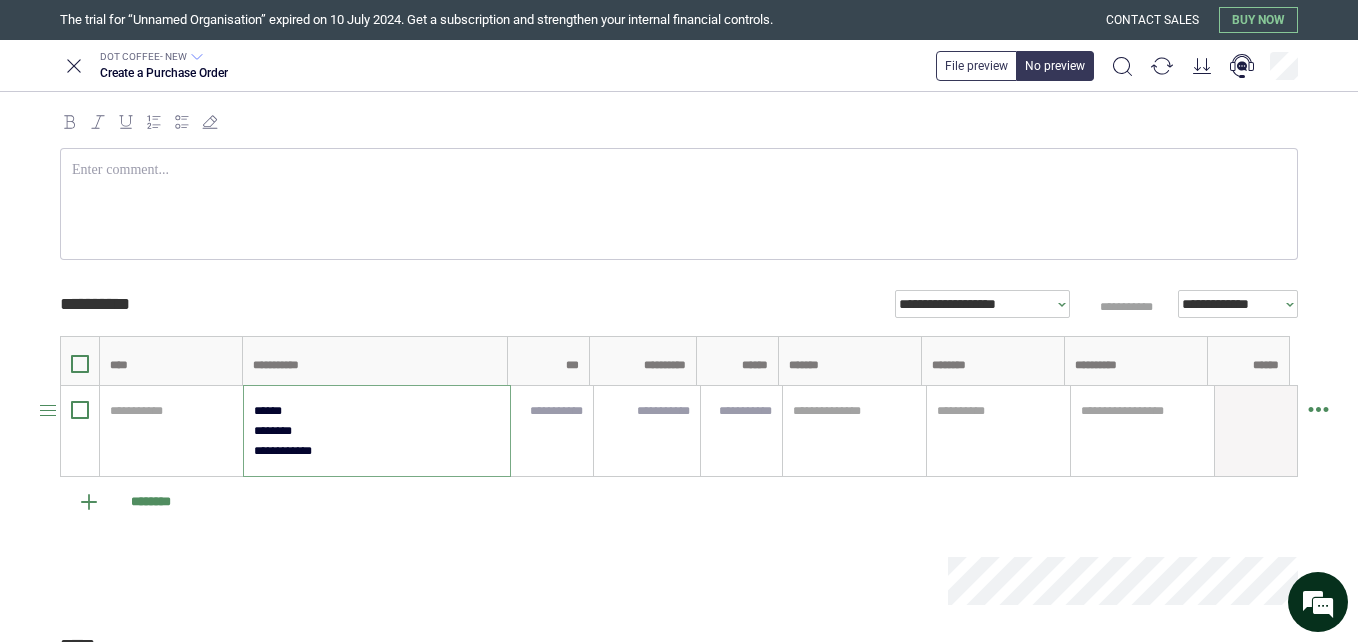 type on "*" 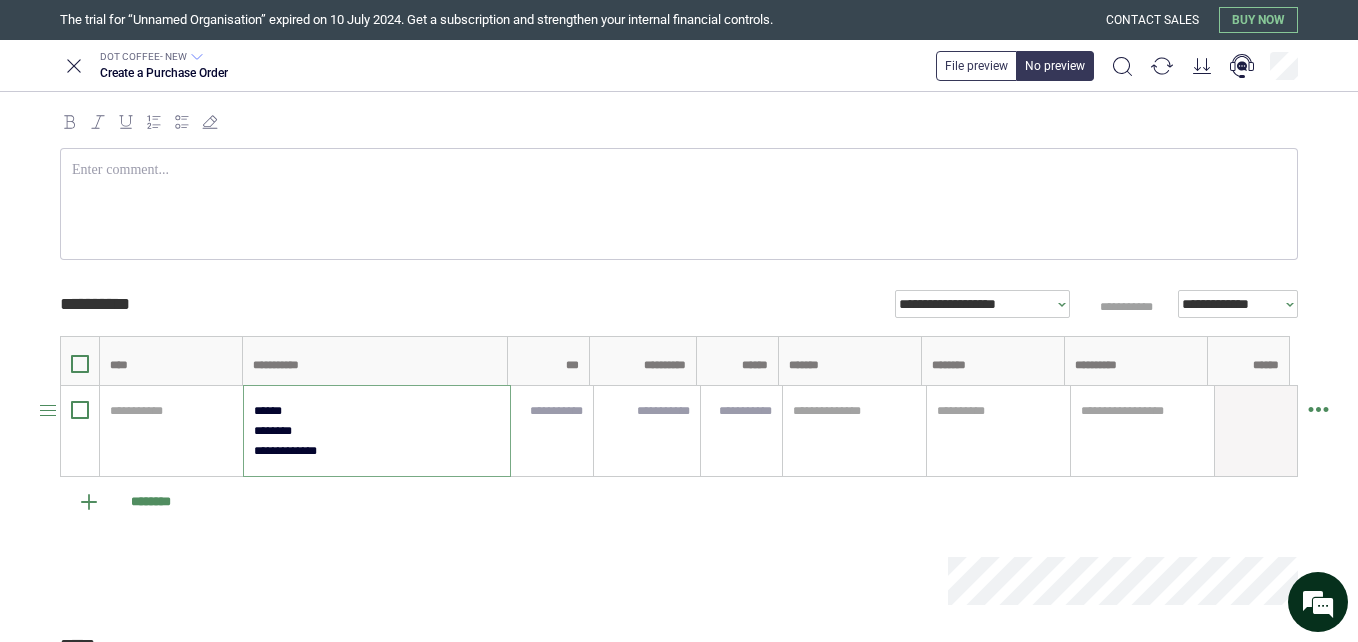 type on "*" 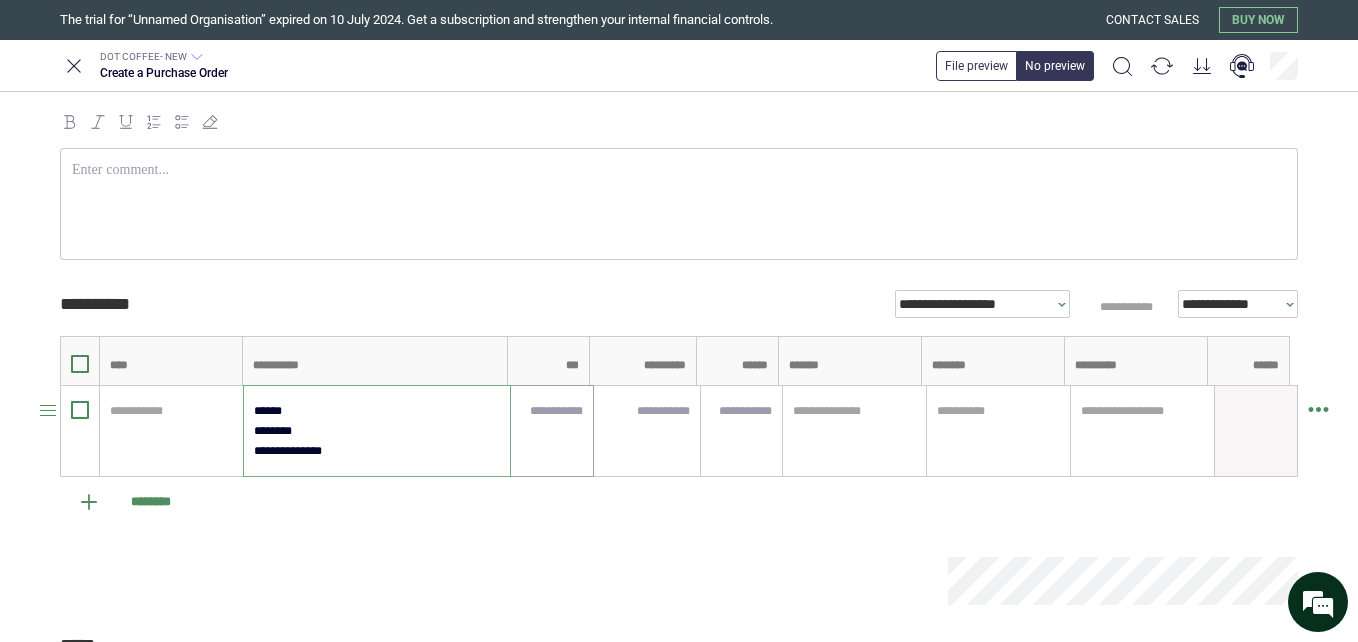 type on "**********" 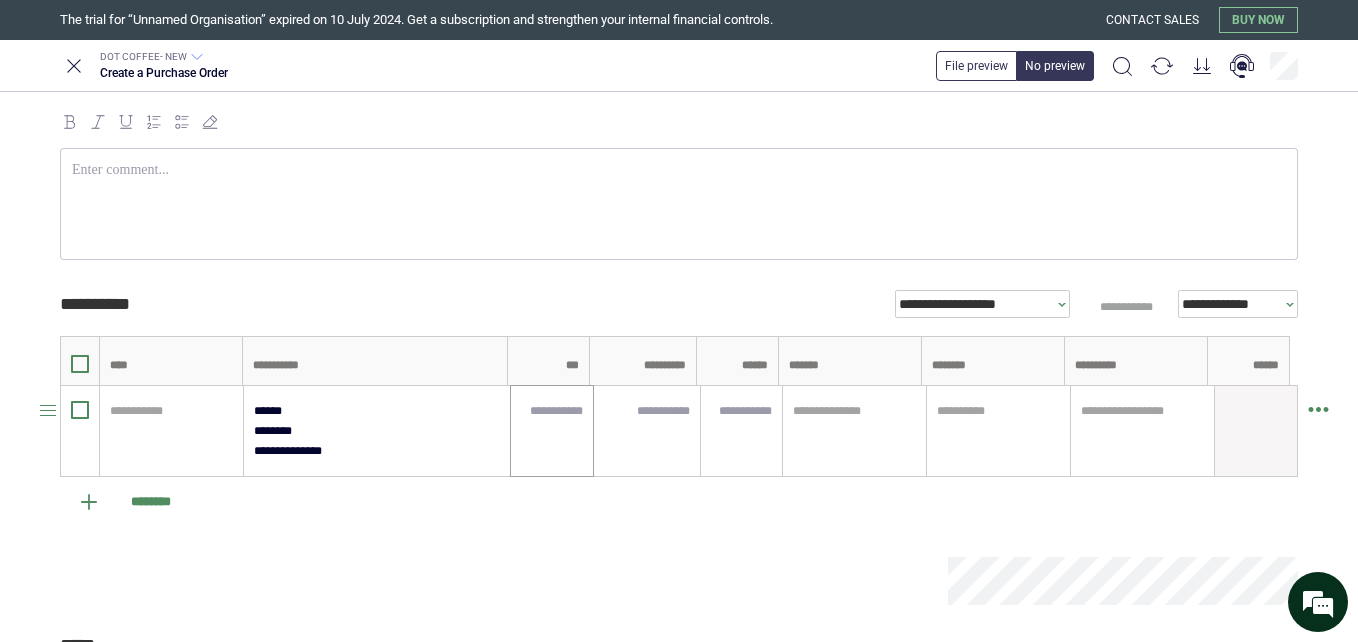 click at bounding box center (552, 431) 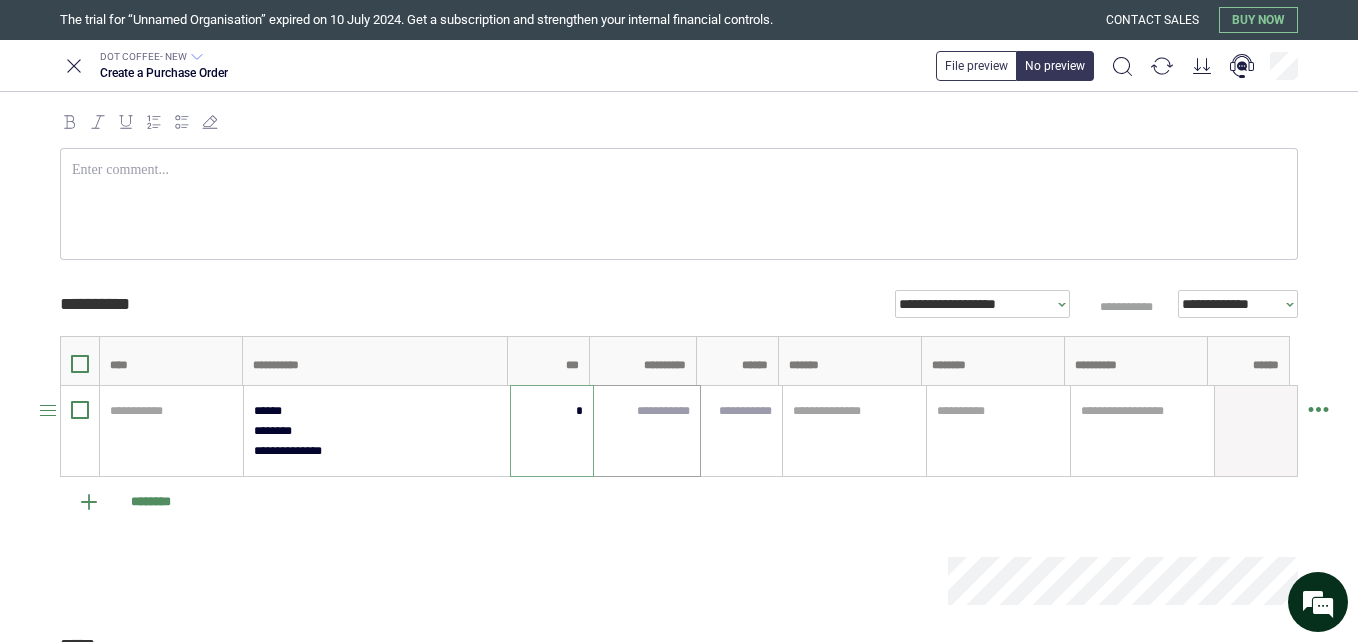 type on "*" 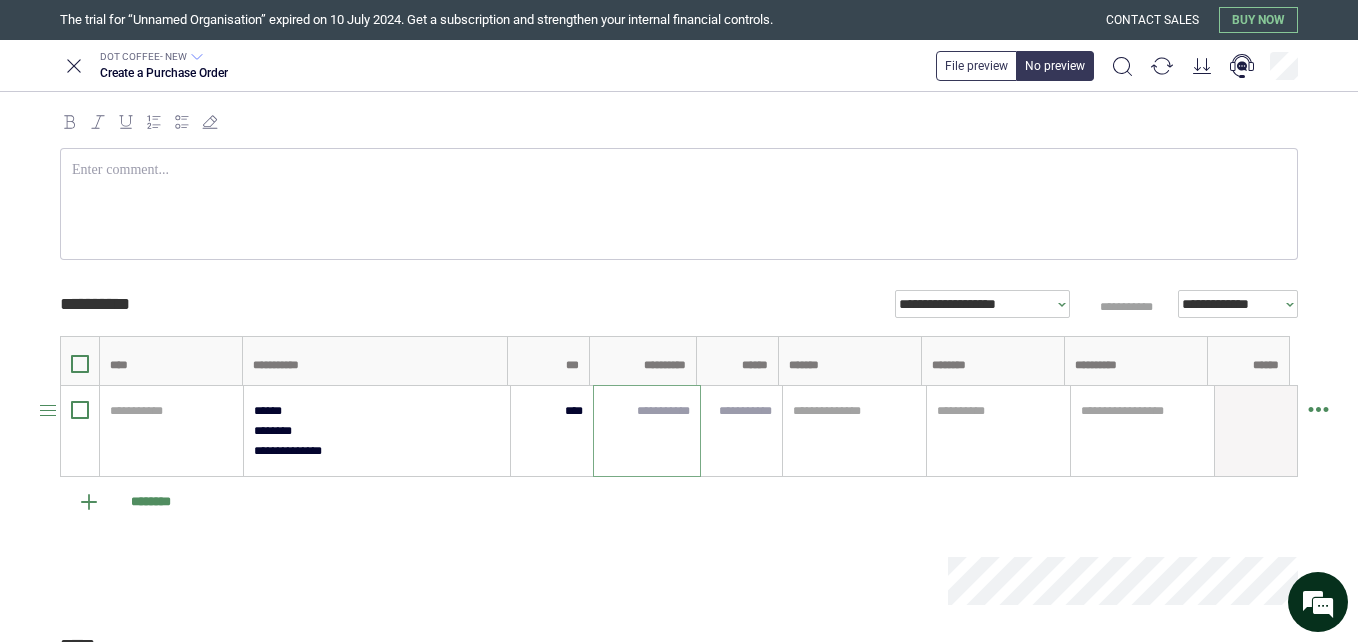 click at bounding box center (647, 411) 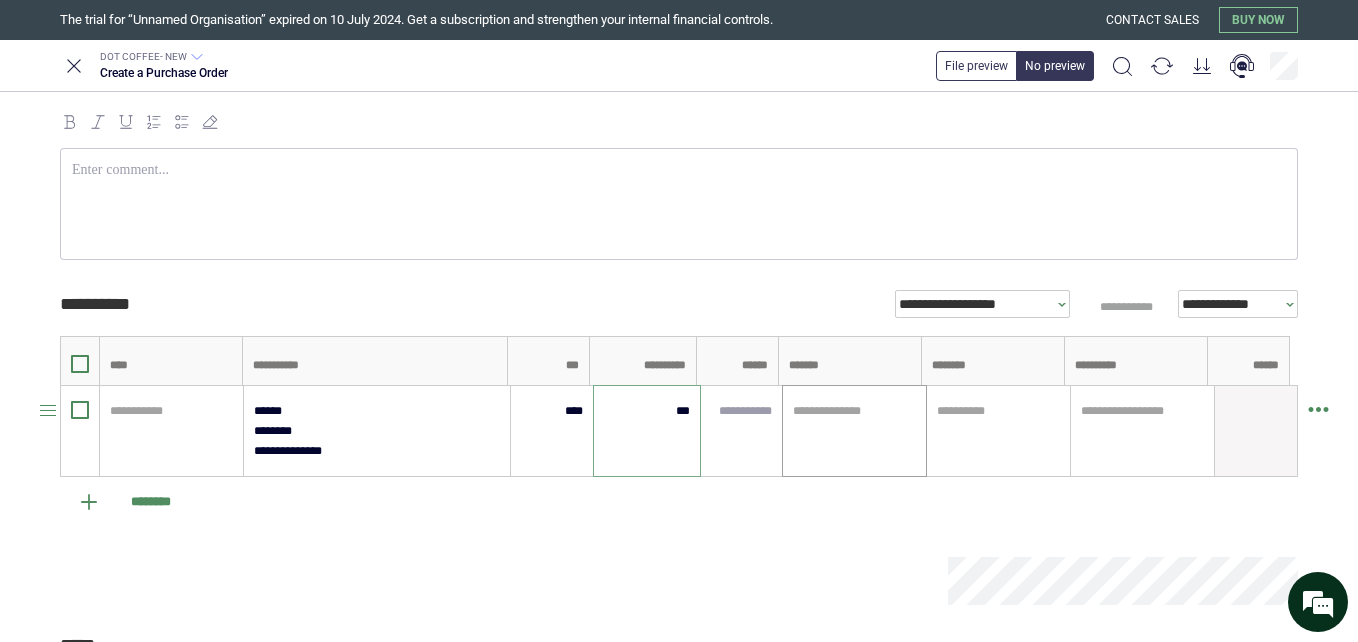 type on "***" 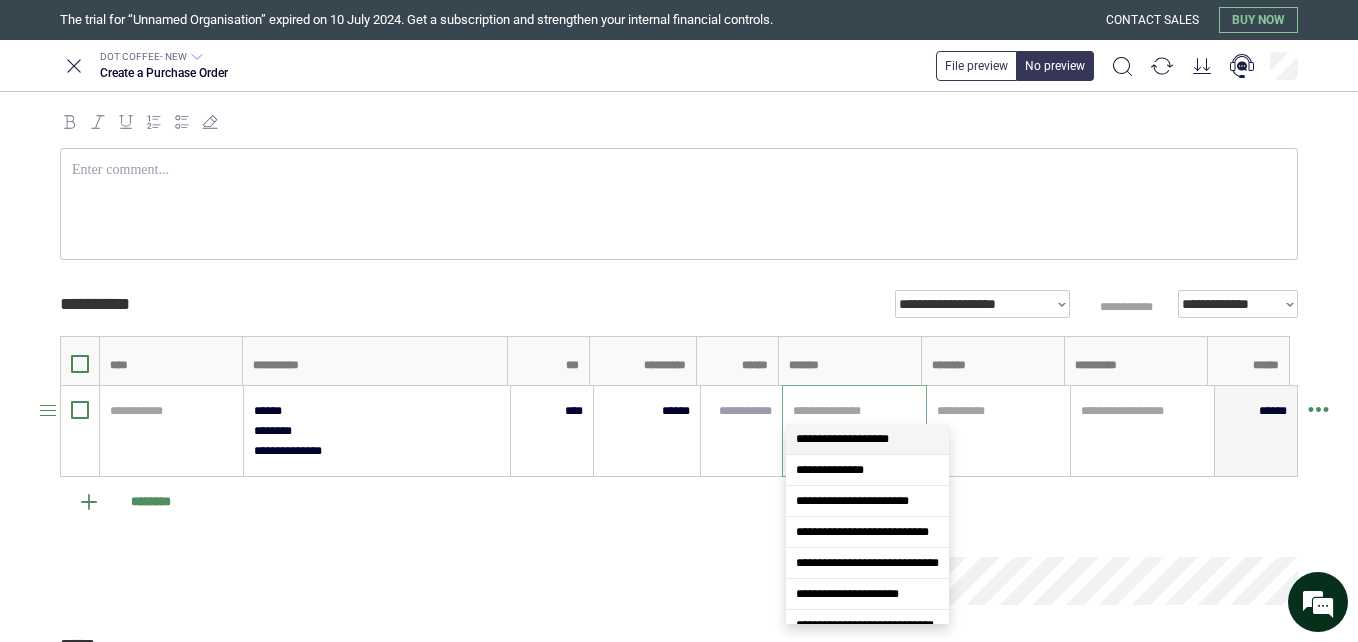 click at bounding box center (854, 411) 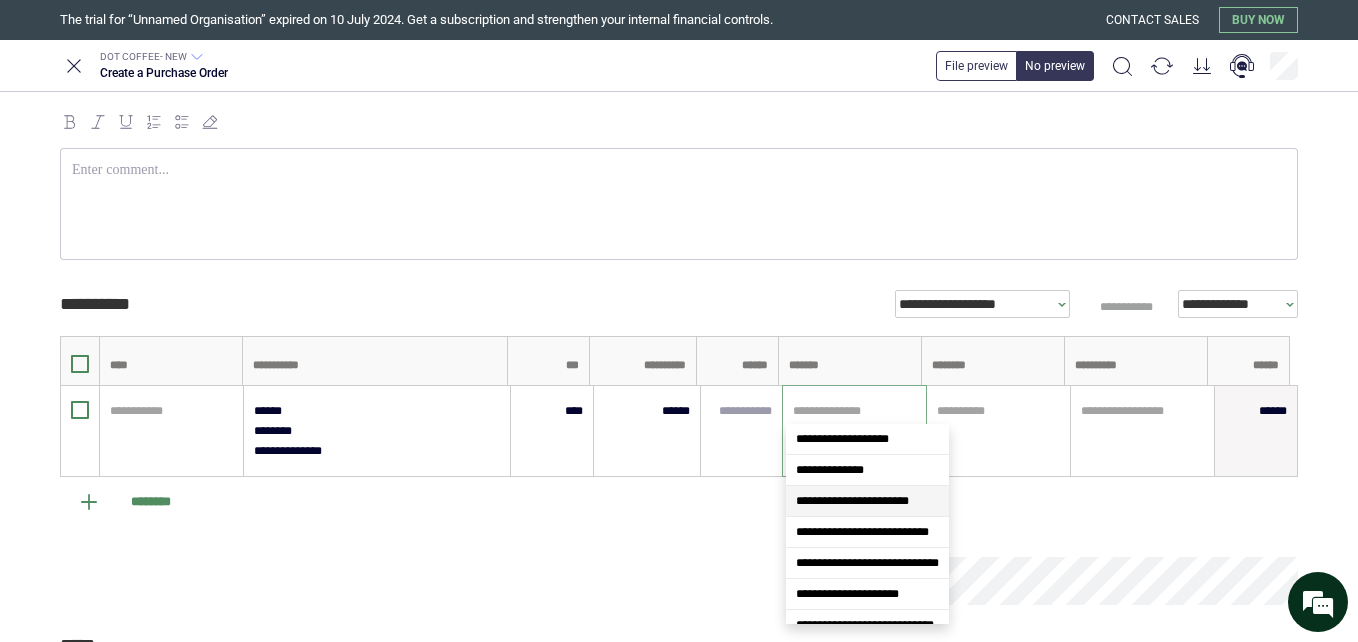 click on "**********" at bounding box center (852, 501) 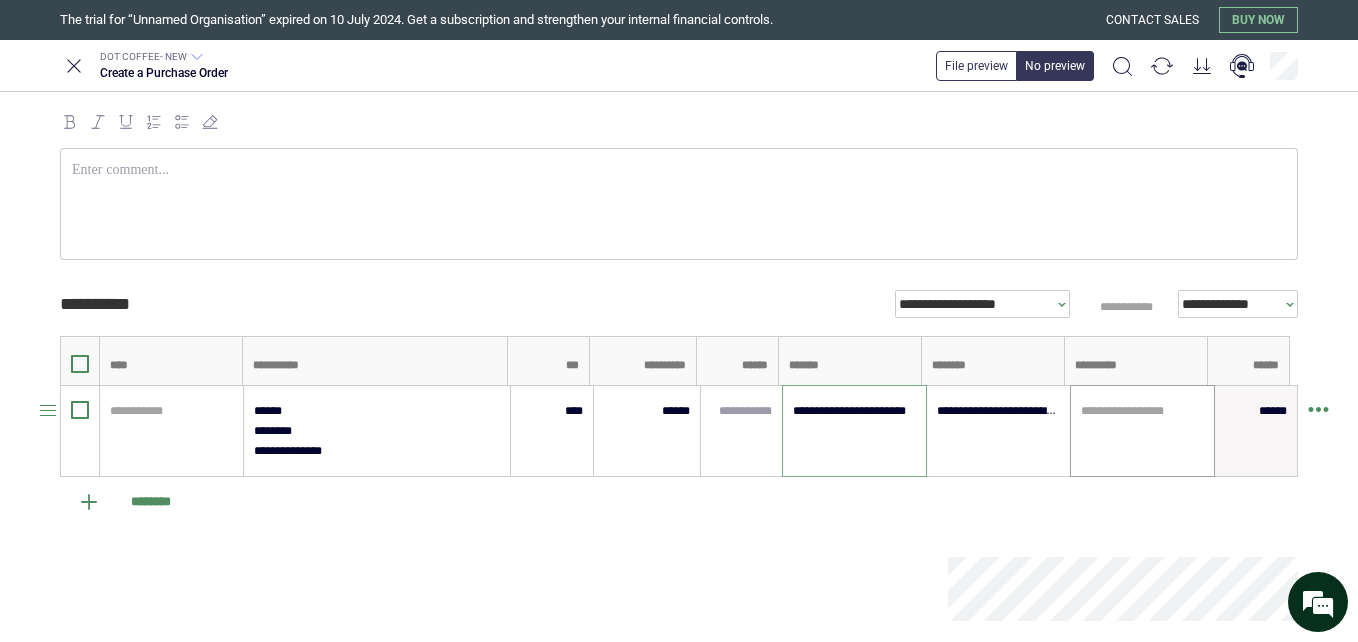 type on "**********" 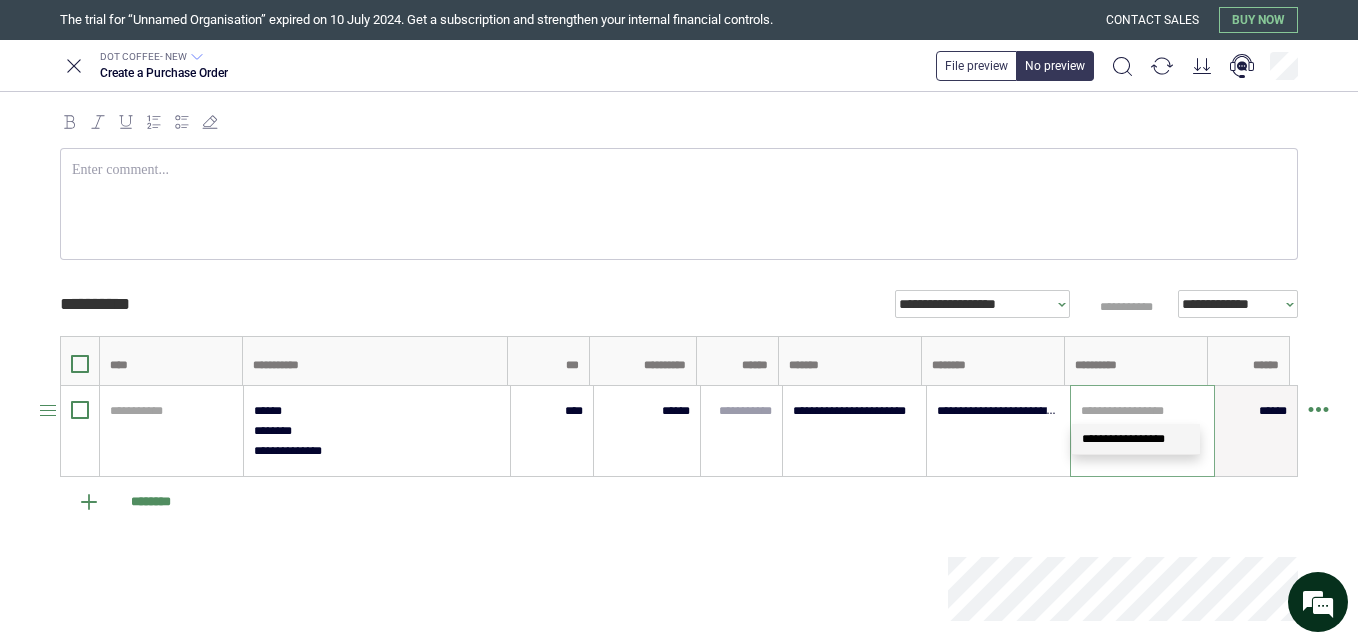 click at bounding box center (1142, 411) 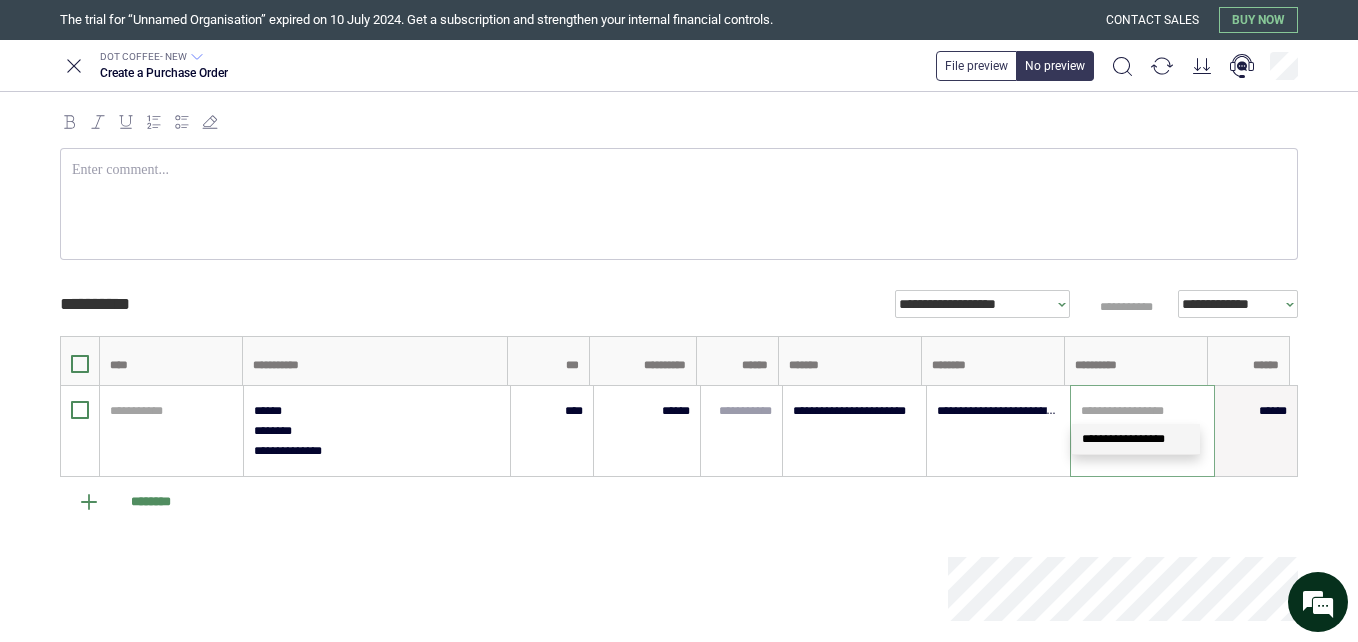 click on "**********" at bounding box center [1123, 439] 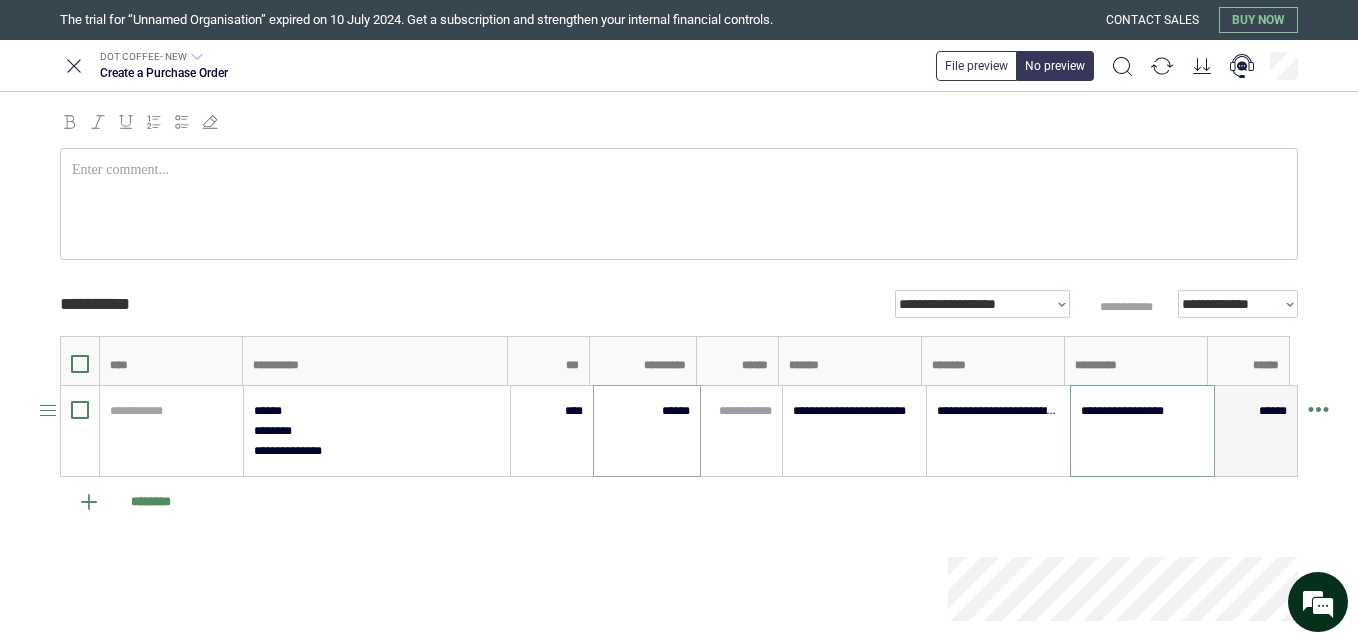 type on "***" 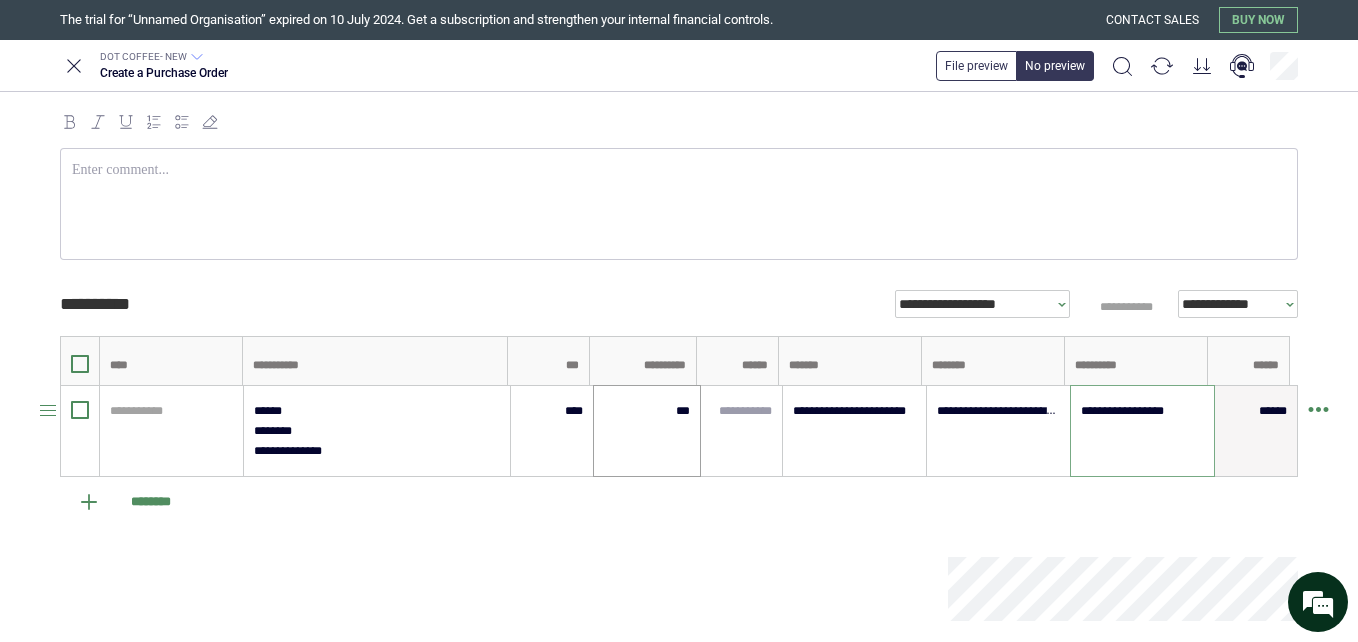 click on "***" at bounding box center (647, 411) 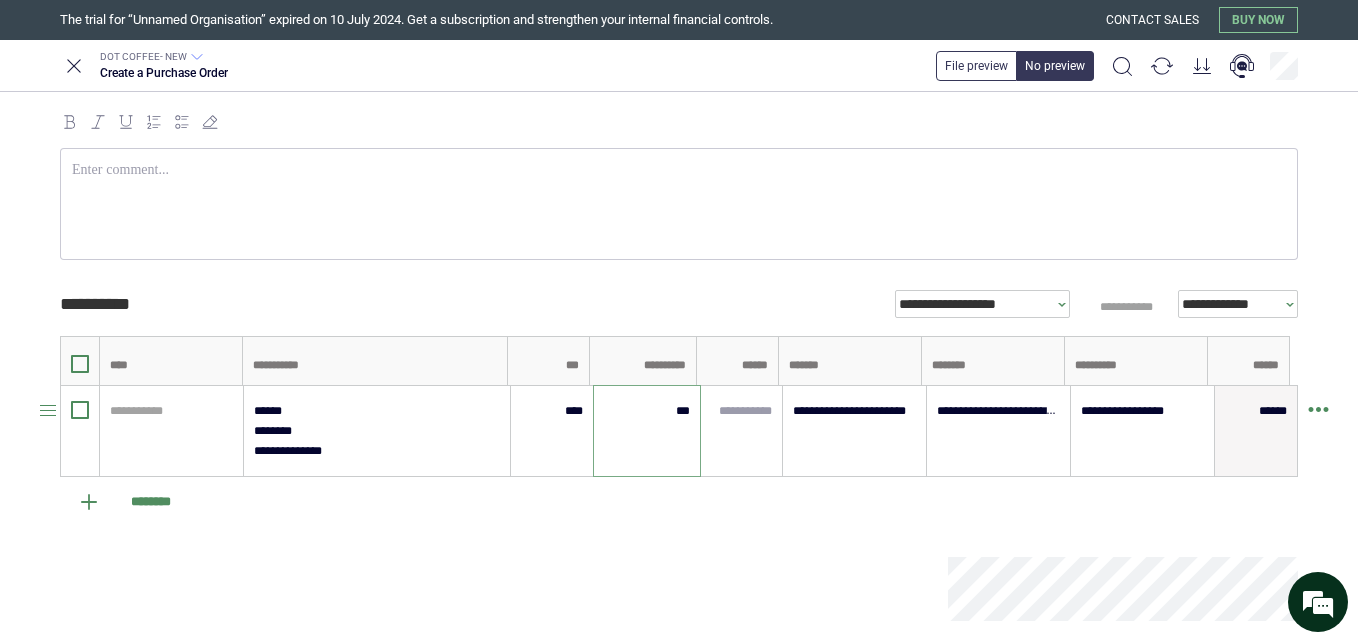 click on "***" at bounding box center [647, 411] 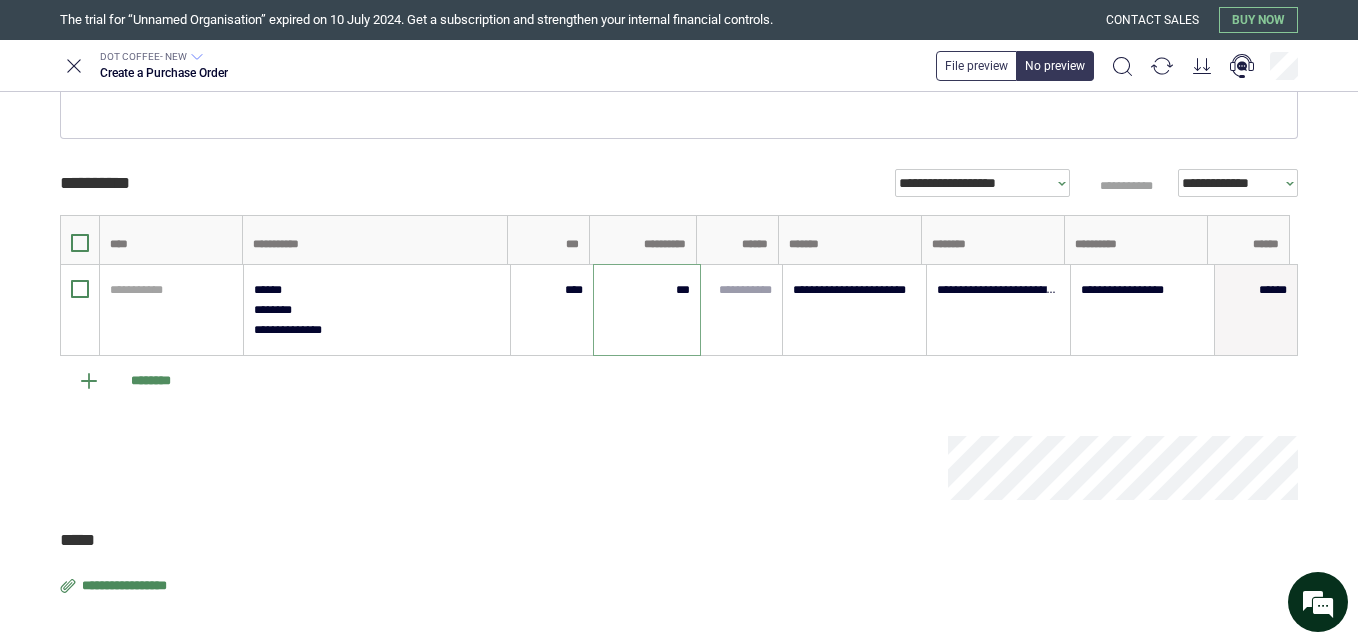 scroll, scrollTop: 450, scrollLeft: 0, axis: vertical 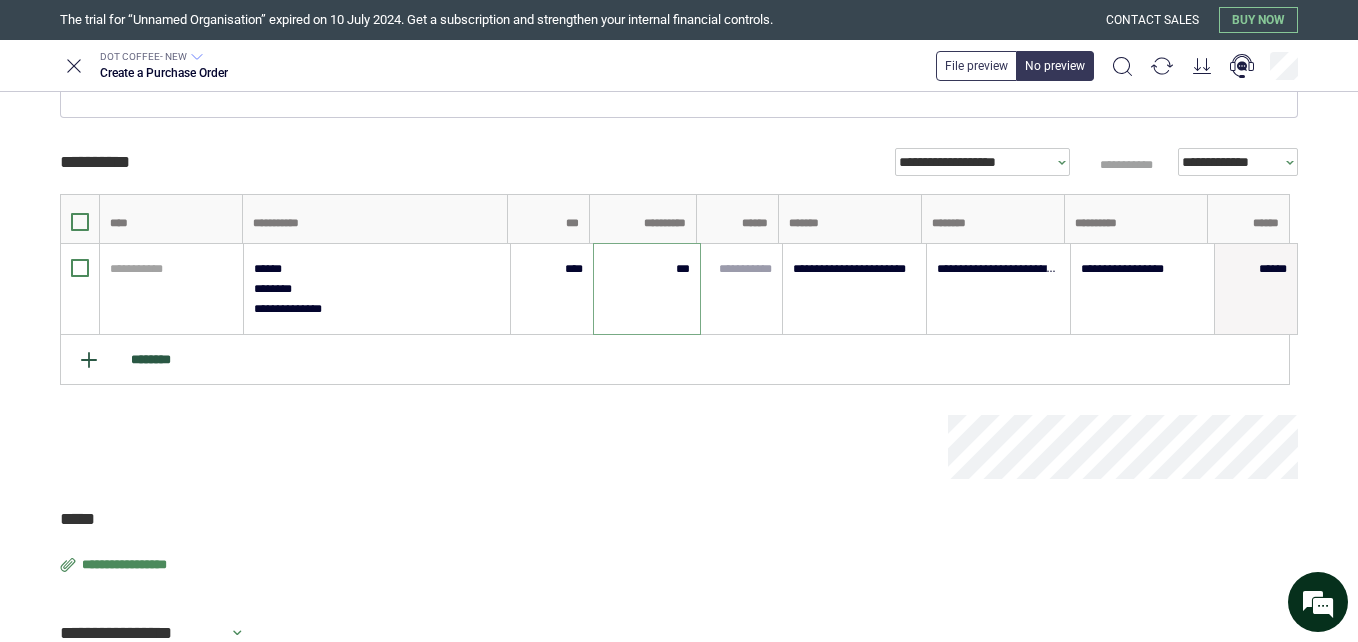 type on "***" 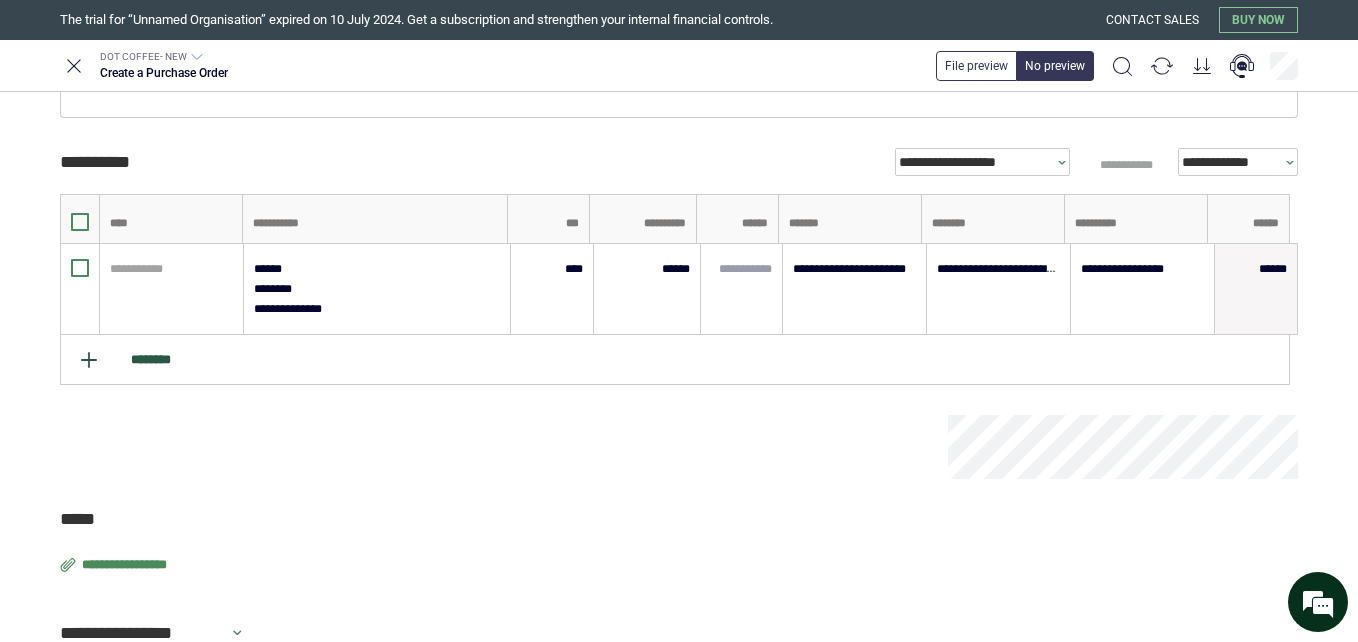 click on "********" at bounding box center (675, 360) 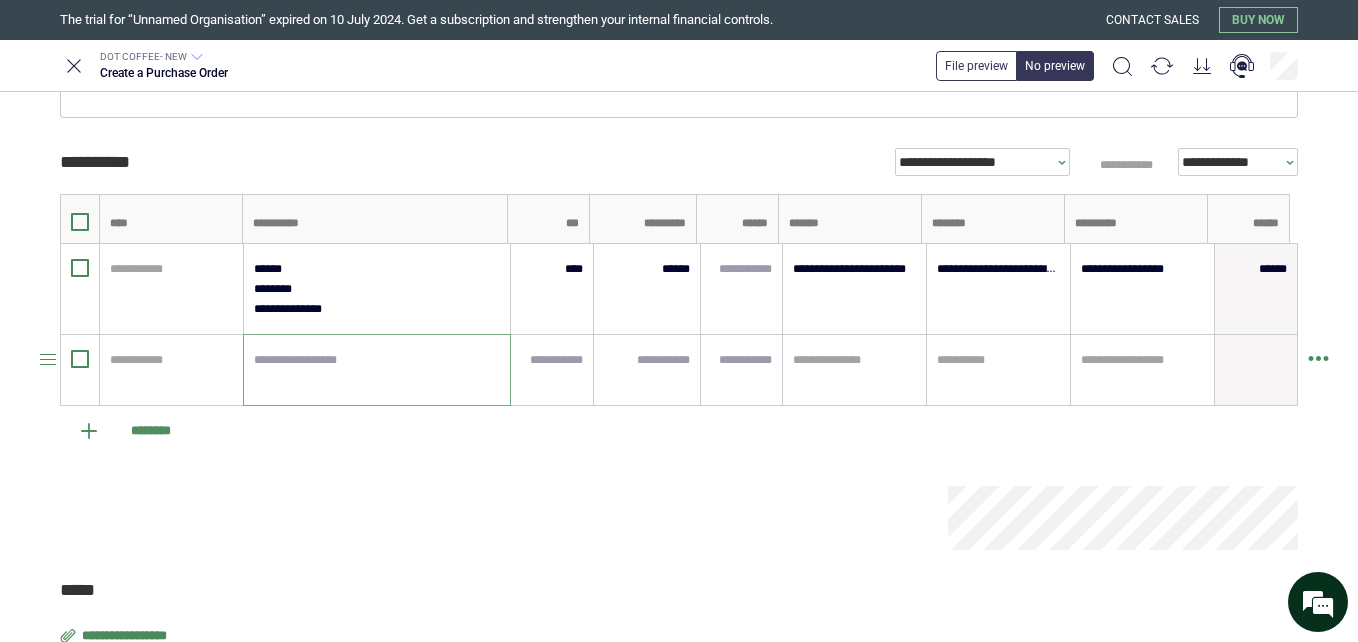 click at bounding box center [377, 370] 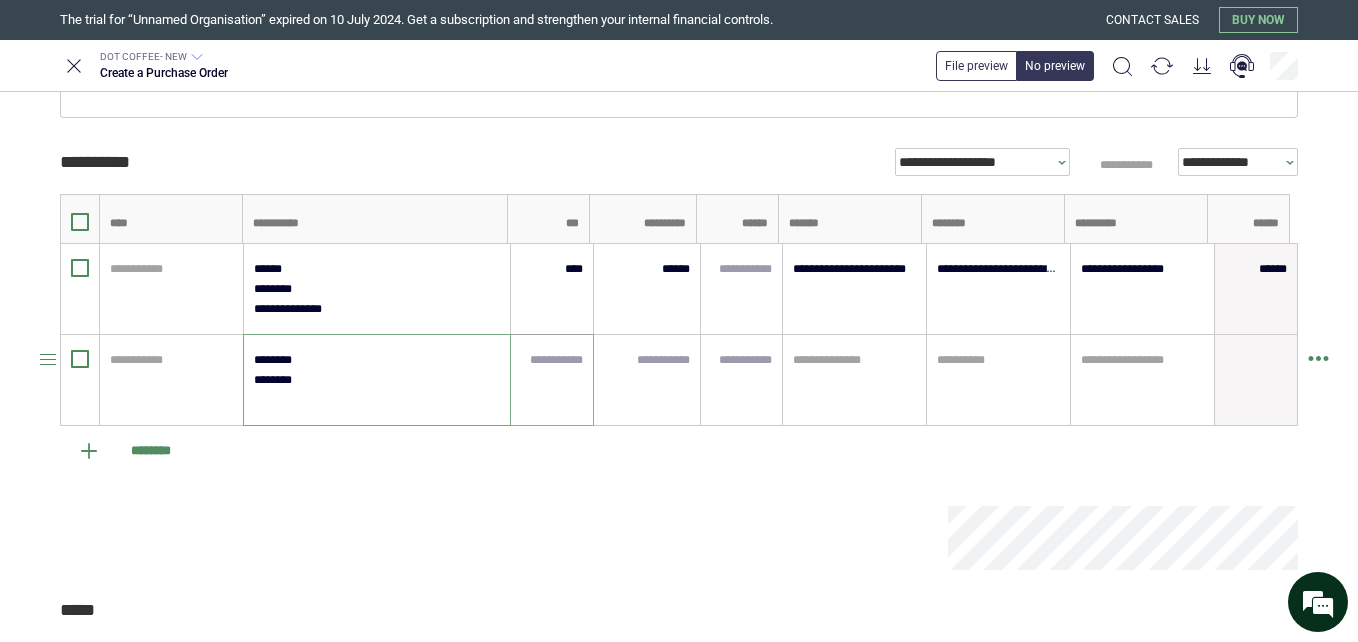 type on "********
*******" 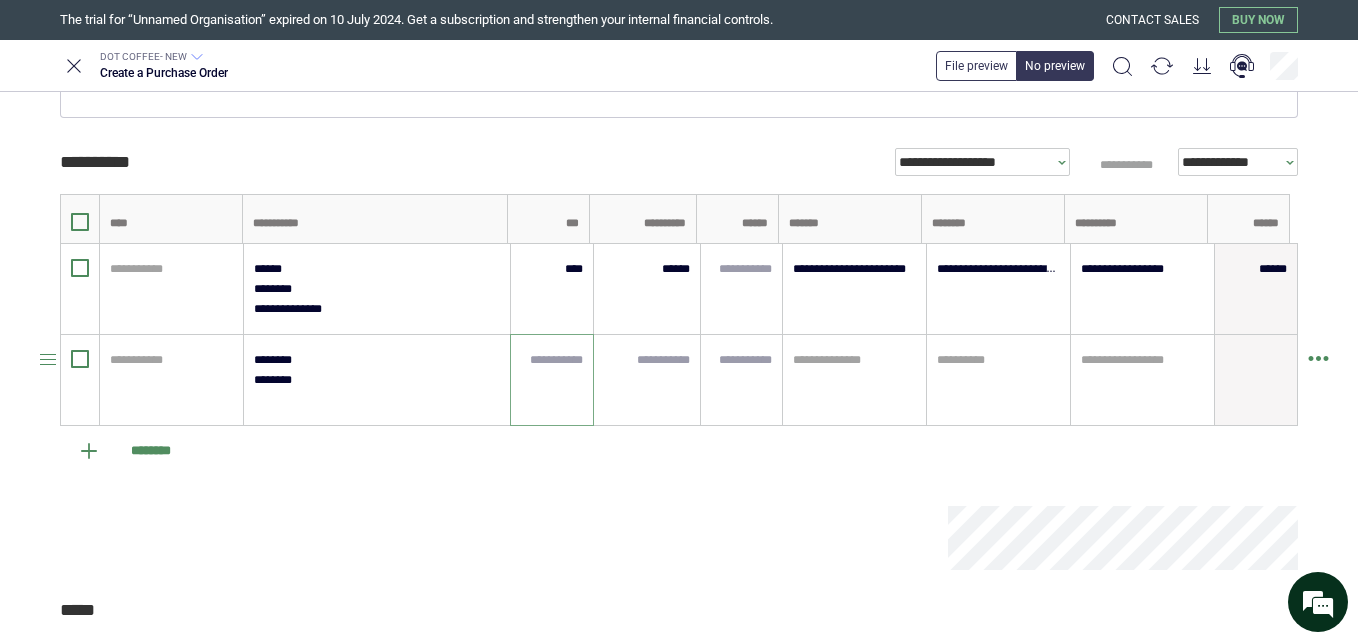 click at bounding box center [552, 360] 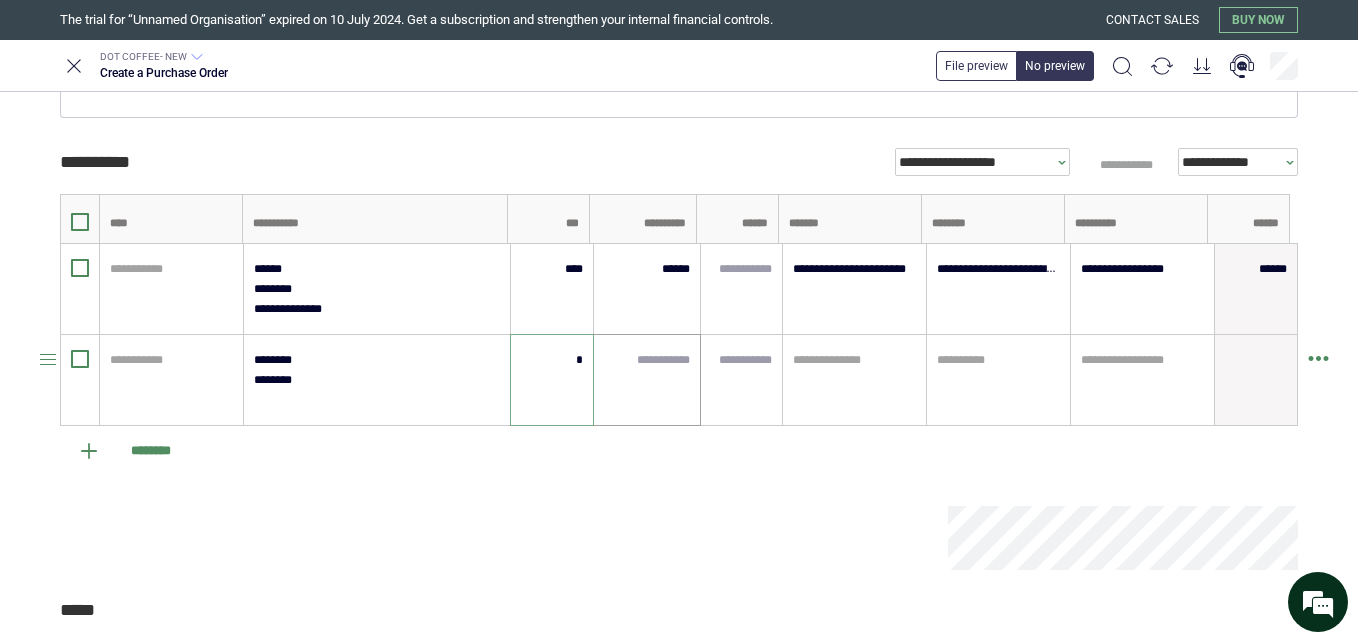 type on "*" 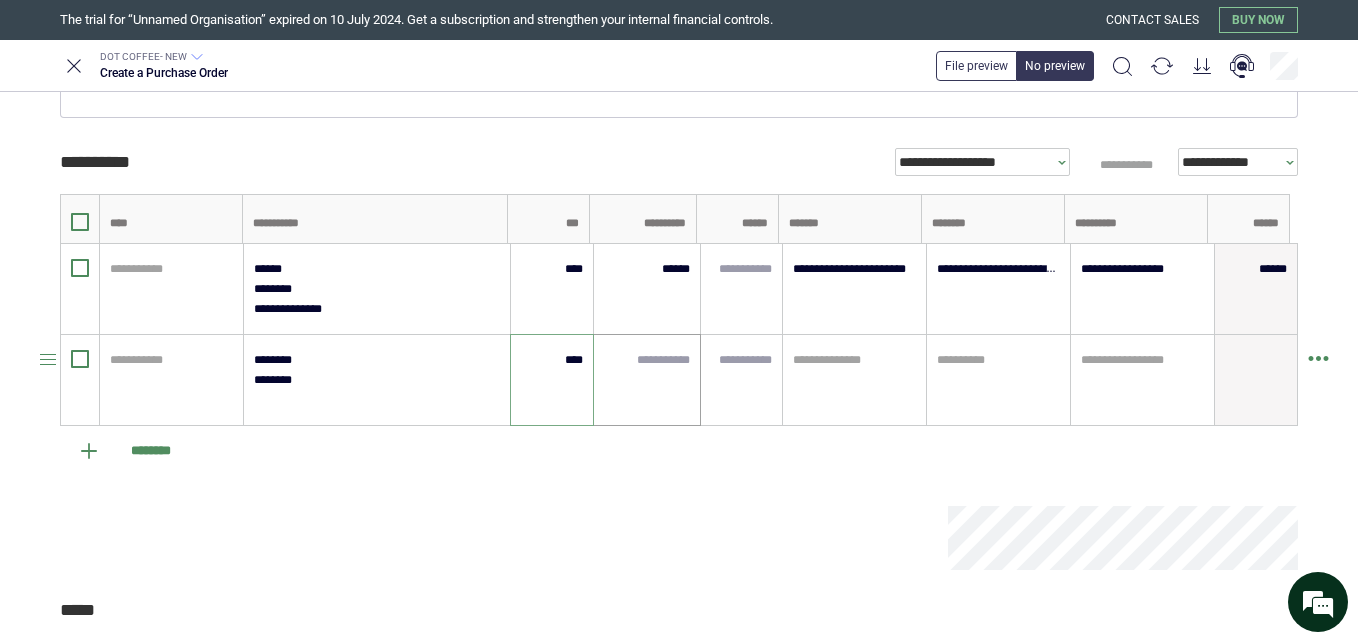 click at bounding box center [647, 360] 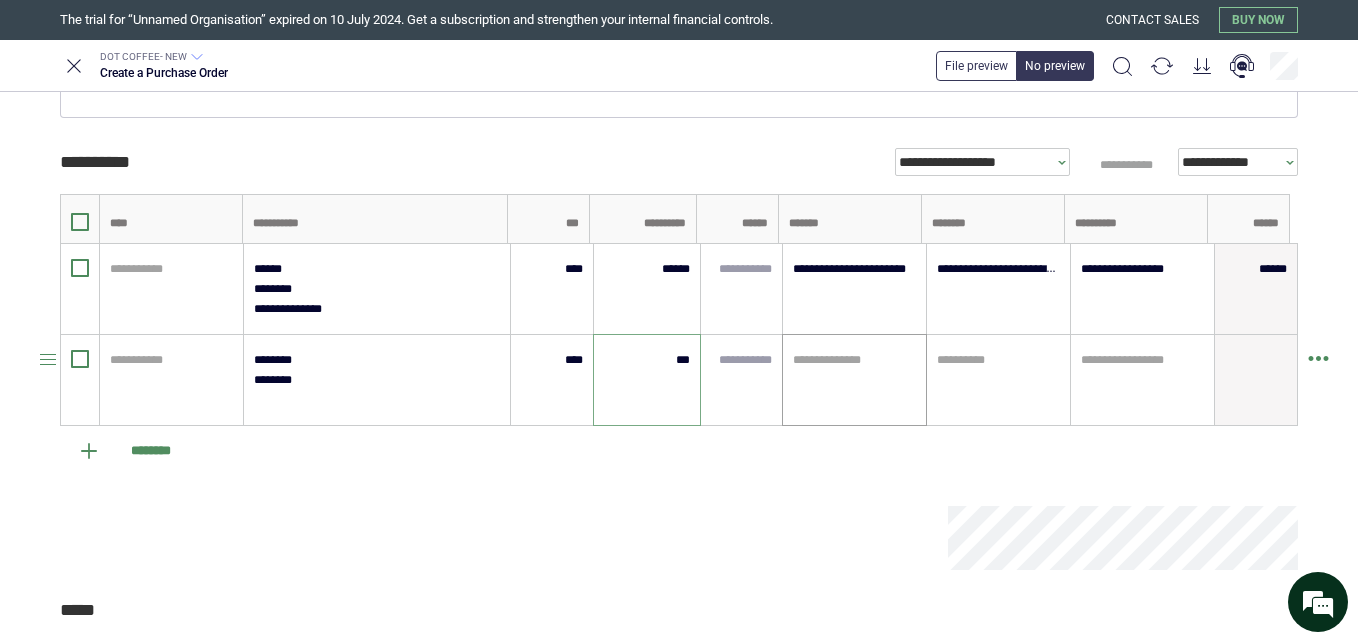 type on "***" 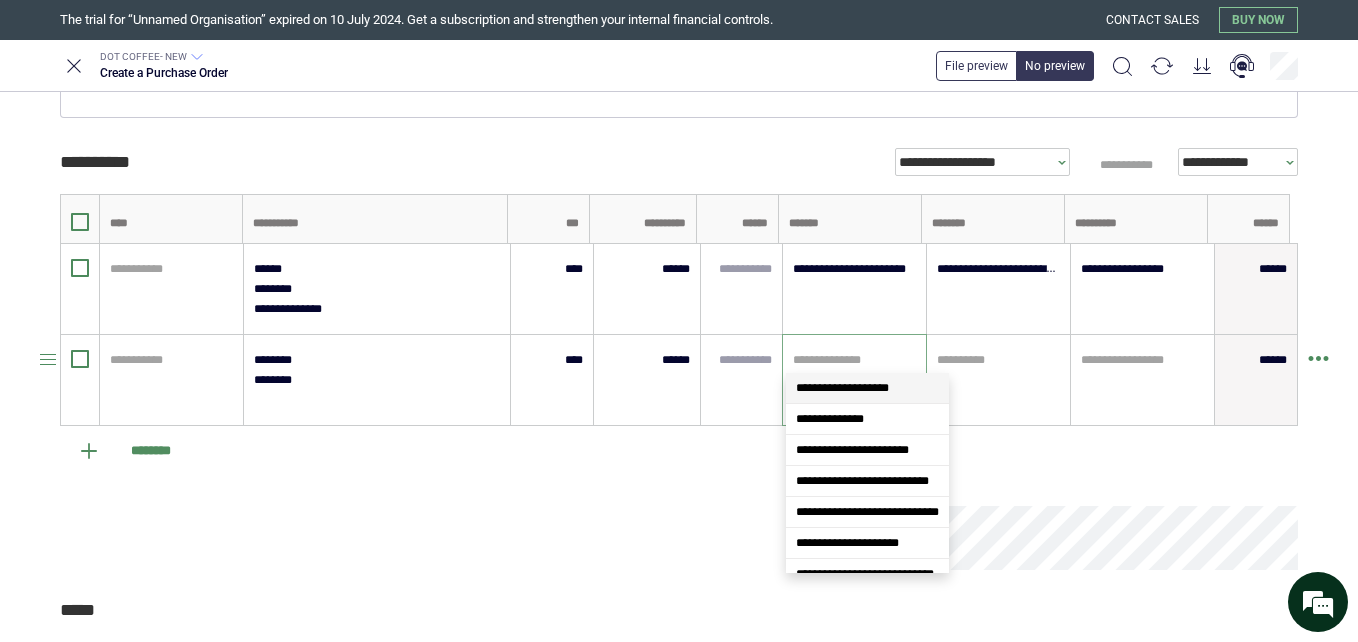 click at bounding box center [854, 360] 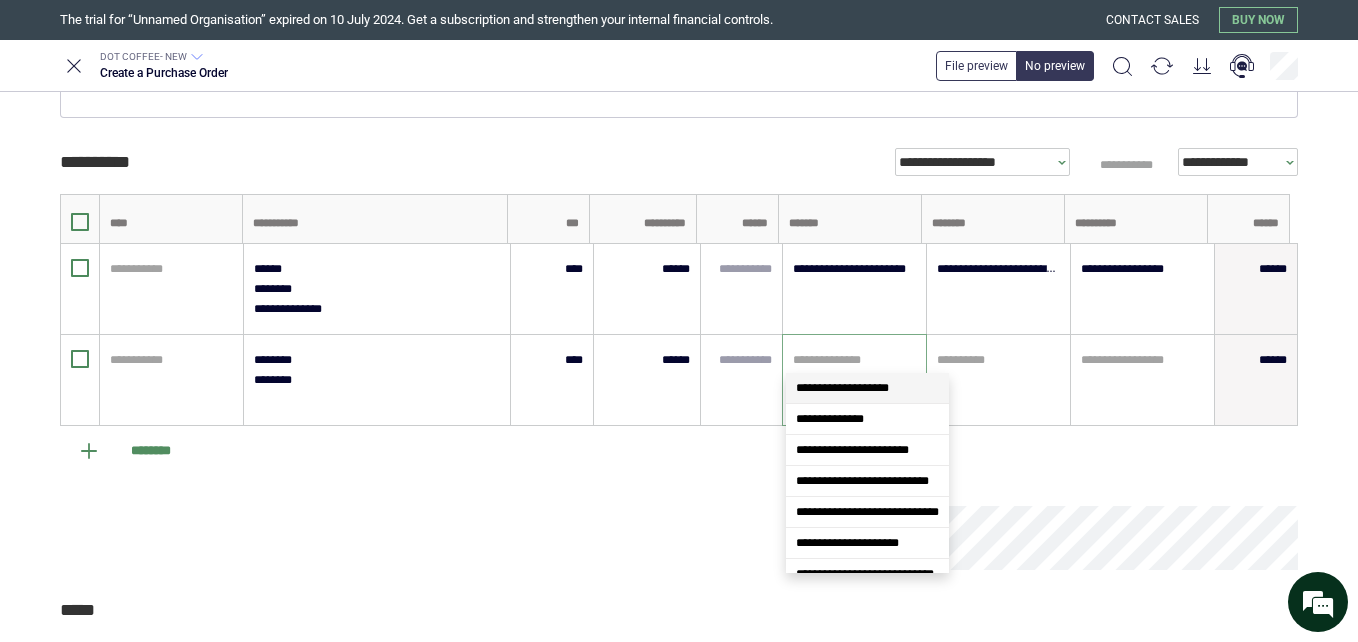 click on "**********" at bounding box center (842, 388) 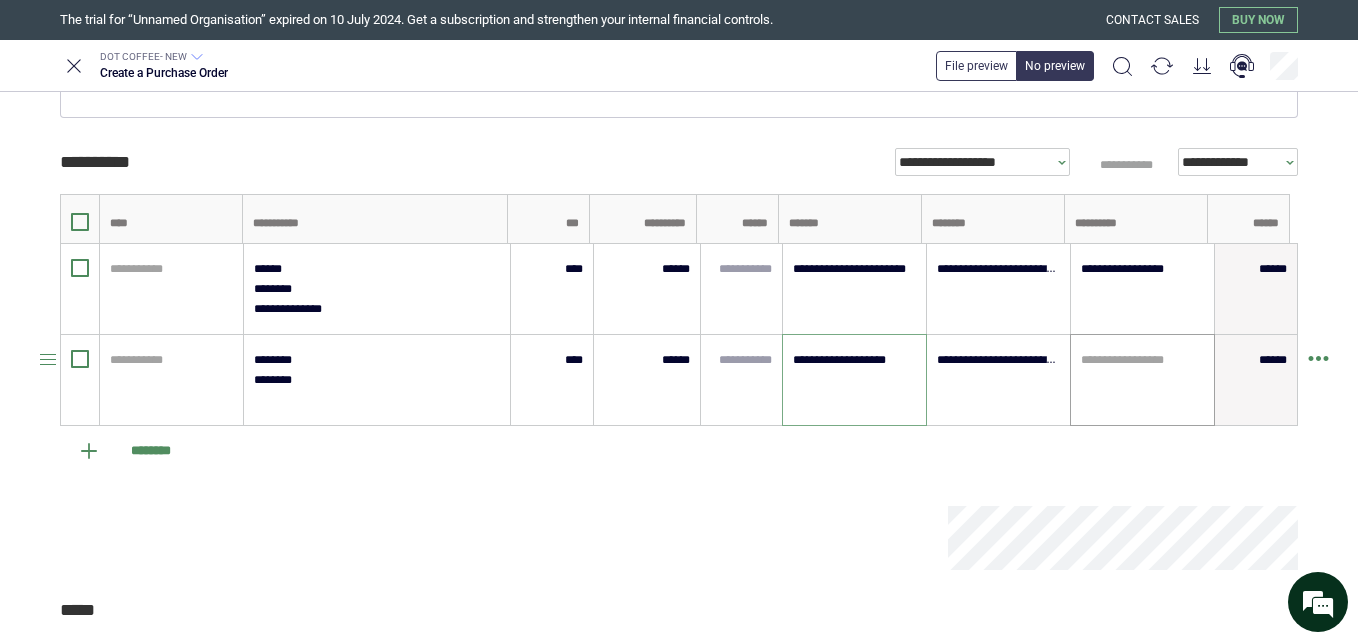 type on "**********" 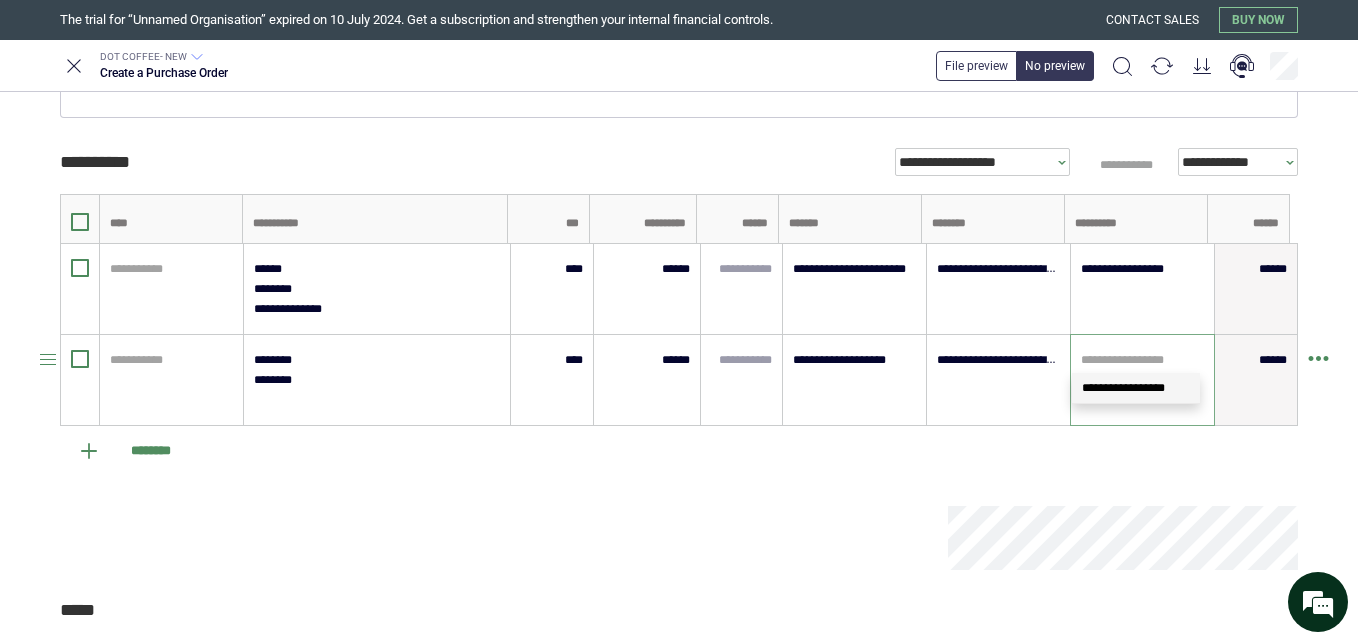 click at bounding box center (1142, 360) 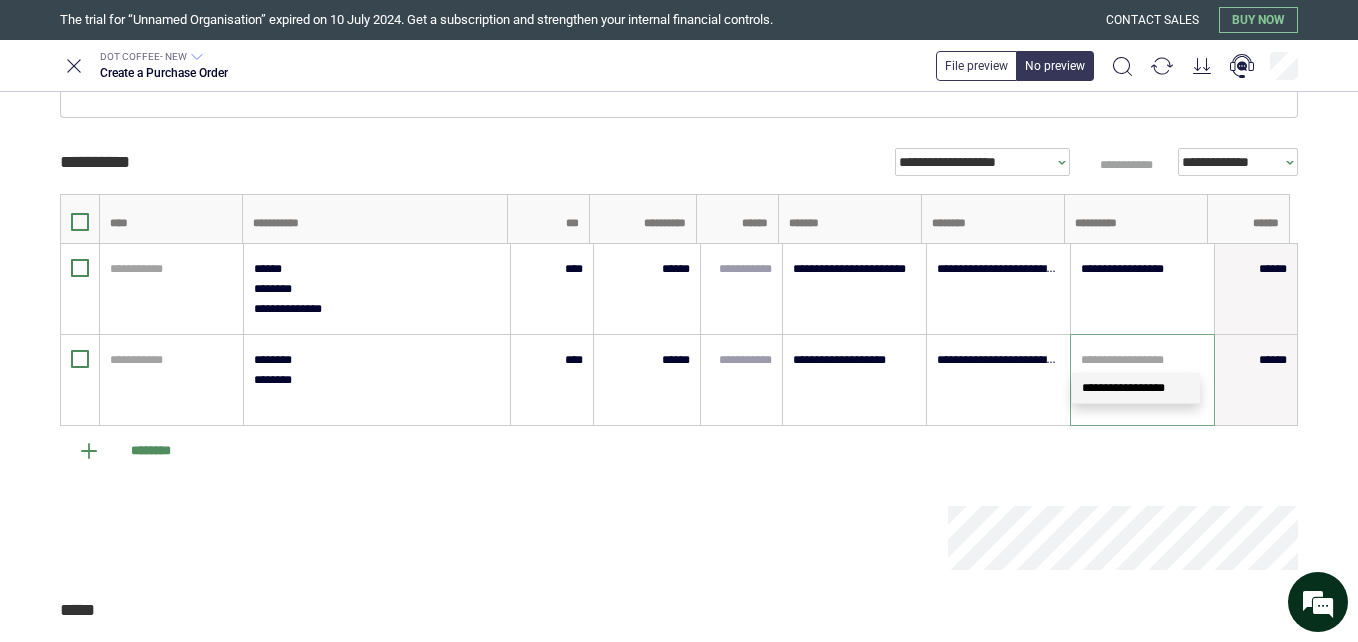 click on "**********" at bounding box center (1136, 388) 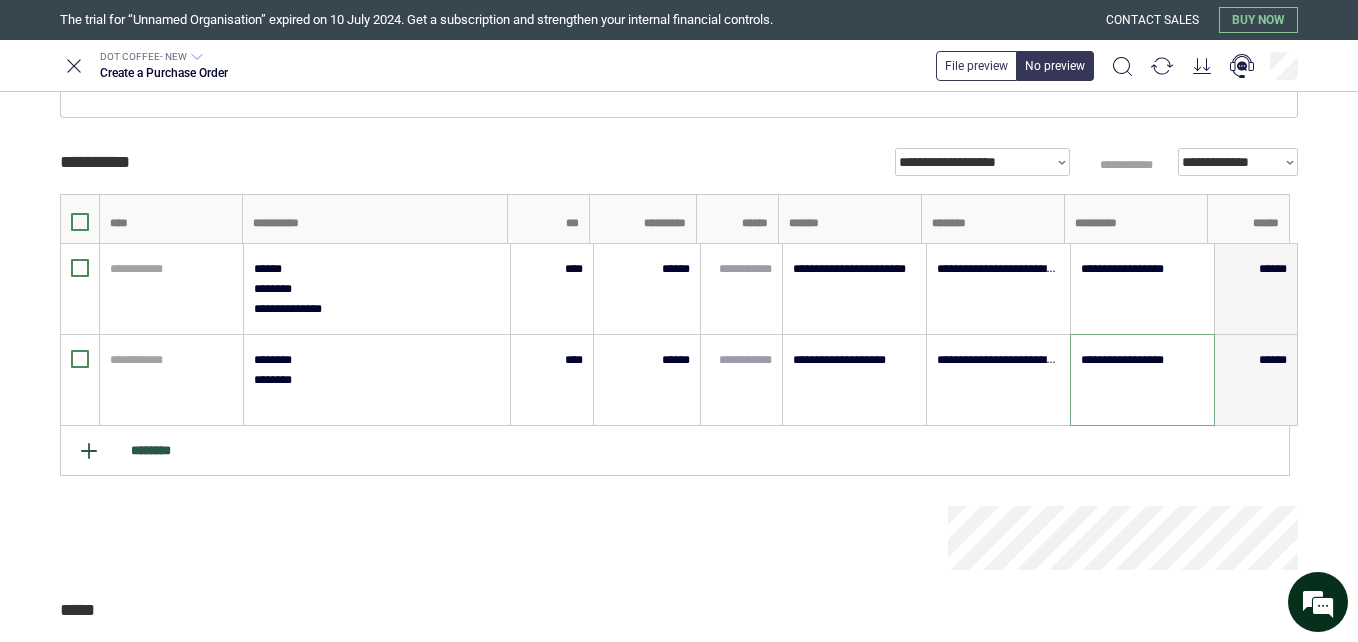 type on "**********" 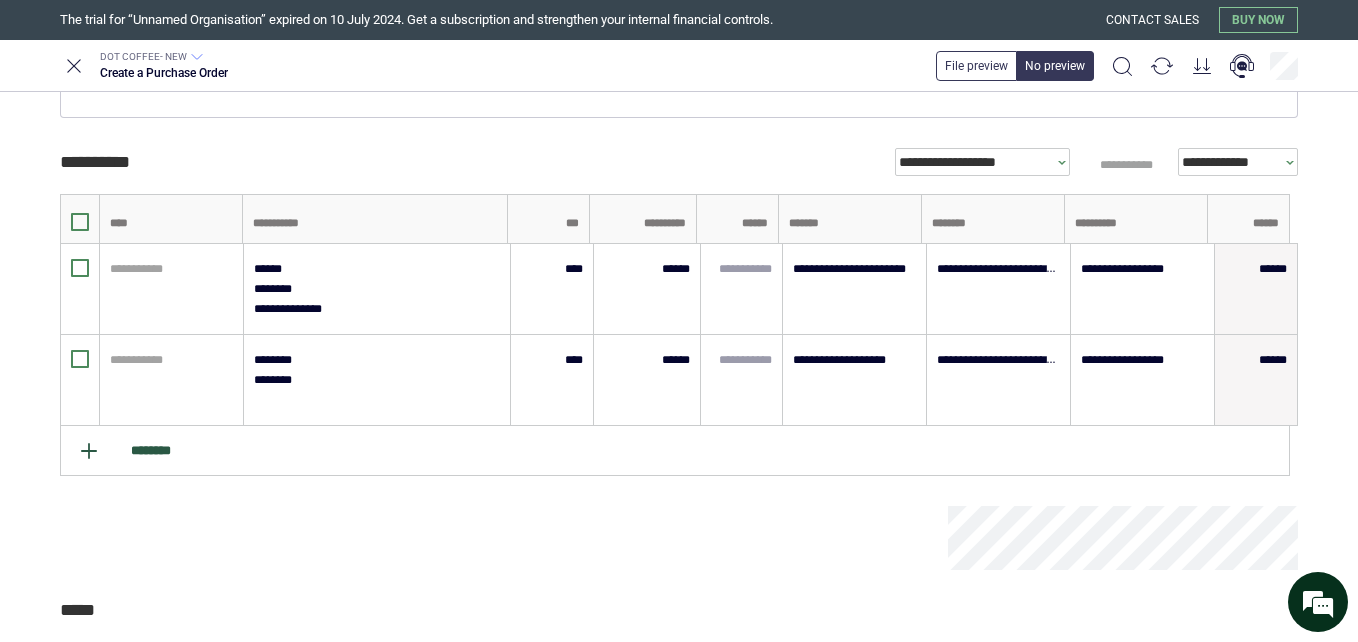 click on "********" at bounding box center [675, 451] 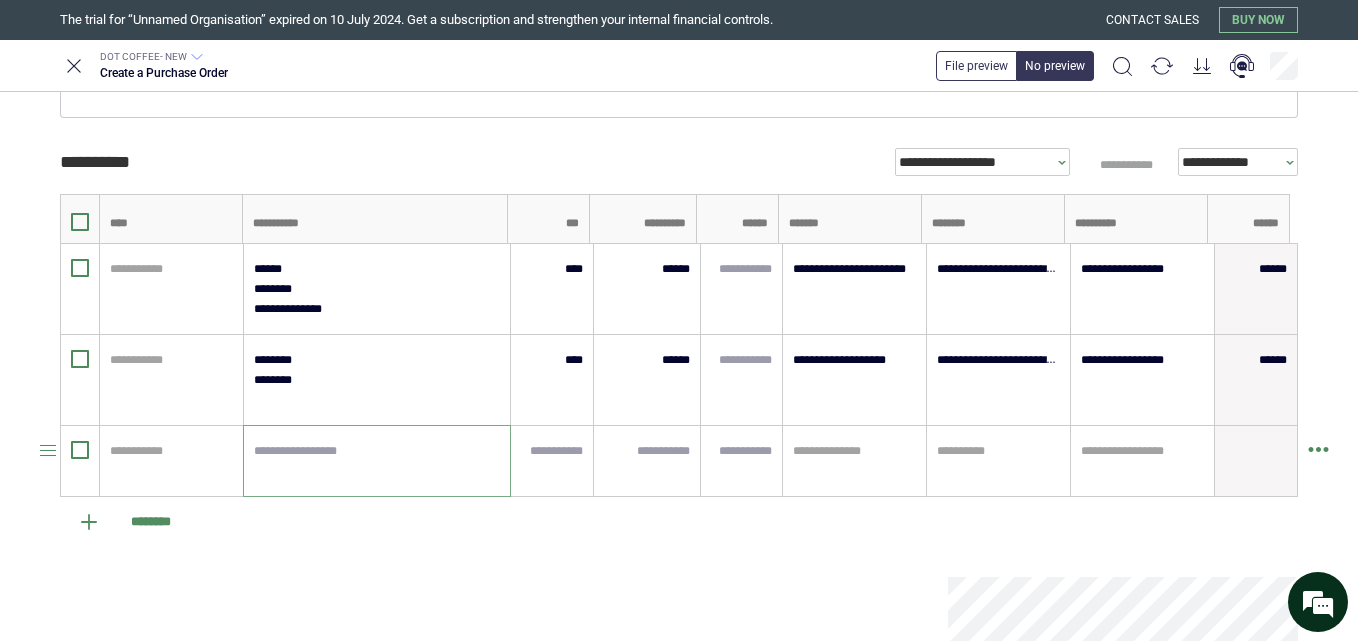 click at bounding box center (377, 461) 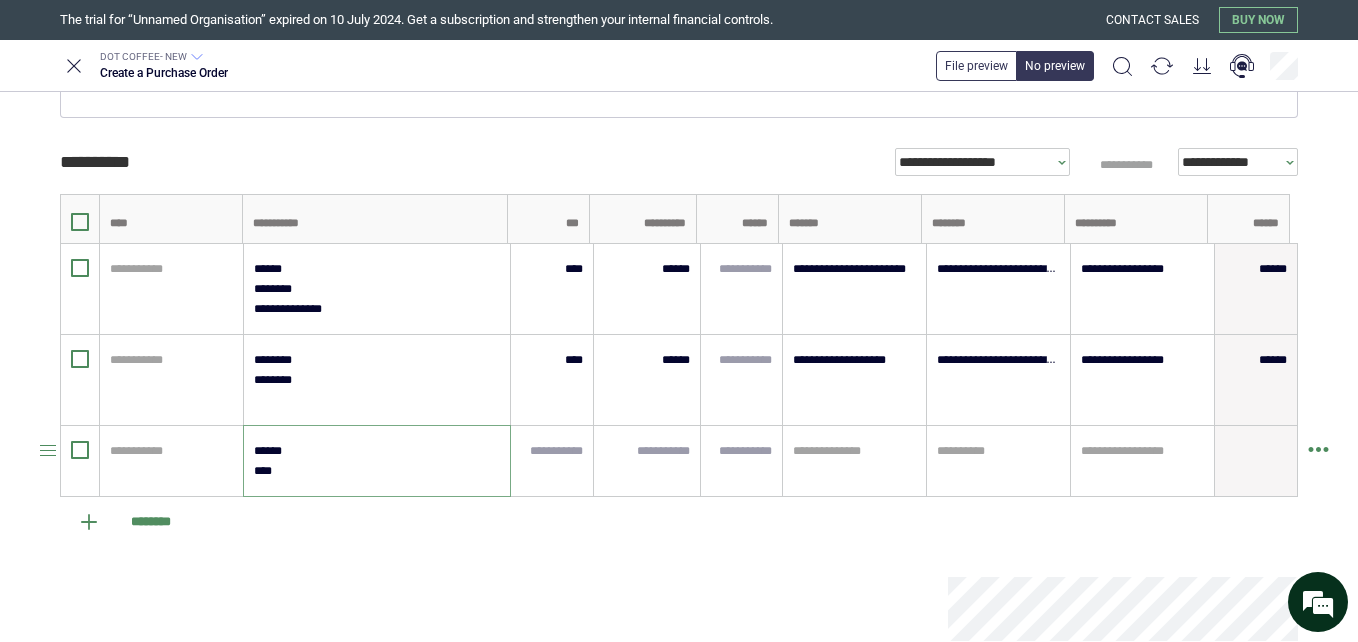 type on "******
*****" 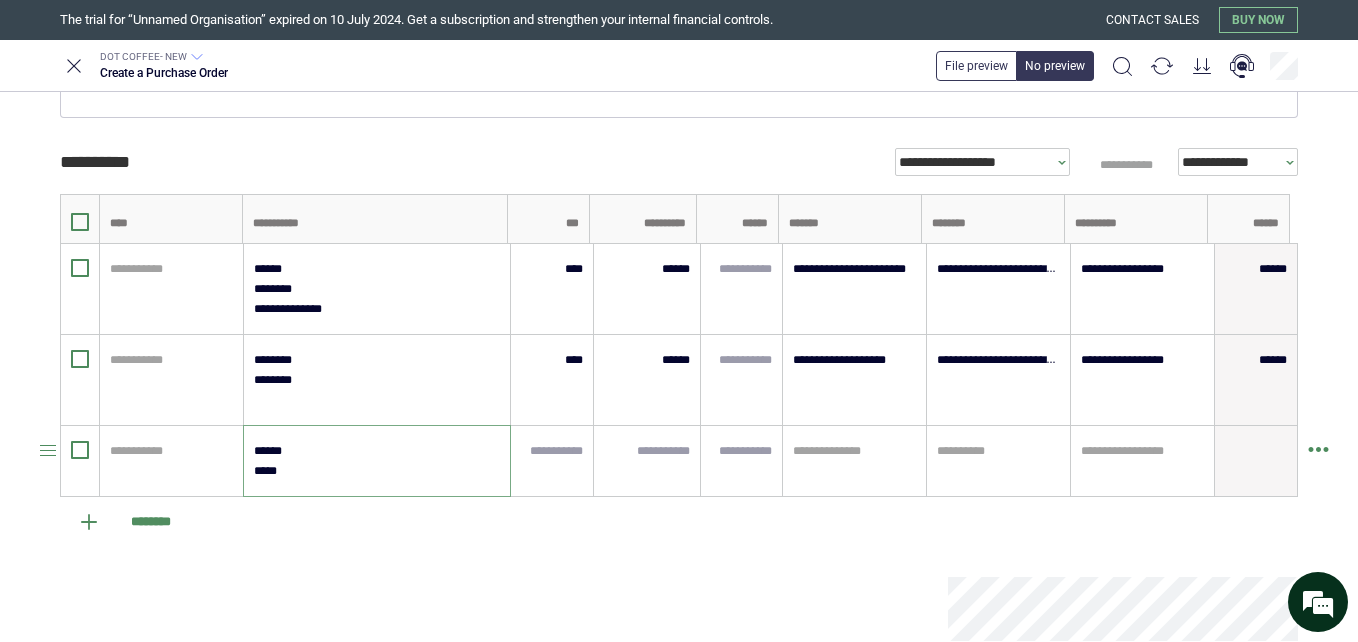 type on "*" 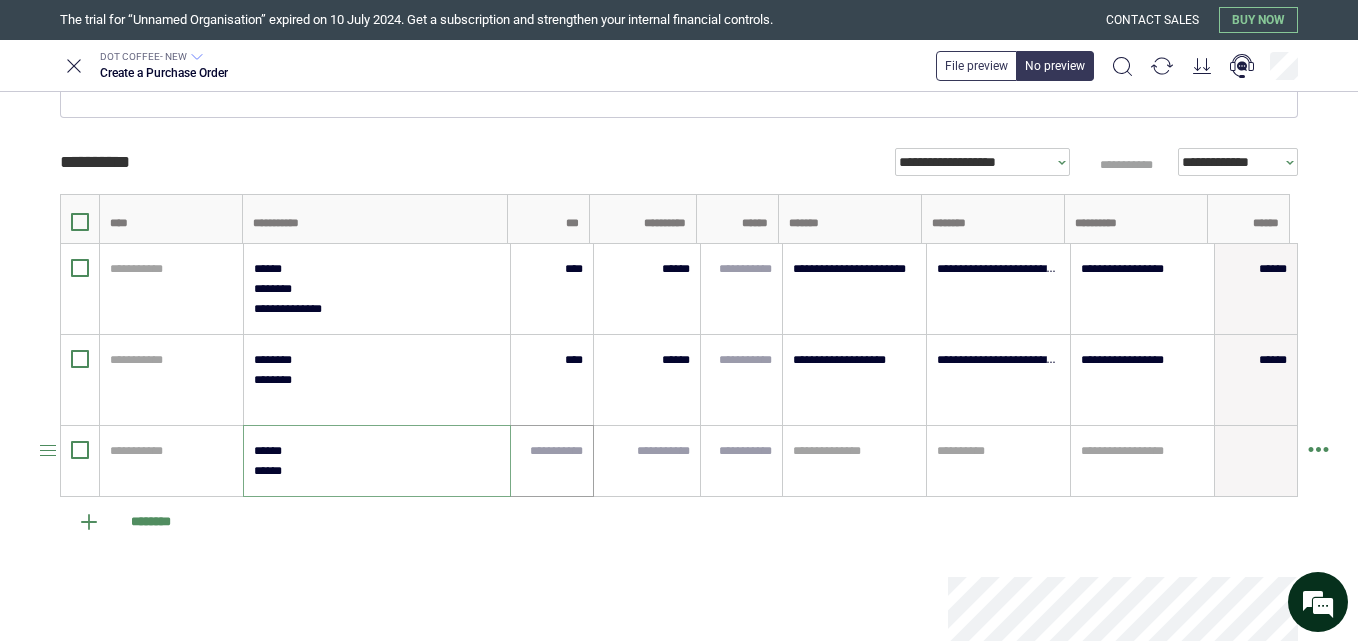 type on "******
******" 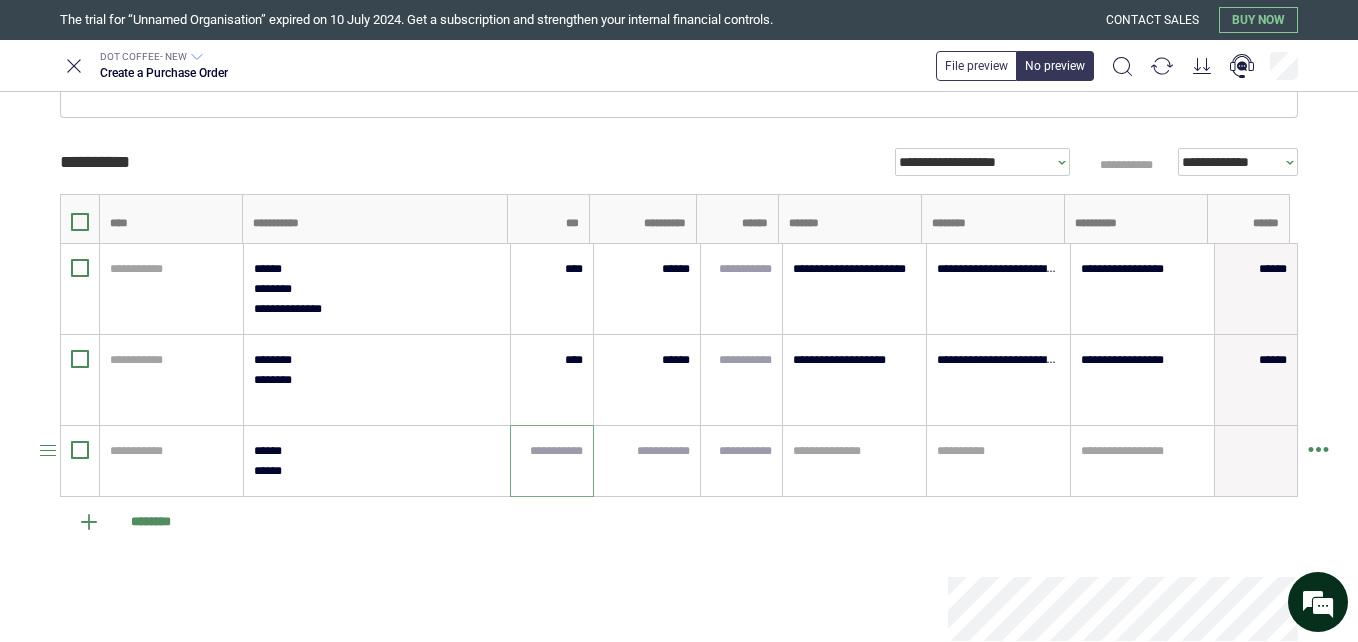 click at bounding box center [552, 451] 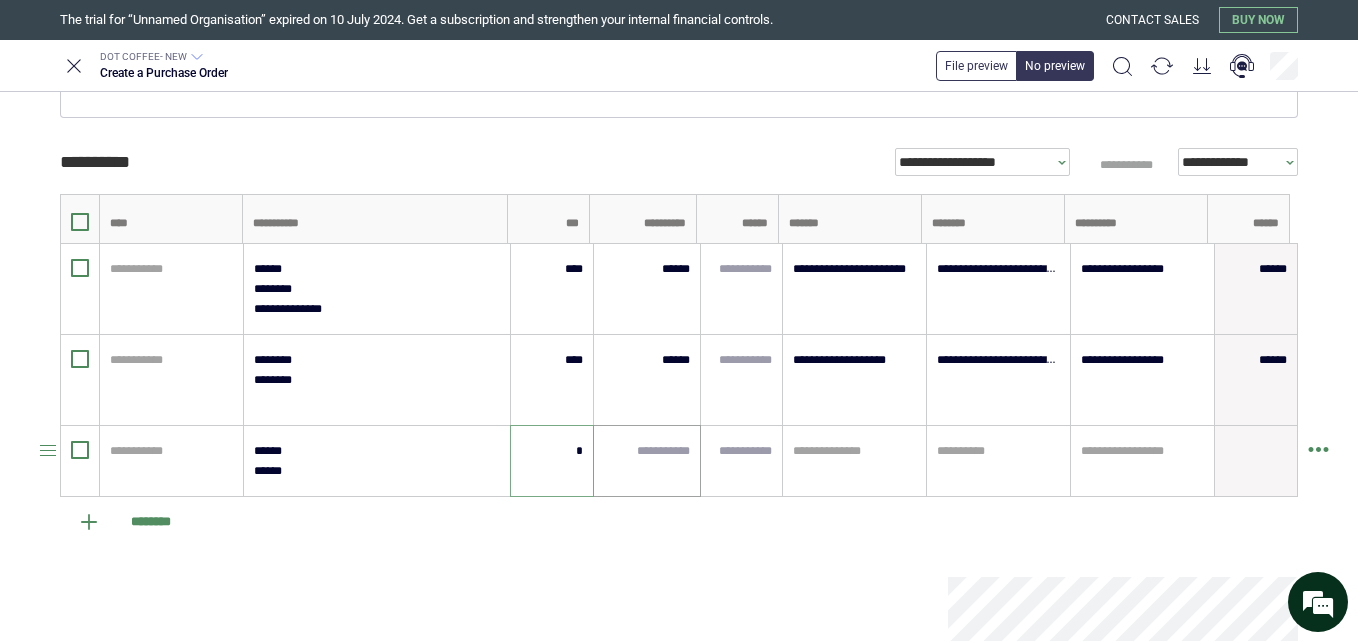 type on "*" 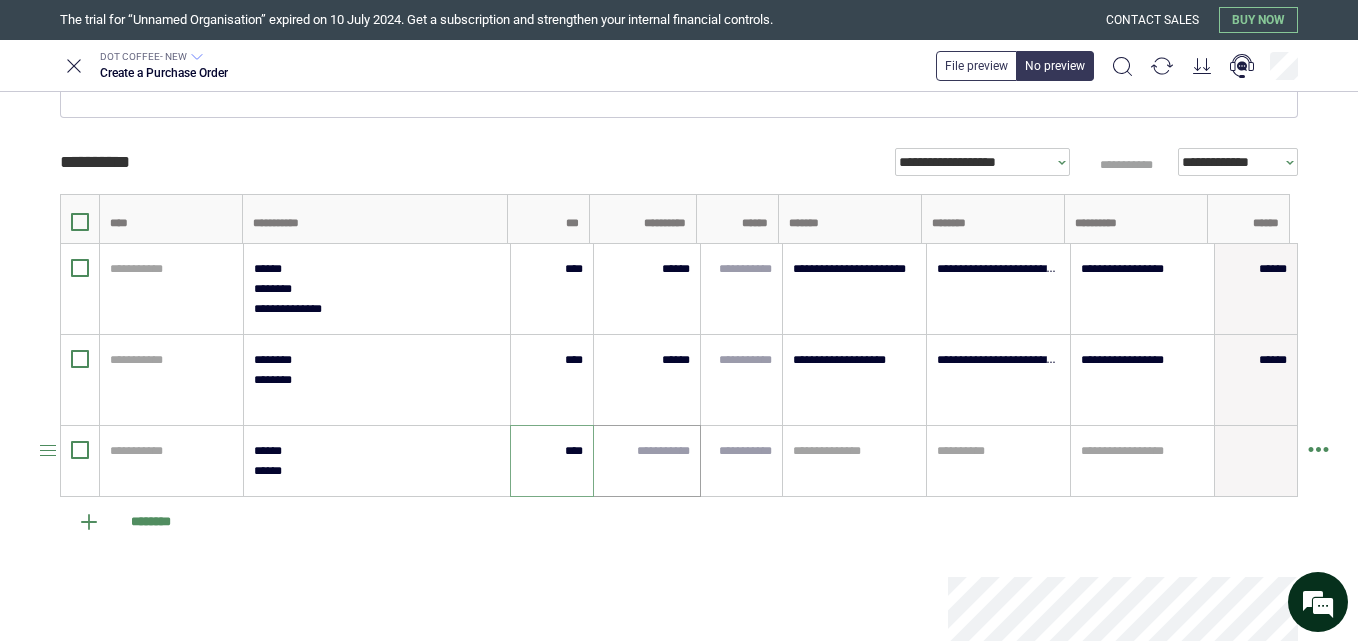 click at bounding box center (647, 451) 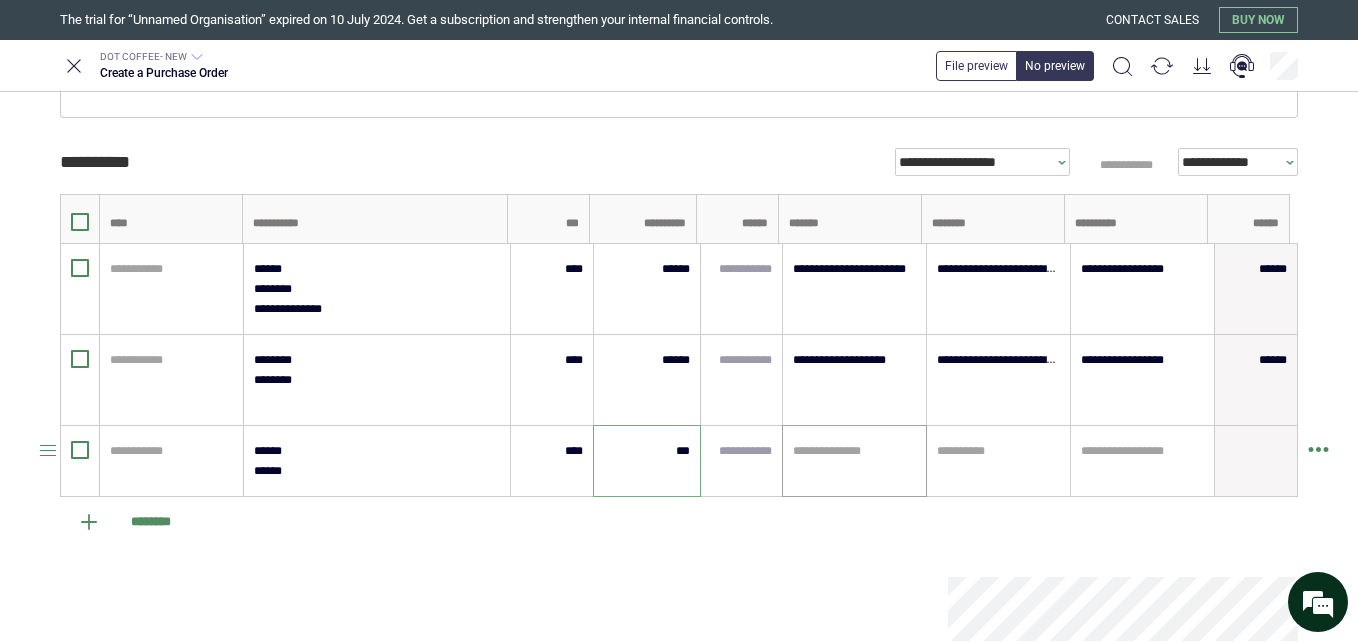 type on "***" 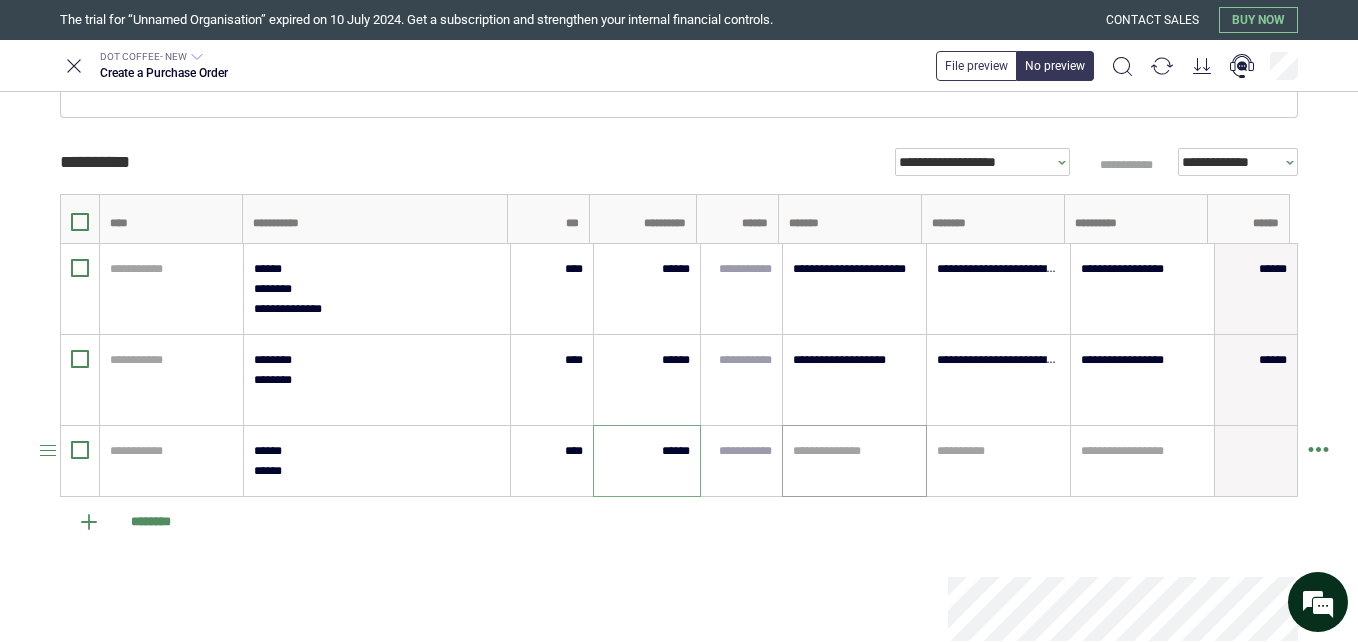 click on "**********" at bounding box center (854, 461) 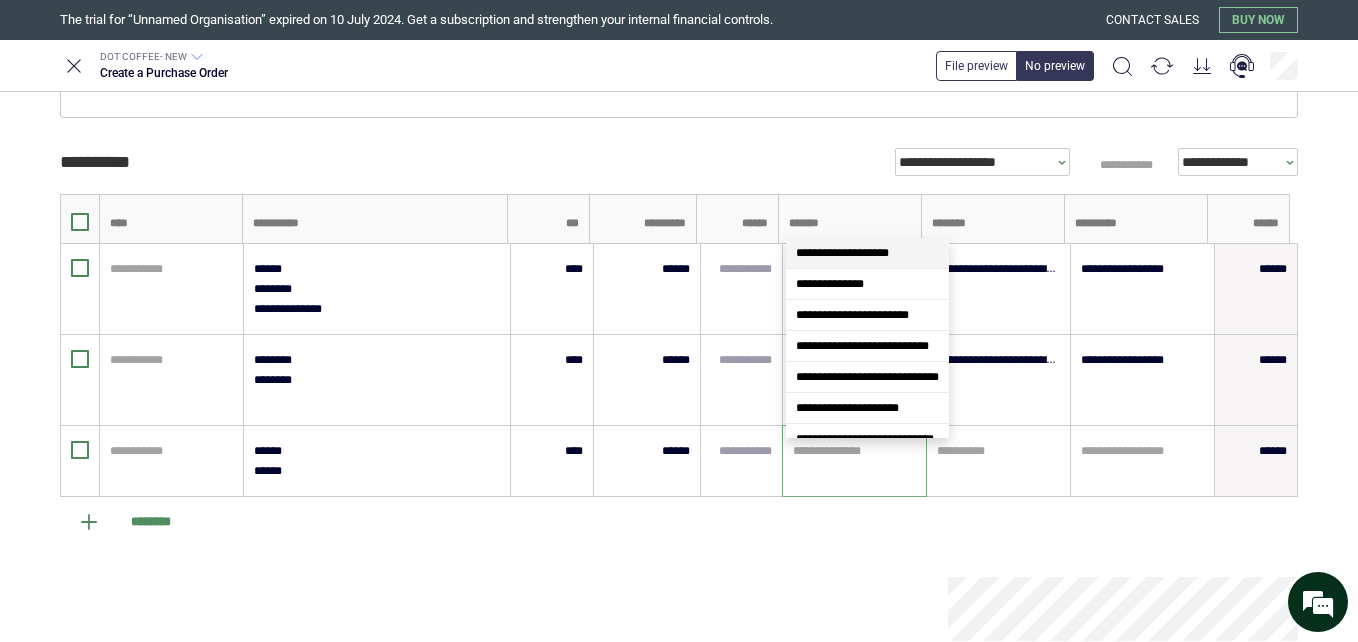 click on "**********" at bounding box center [842, 253] 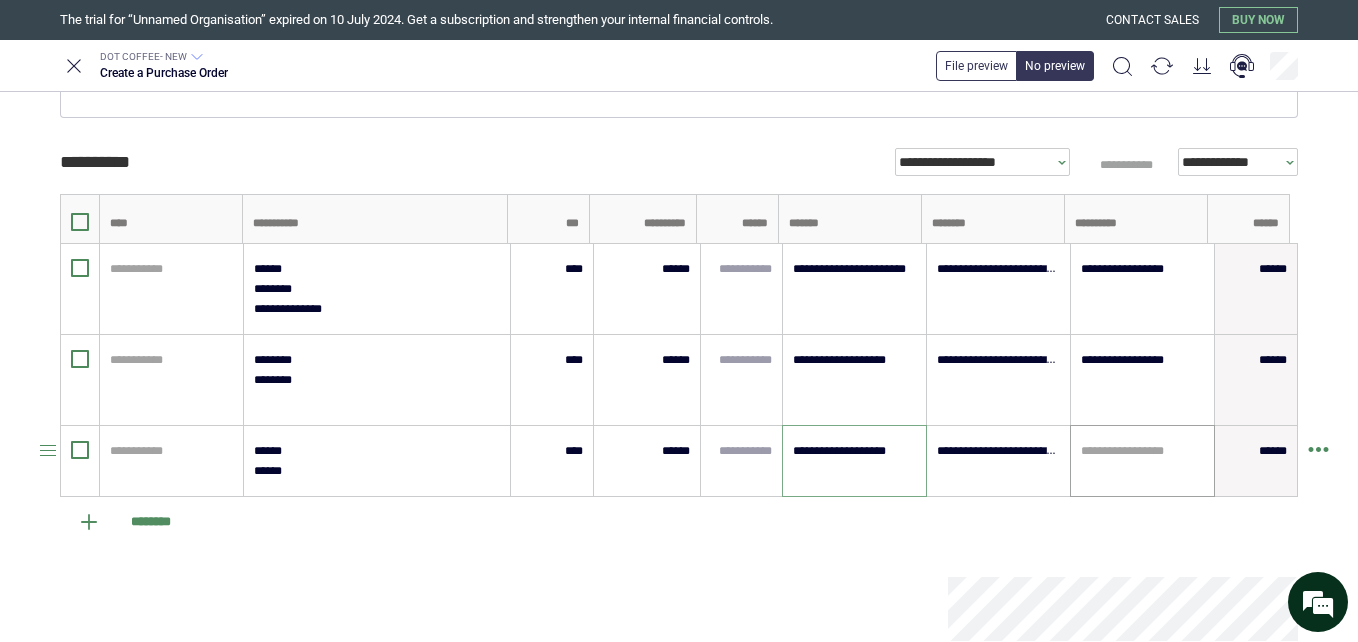 type on "**********" 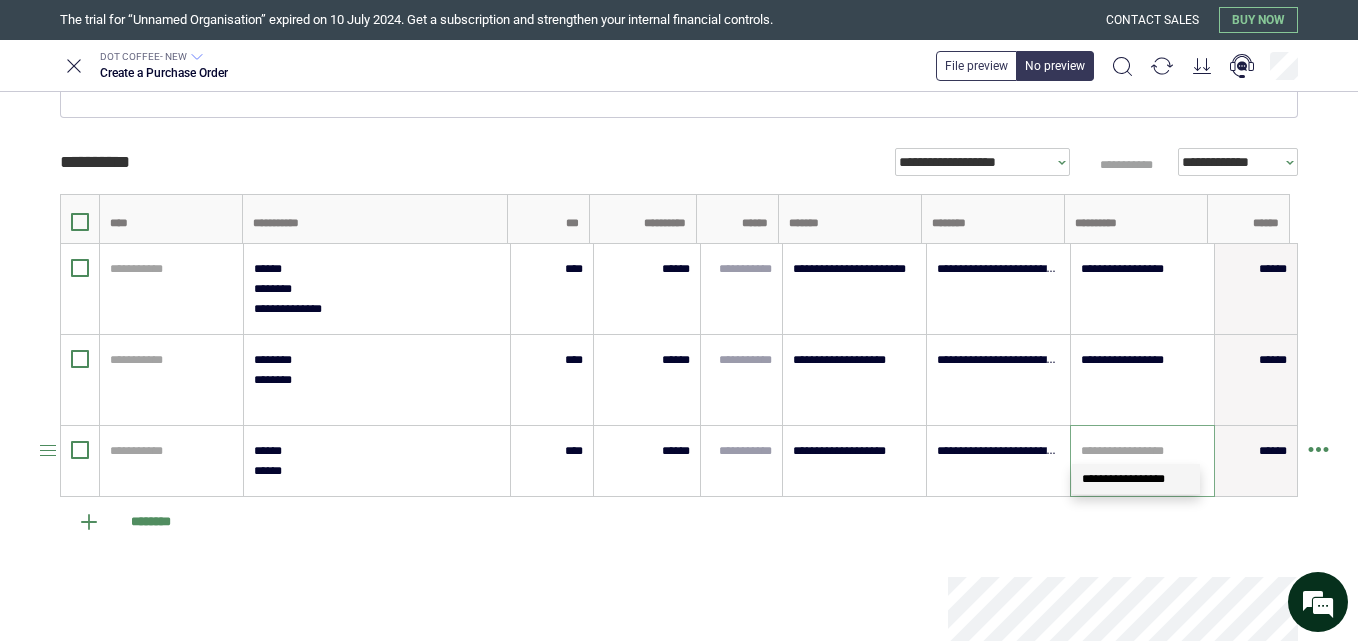 click at bounding box center (1142, 451) 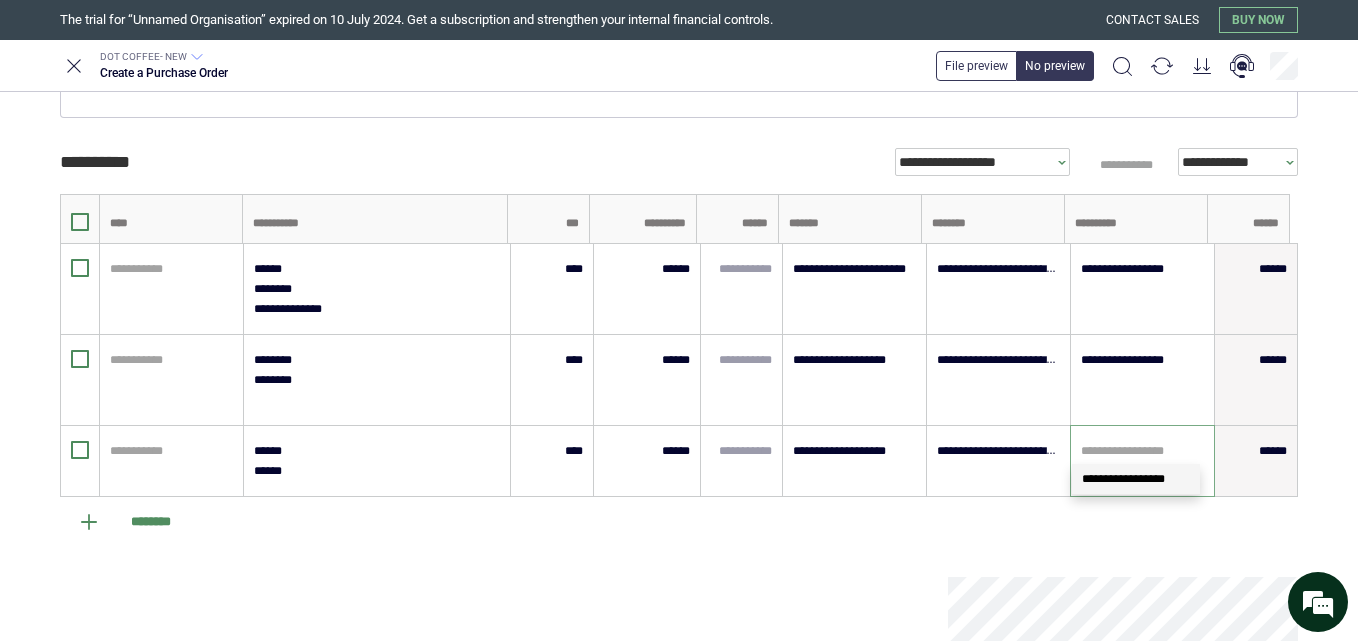 click on "**********" at bounding box center (1123, 479) 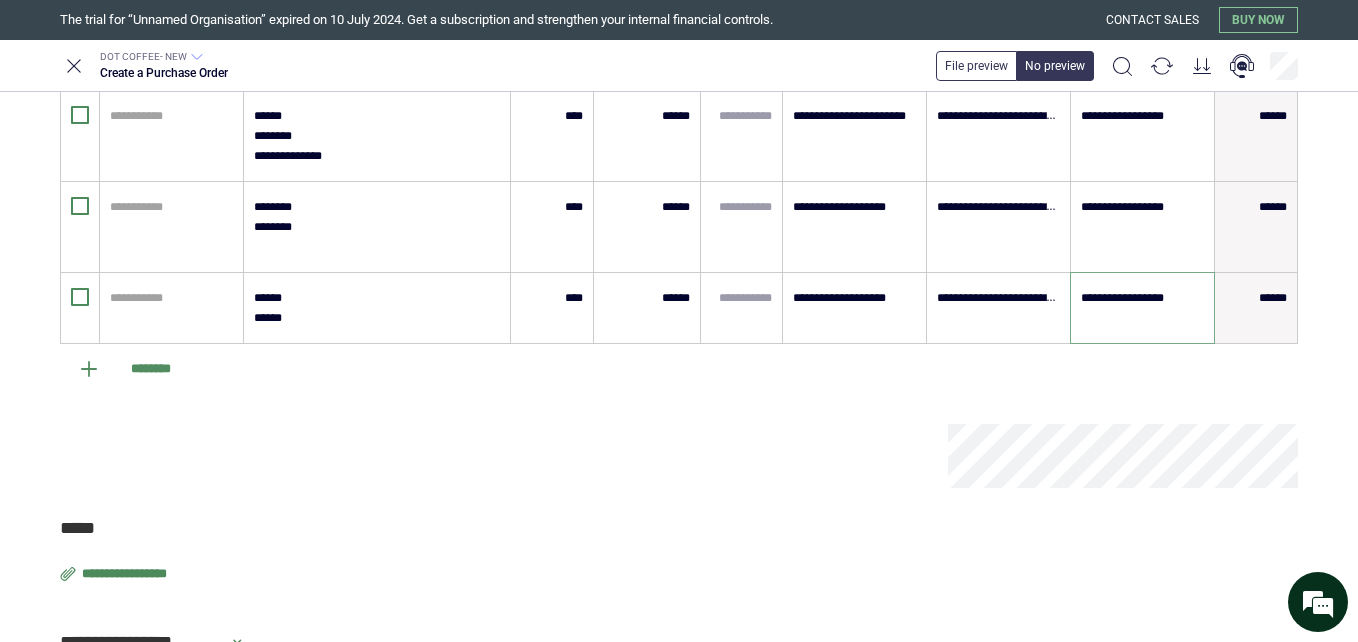 scroll, scrollTop: 615, scrollLeft: 0, axis: vertical 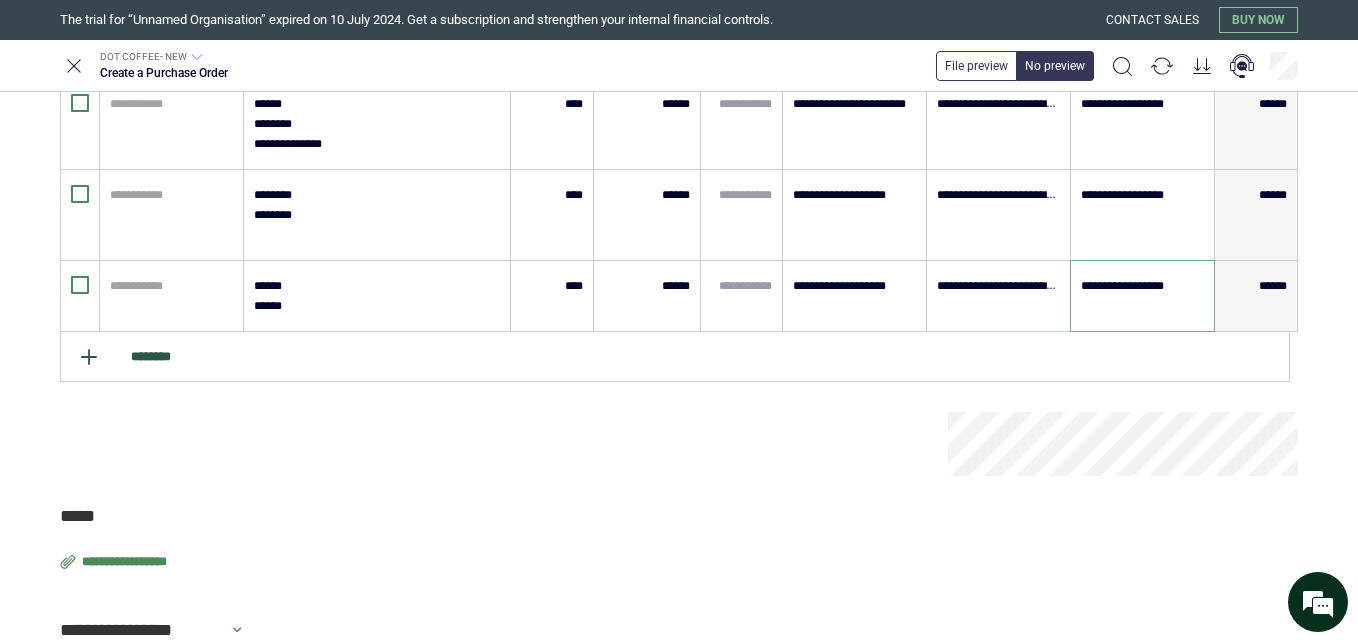 type on "**********" 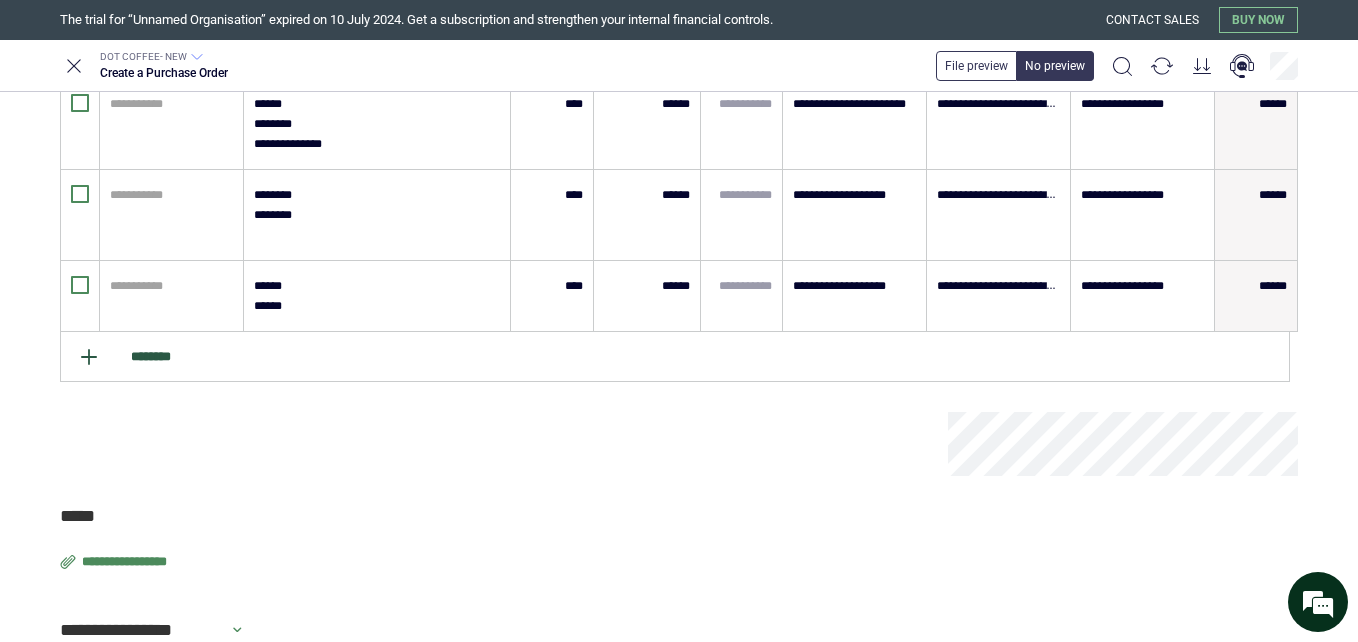 click on "********" at bounding box center [675, 357] 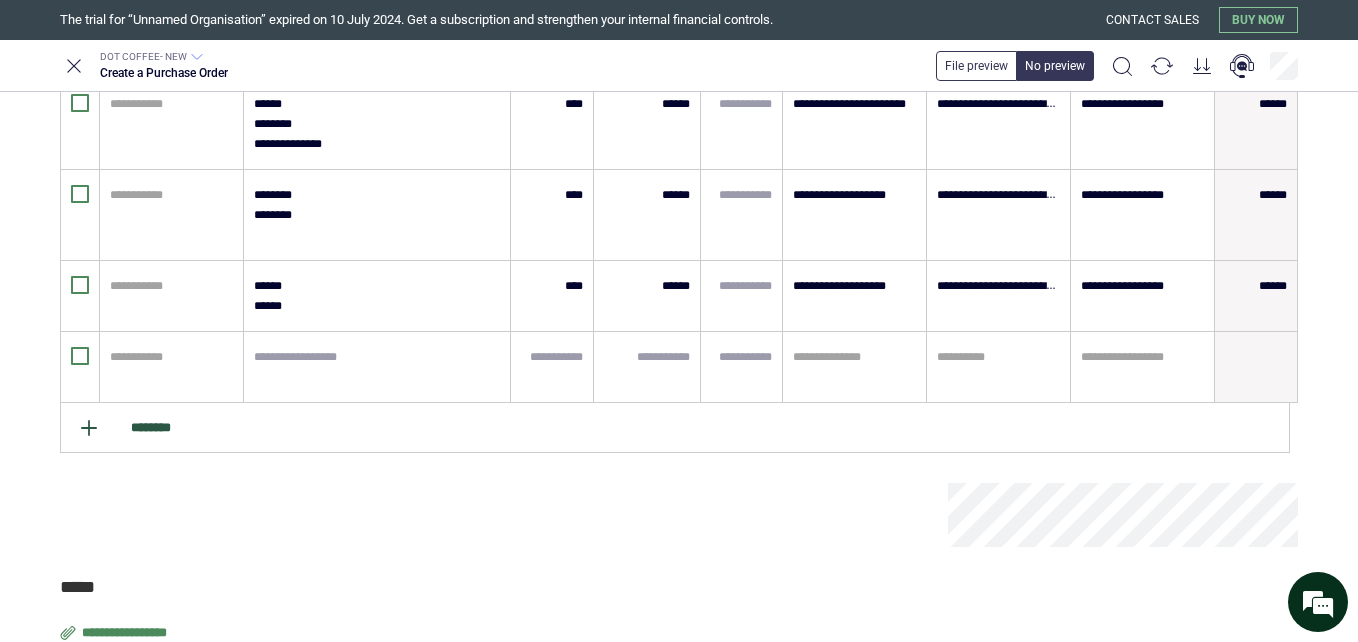 click on "********" at bounding box center (675, 428) 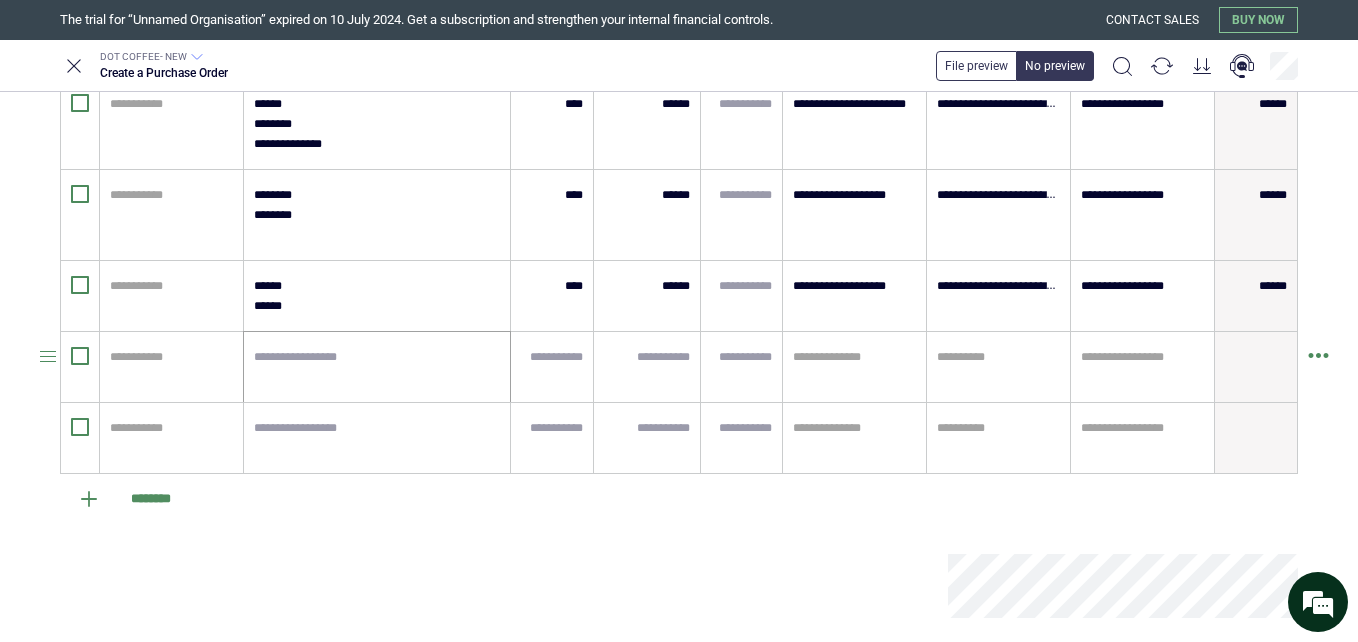 click at bounding box center [377, 367] 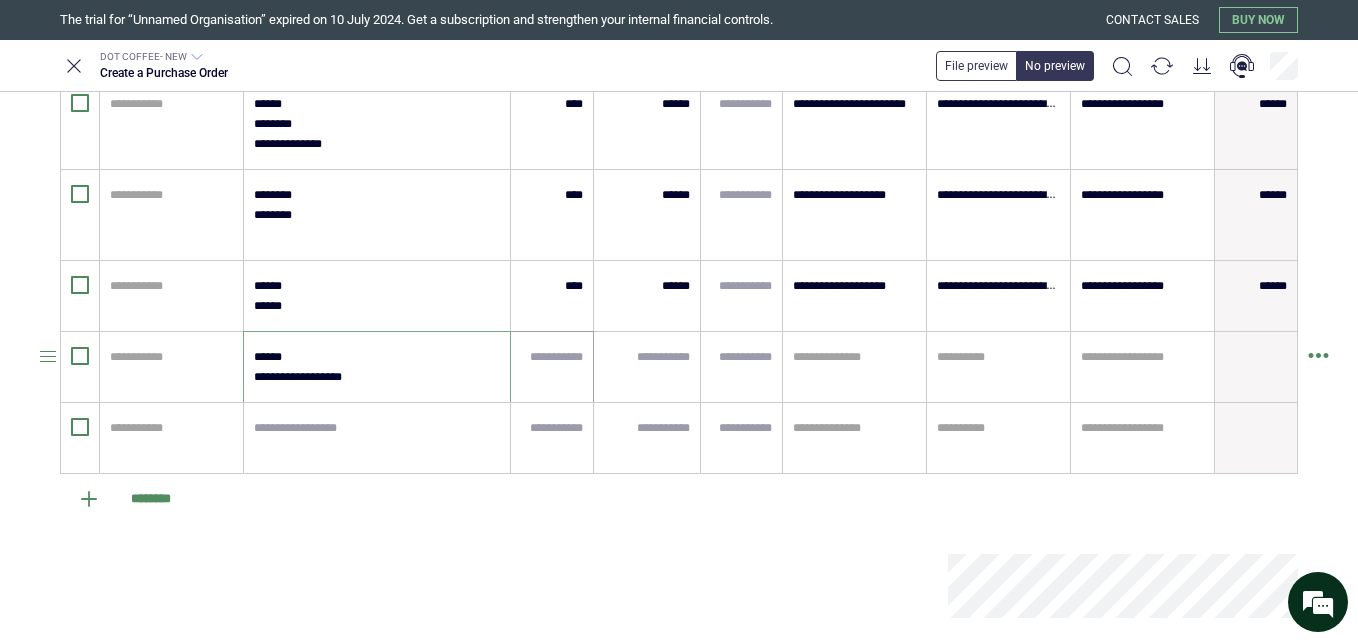 type on "**********" 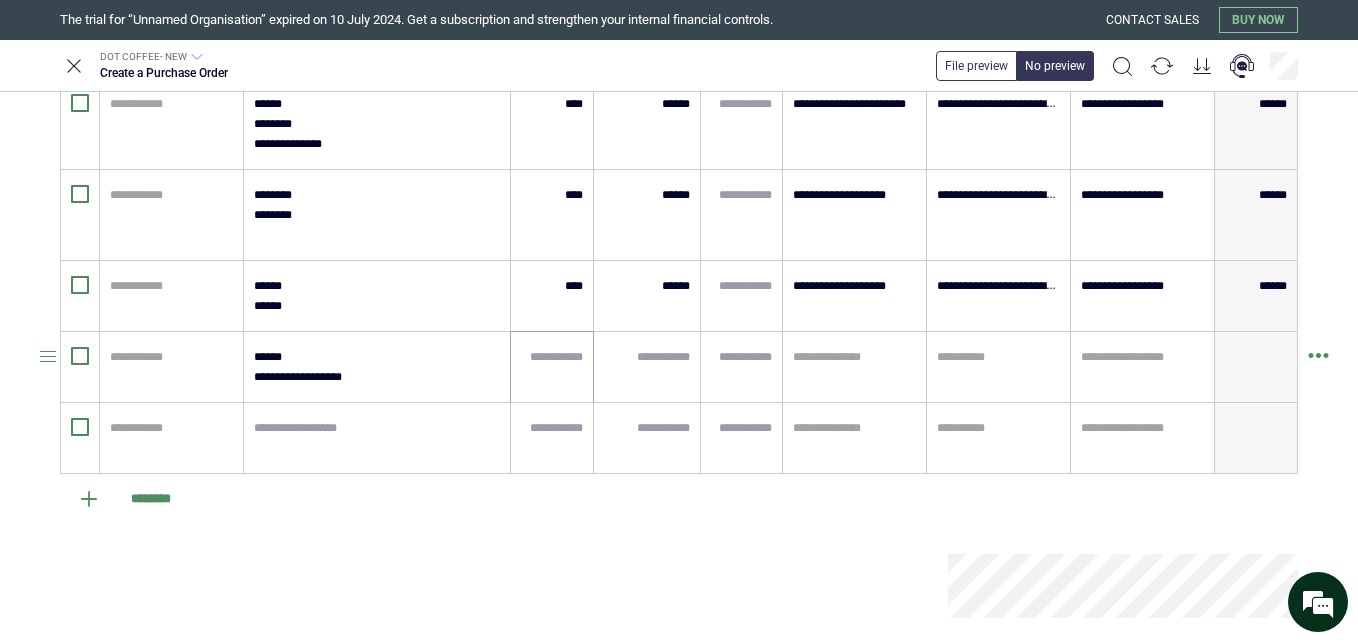 click at bounding box center (552, 367) 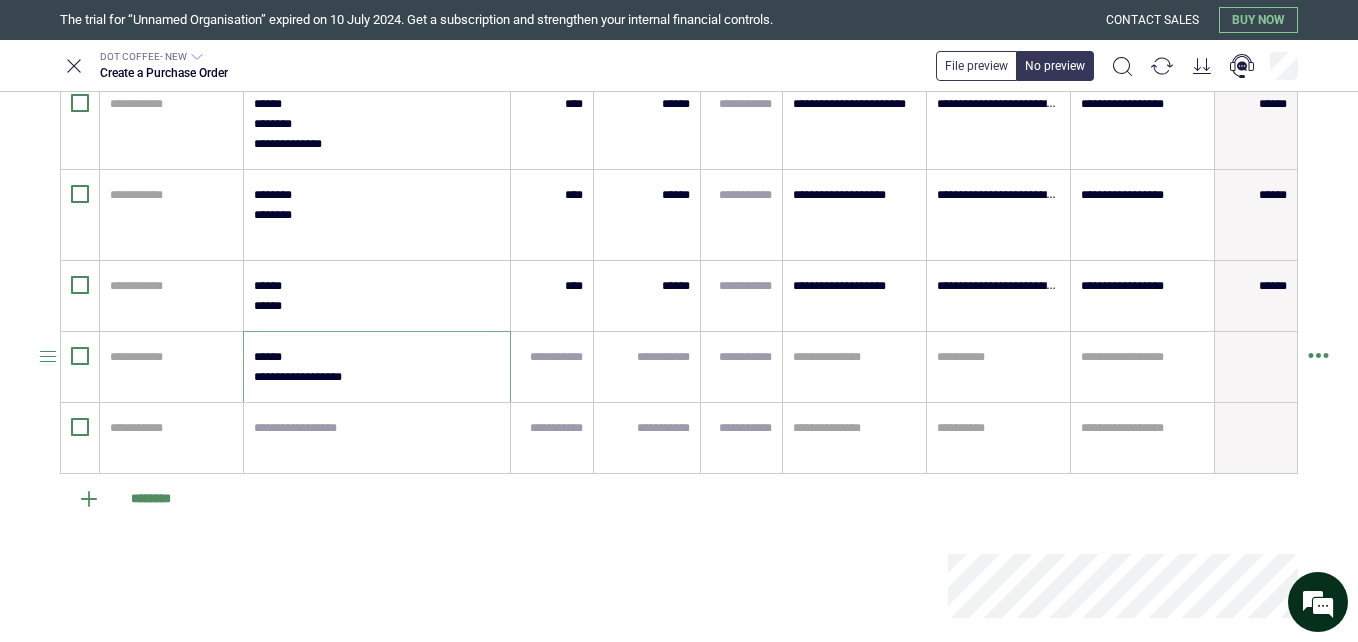 click on "**********" at bounding box center (376, 367) 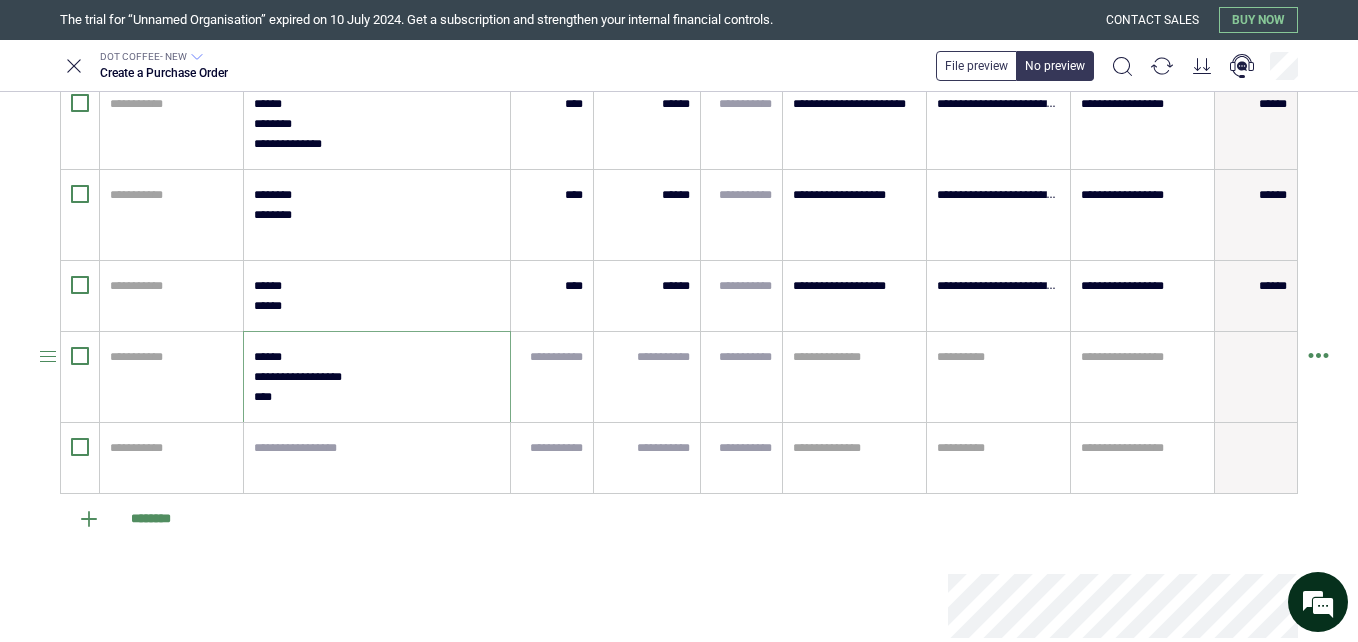 type on "**********" 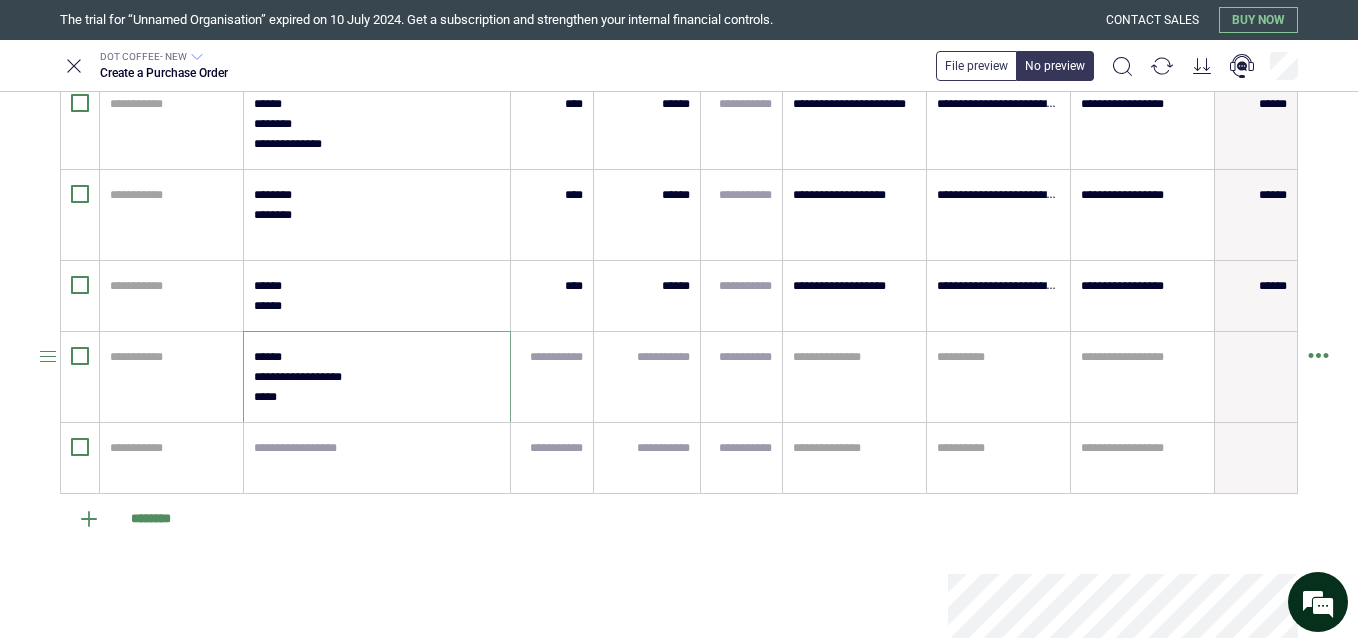type on "*" 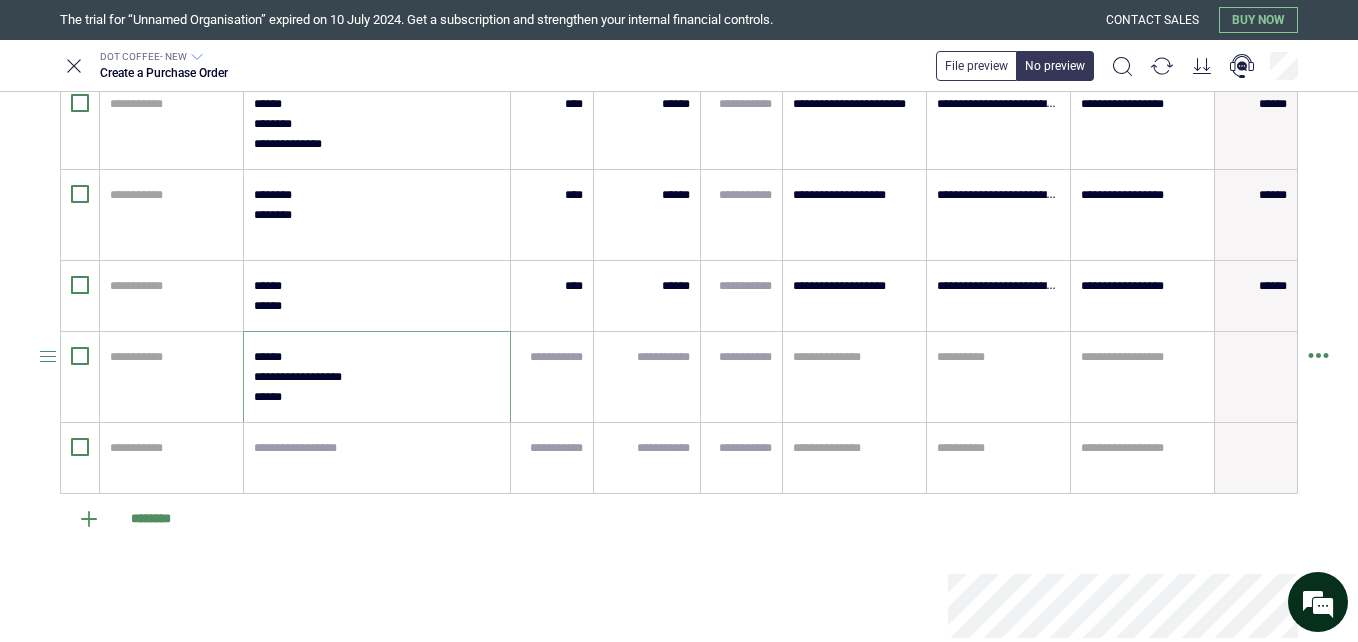 type on "*" 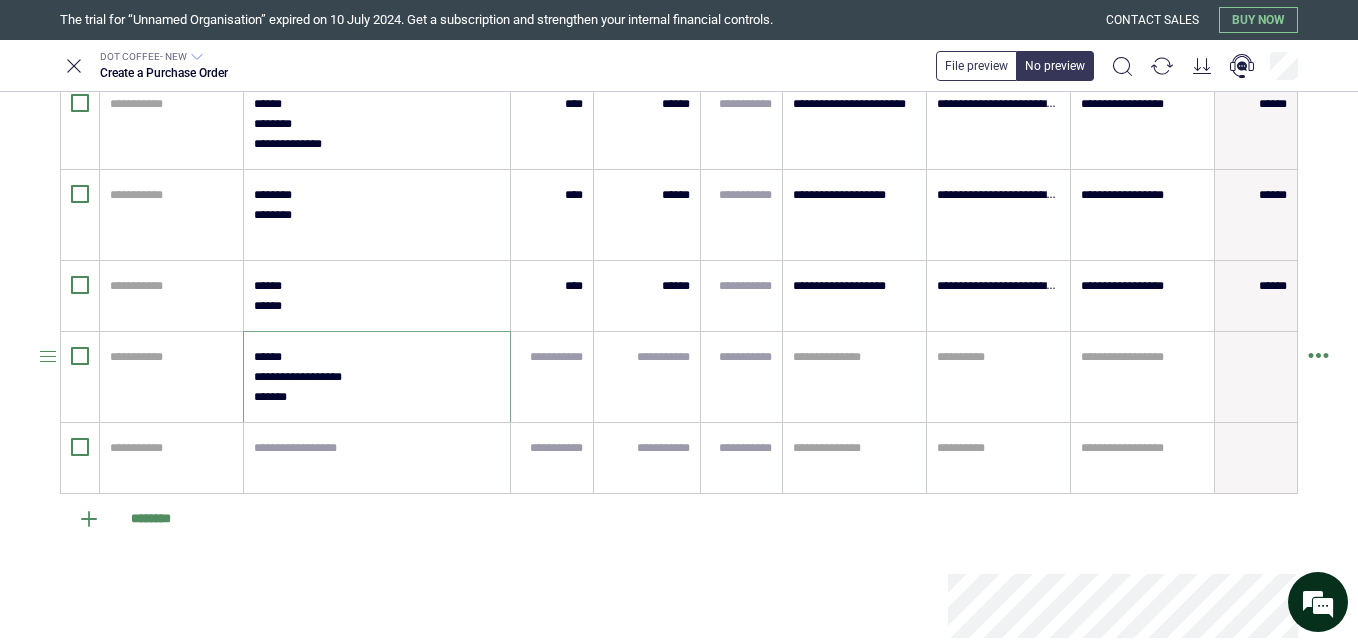 type on "*" 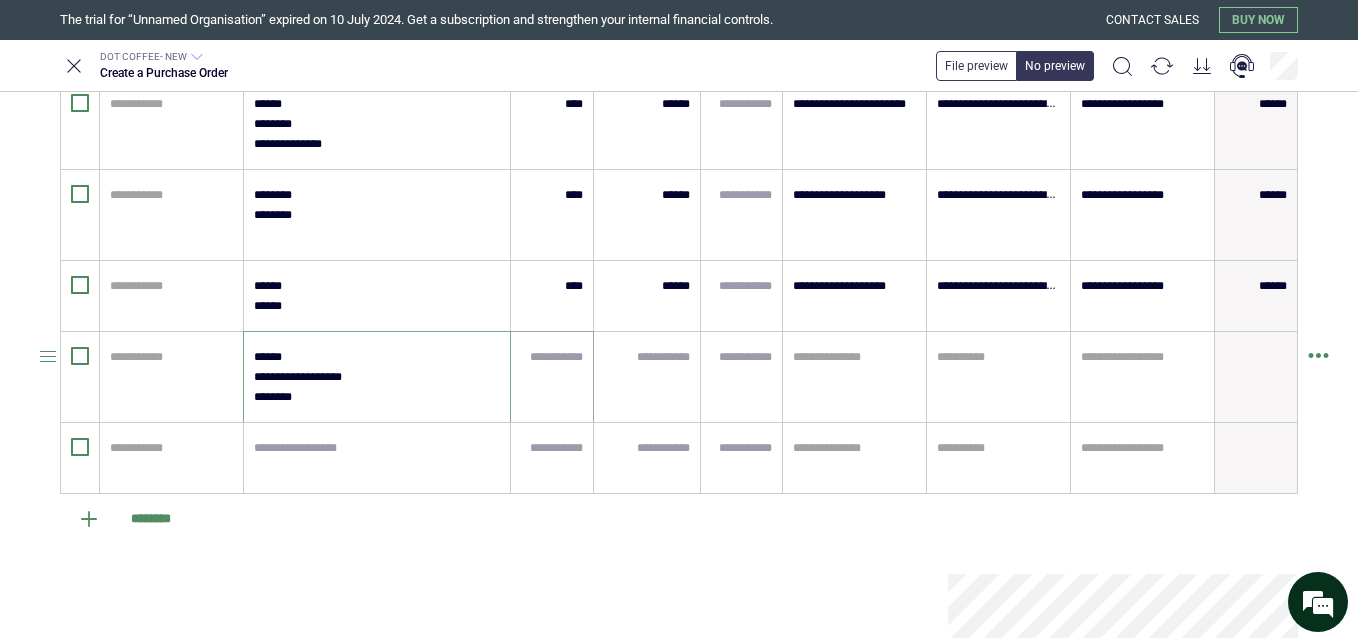 type on "**********" 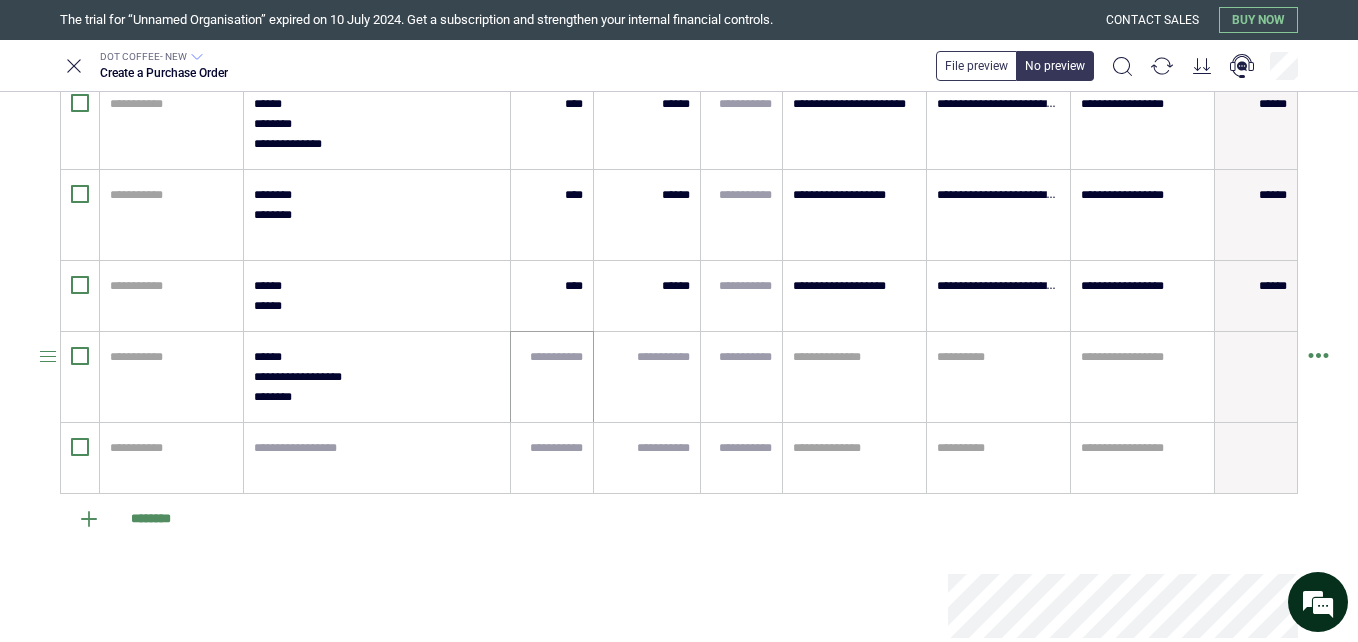 click at bounding box center [552, 377] 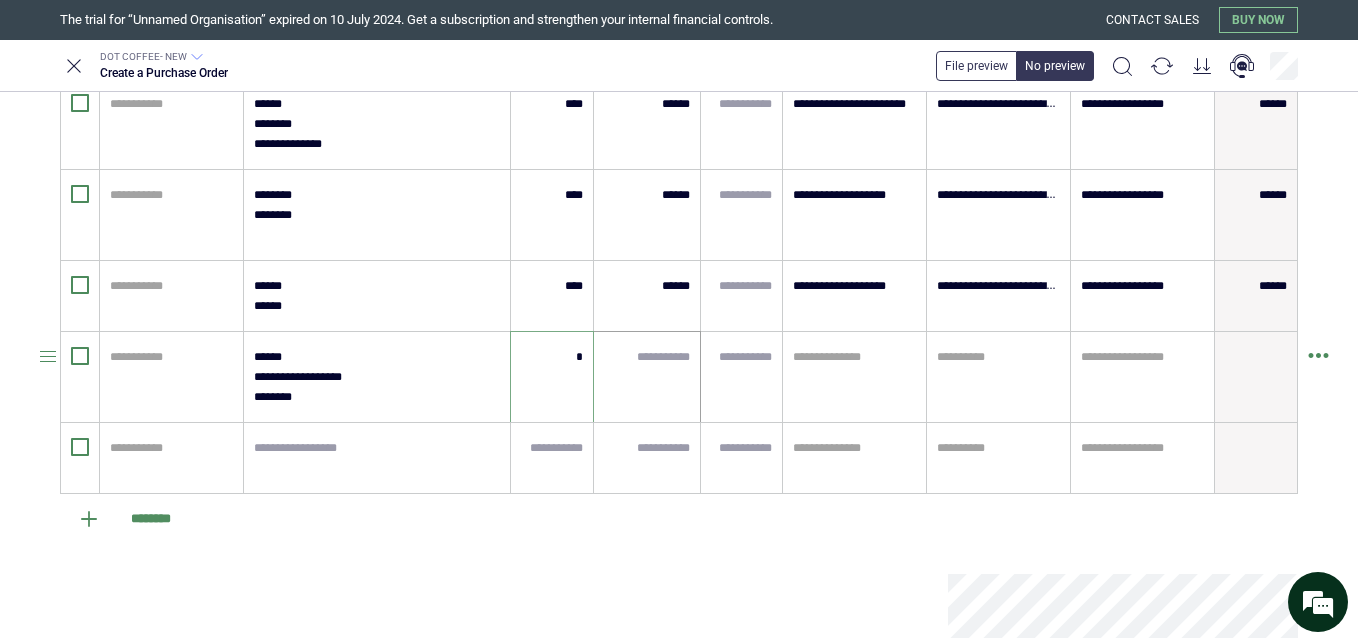 type on "*" 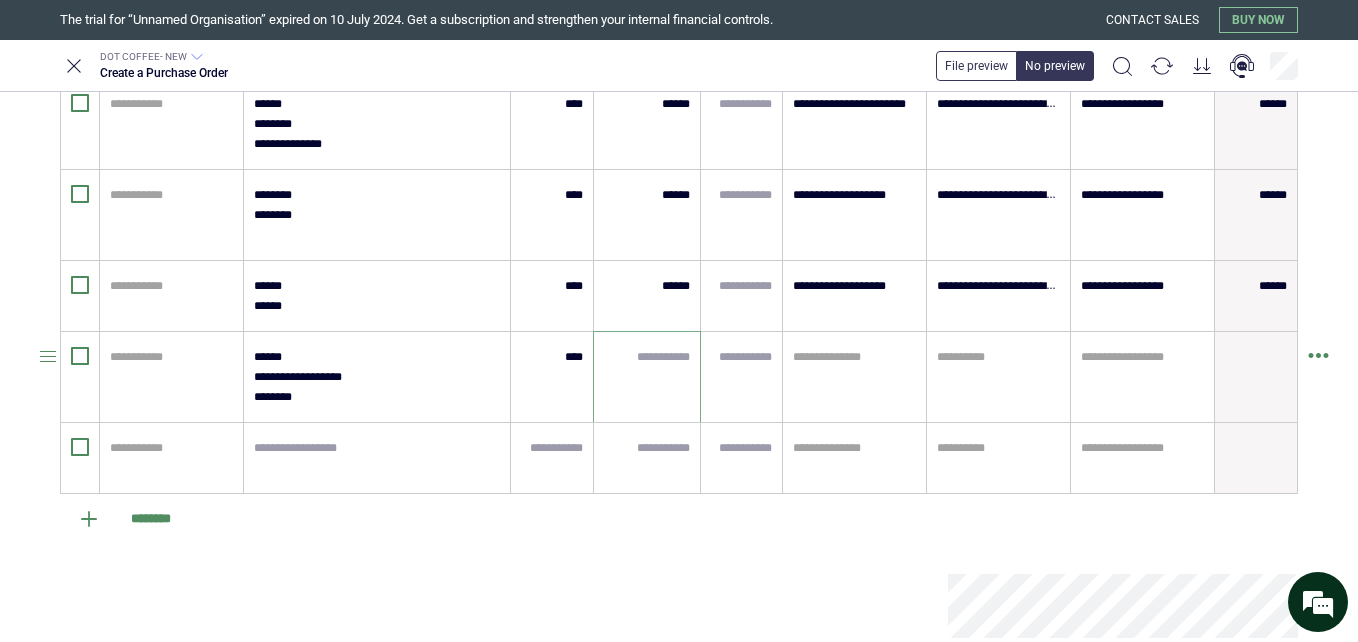 click at bounding box center [647, 357] 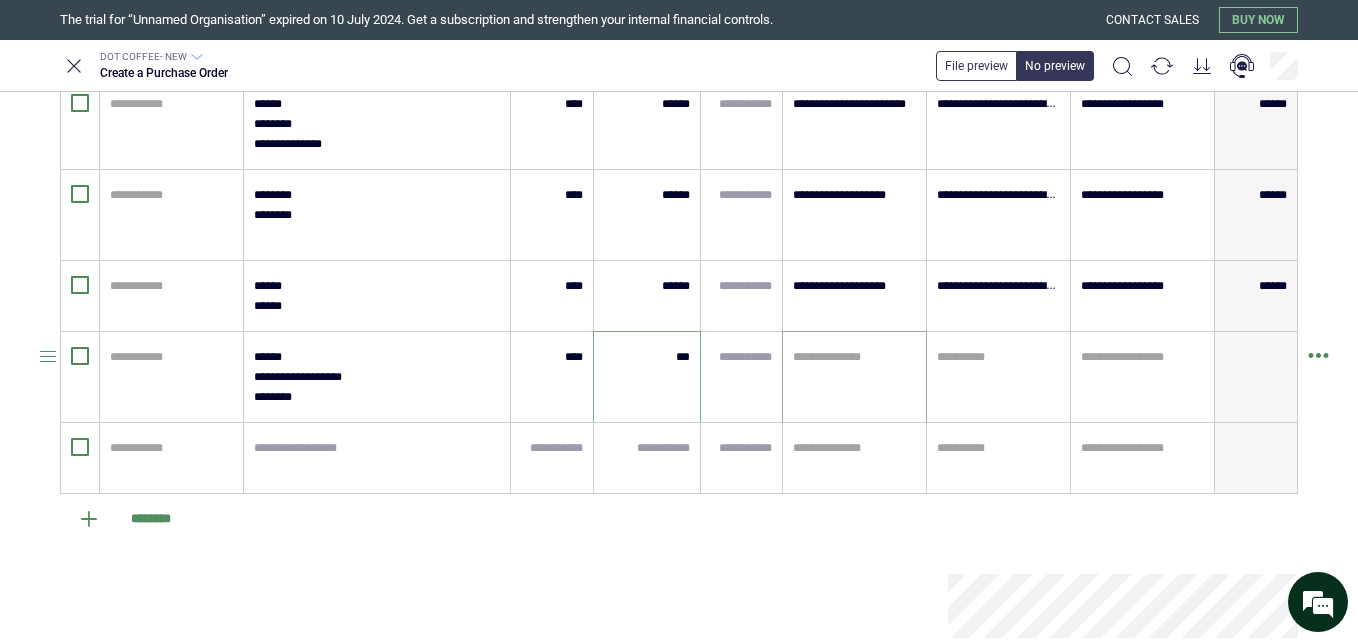 type on "***" 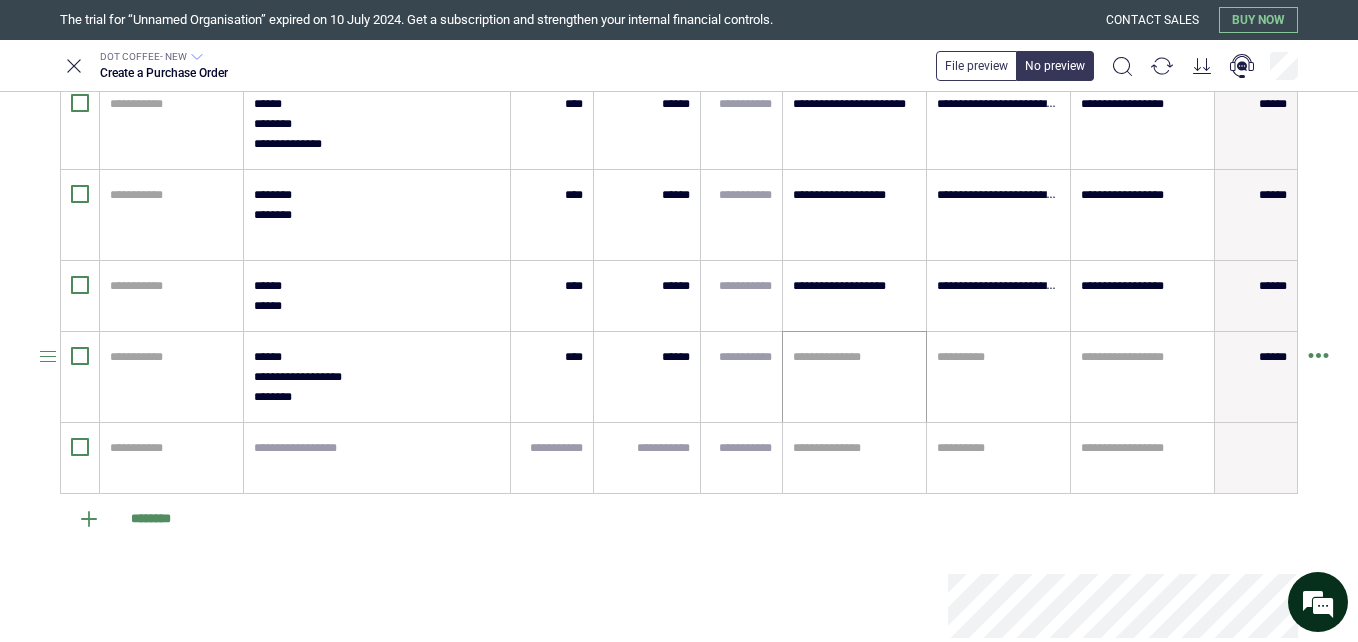 click on "**********" at bounding box center (854, 377) 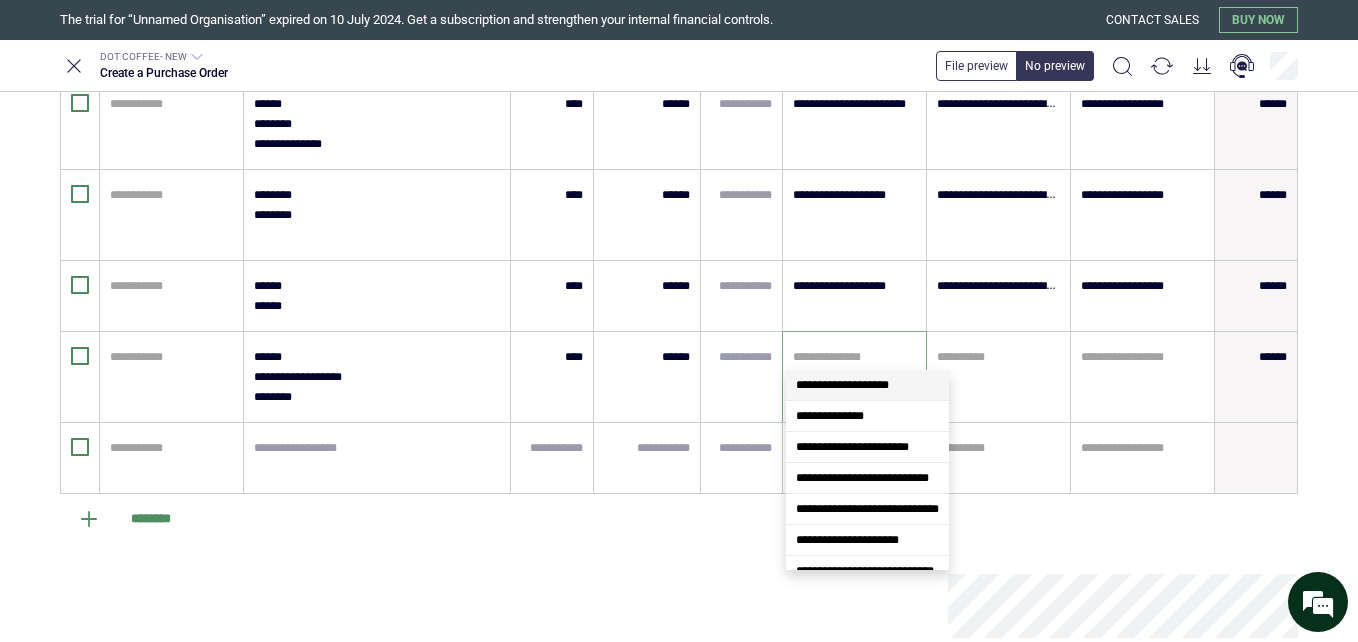 click on "**********" at bounding box center [842, 385] 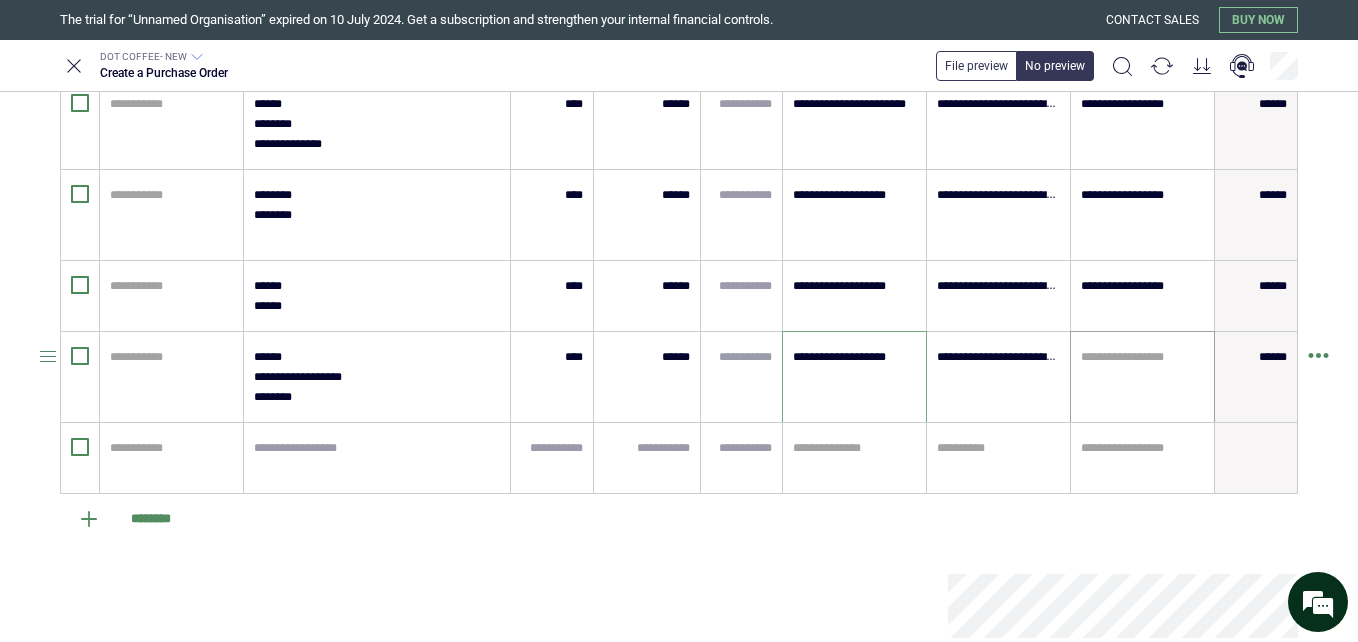 type on "**********" 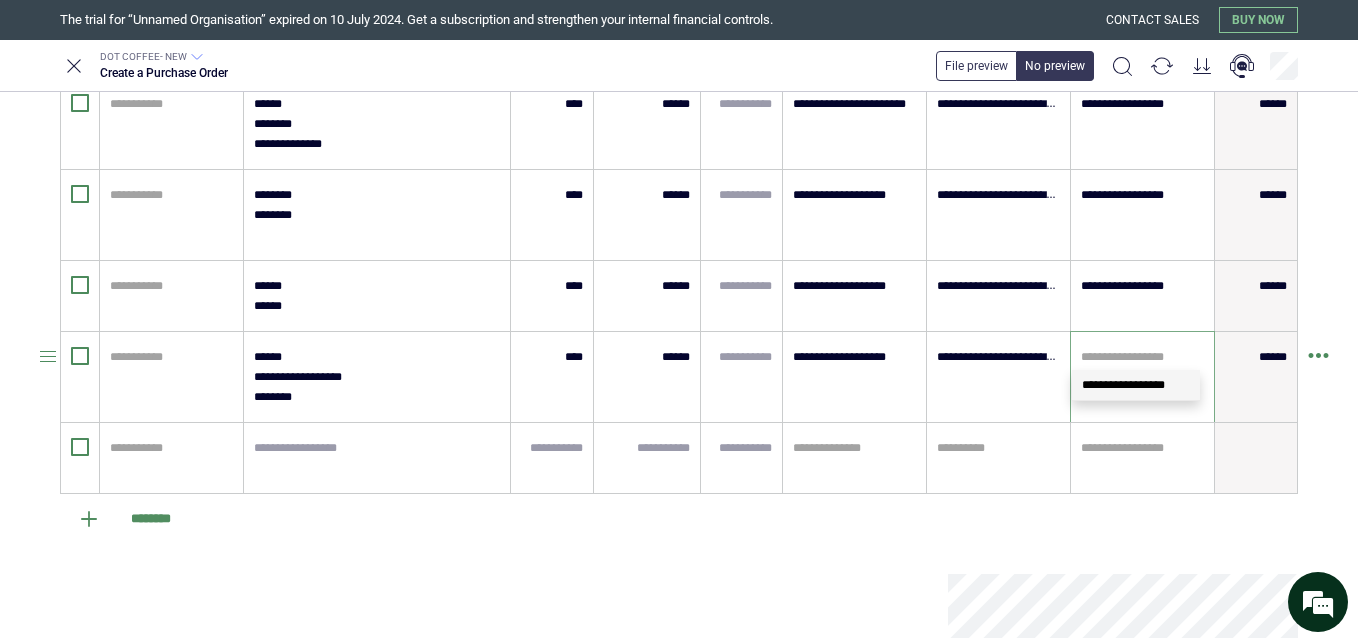 click at bounding box center (1142, 357) 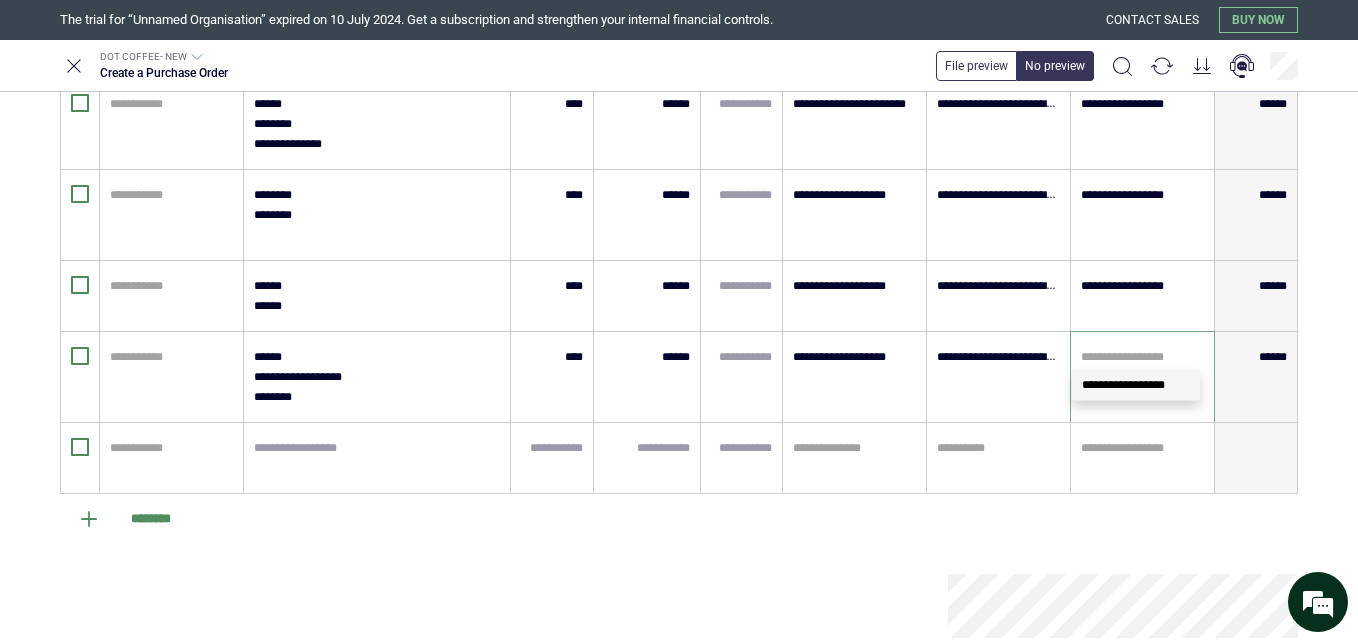 click on "**********" at bounding box center [1123, 385] 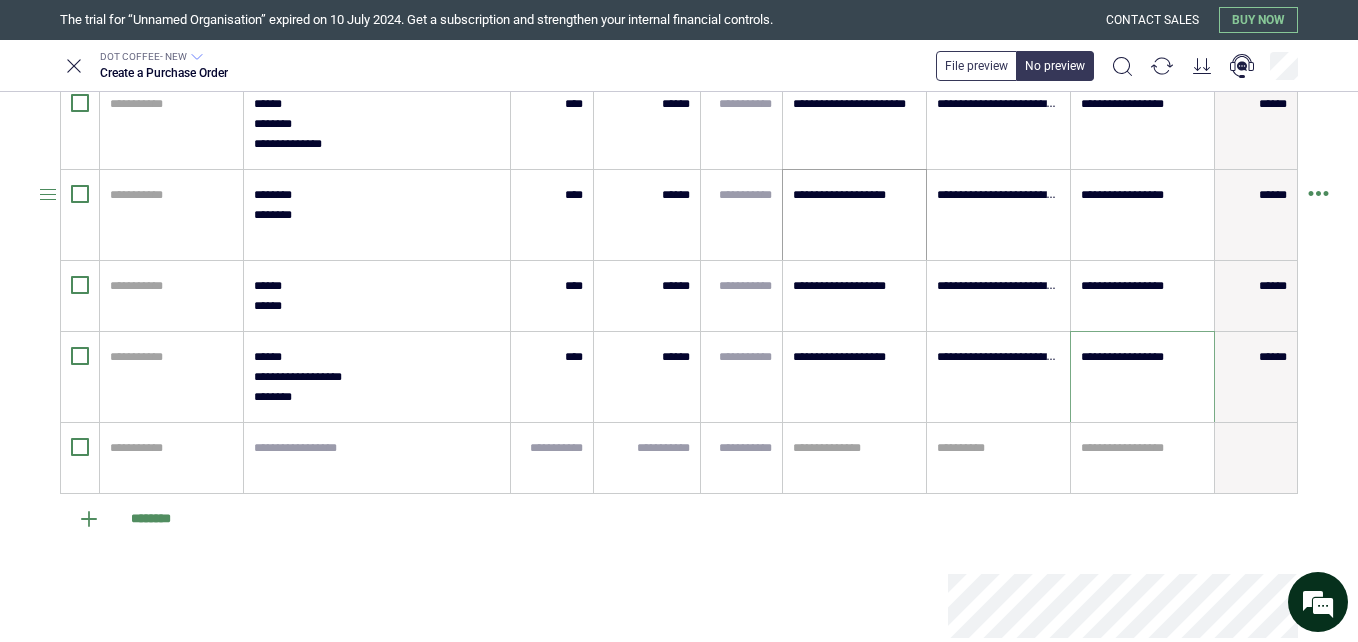 type on "**********" 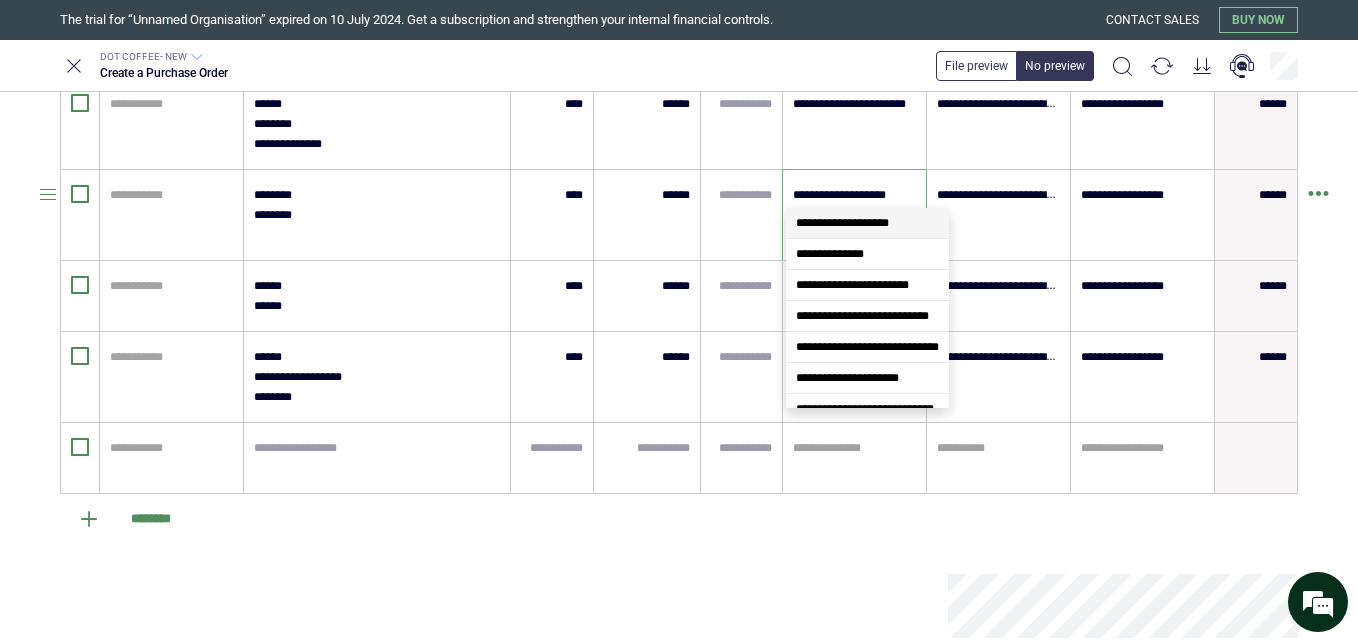 click on "**********" at bounding box center (854, 195) 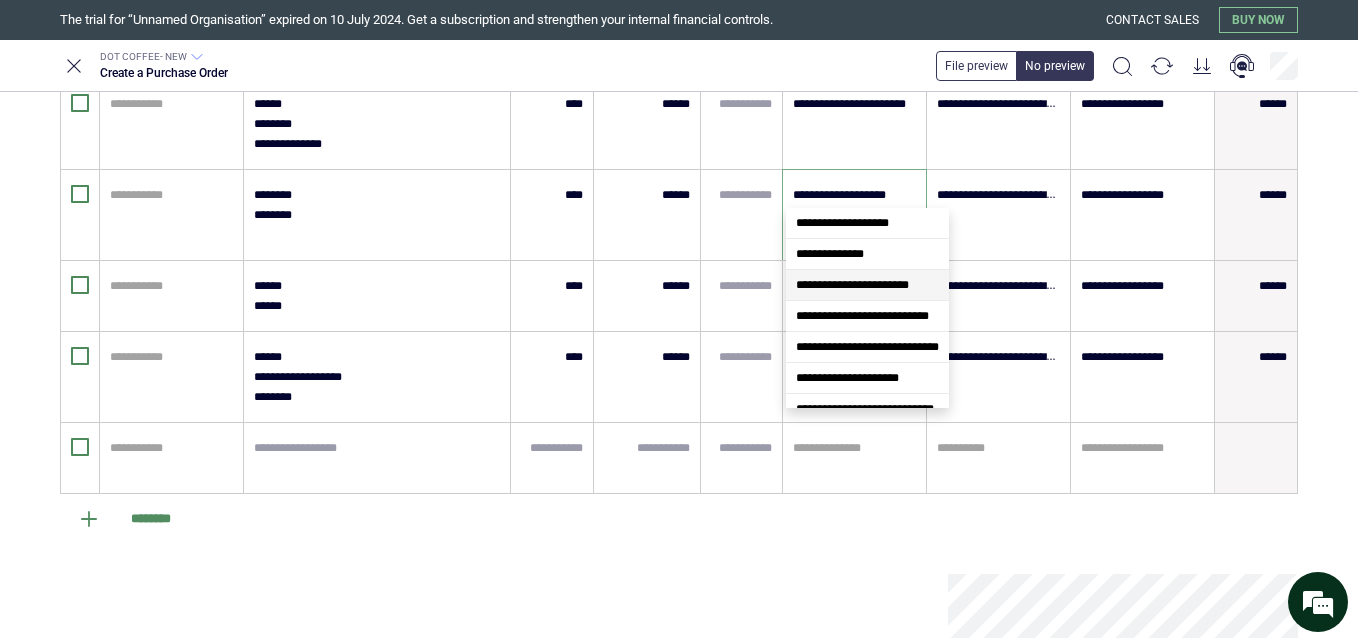 click on "**********" at bounding box center [852, 285] 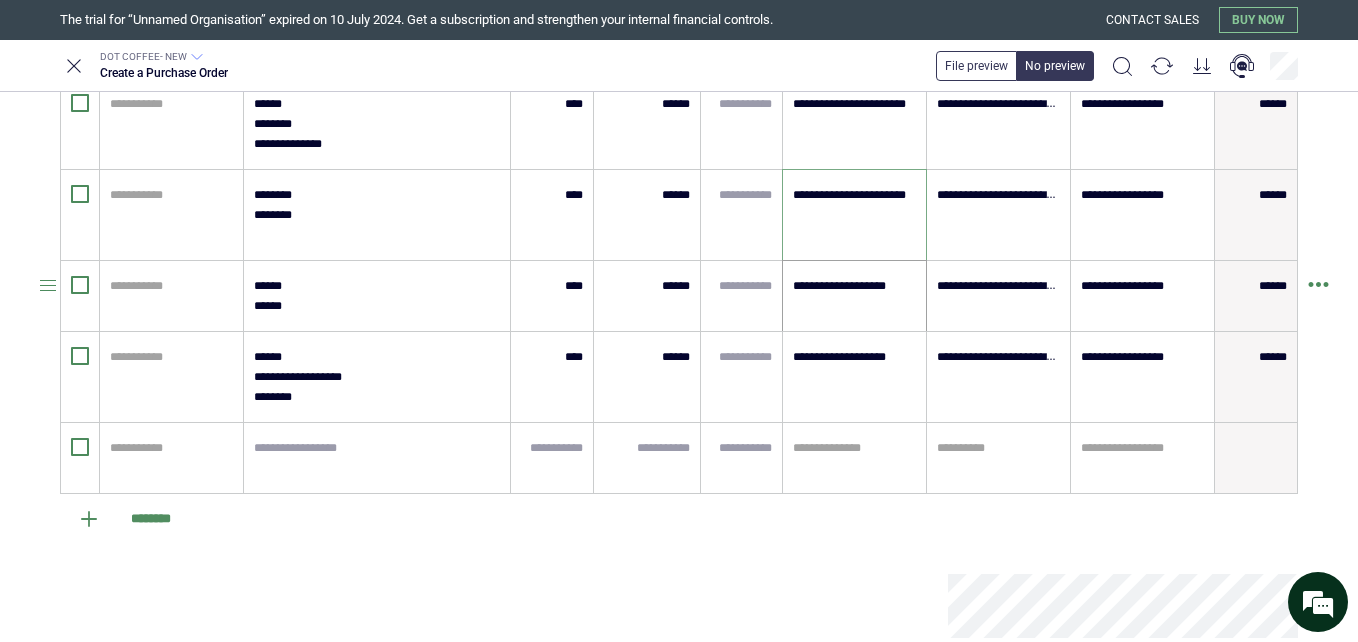 type on "**********" 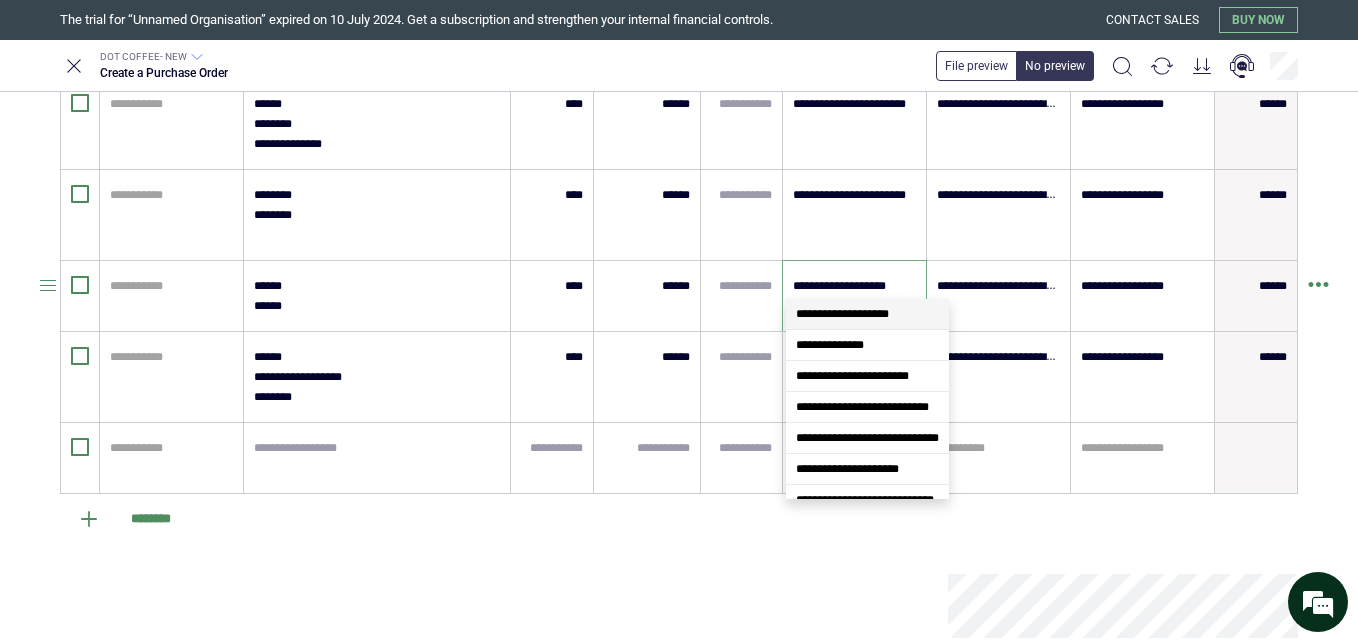 click on "**********" at bounding box center (854, 286) 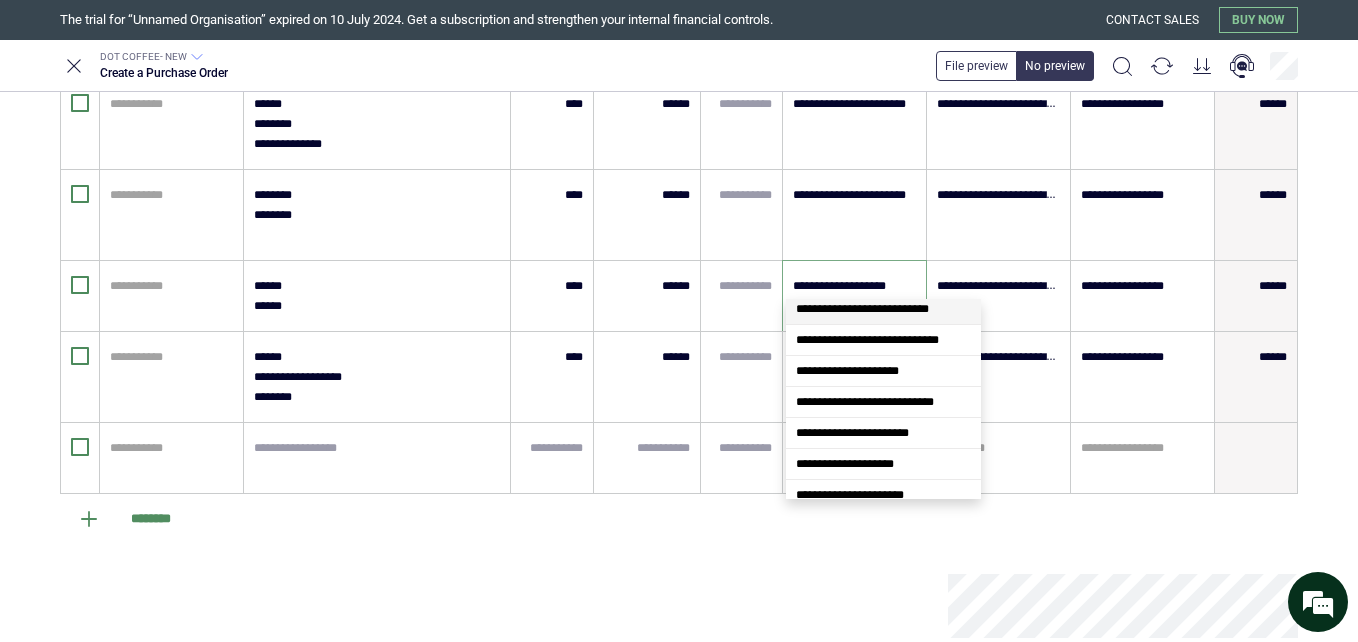 scroll, scrollTop: 110, scrollLeft: 0, axis: vertical 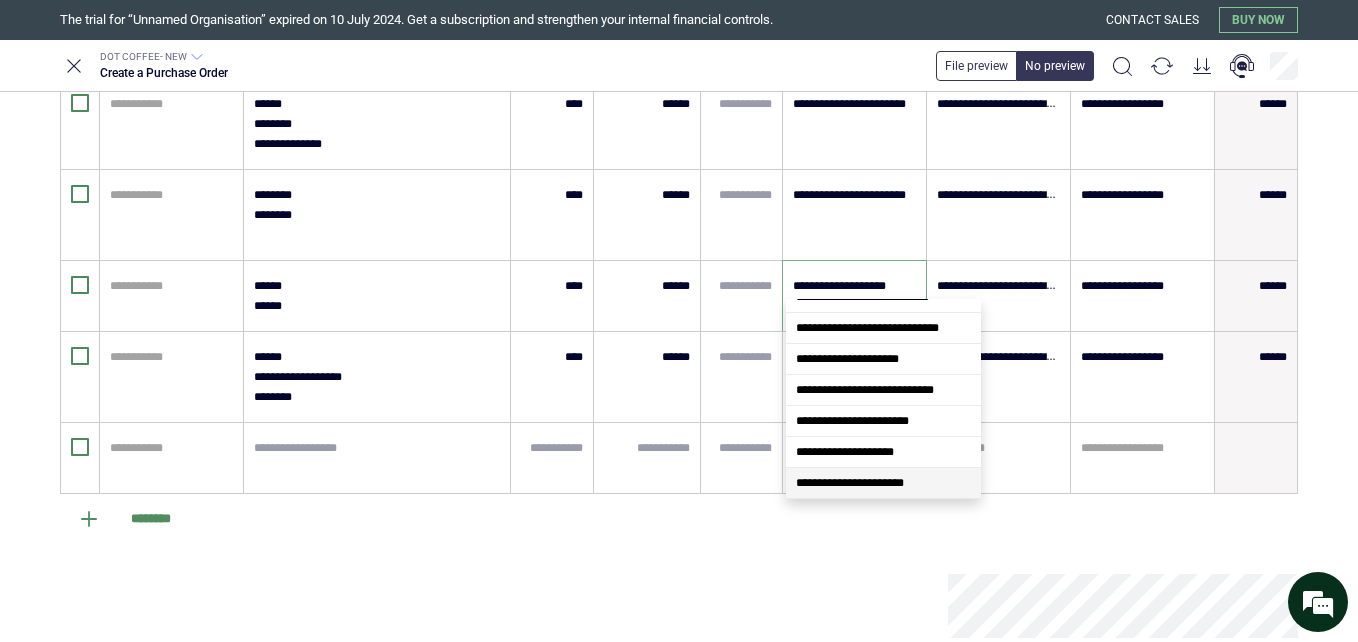 click on "**********" at bounding box center [883, 483] 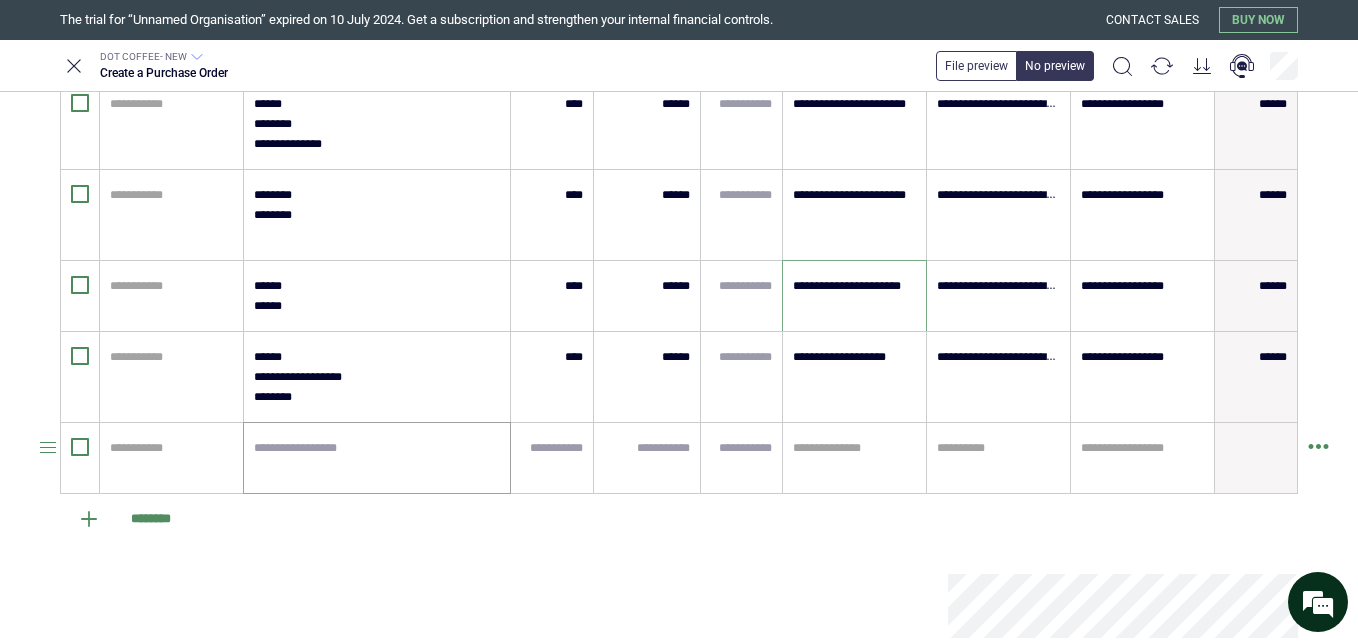 type on "**********" 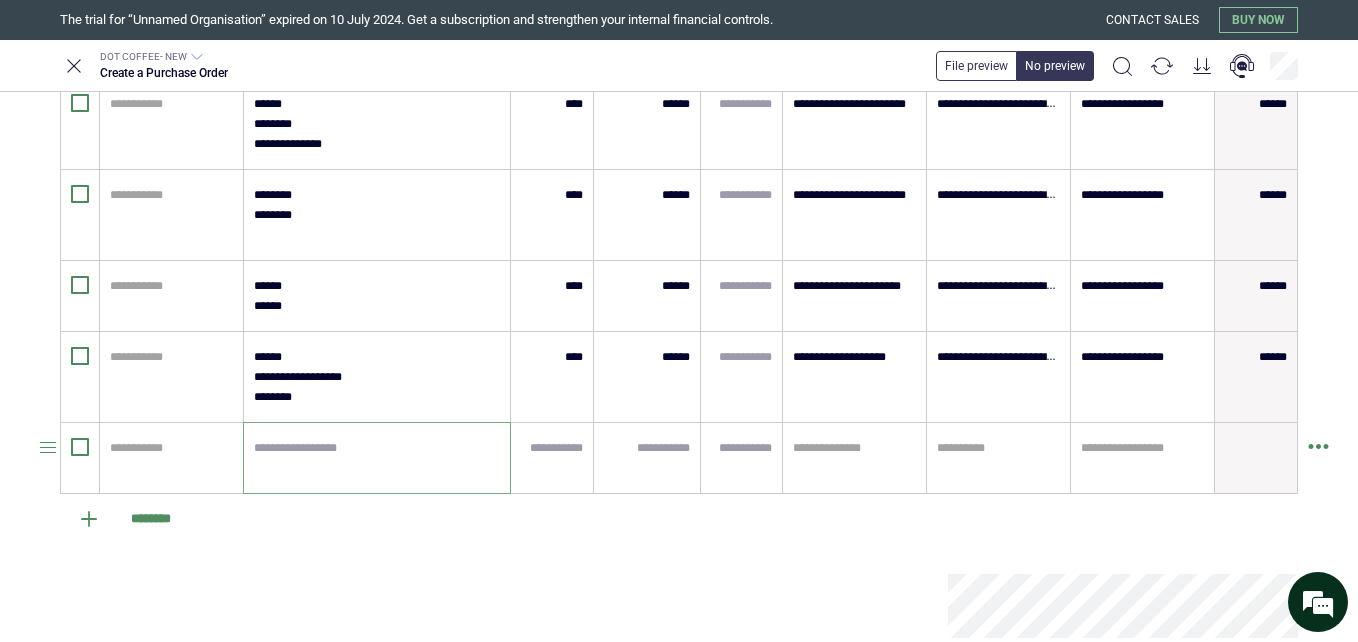 click at bounding box center [377, 458] 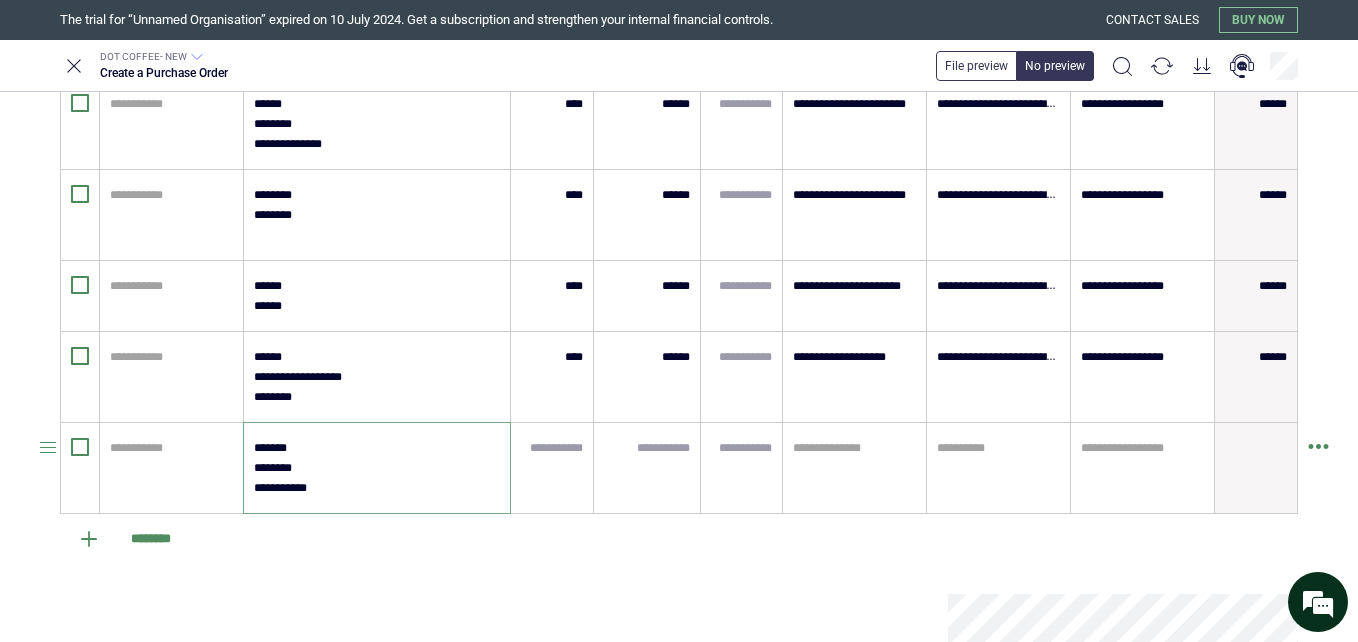 type on "**********" 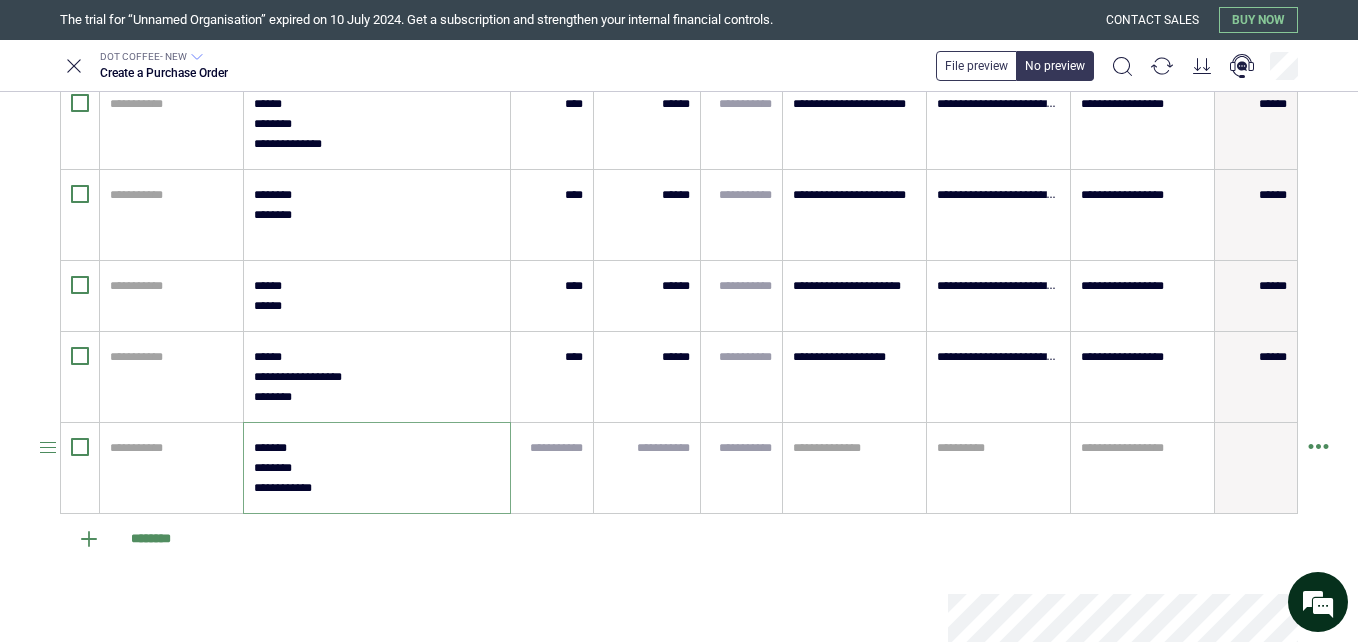 type on "*" 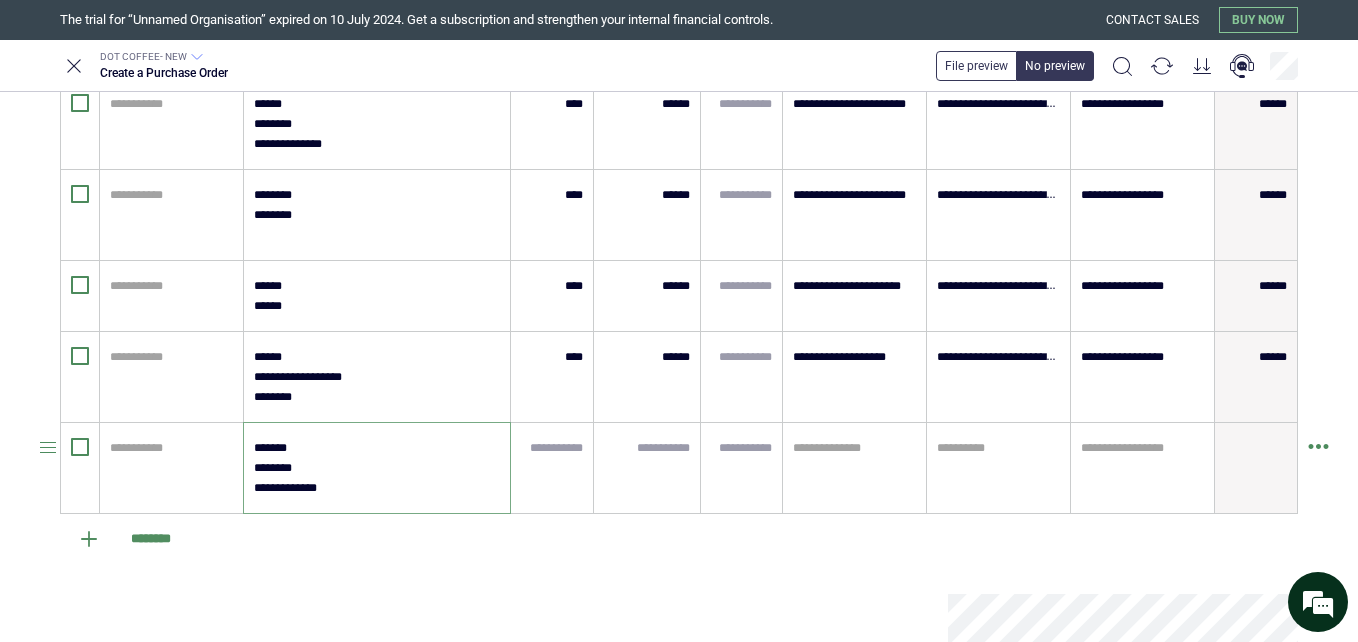 type on "*" 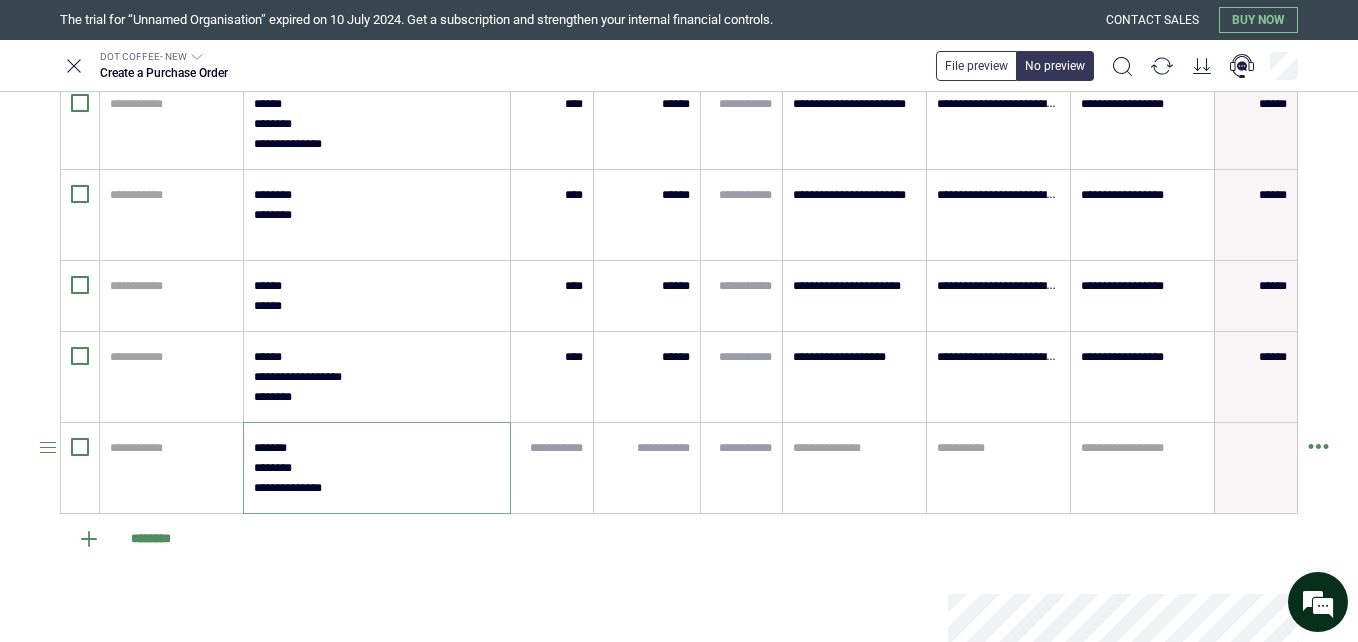 type on "*" 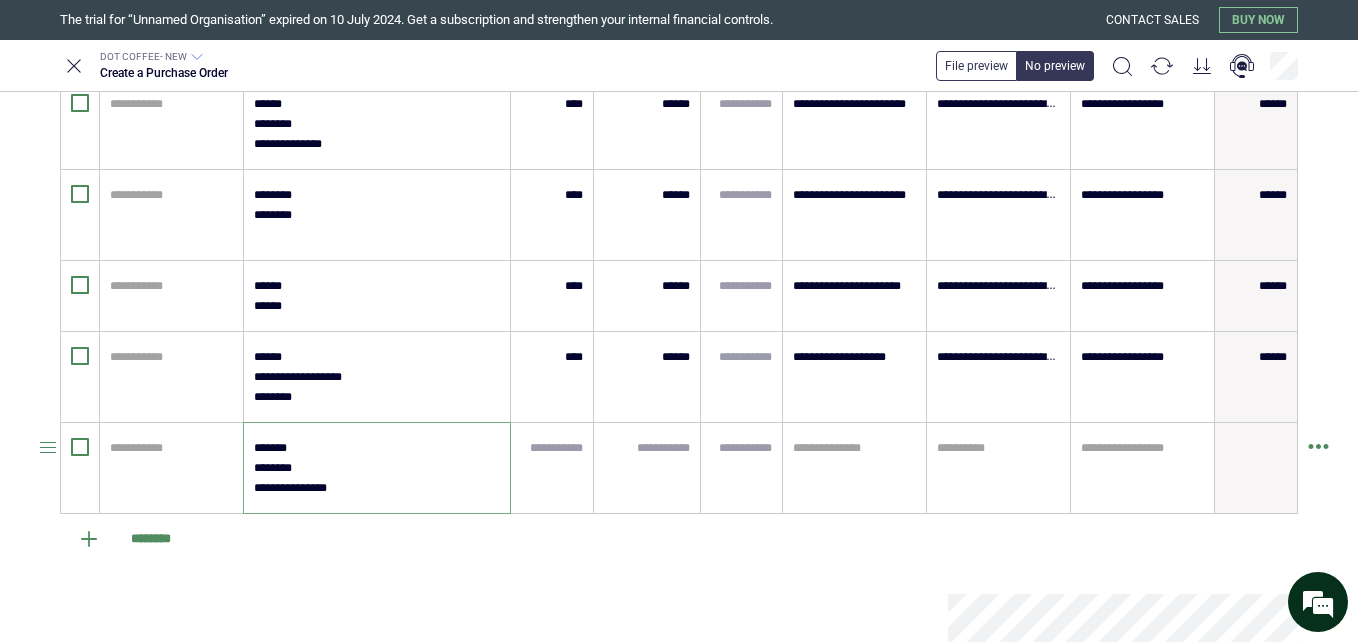 type on "*" 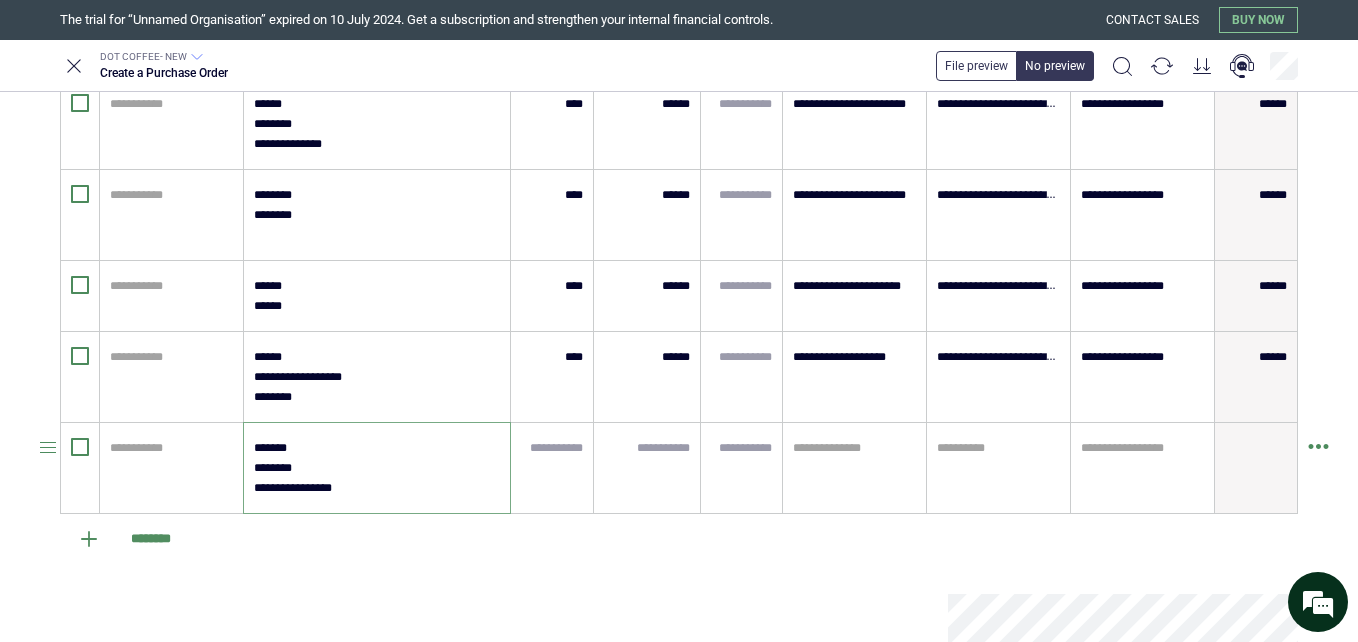 type on "*" 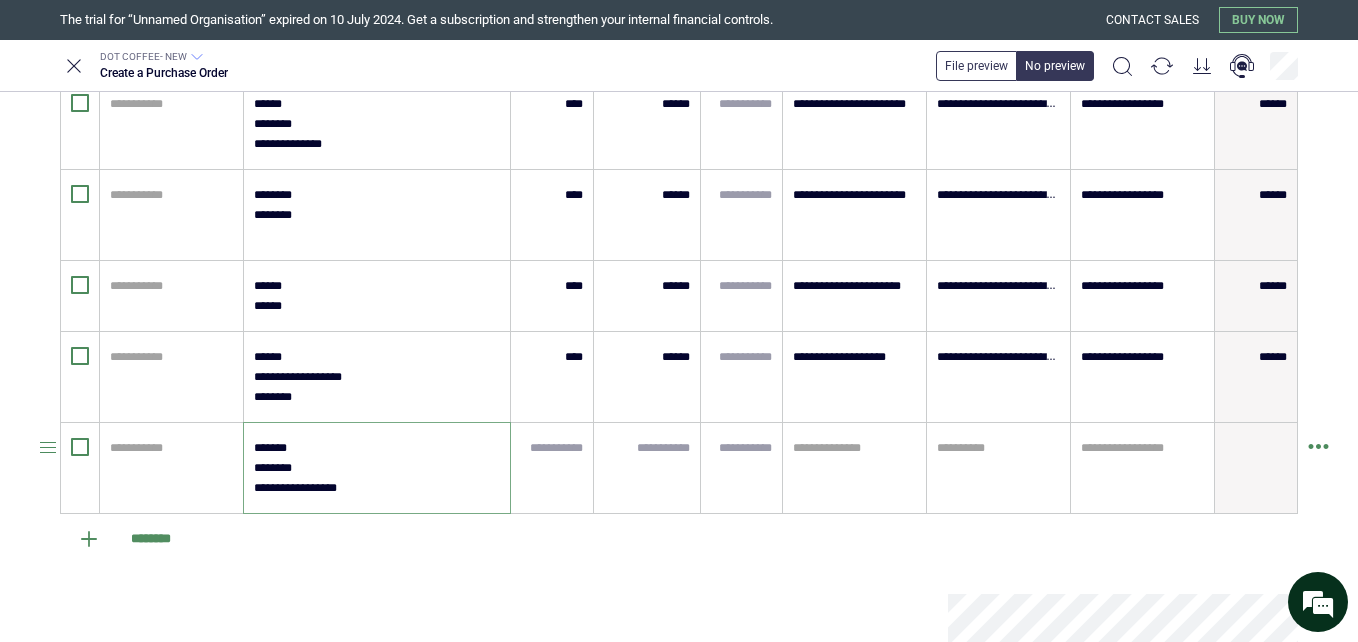 type on "*" 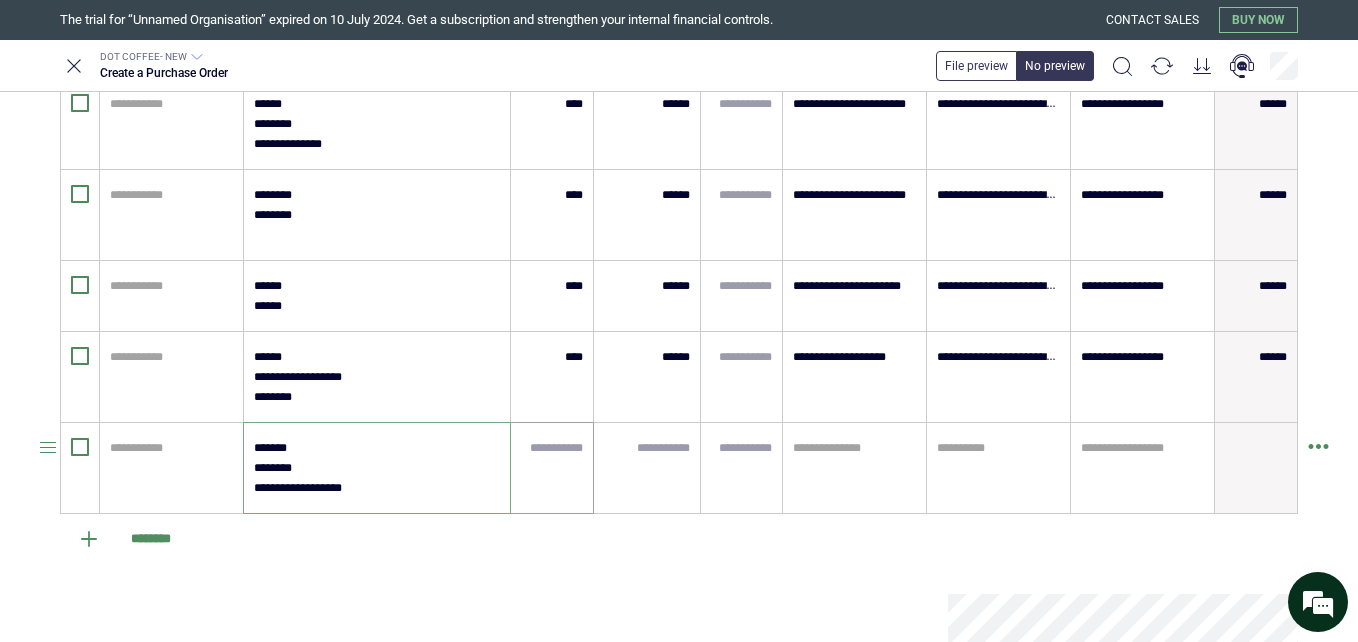 type on "**********" 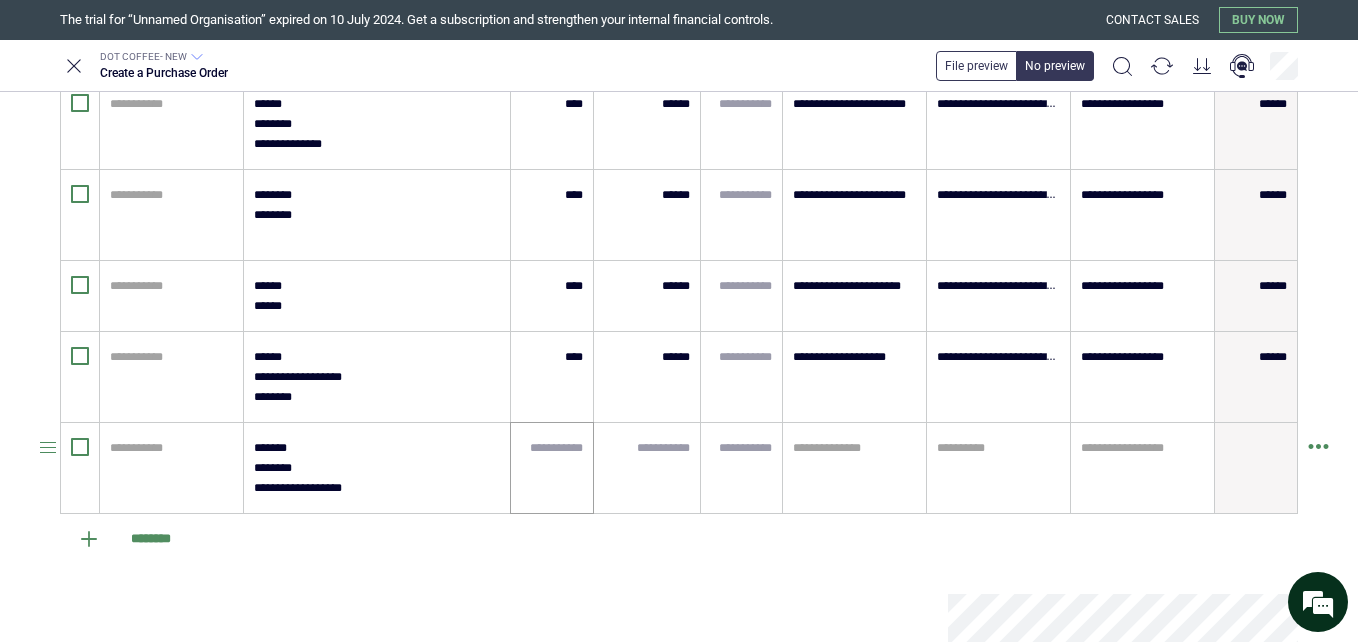 click at bounding box center [552, 468] 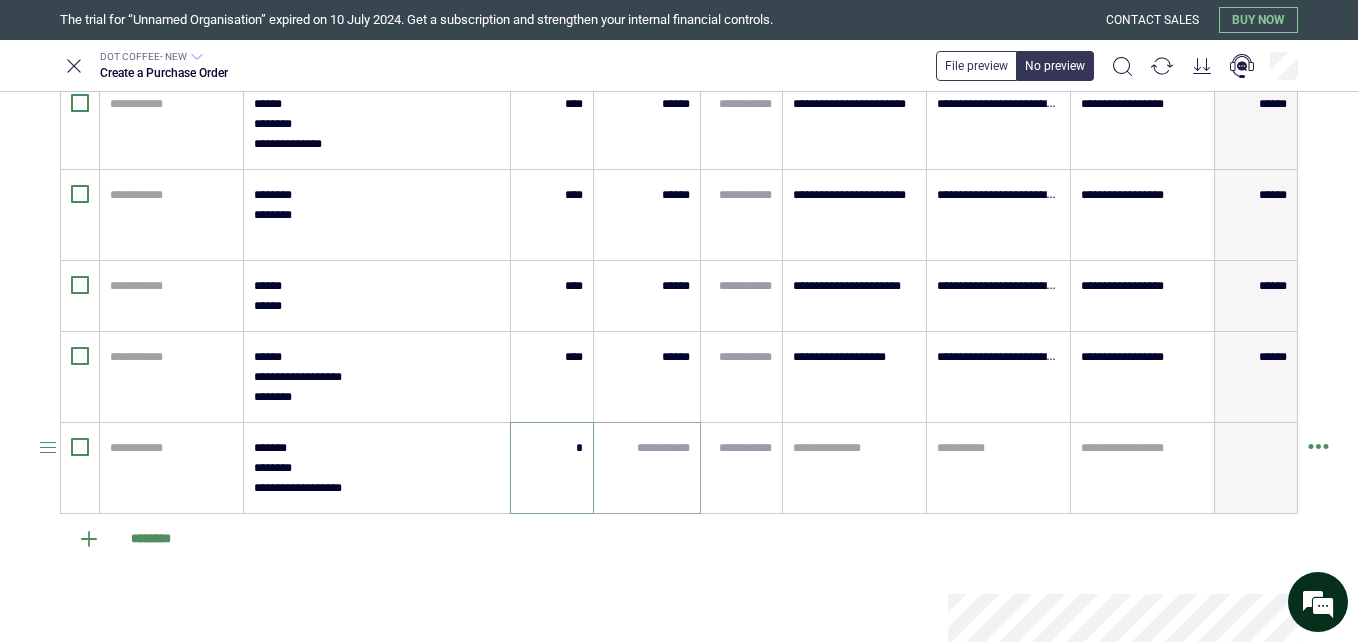 type on "*" 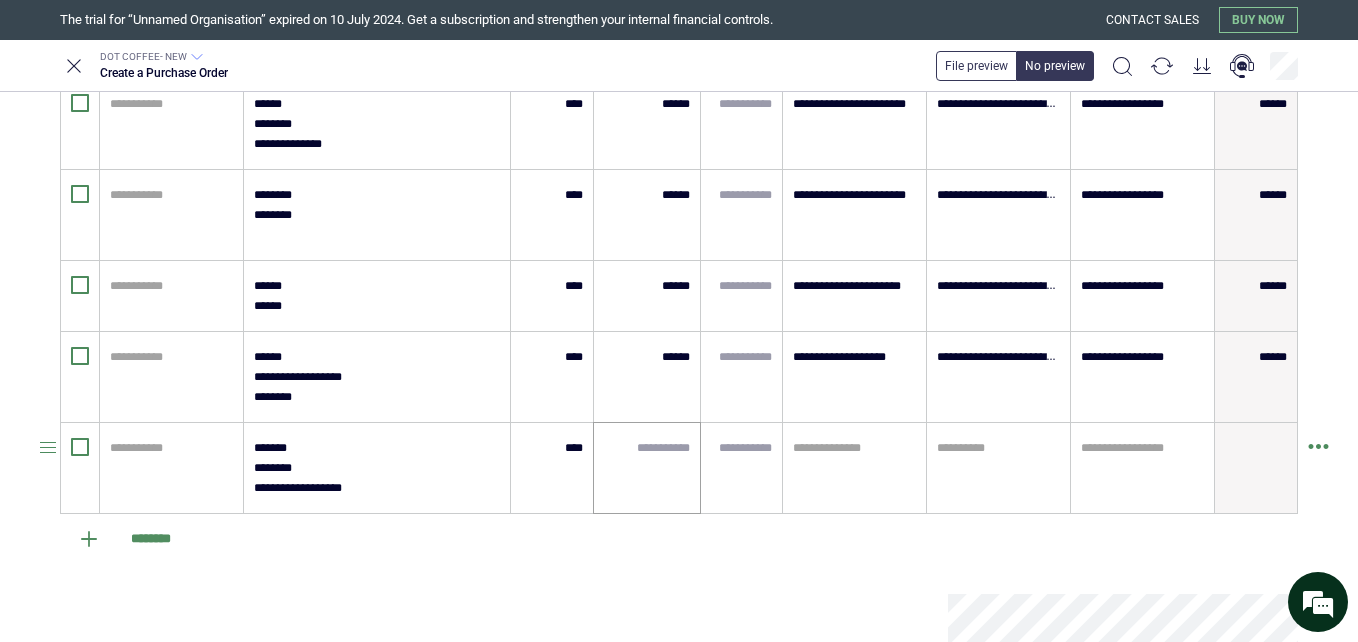 click at bounding box center [647, 468] 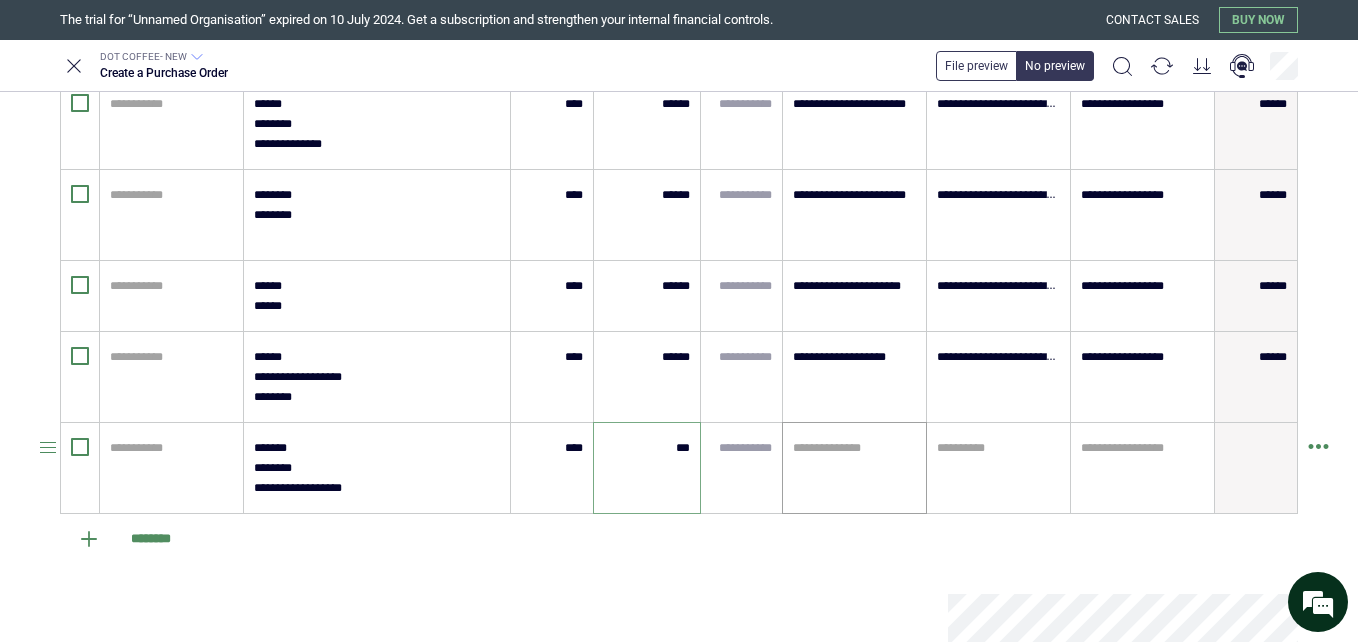 type on "***" 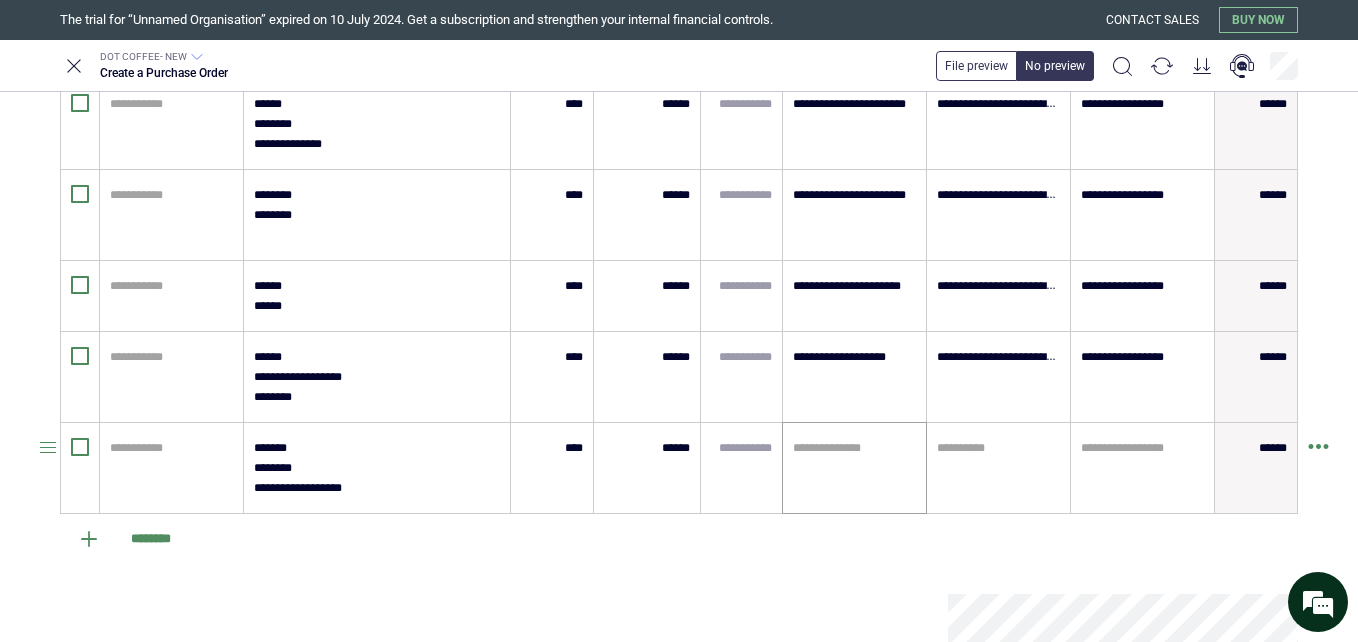 click on "**********" at bounding box center [854, 468] 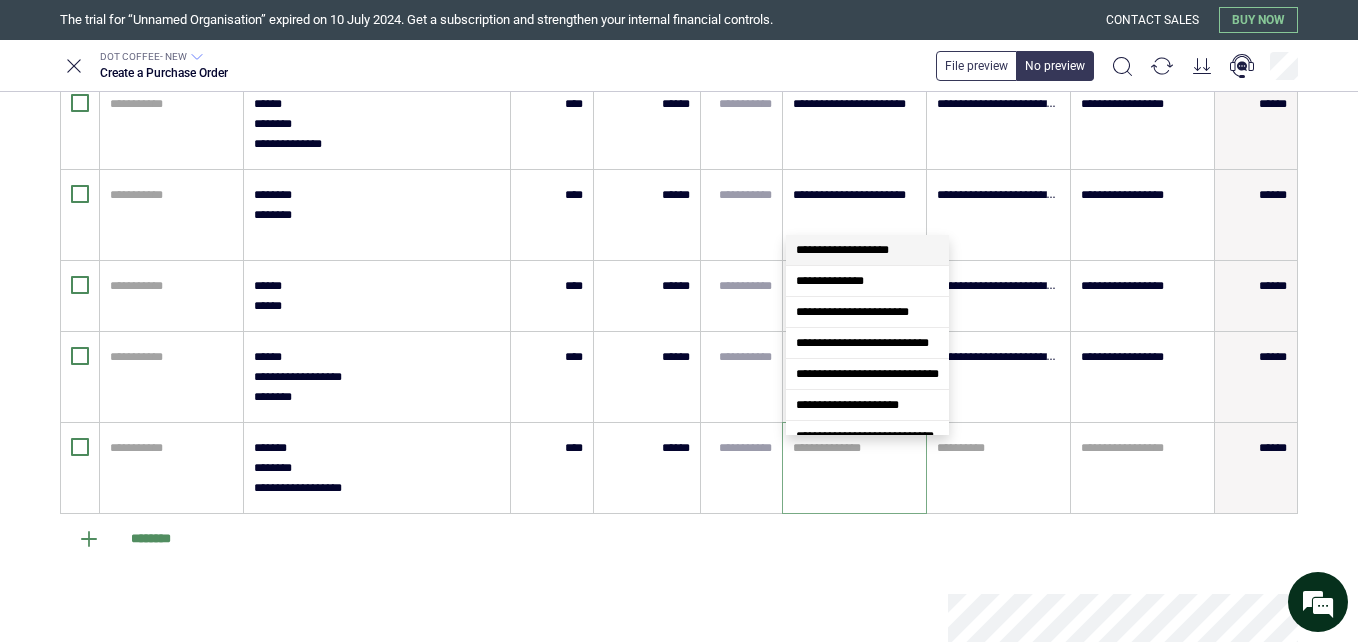 click on "**********" at bounding box center [842, 250] 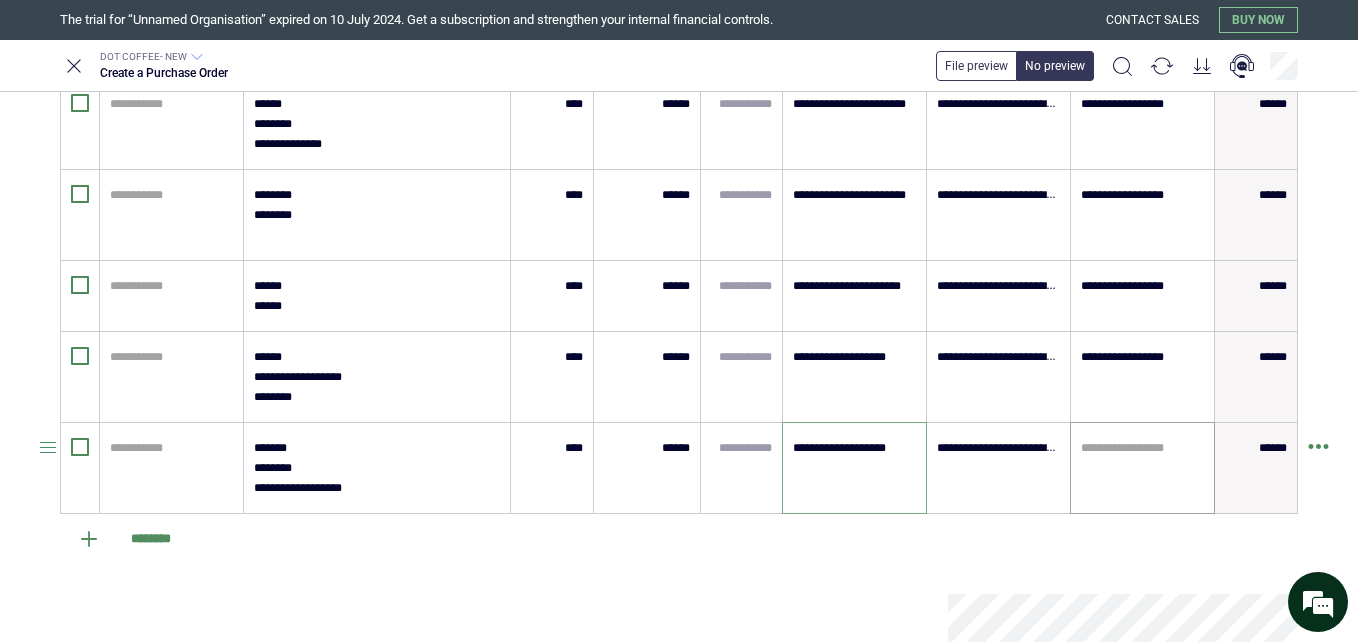 type on "**********" 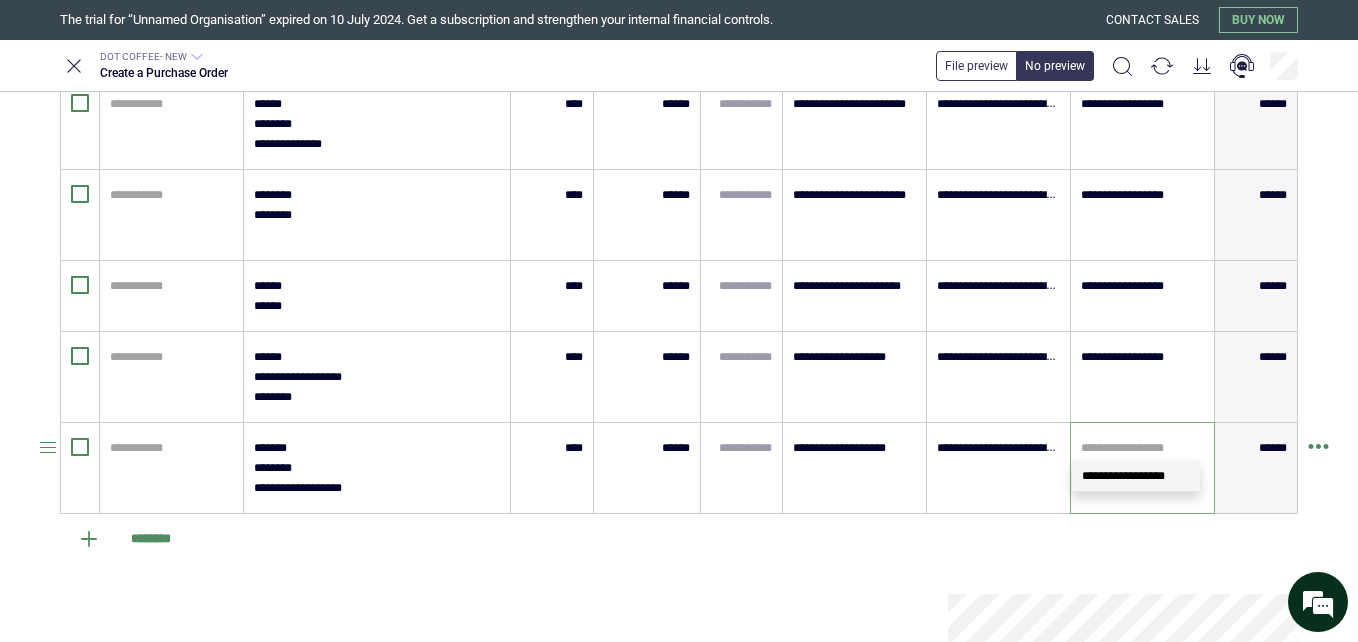click at bounding box center (1142, 448) 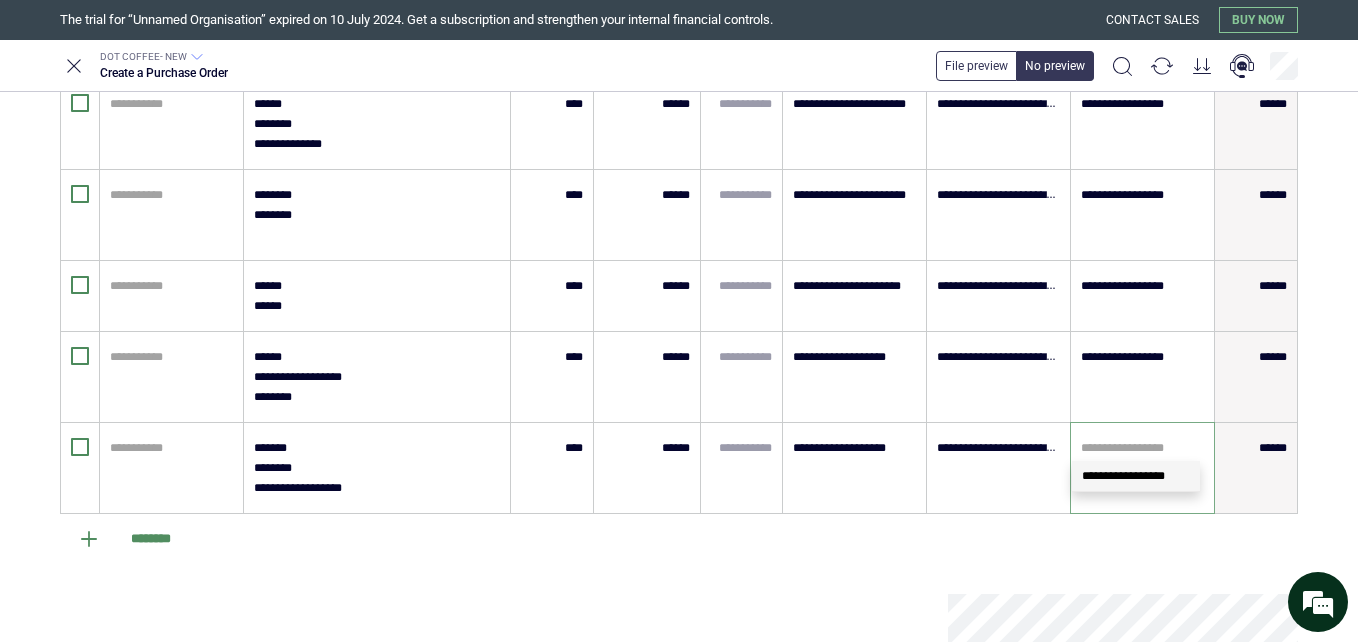click on "**********" at bounding box center [1123, 476] 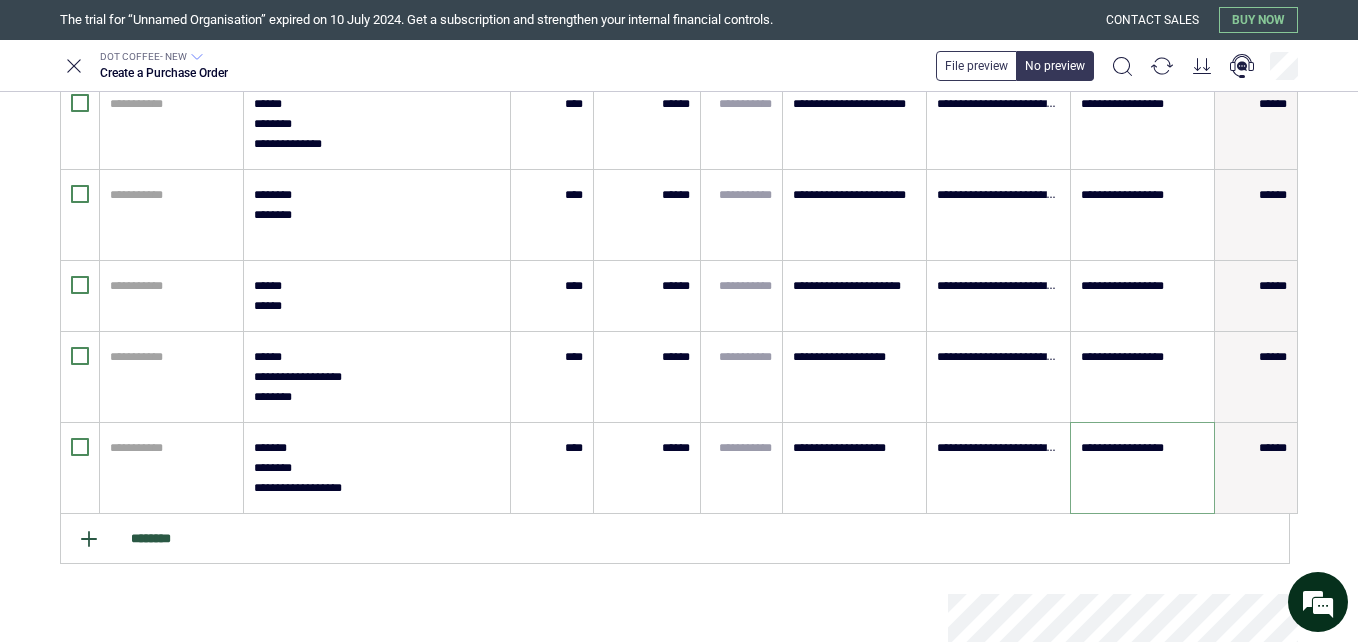 type on "**********" 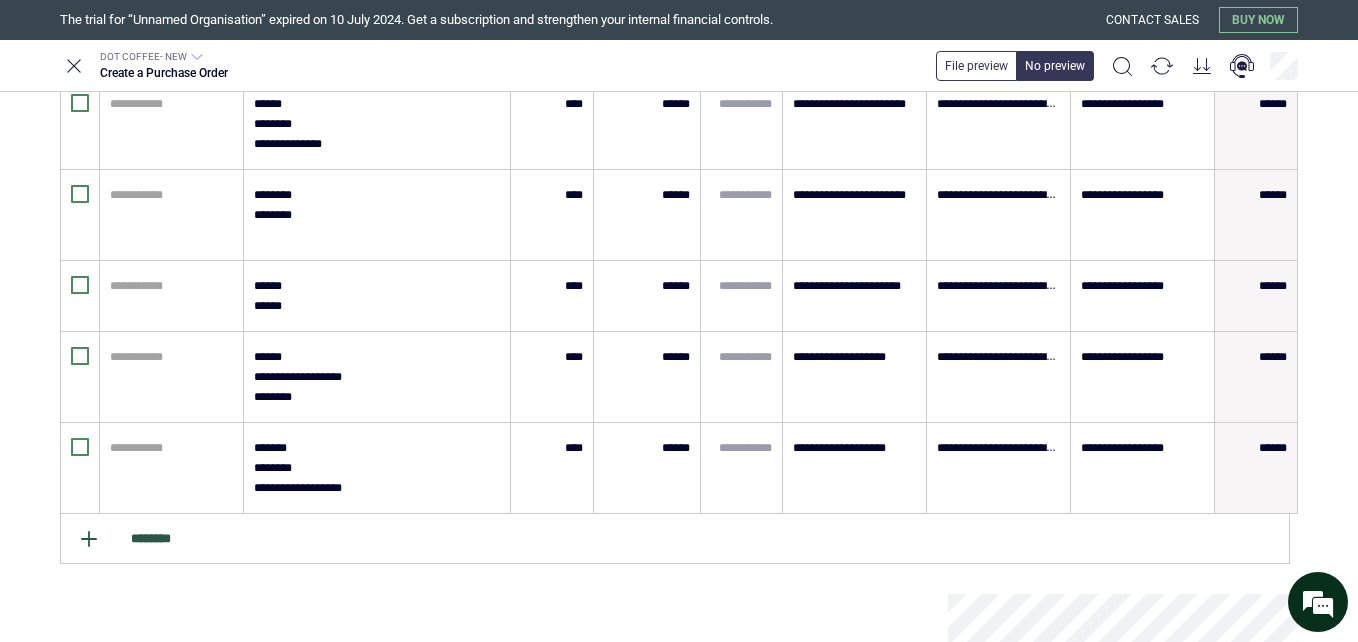 click on "********" at bounding box center (675, 539) 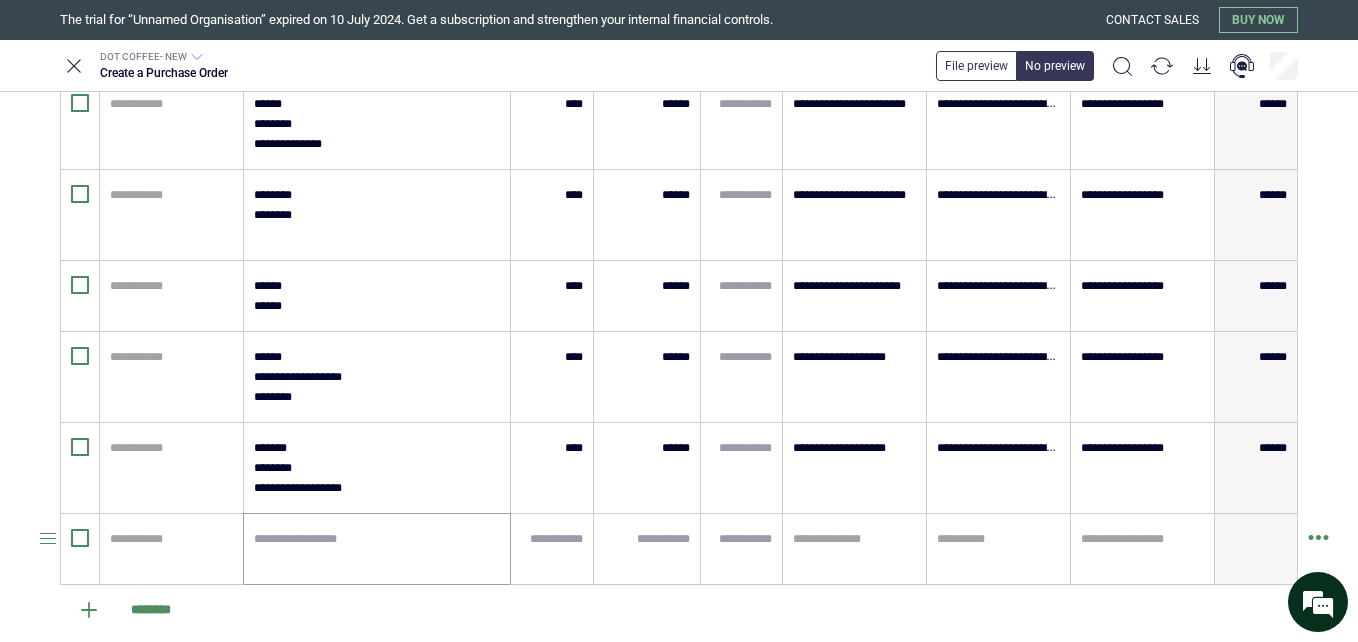 click at bounding box center [377, 549] 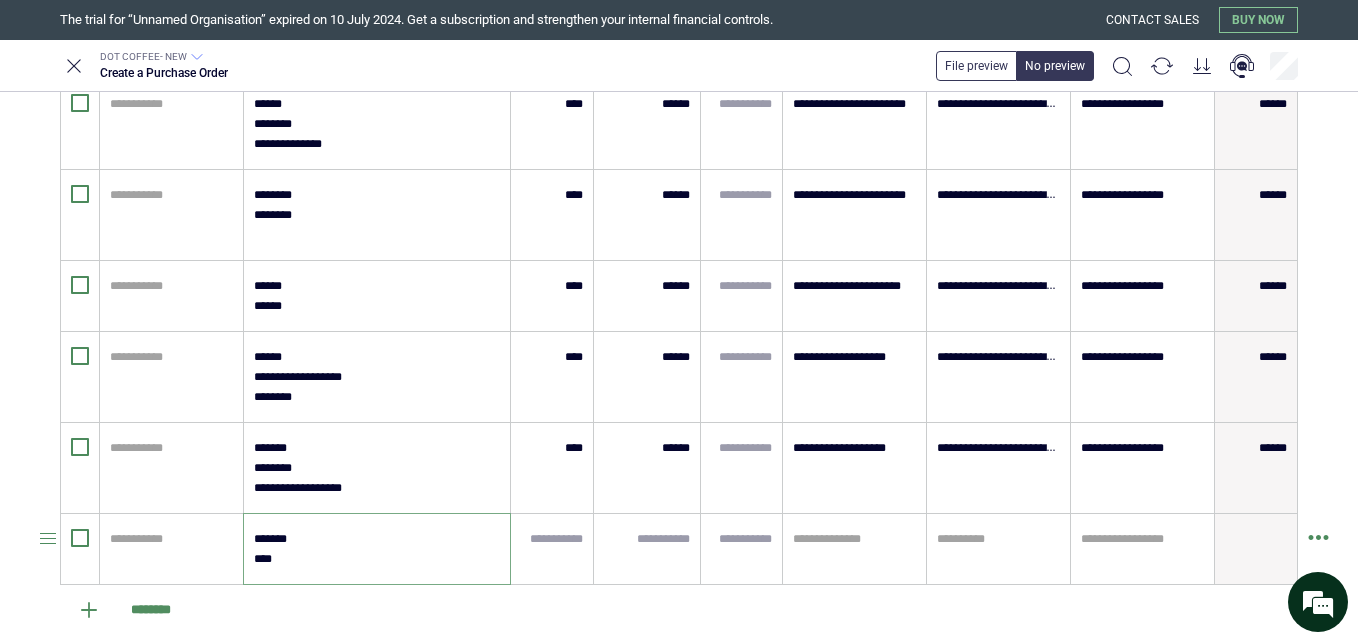type on "*******
*****" 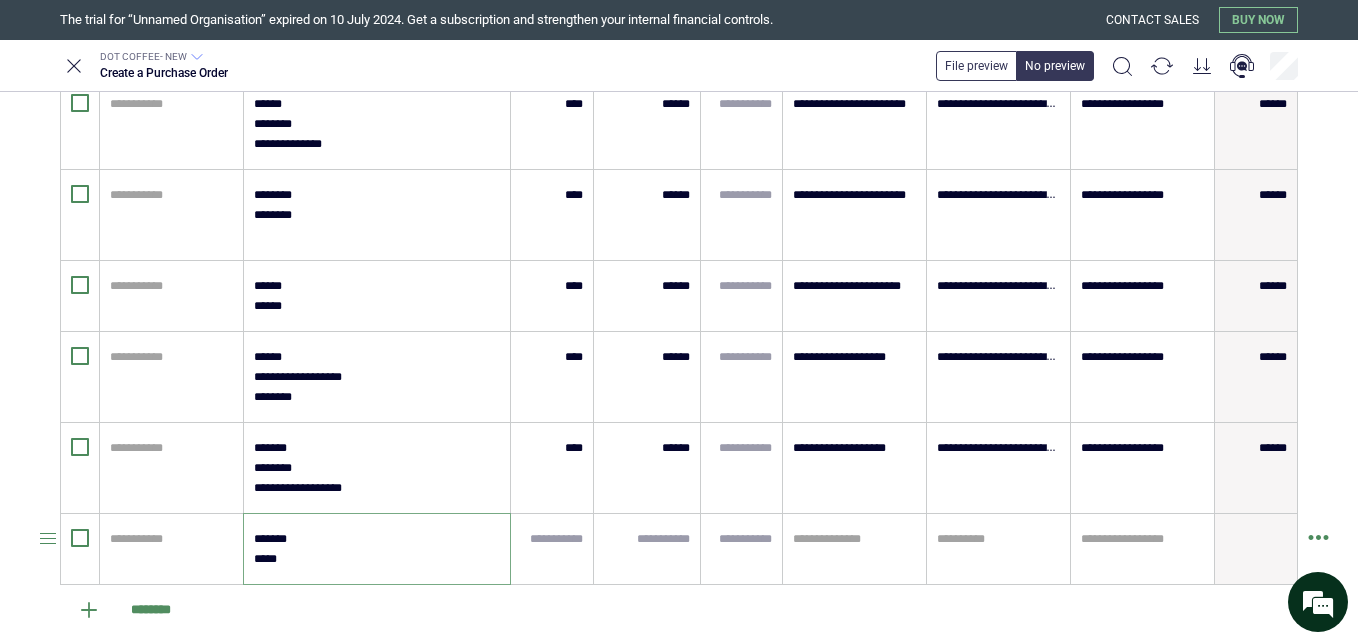 type on "*" 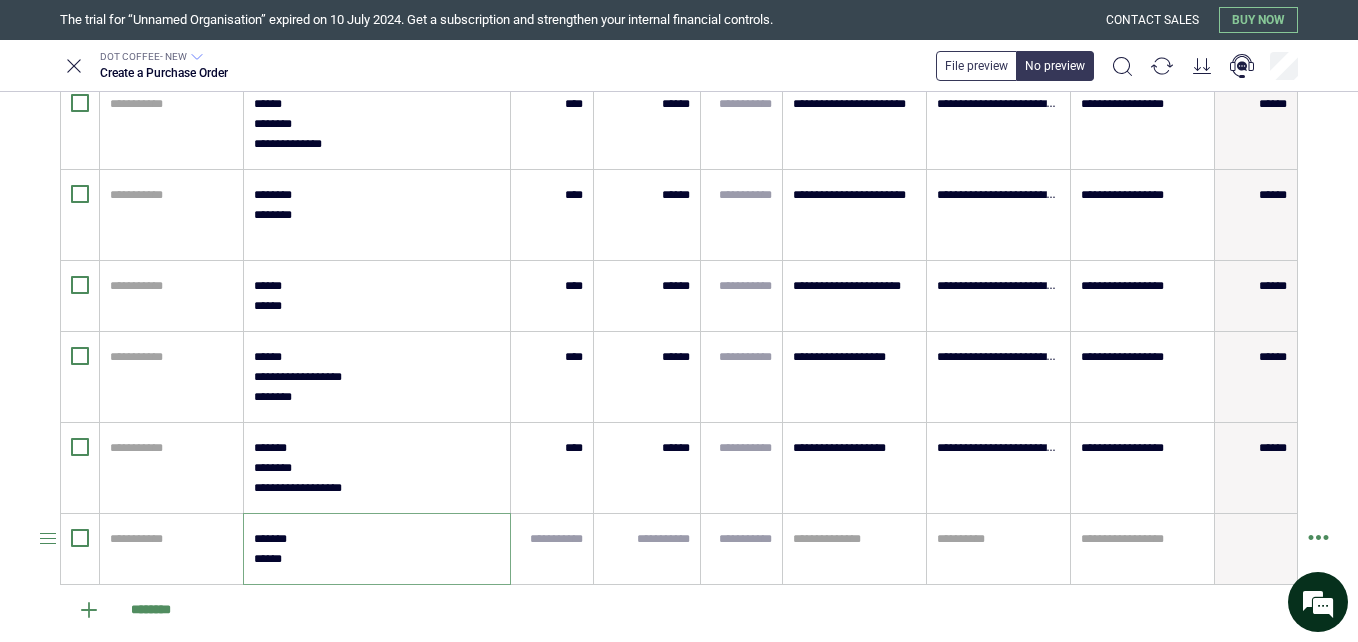 type on "*" 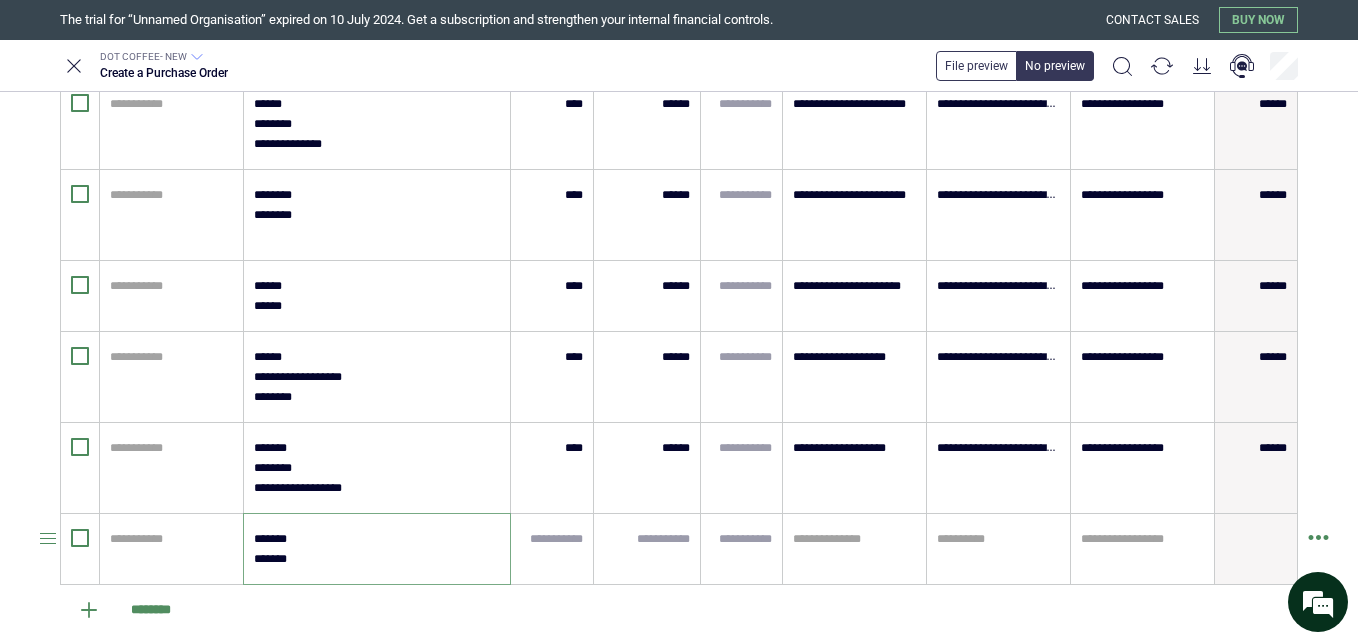 type on "*" 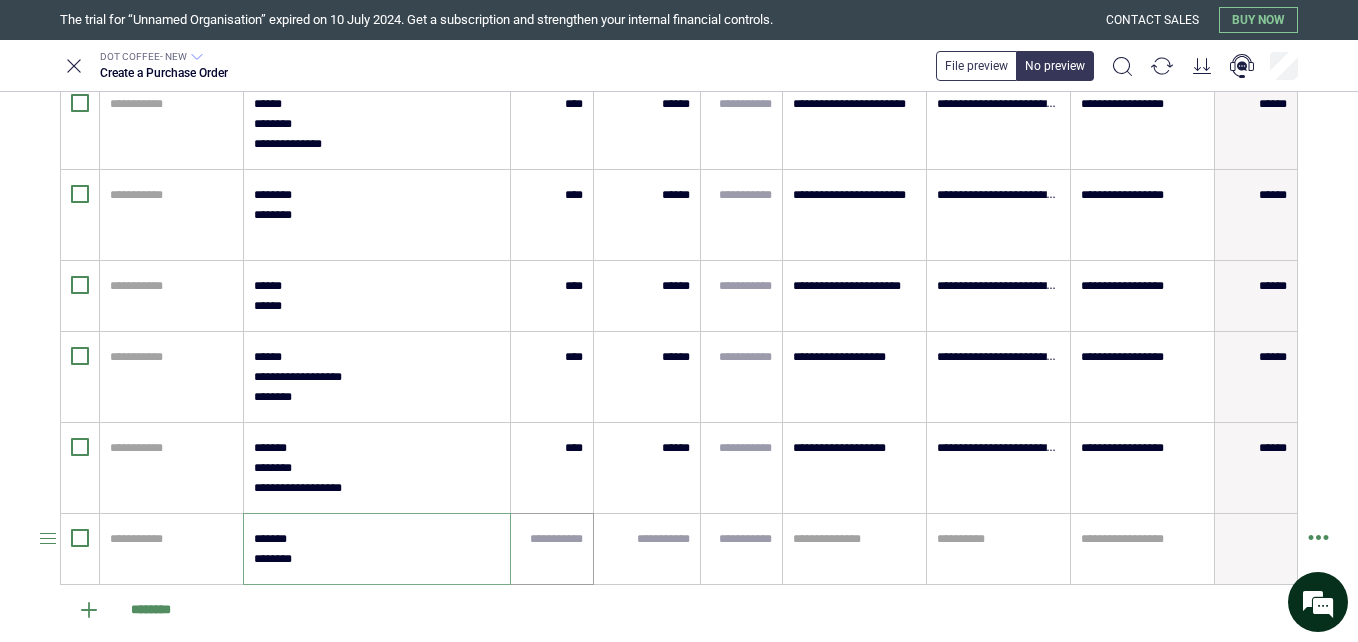 type on "*******
********" 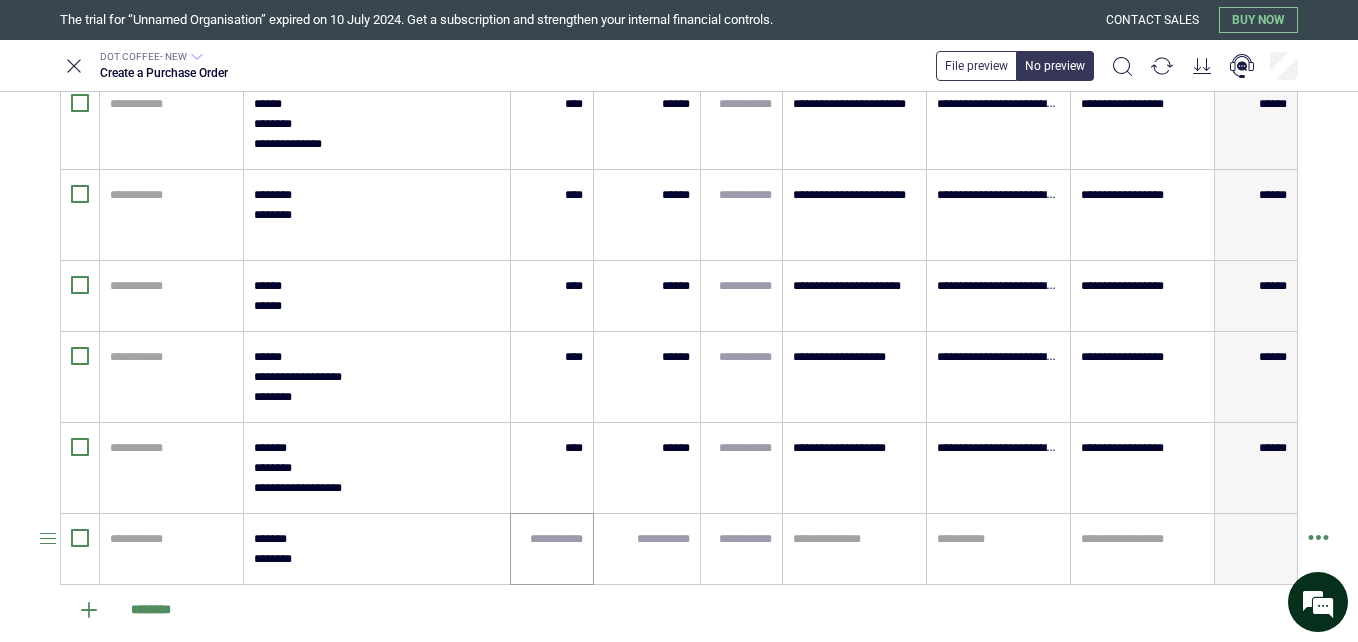 click at bounding box center (552, 549) 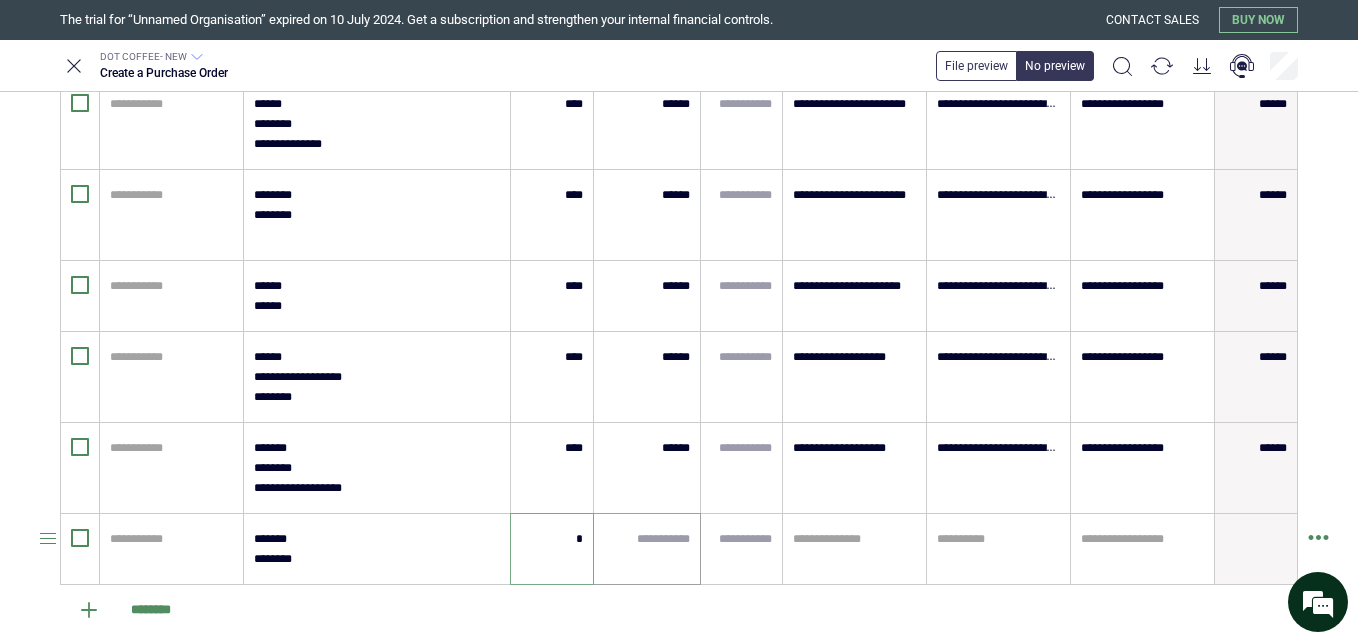 type on "*" 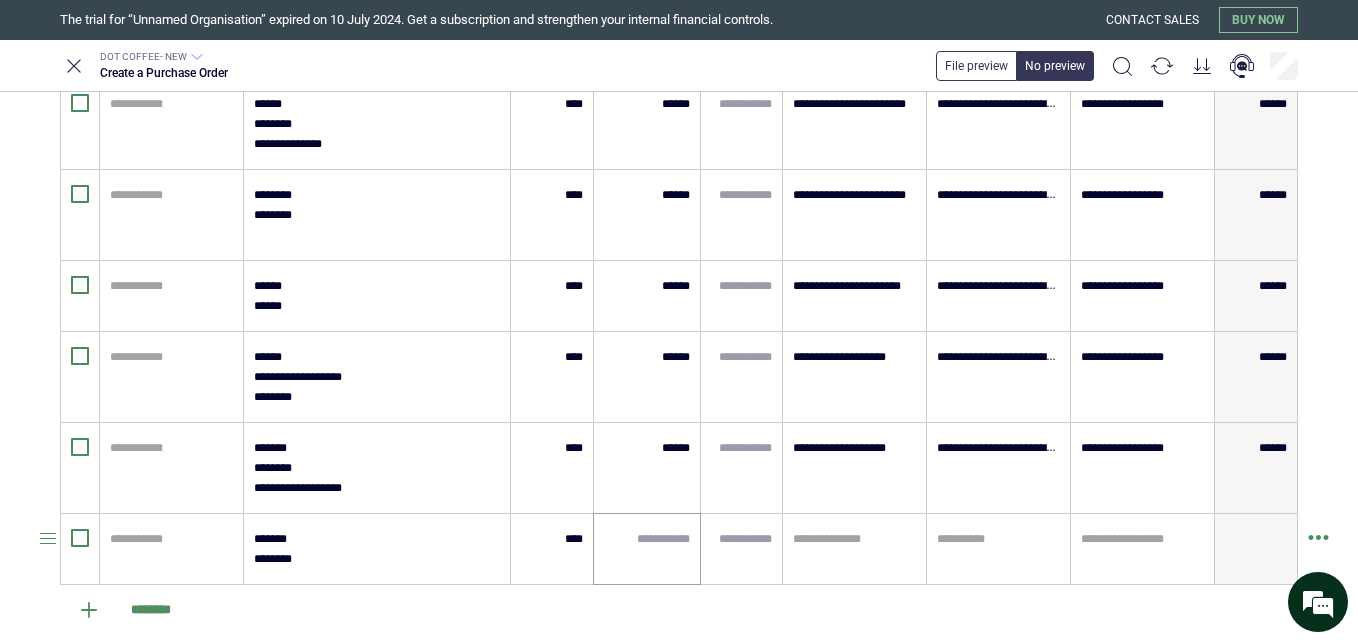 click at bounding box center (647, 549) 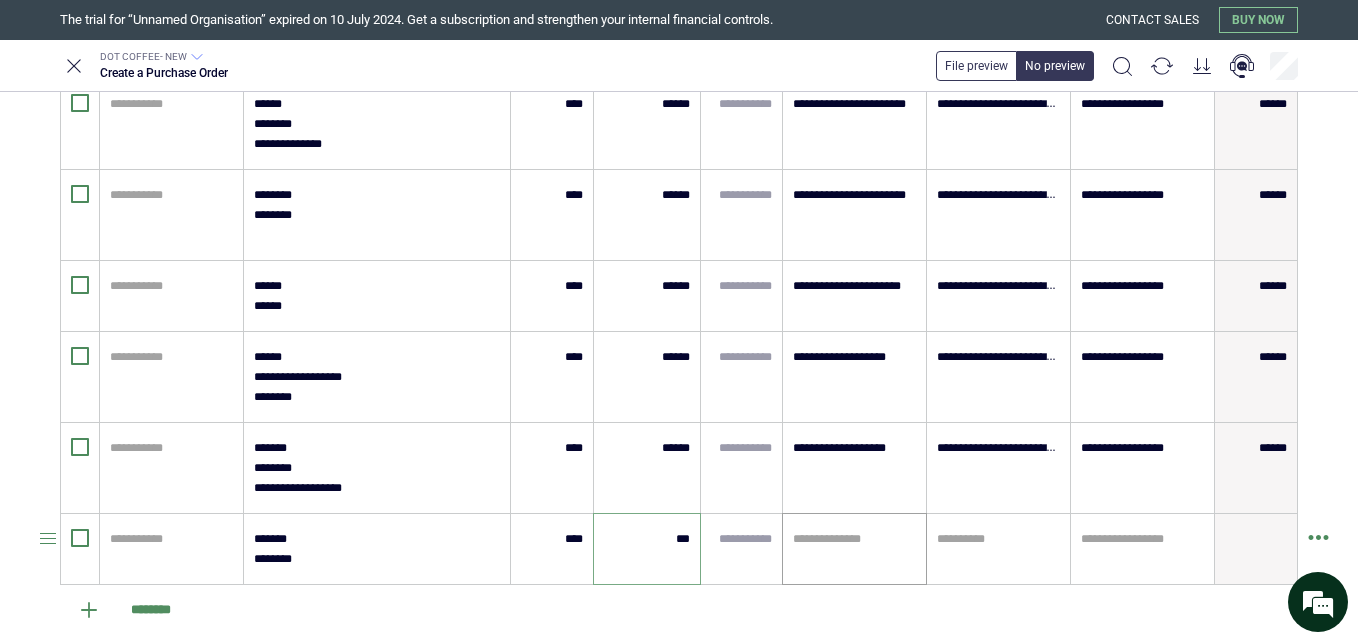 type on "***" 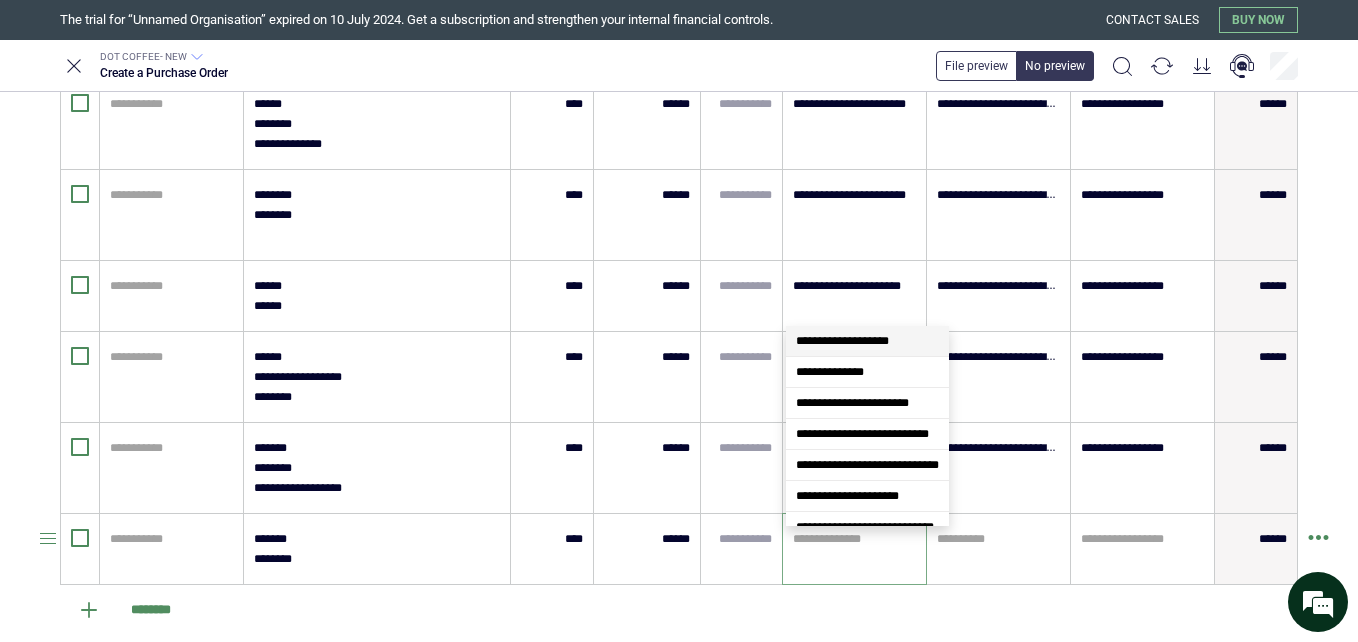 click at bounding box center (854, 539) 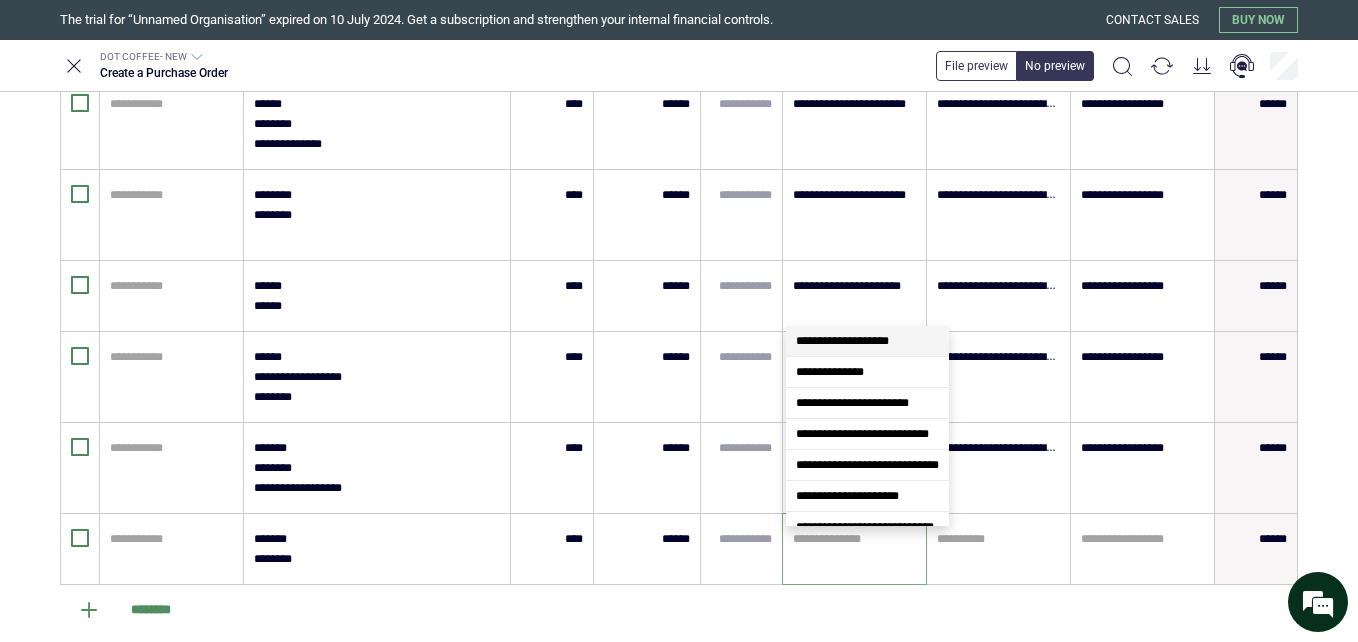 click on "**********" at bounding box center [842, 341] 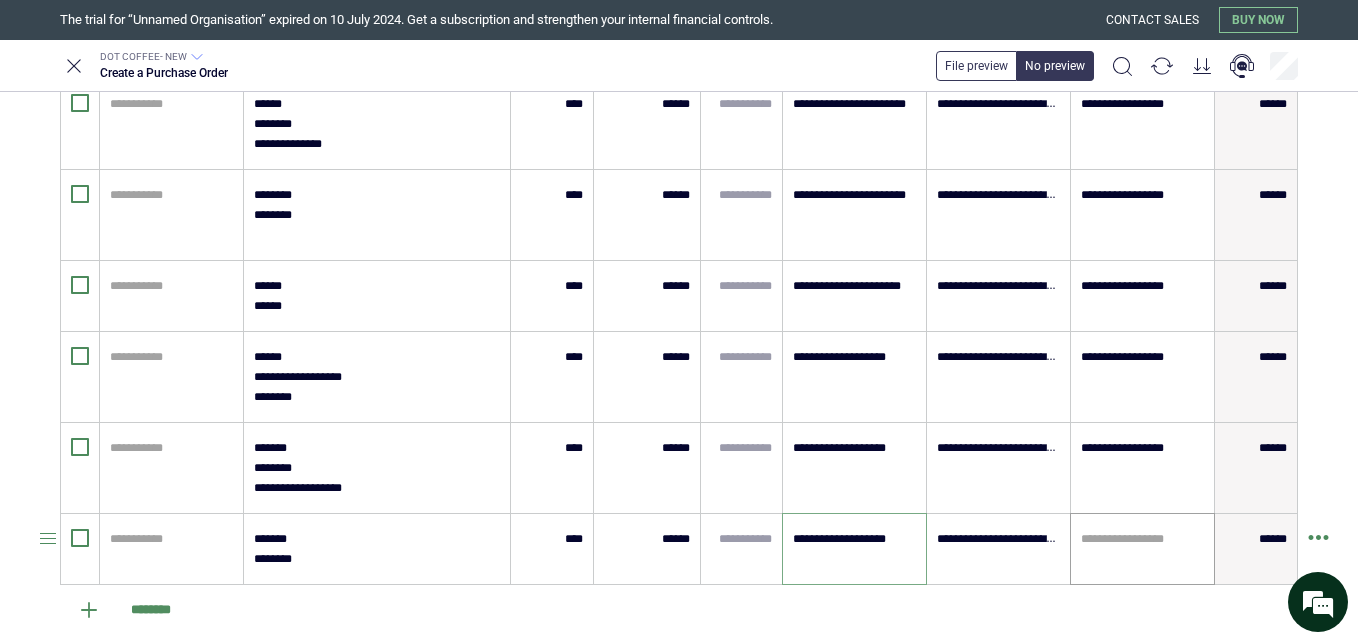 type on "**********" 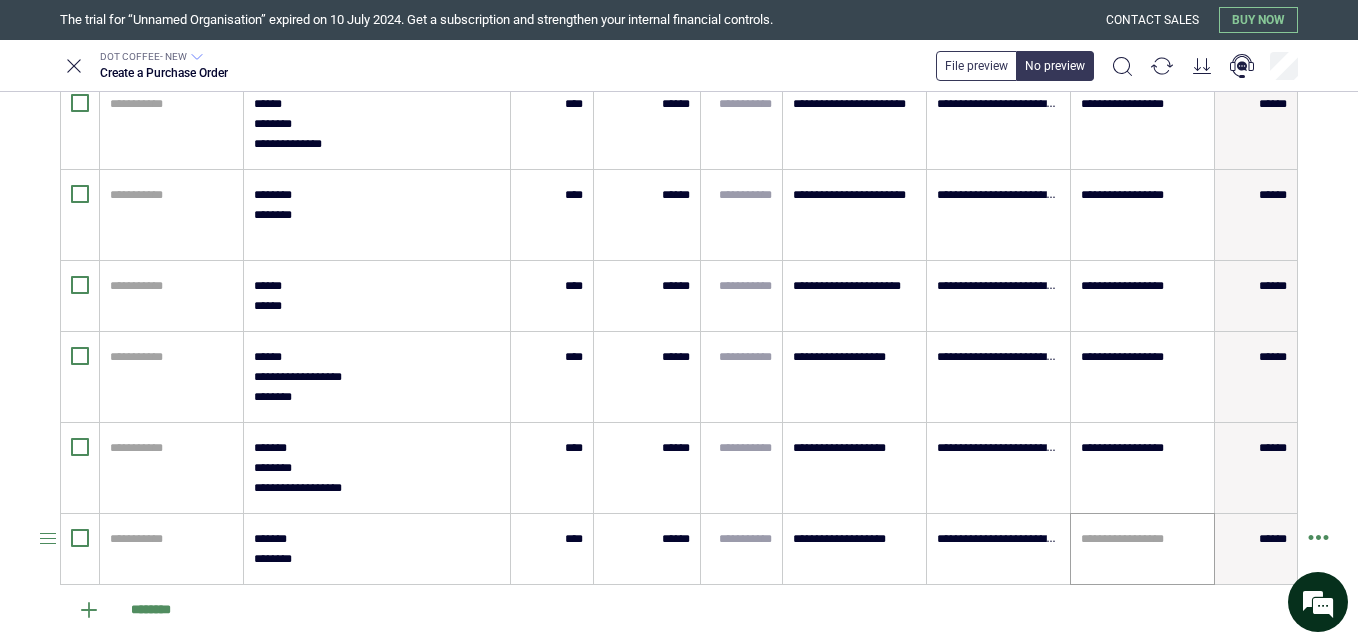 click on "**********" at bounding box center [1142, 549] 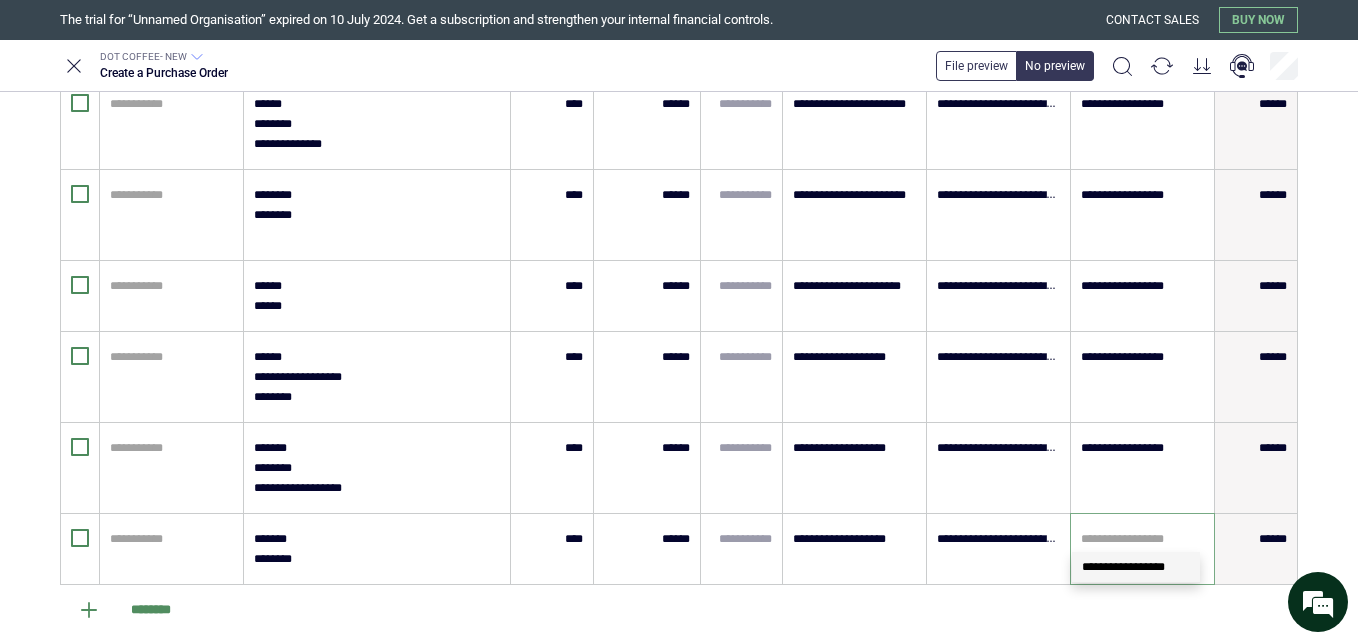 click on "**********" at bounding box center [1123, 567] 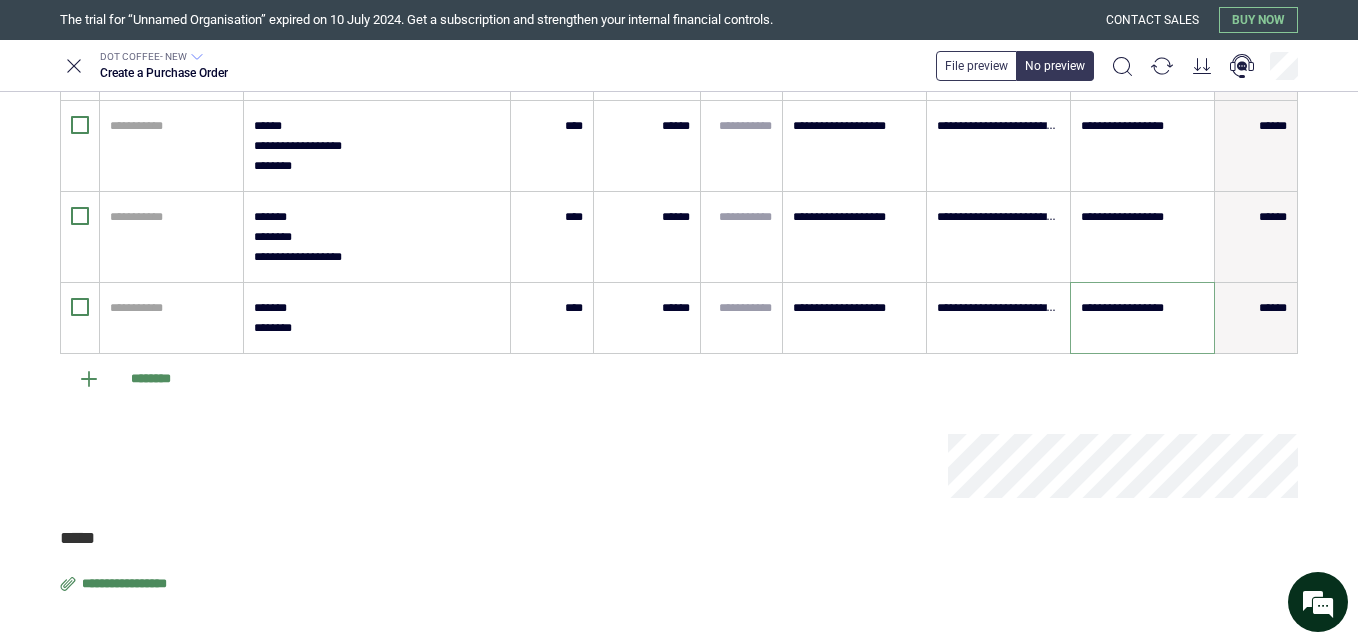scroll, scrollTop: 858, scrollLeft: 0, axis: vertical 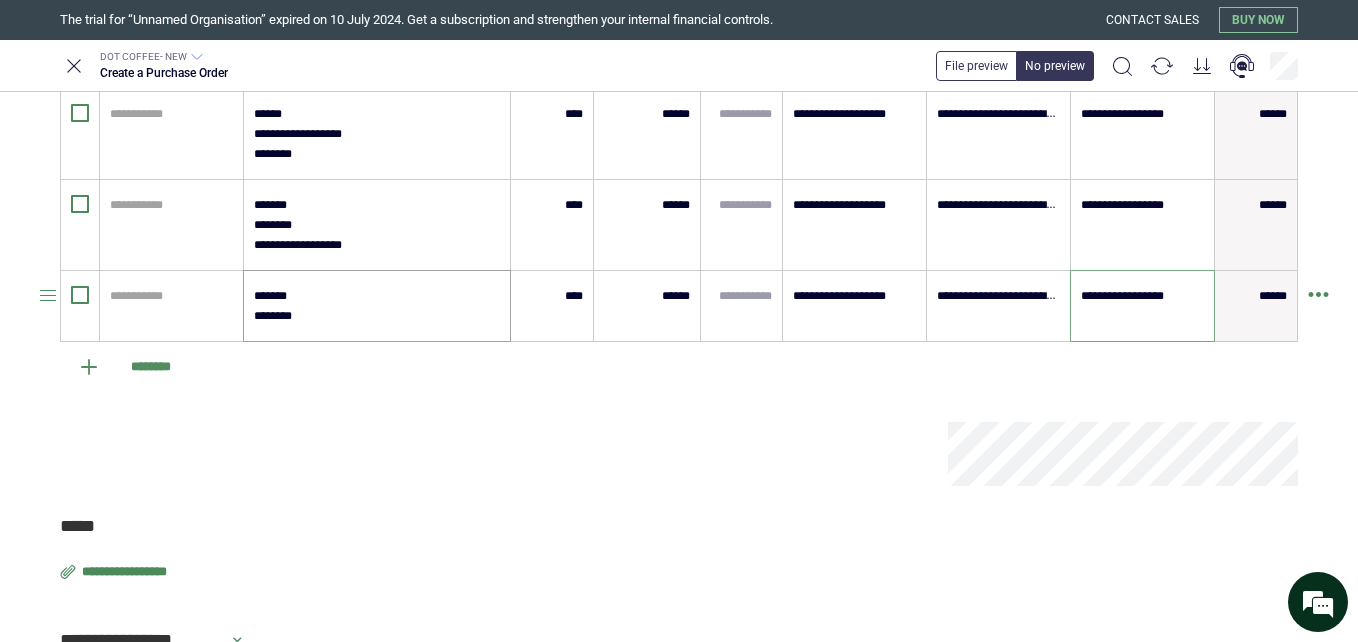 type on "**********" 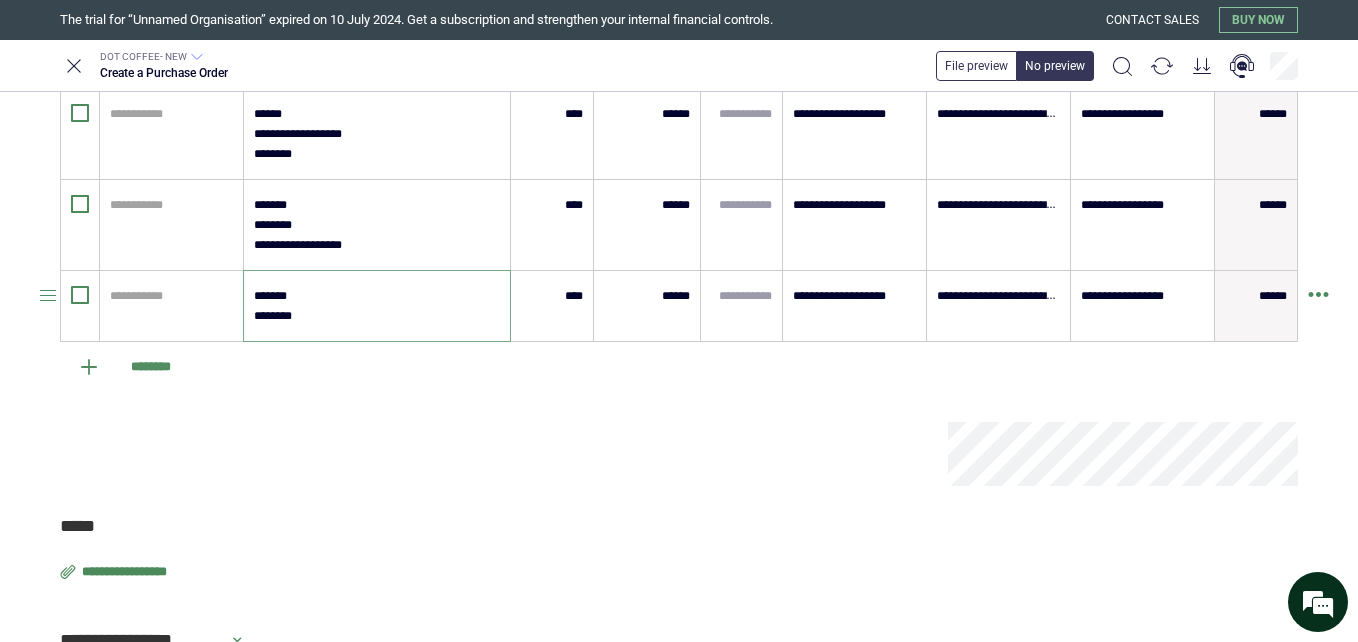 click on "*******
********" at bounding box center [376, 306] 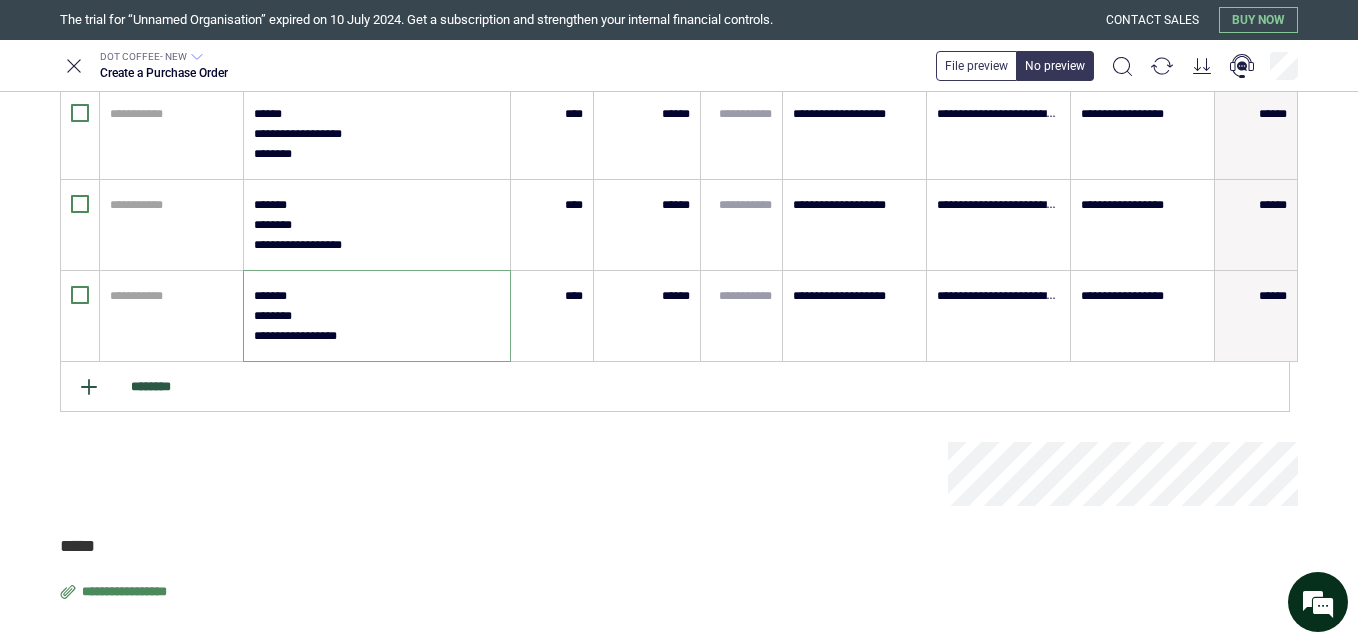 type on "**********" 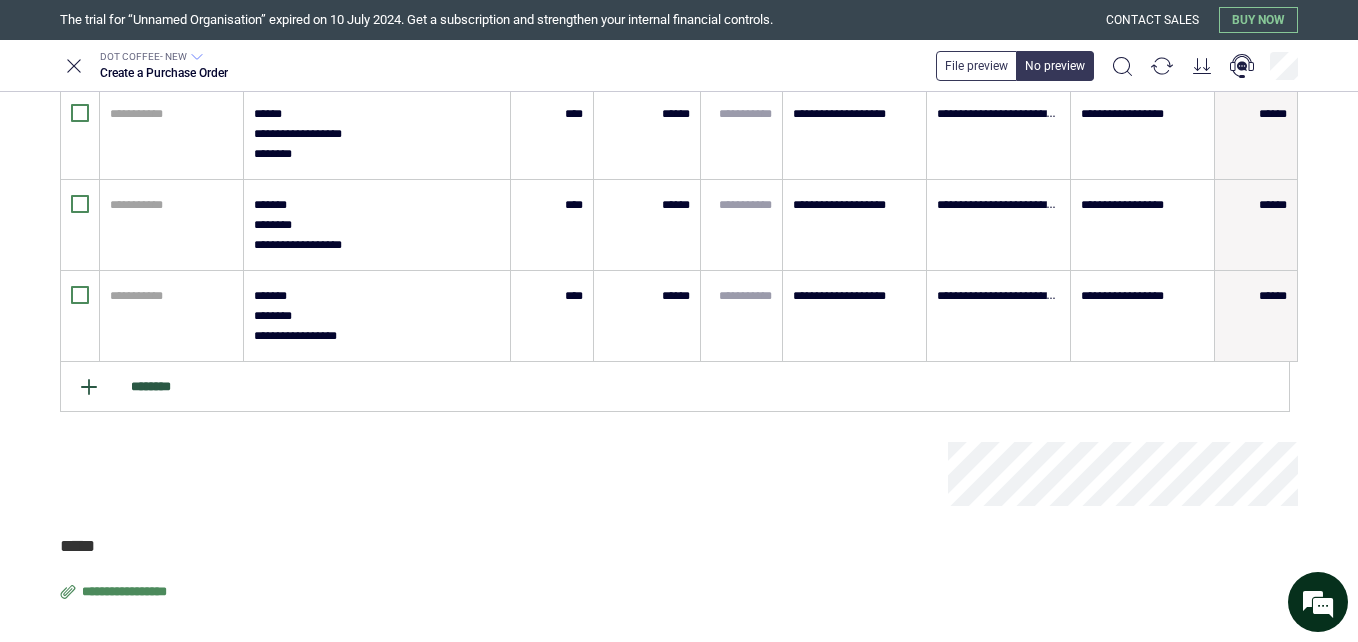 click on "********" at bounding box center (675, 387) 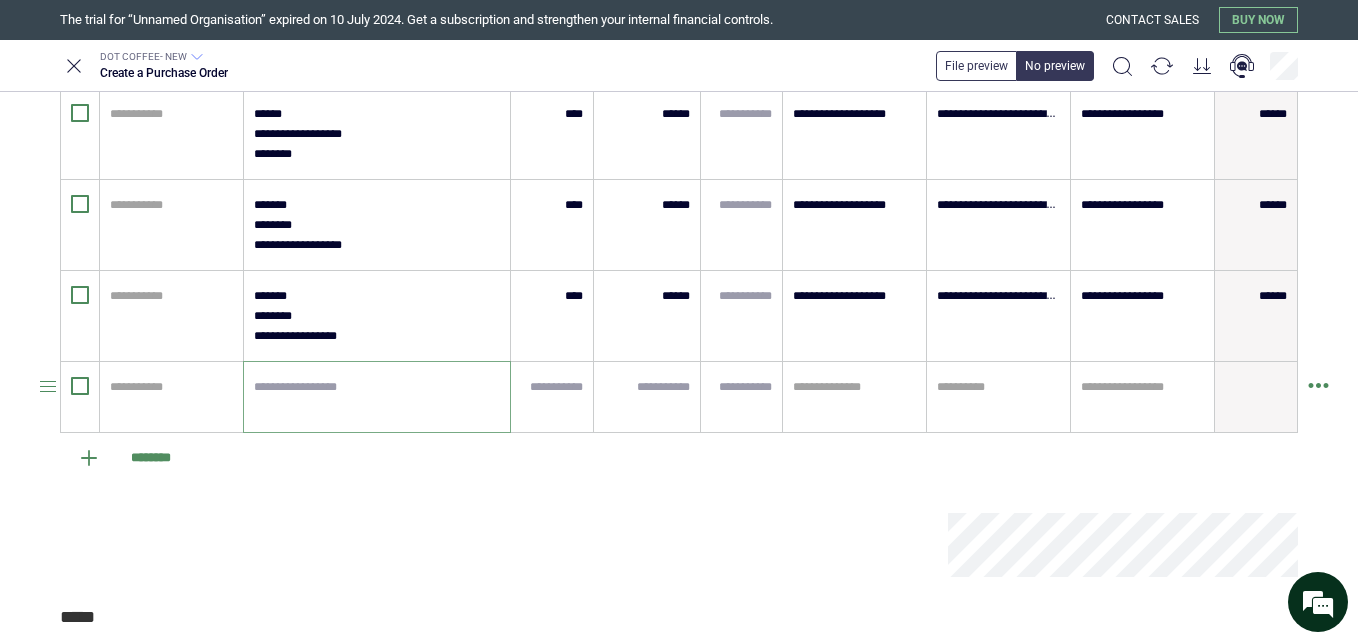 click at bounding box center (377, 397) 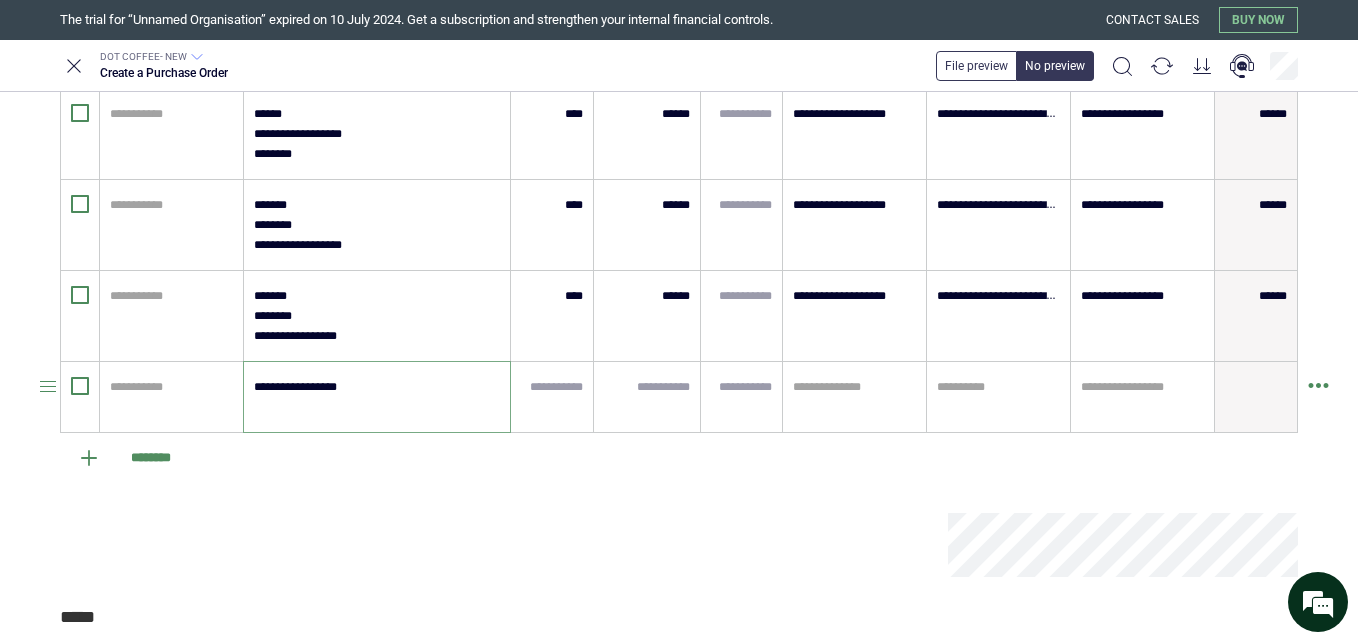 click on "**********" at bounding box center (376, 397) 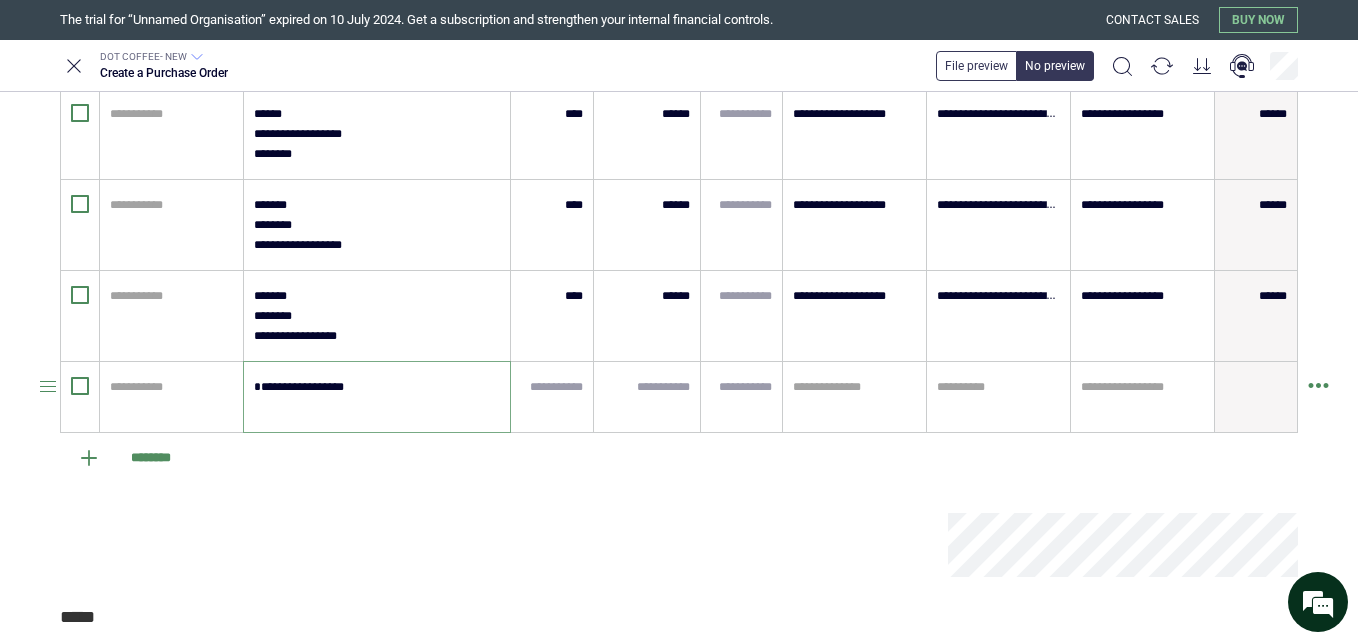 click on "**********" at bounding box center (376, 397) 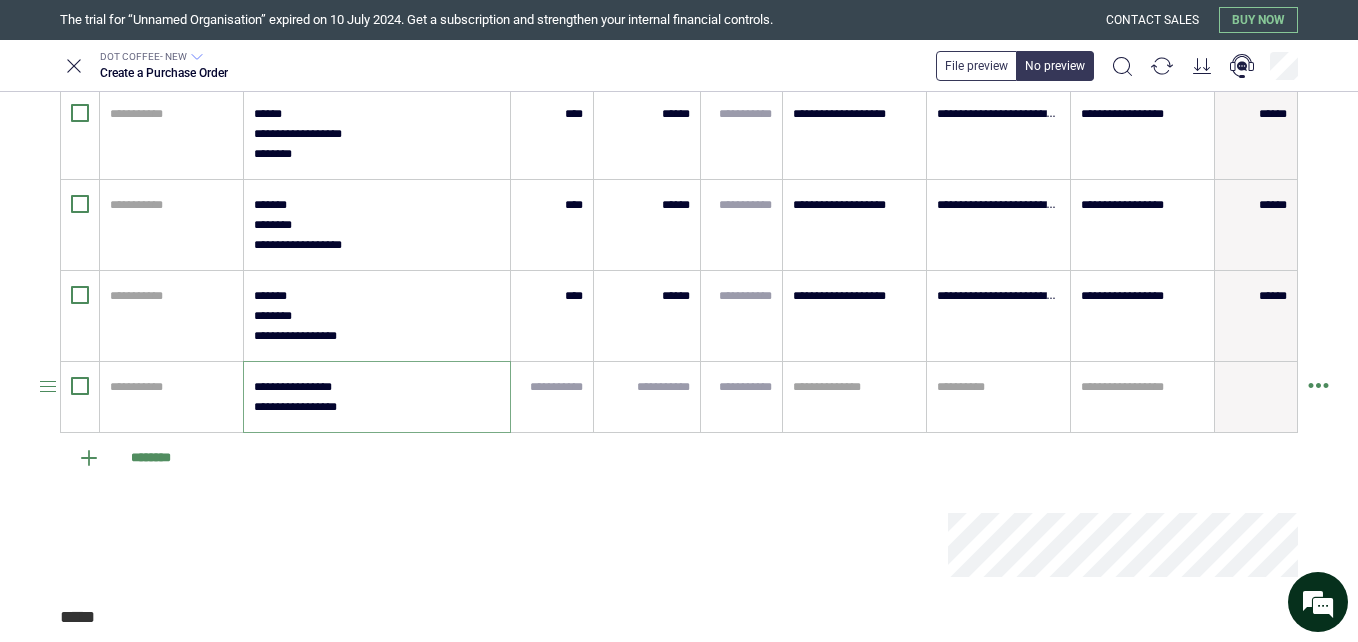 click on "**********" at bounding box center [376, 397] 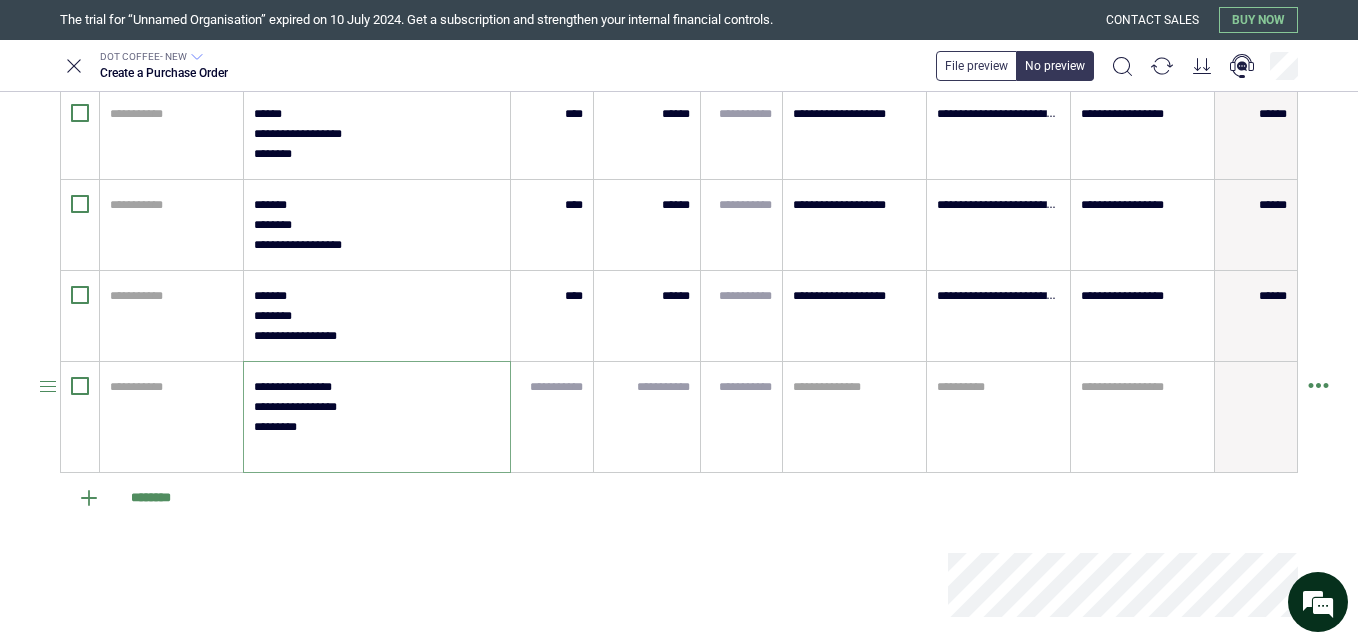 type on "**********" 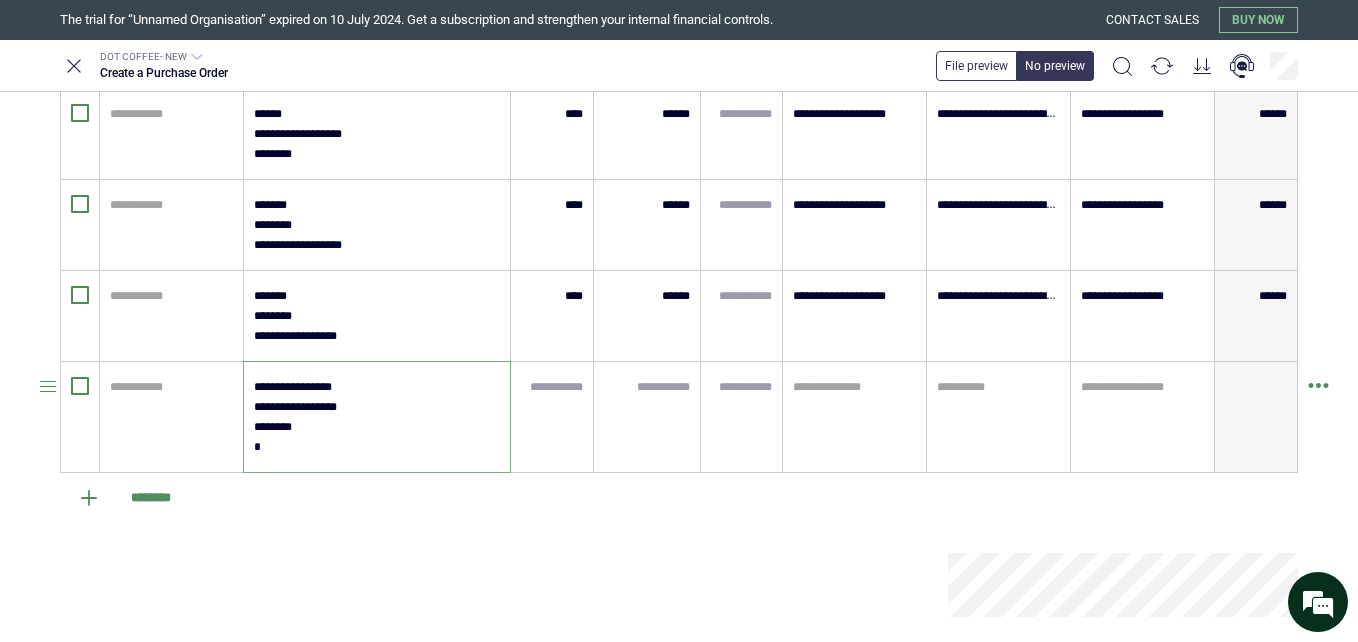 type on "*" 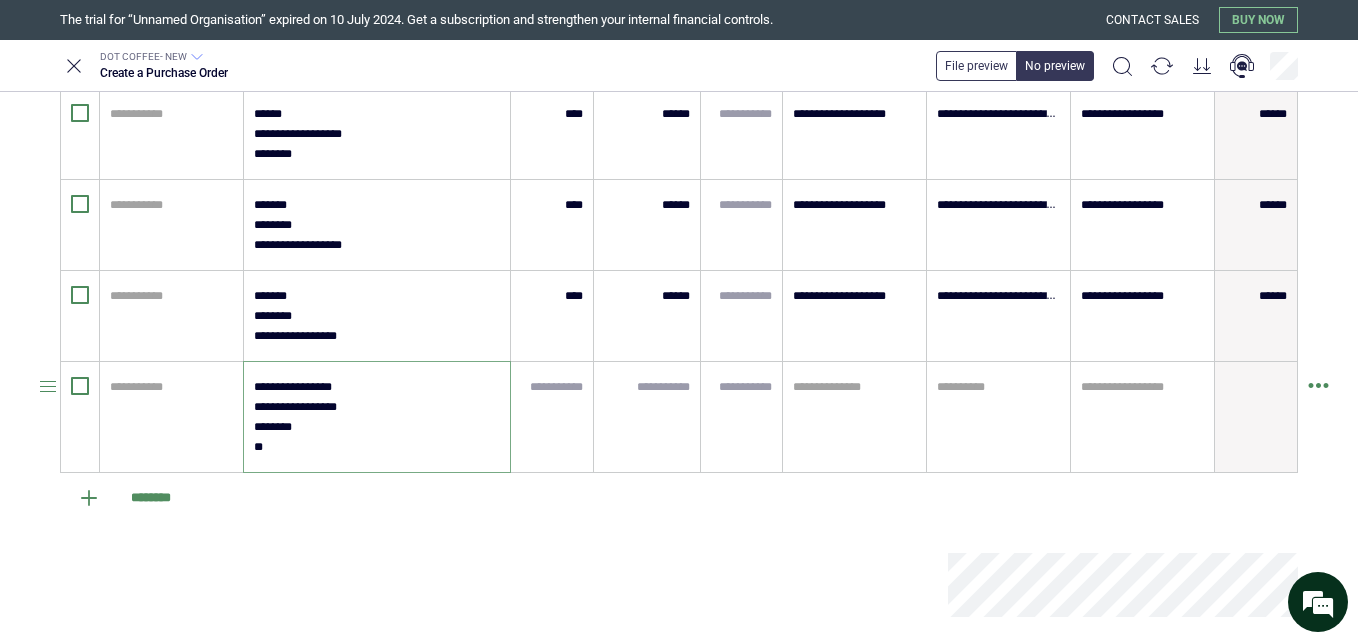 type on "*" 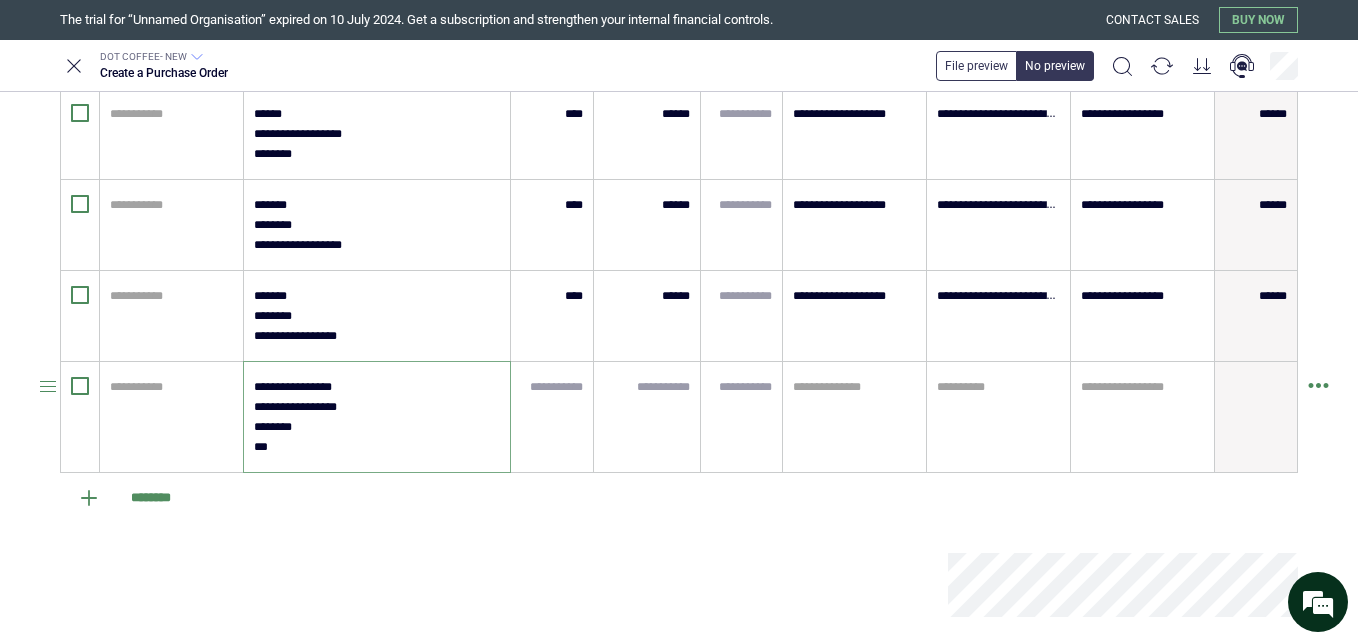 type on "*" 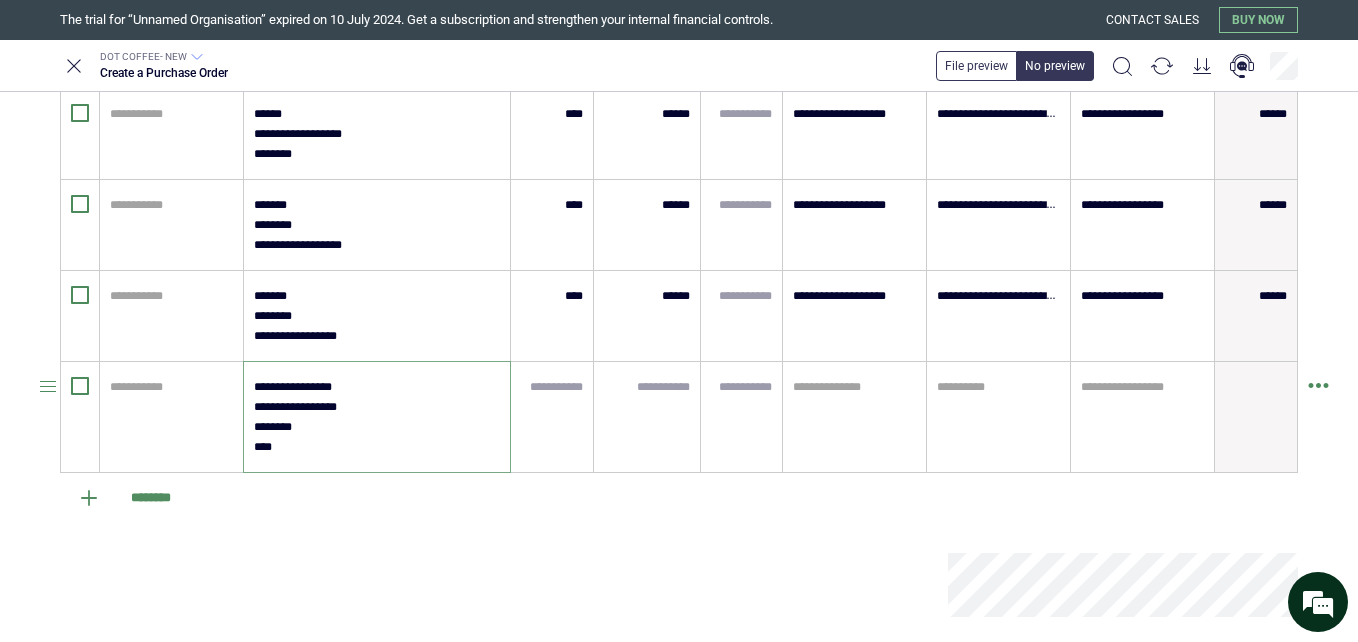 type on "*" 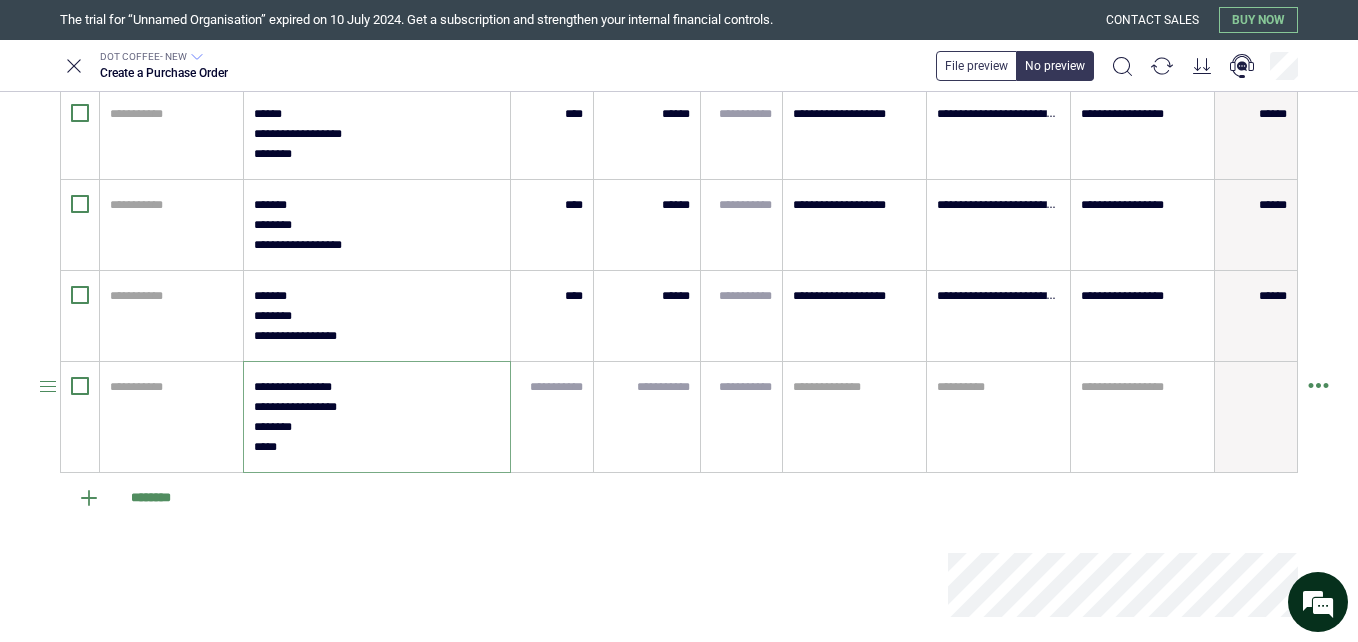 type on "*" 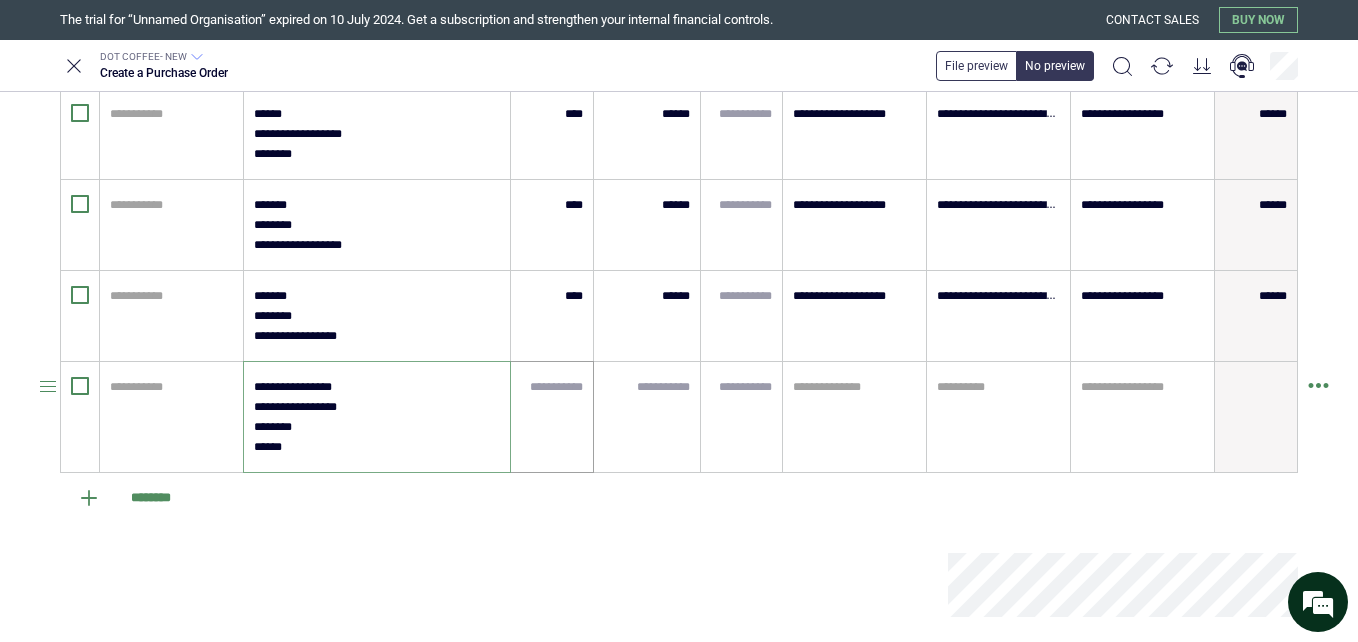 type on "**********" 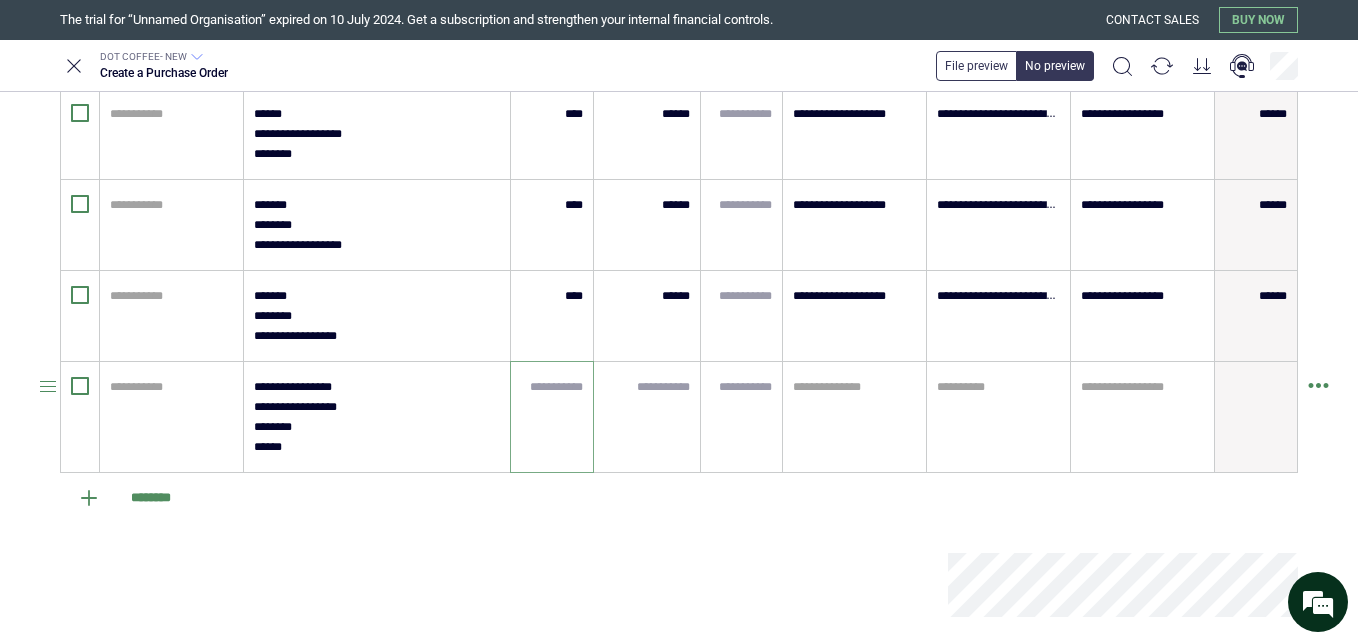 click at bounding box center (552, 387) 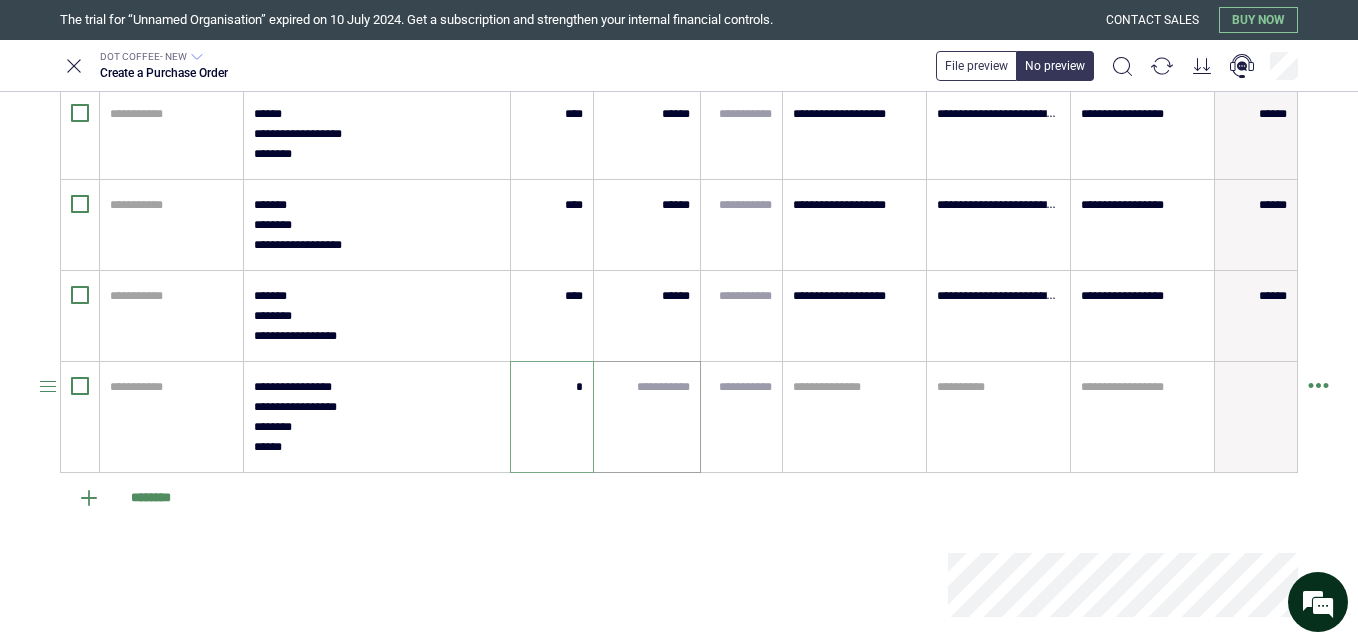 type on "*" 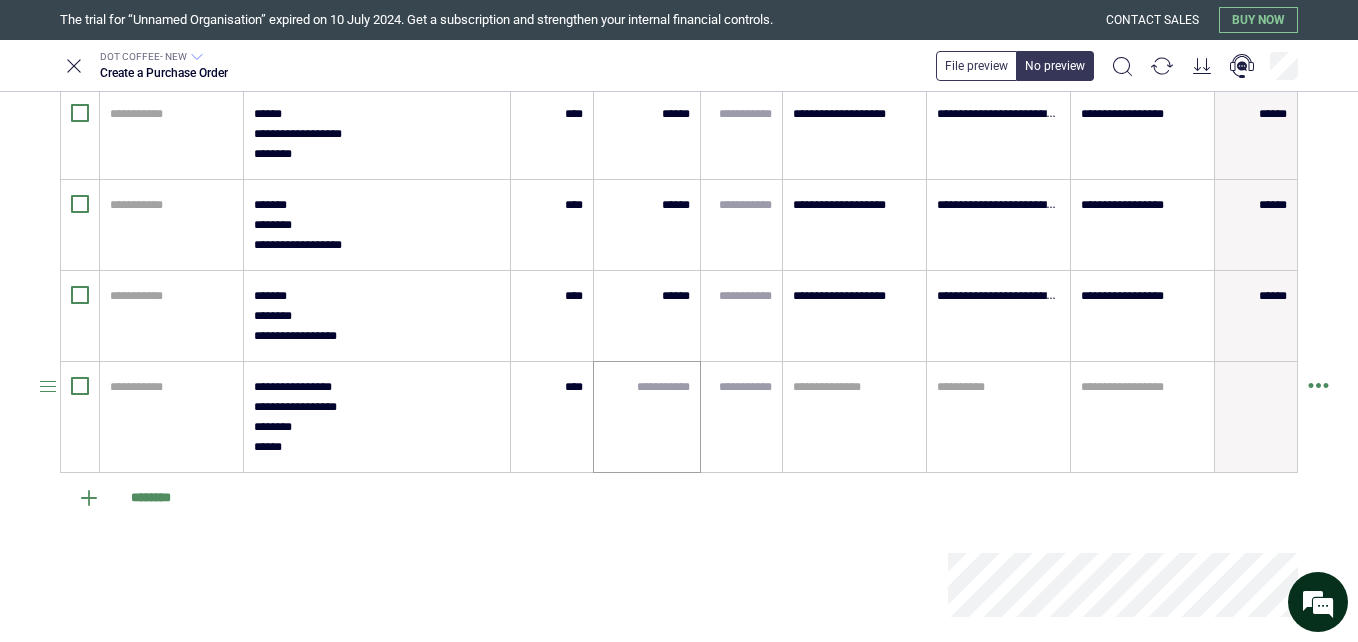 click at bounding box center [647, 417] 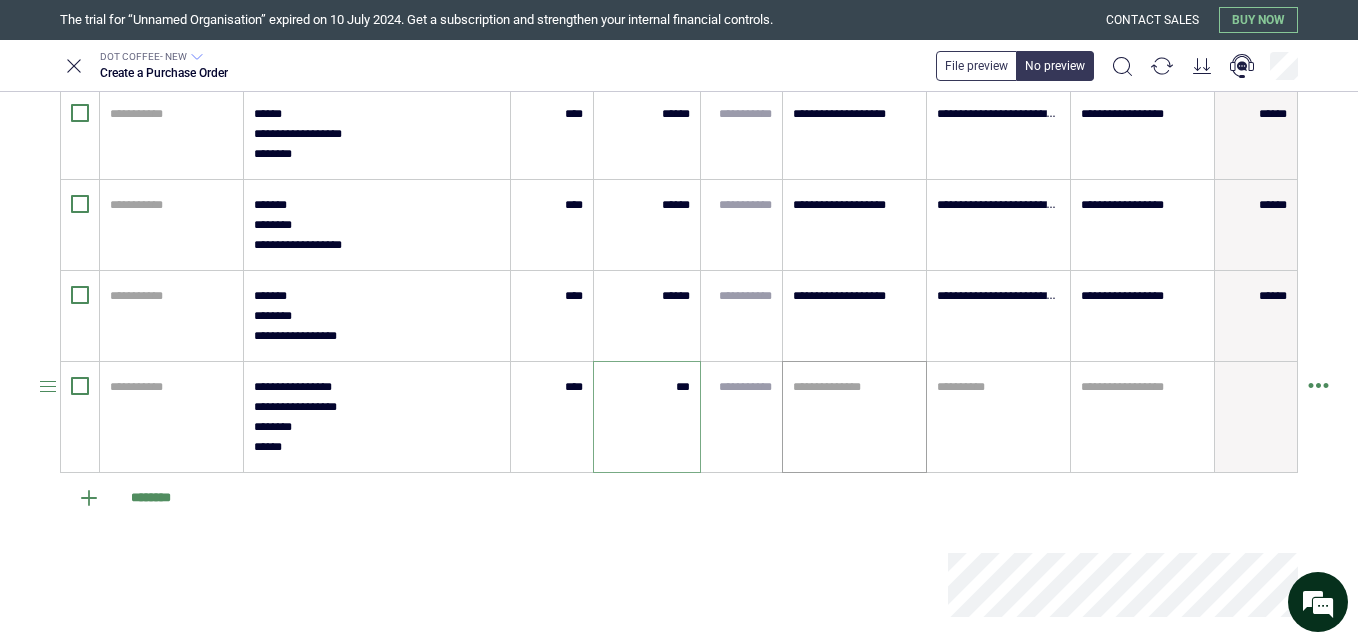 type on "***" 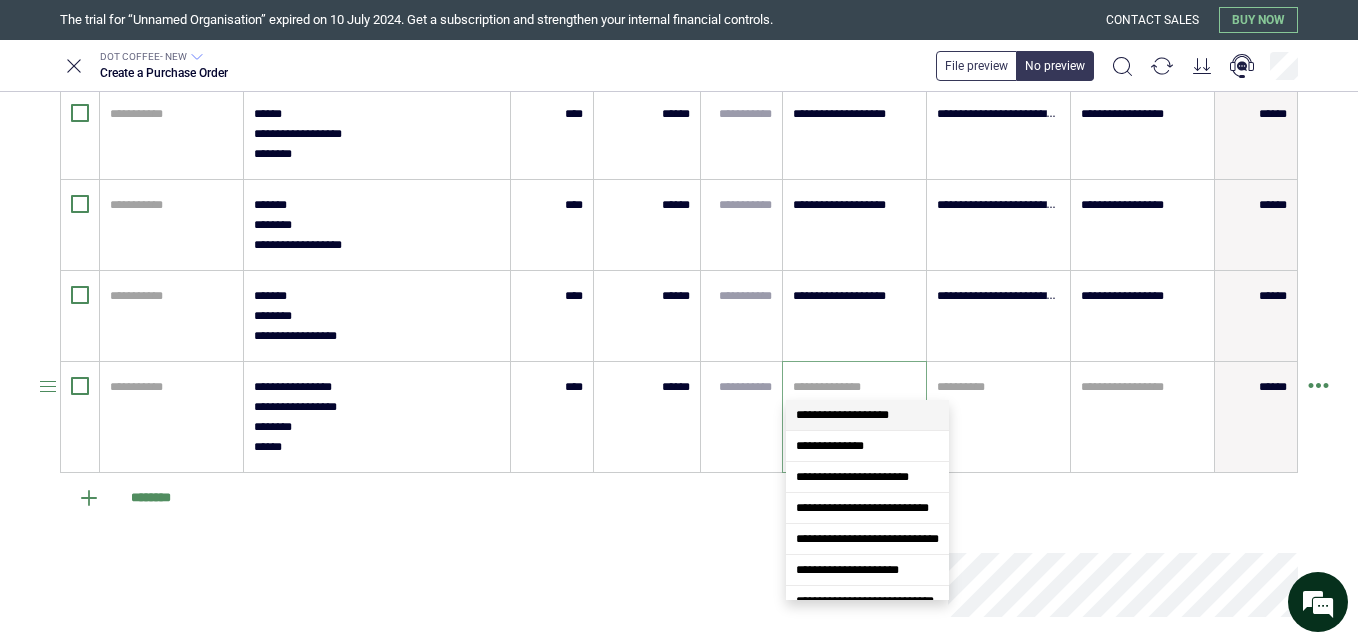 click at bounding box center [854, 387] 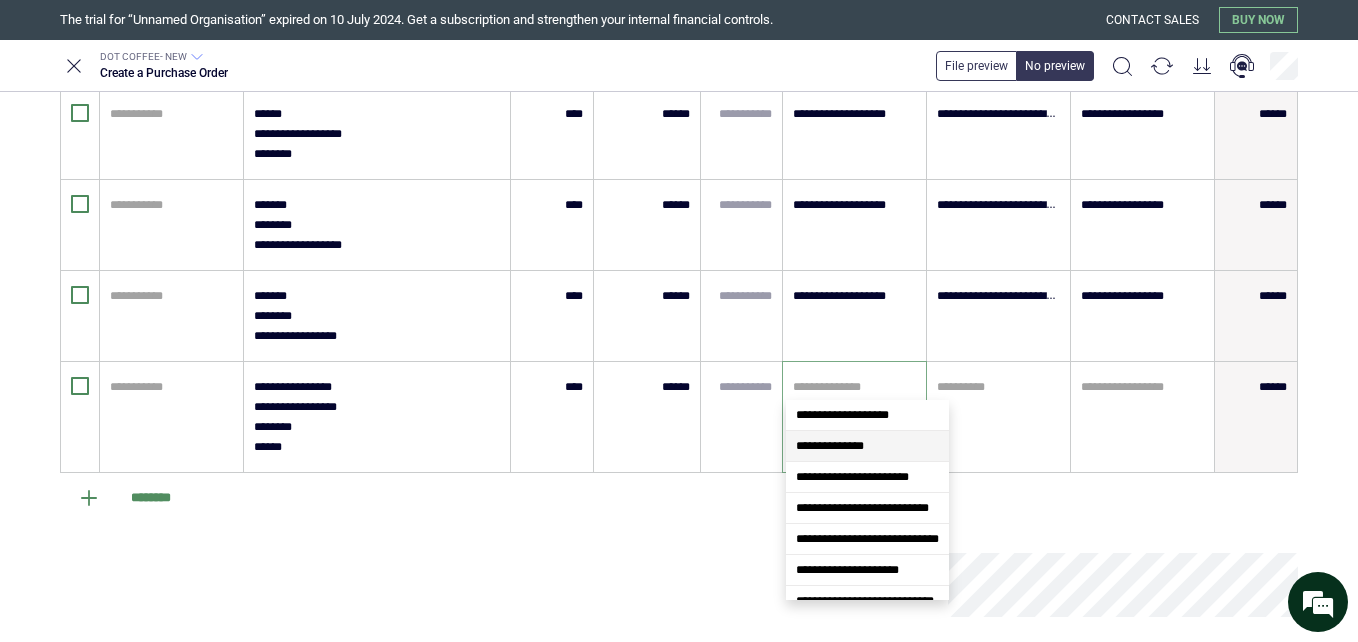 click on "**********" at bounding box center (867, 446) 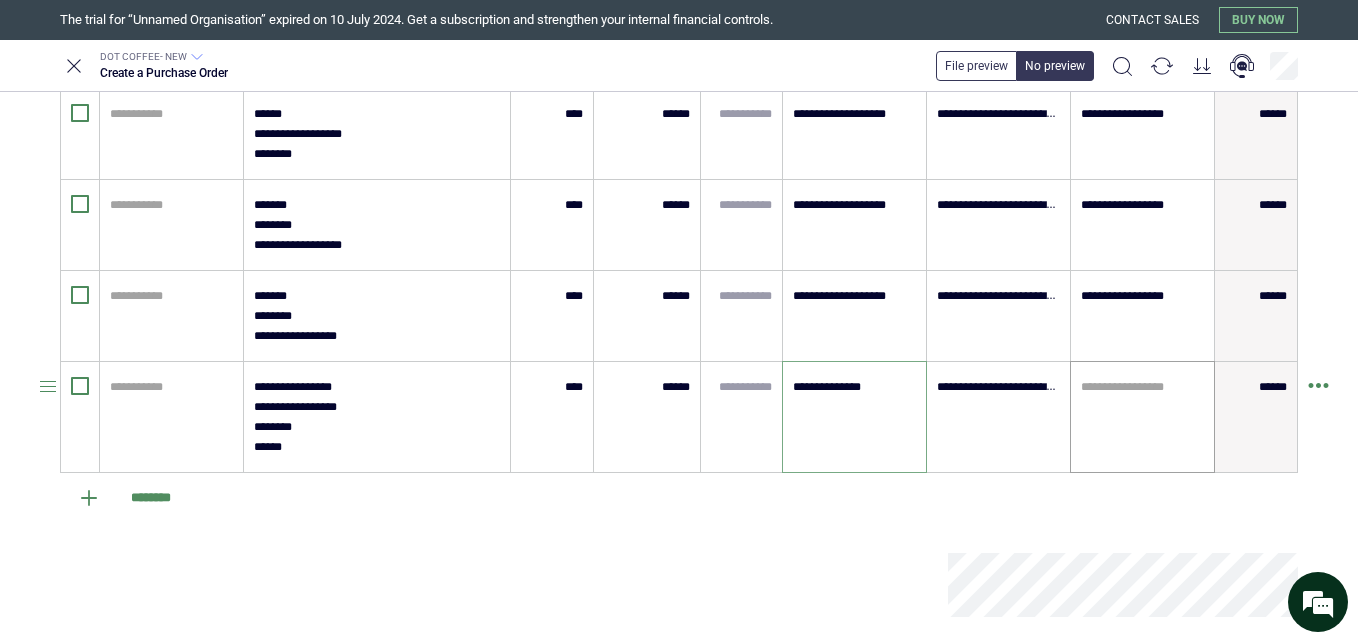 type on "**********" 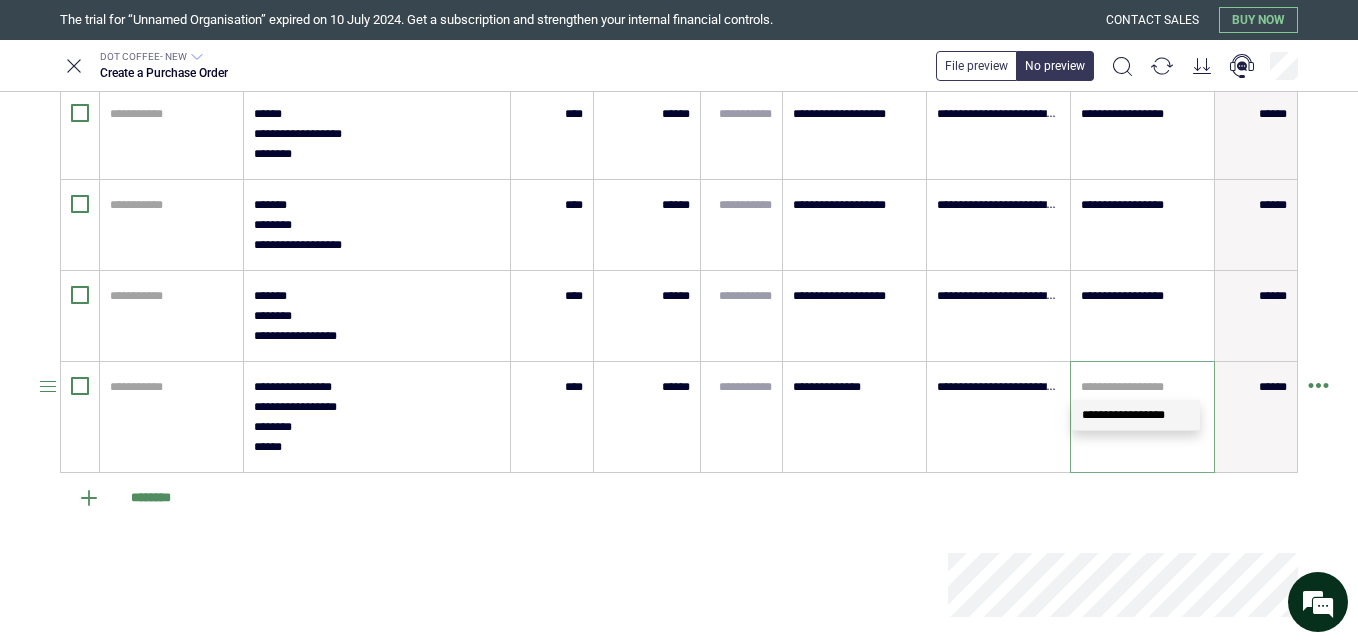 click at bounding box center (1142, 387) 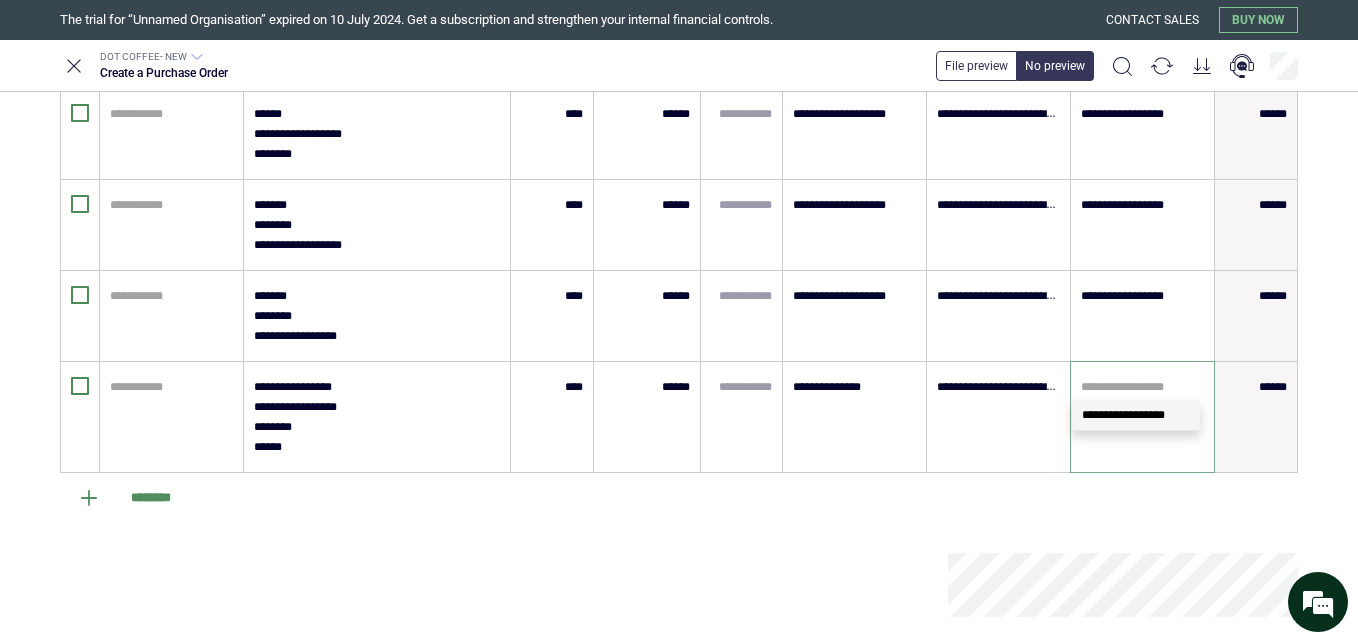 click on "**********" at bounding box center [1123, 415] 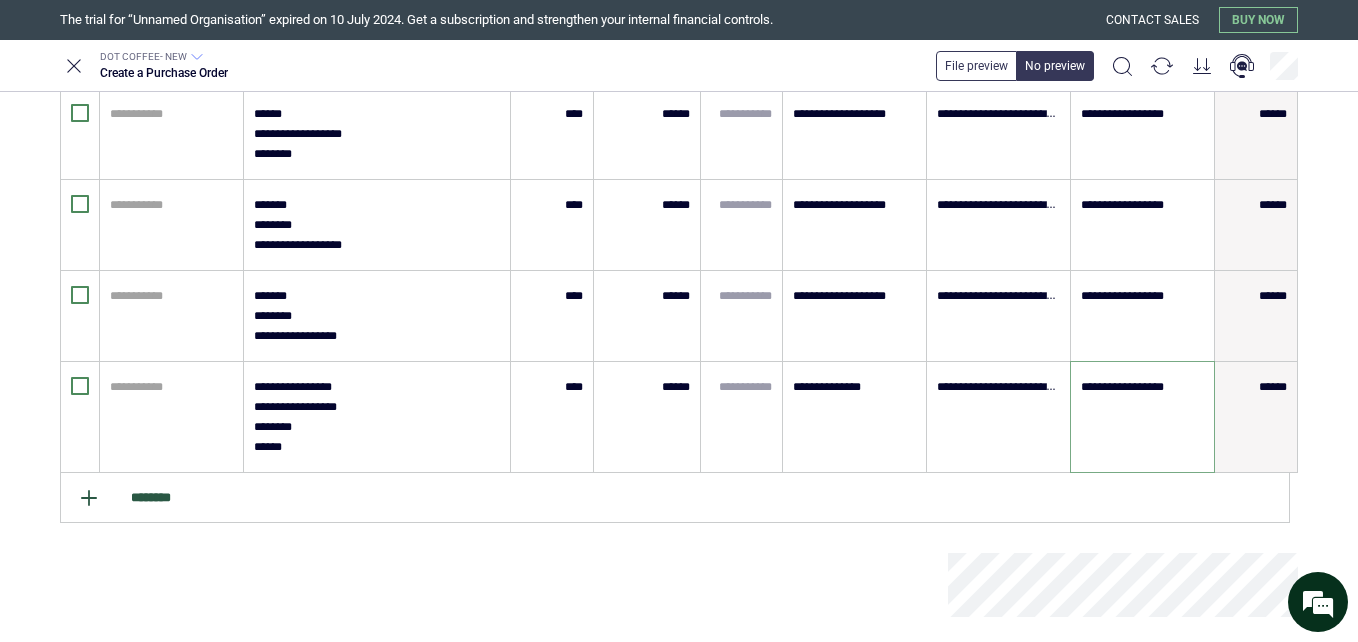 type on "**********" 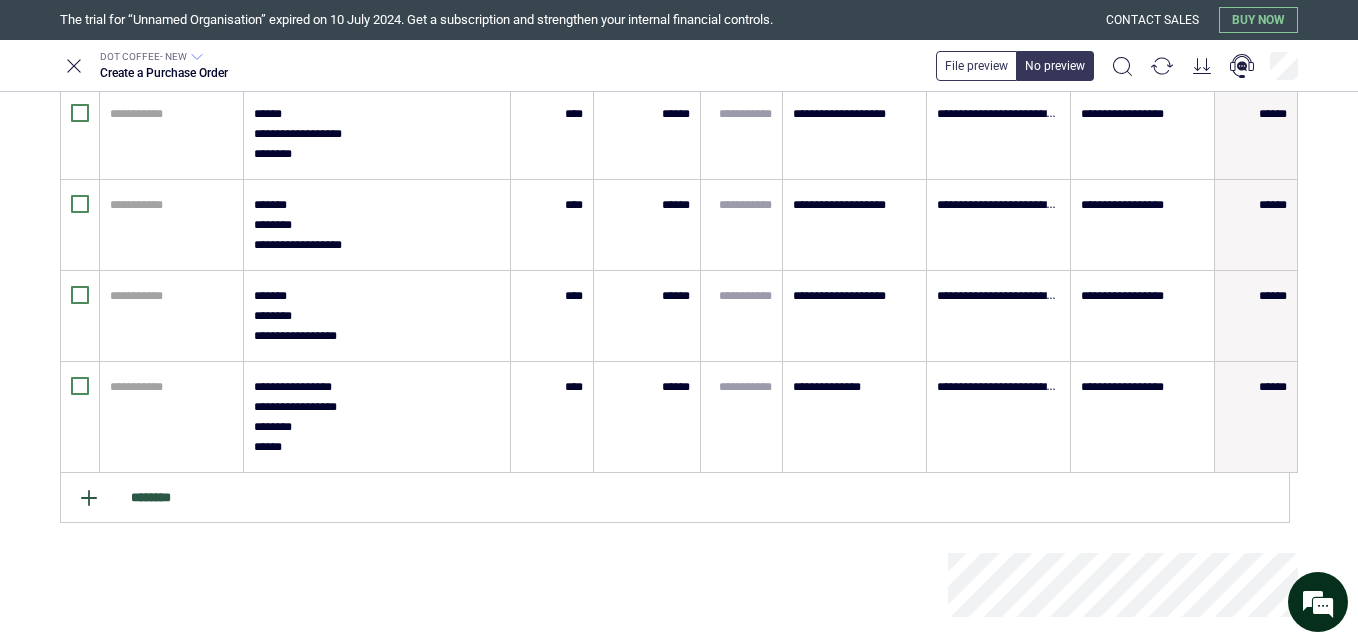 click on "********" at bounding box center [675, 498] 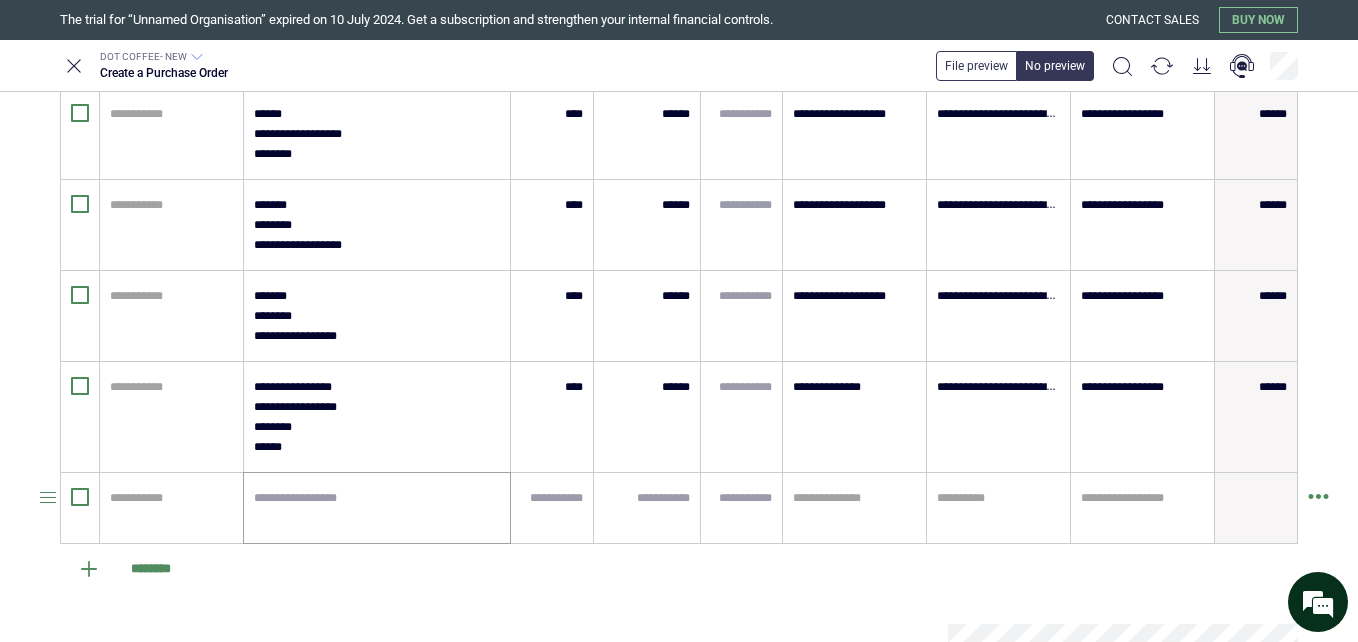 click at bounding box center [377, 508] 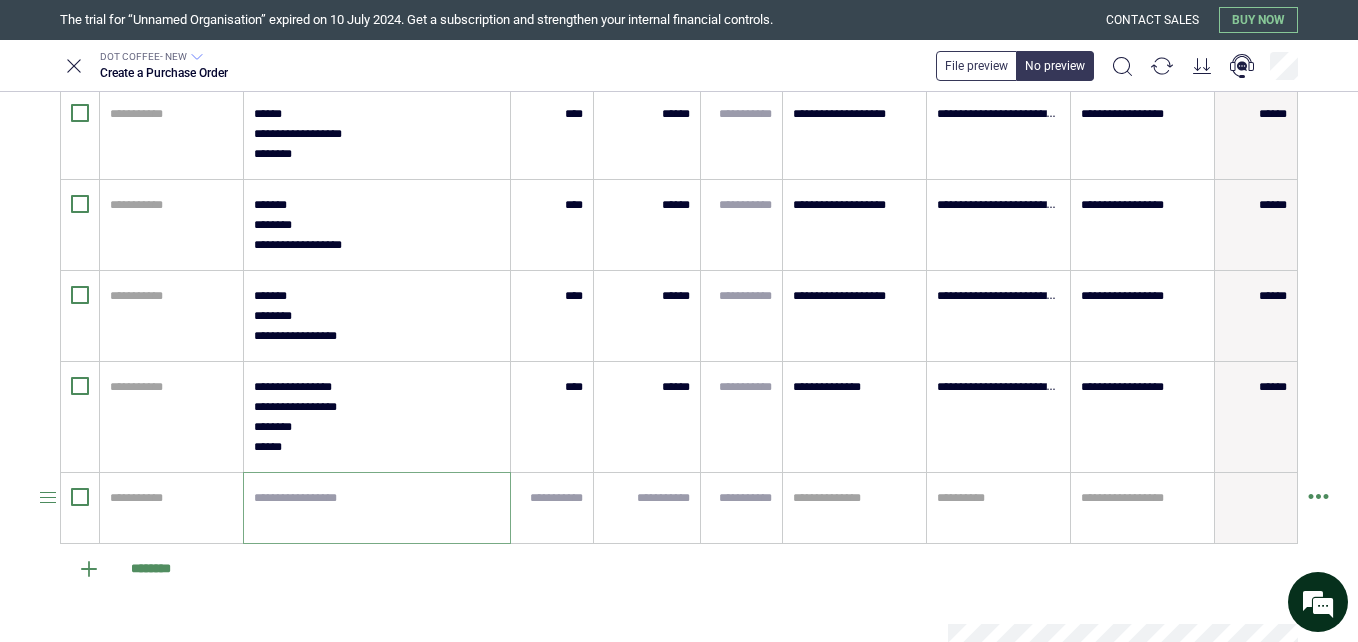 type on "*" 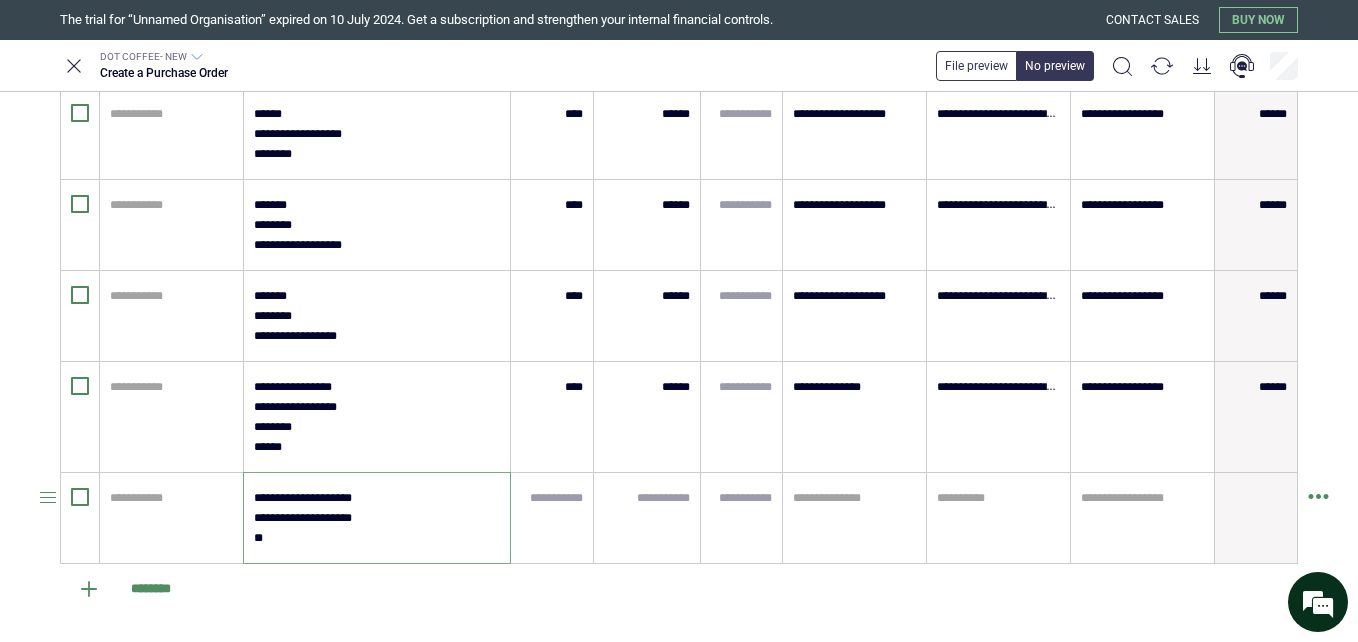 type on "**********" 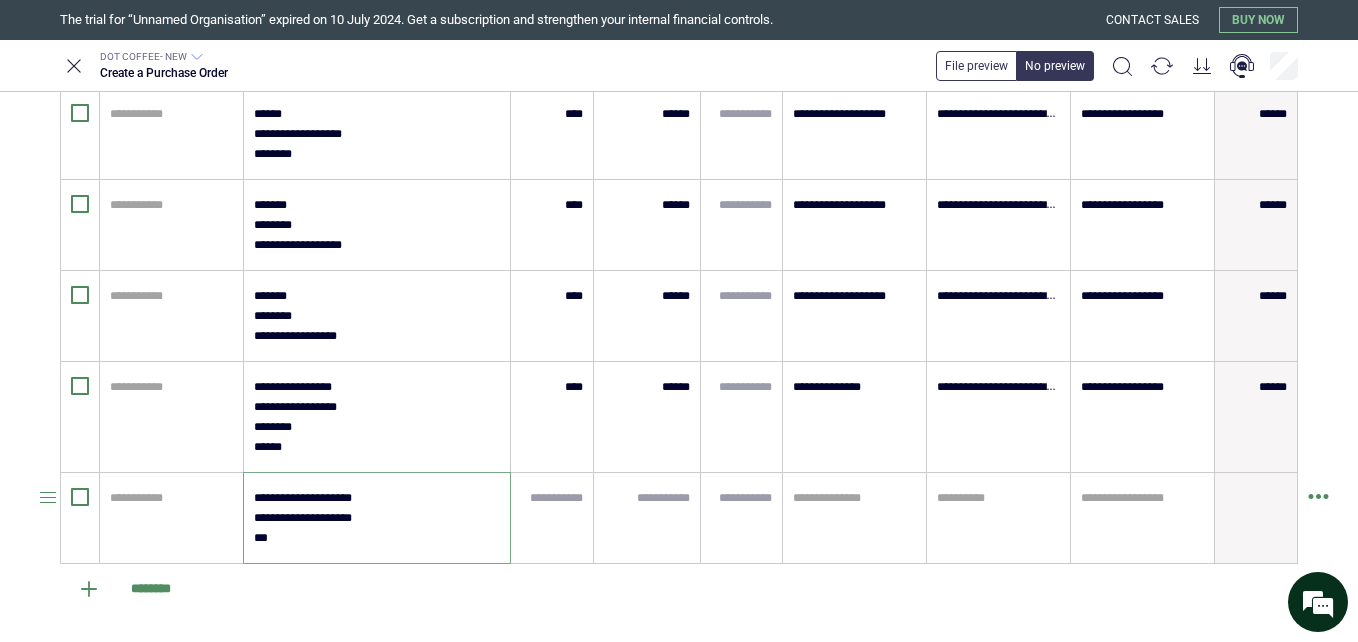 type on "*" 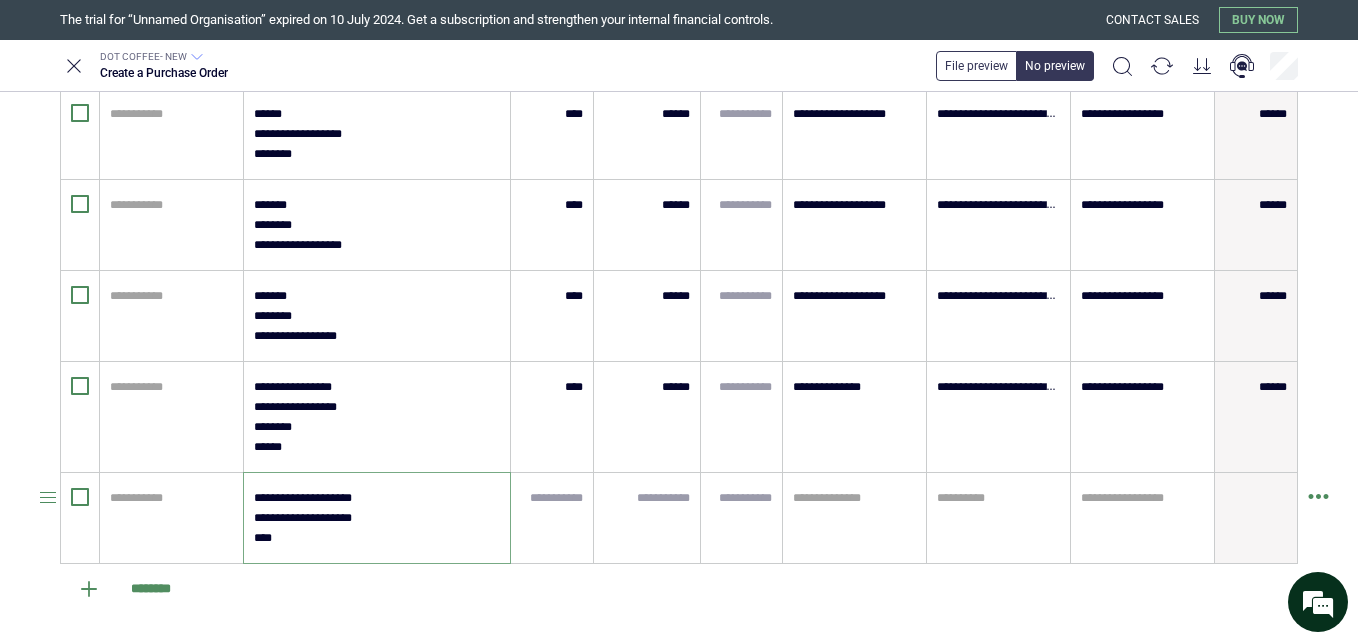 type on "*" 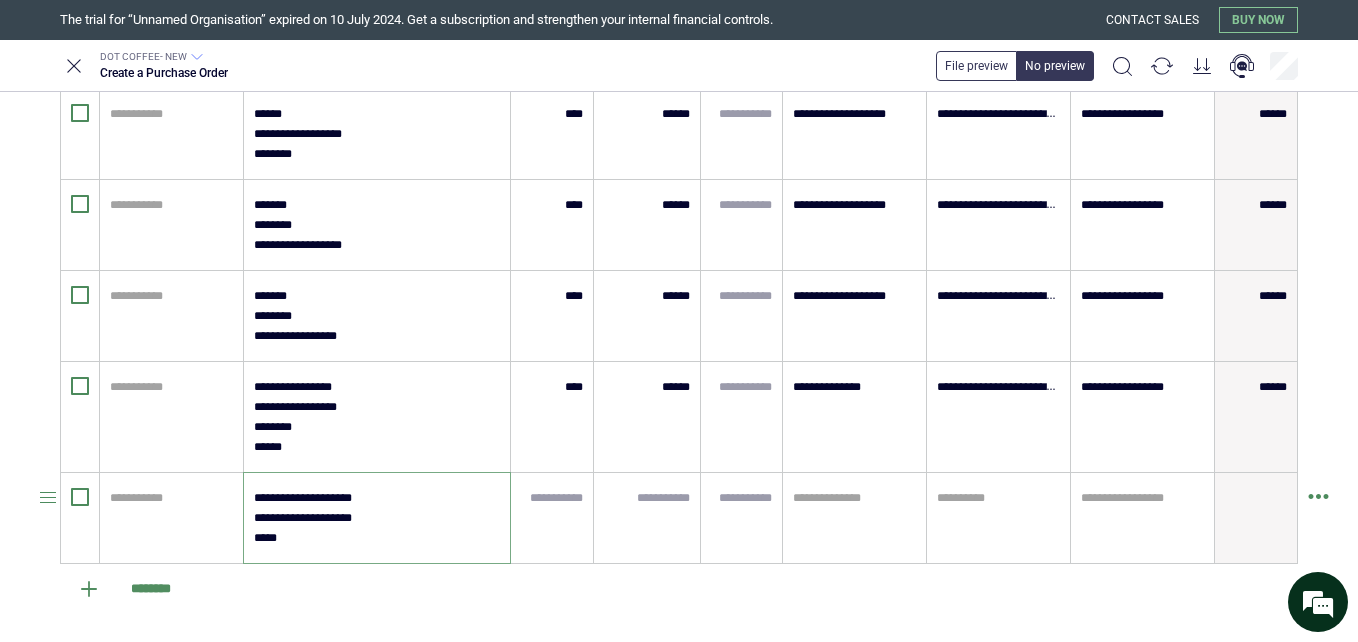 type on "*" 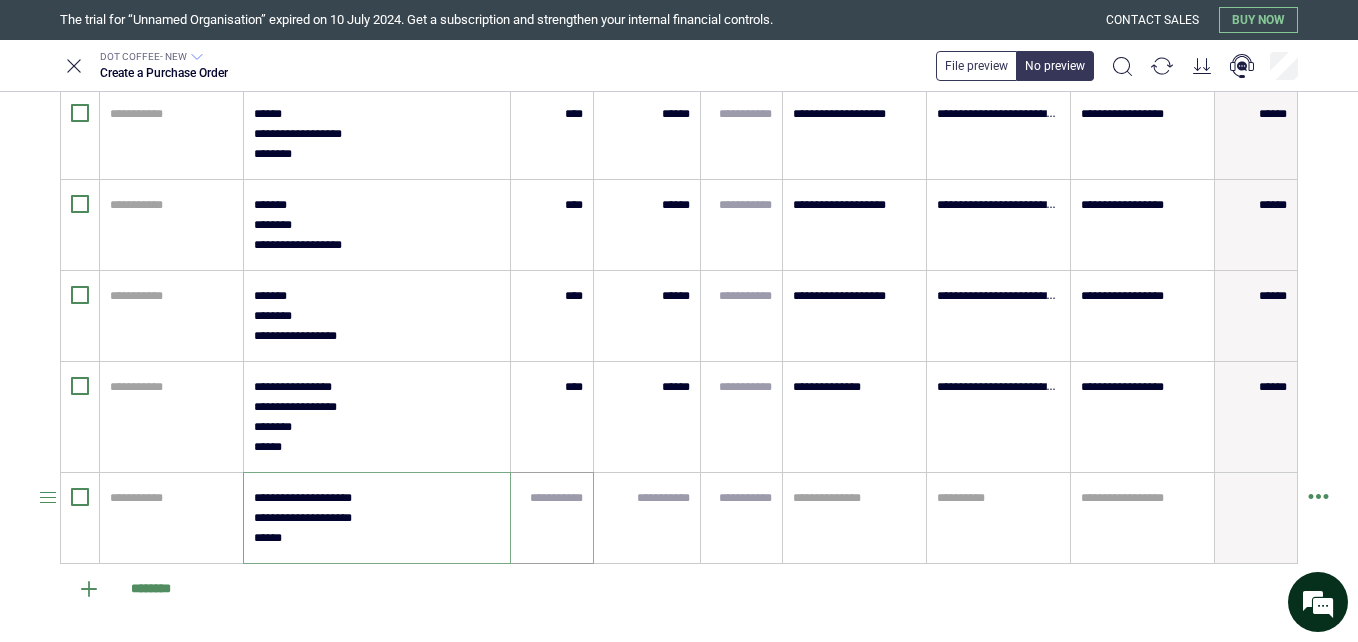 type on "**********" 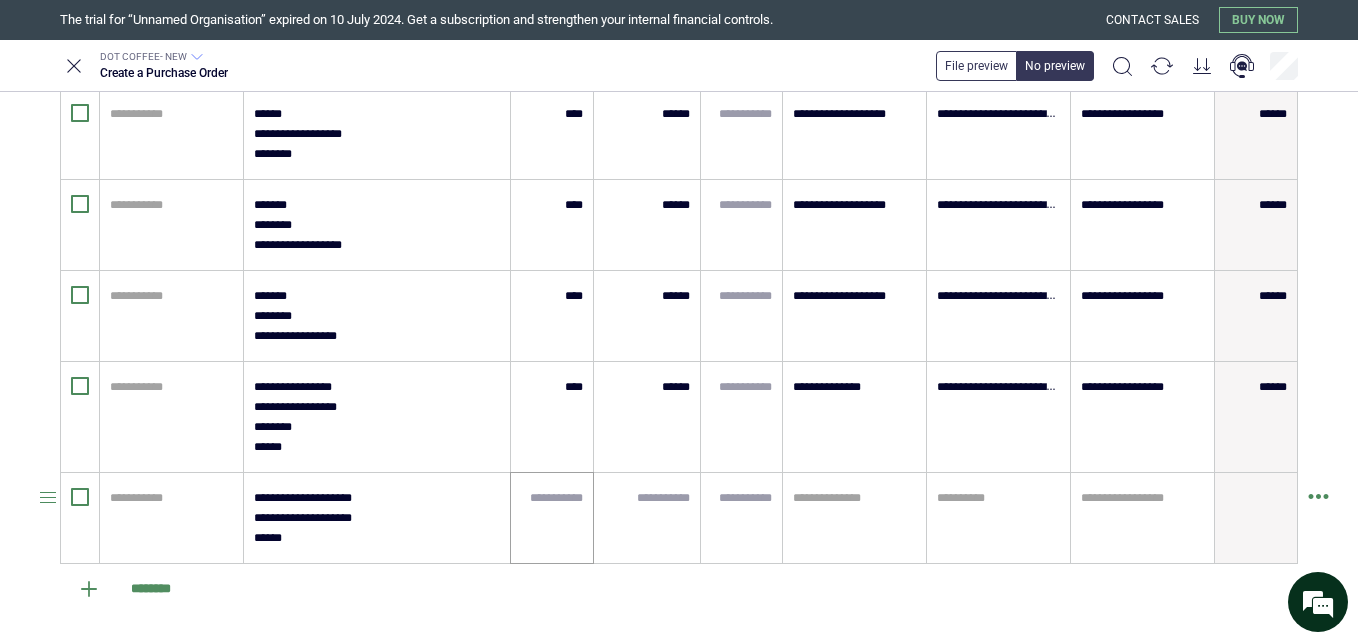 click at bounding box center [552, 518] 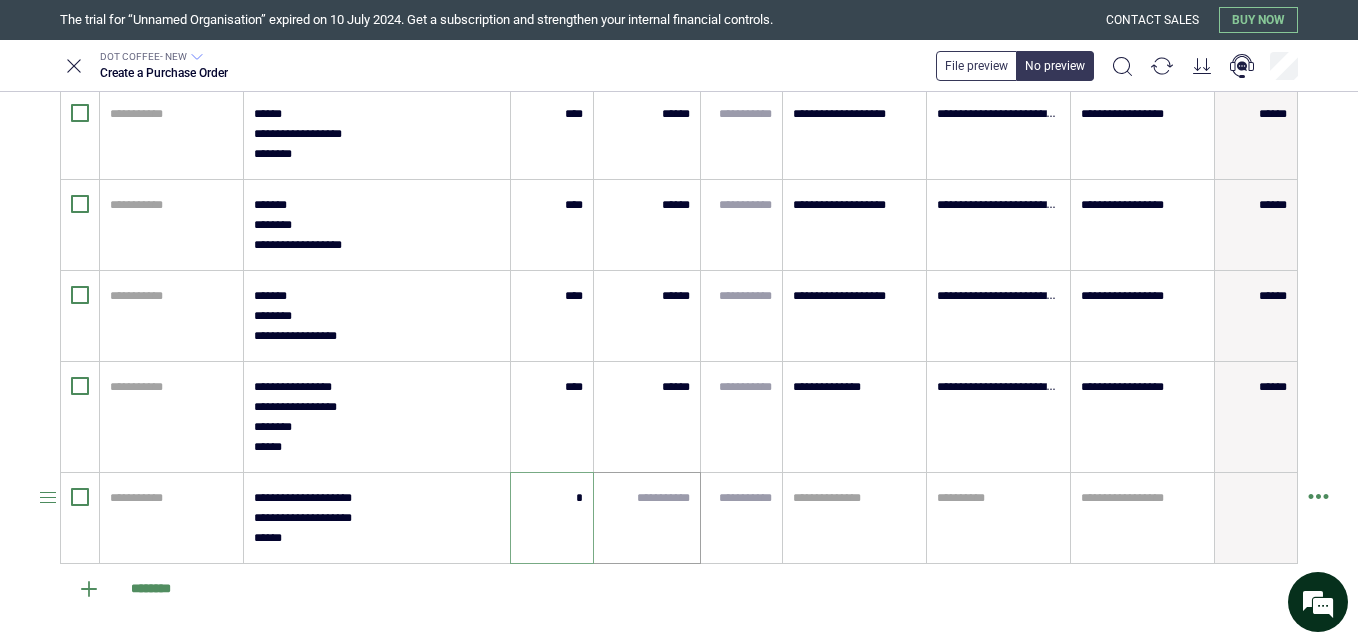 type on "*" 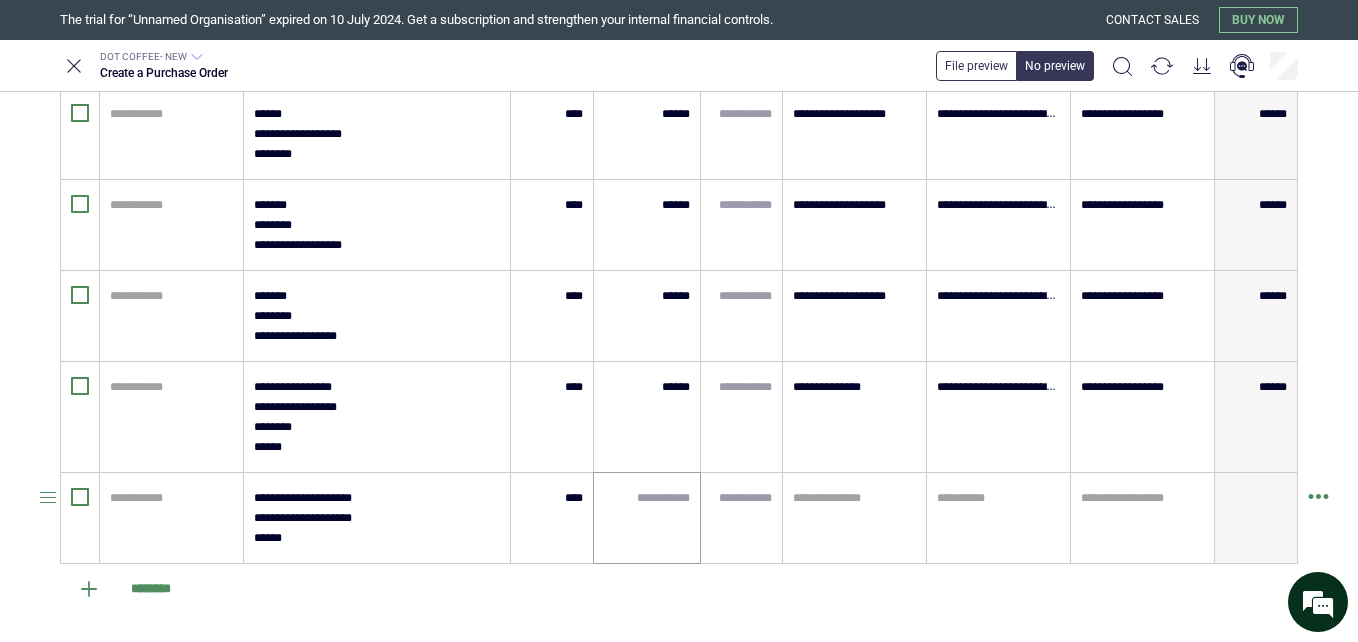 click at bounding box center [647, 518] 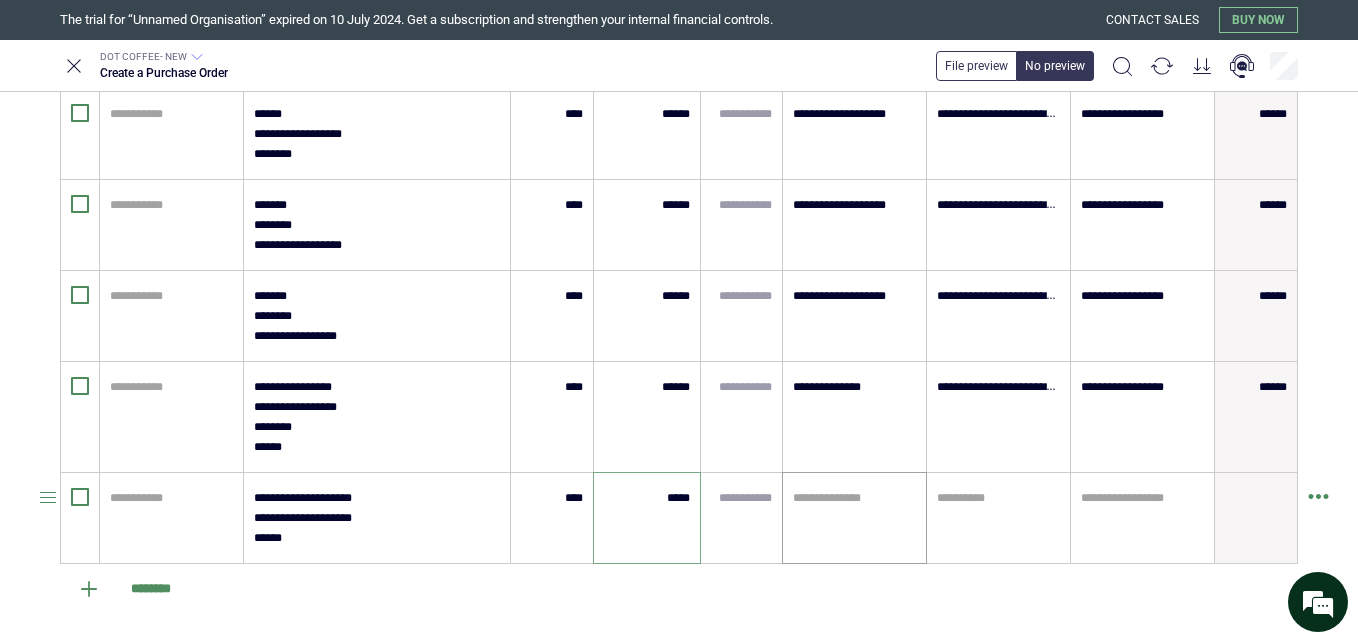 type on "*****" 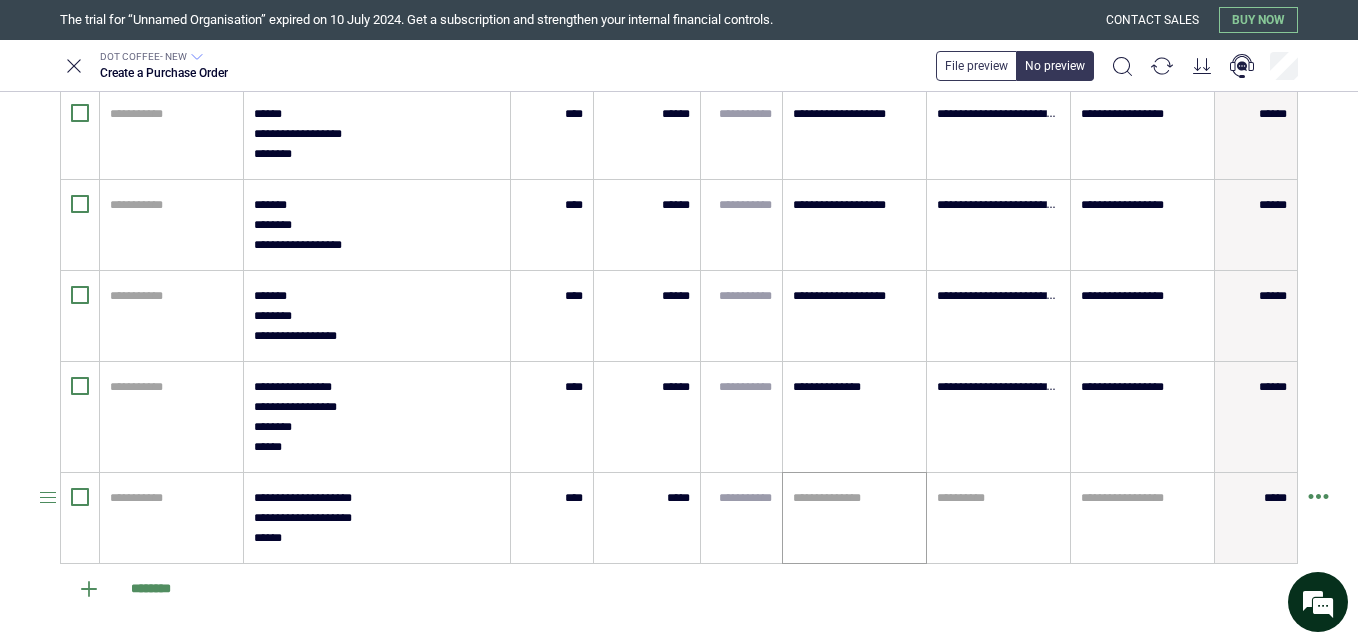 click on "**********" at bounding box center [854, 518] 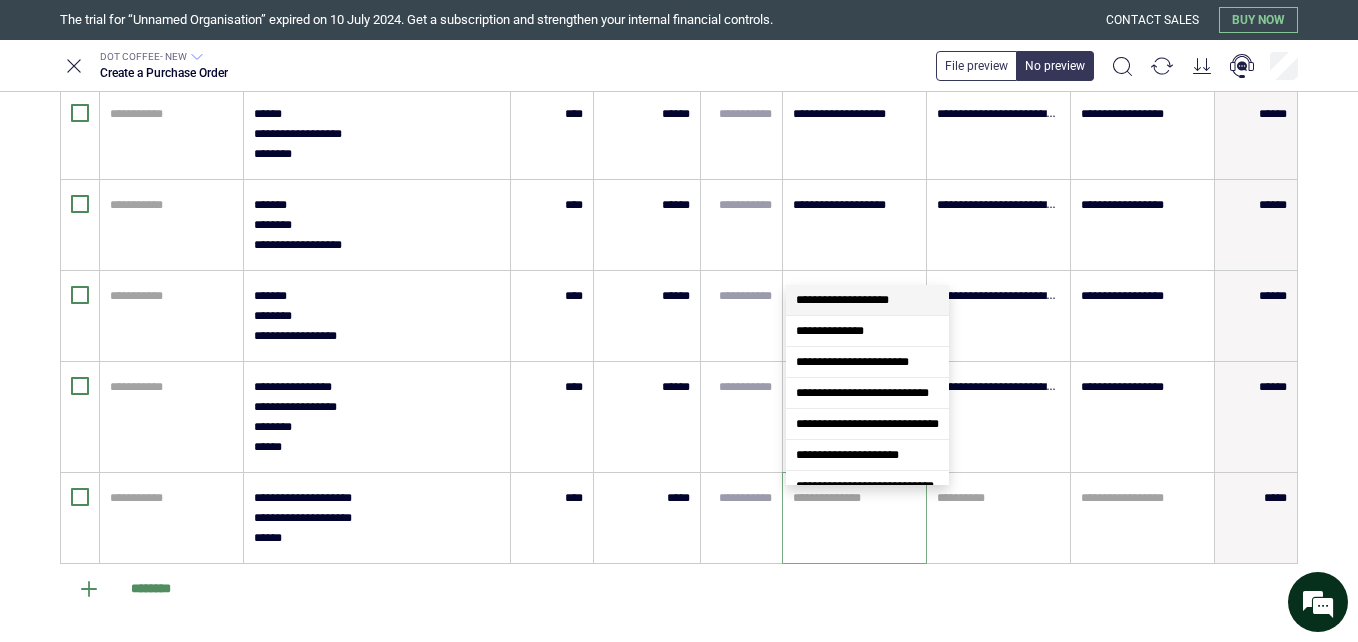 click on "**********" at bounding box center (842, 300) 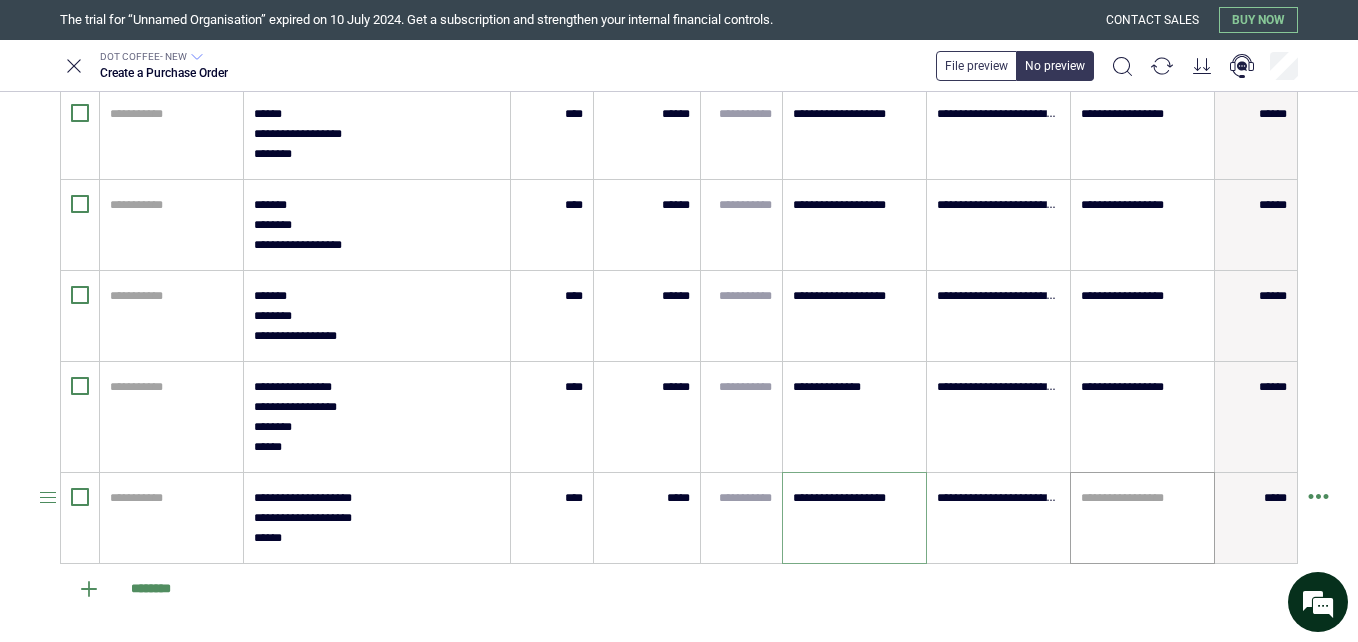 type on "**********" 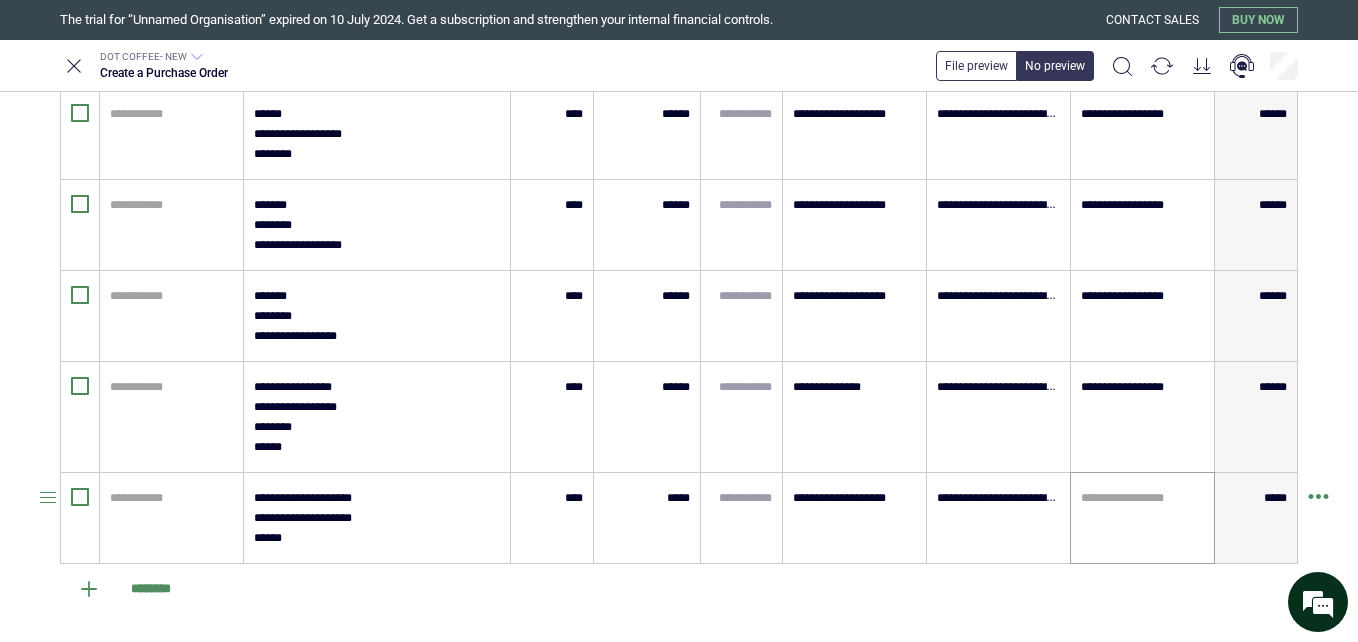 click on "**********" at bounding box center [1142, 518] 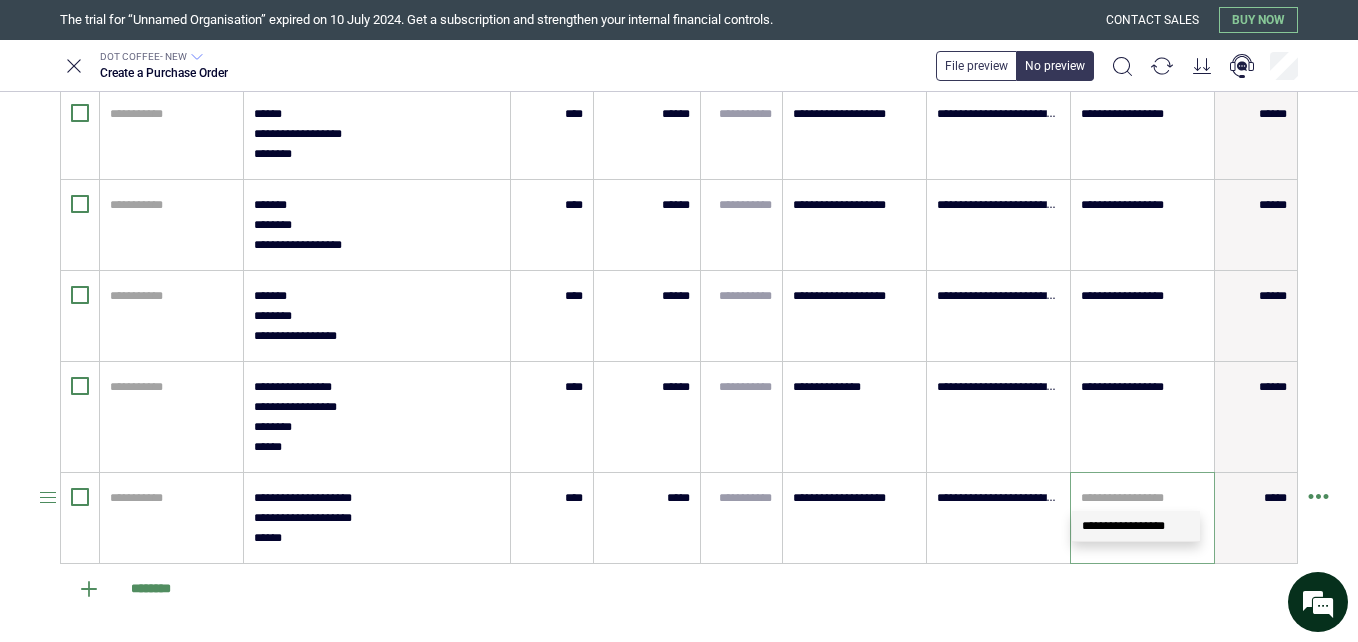 click on "**********" at bounding box center [1123, 526] 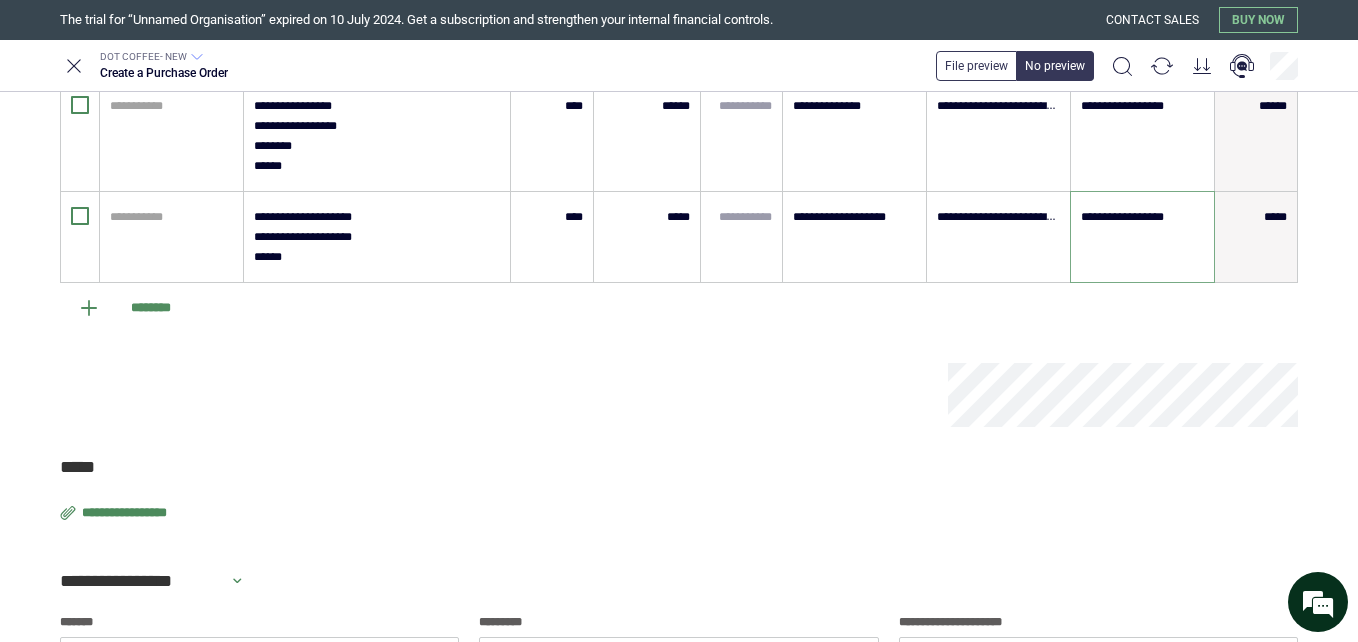 scroll, scrollTop: 1152, scrollLeft: 0, axis: vertical 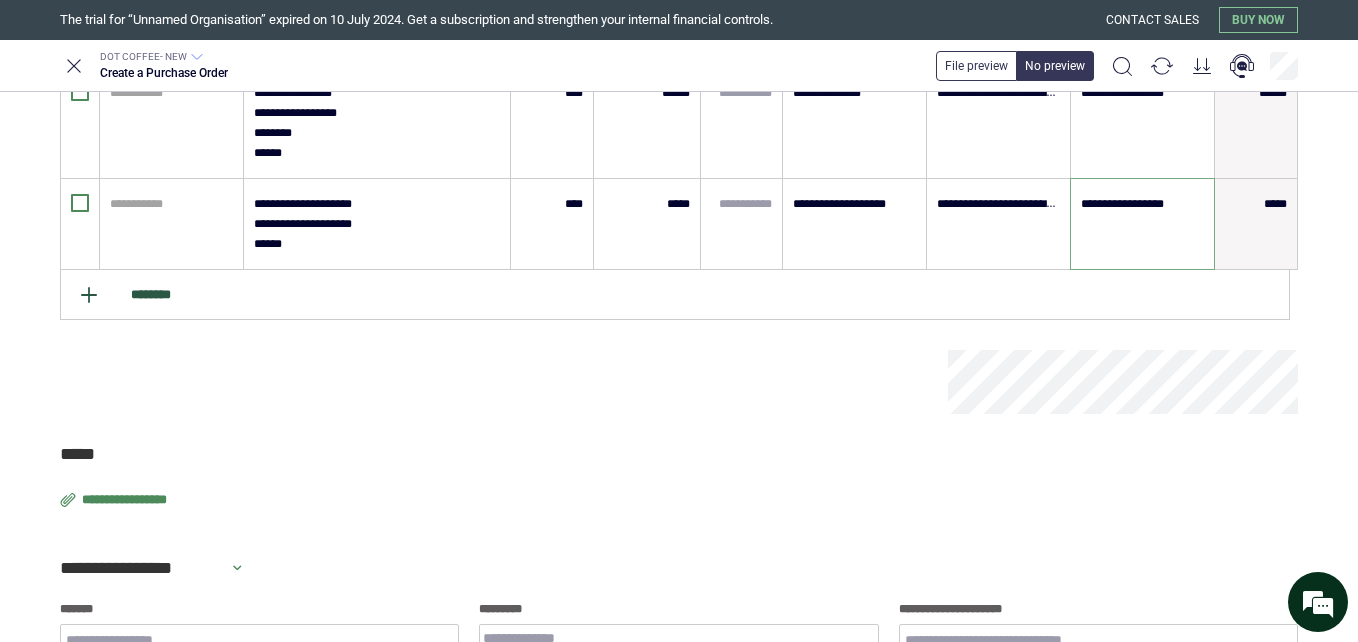 type on "**********" 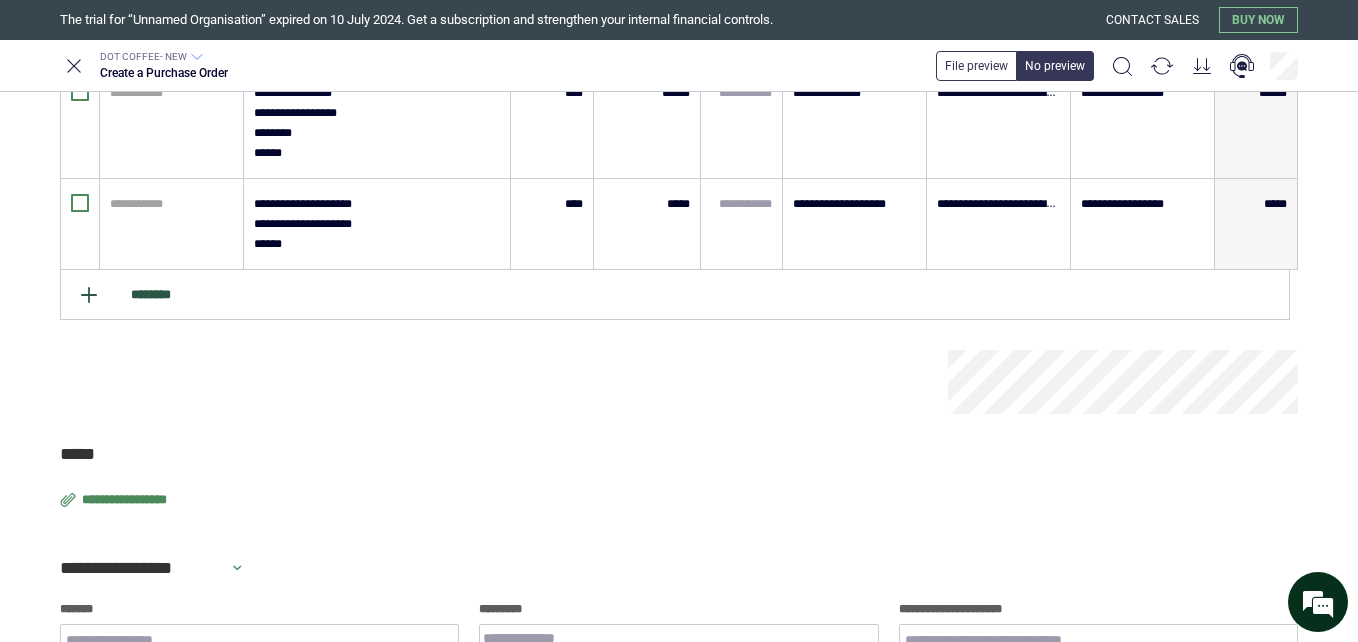 click on "********" at bounding box center (675, 295) 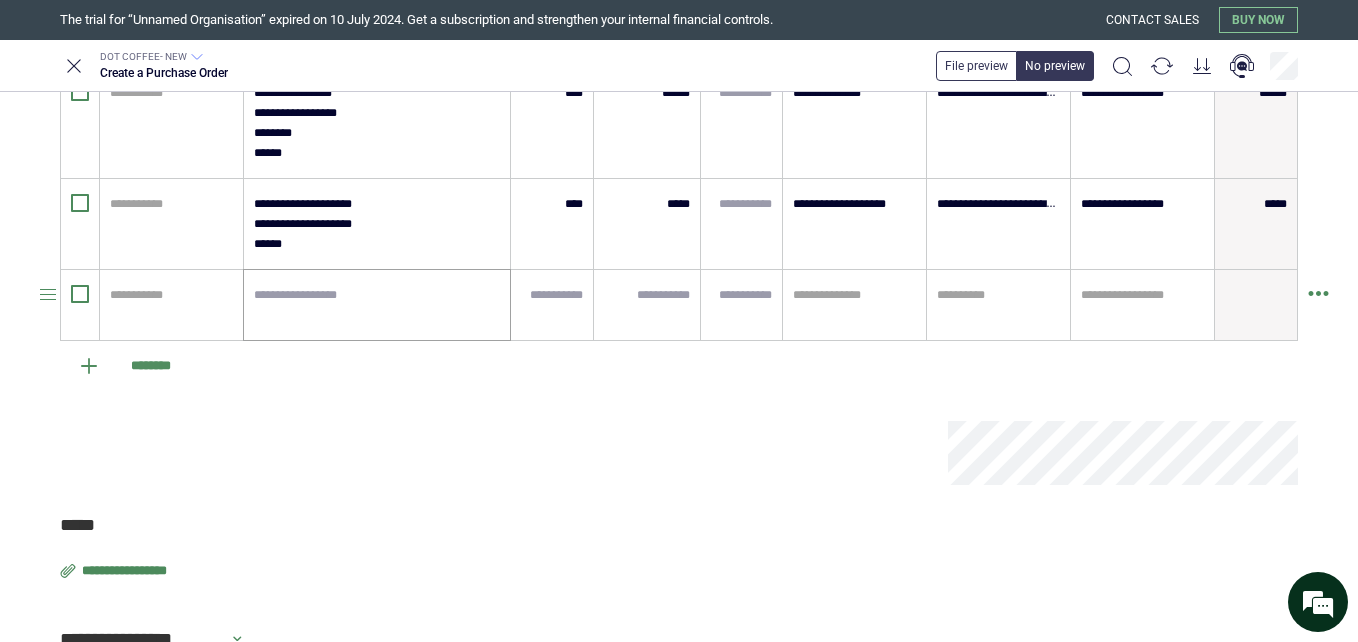 click at bounding box center [377, 305] 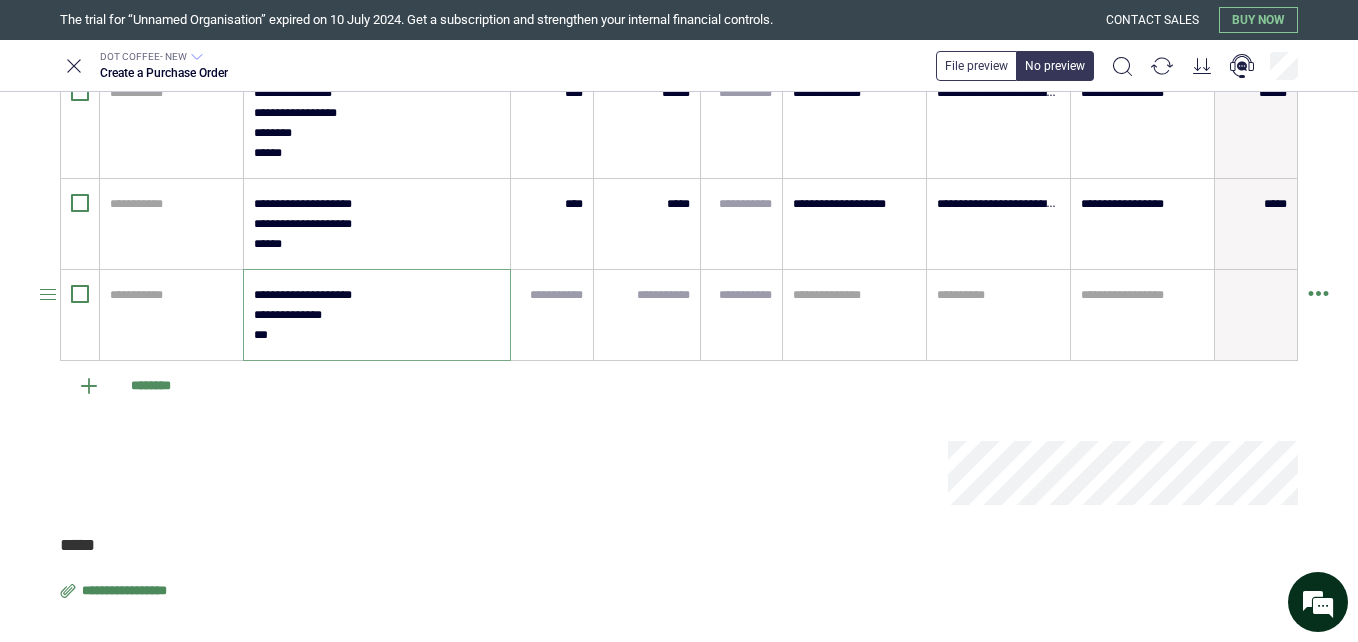type on "**********" 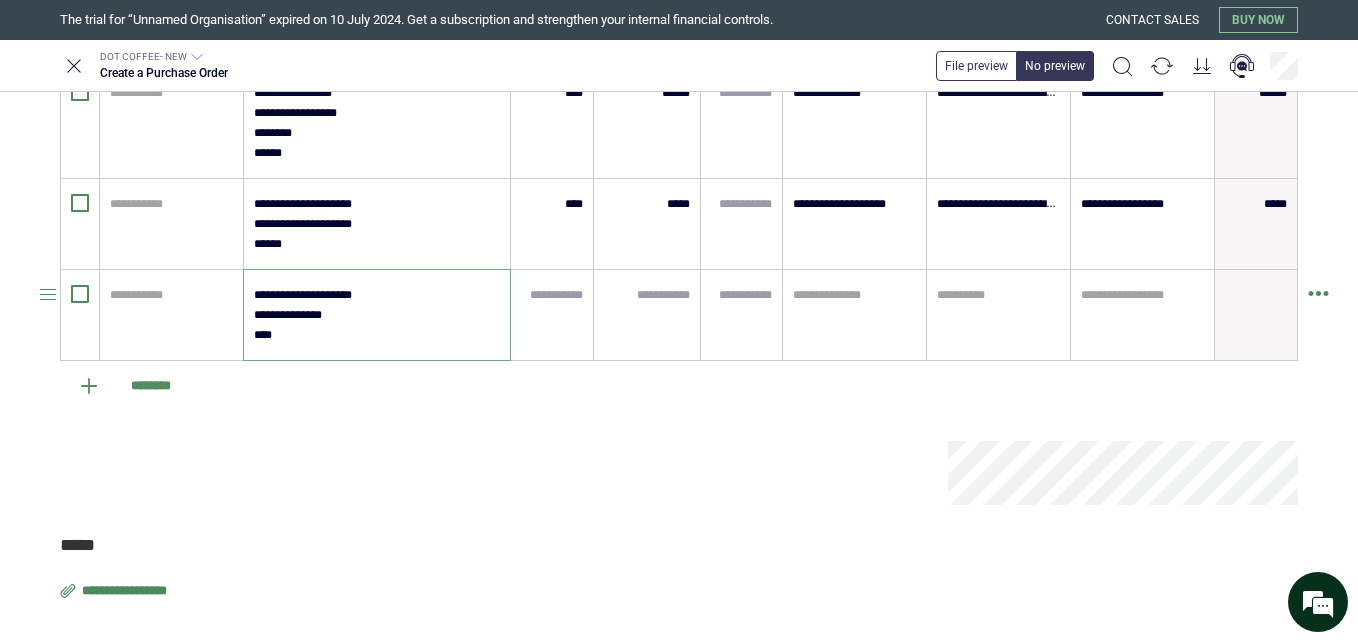 type on "*" 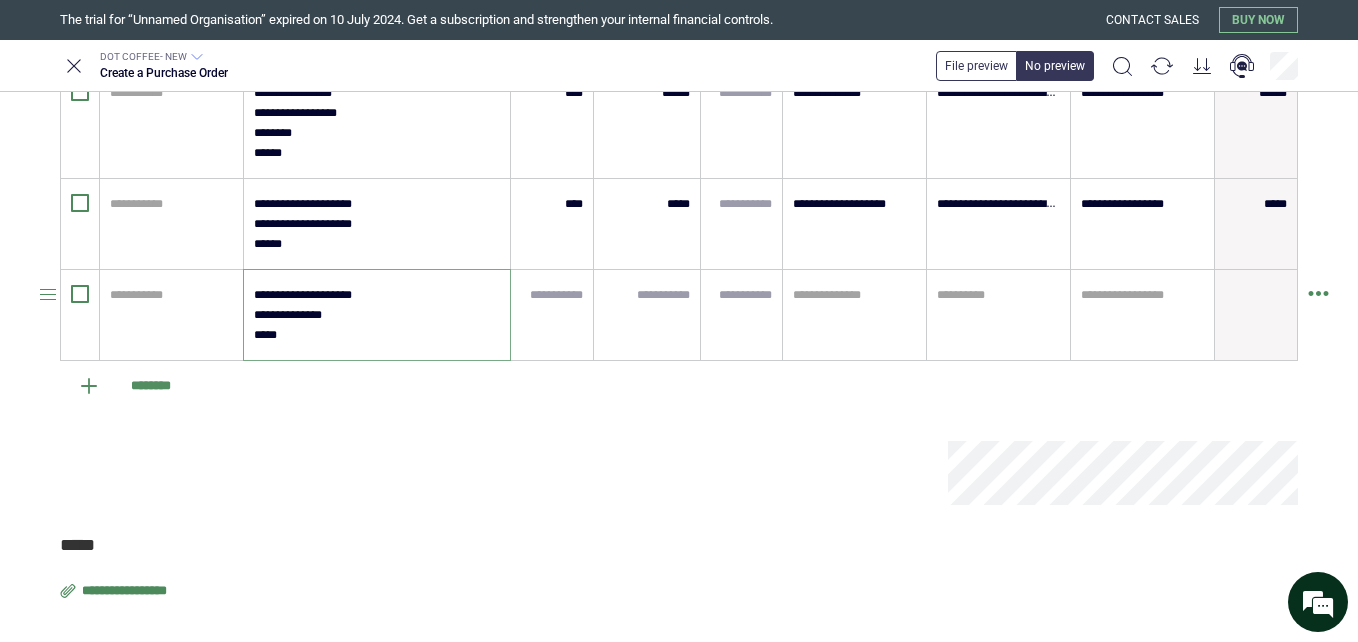 type on "*" 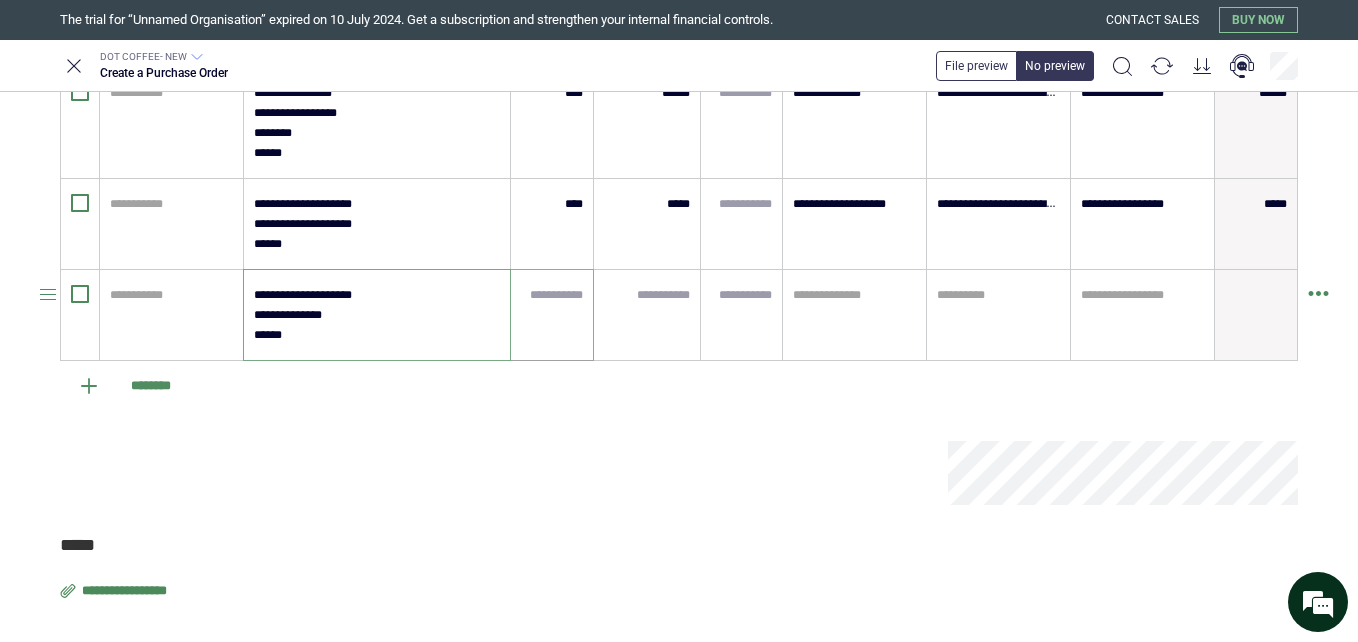 type on "**********" 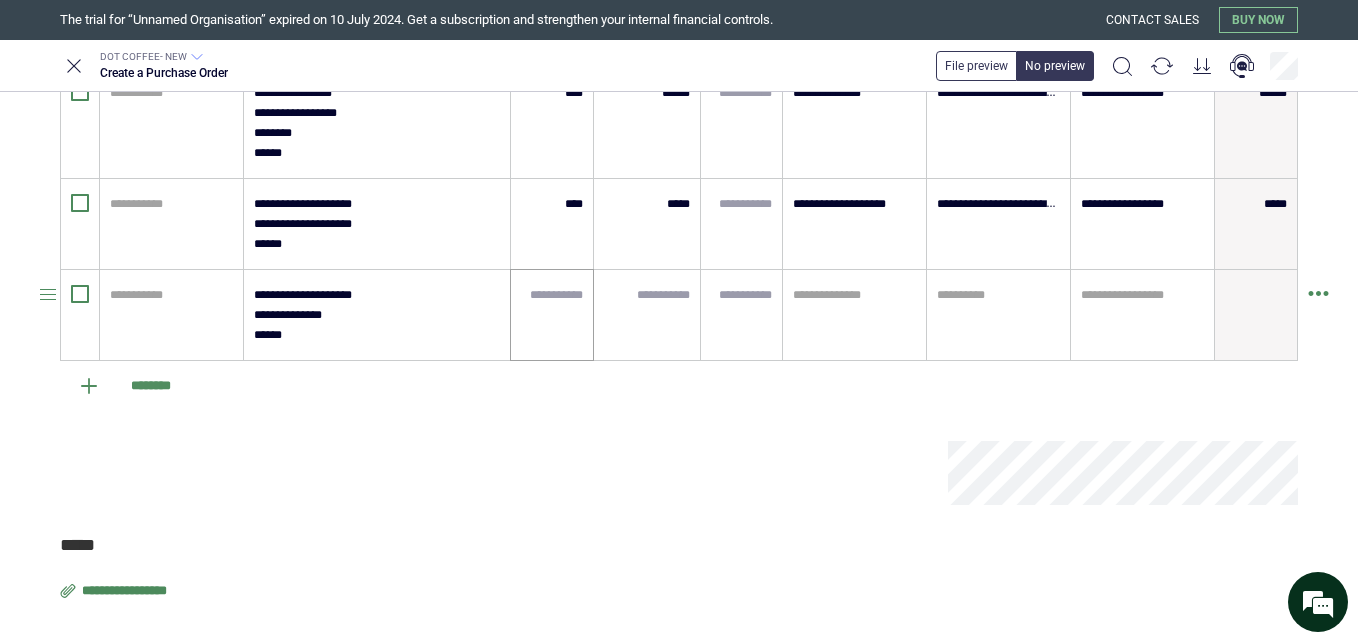 click at bounding box center [552, 315] 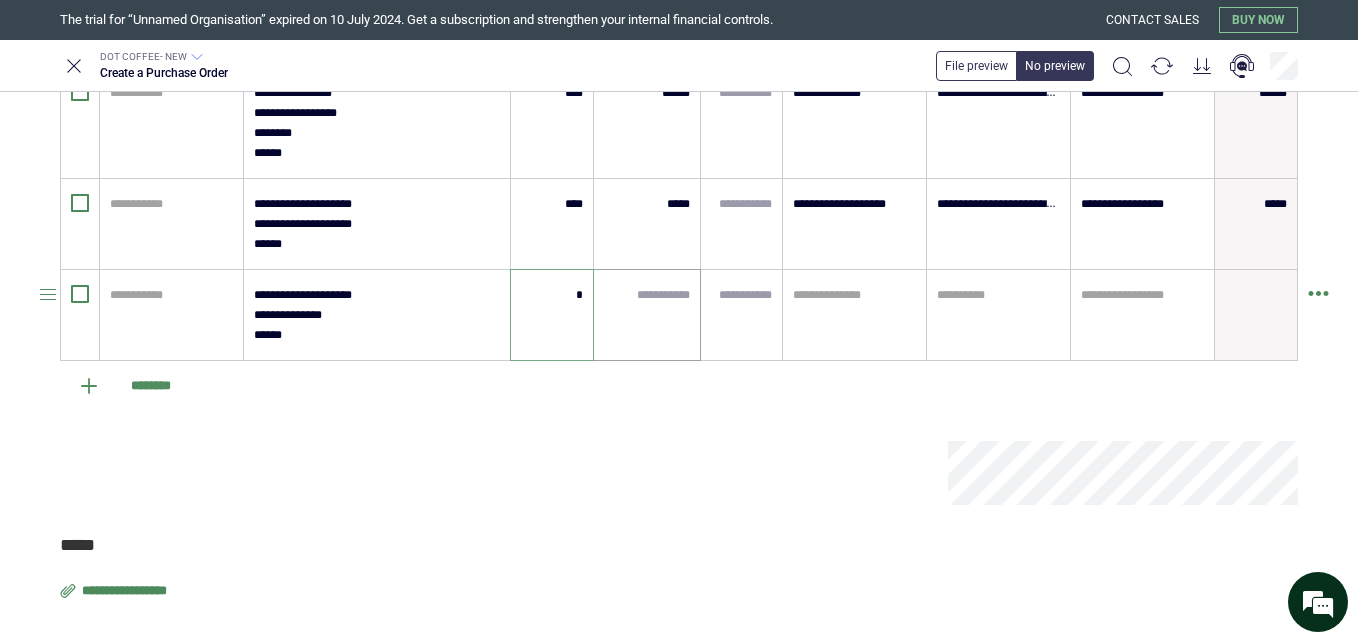 type on "*" 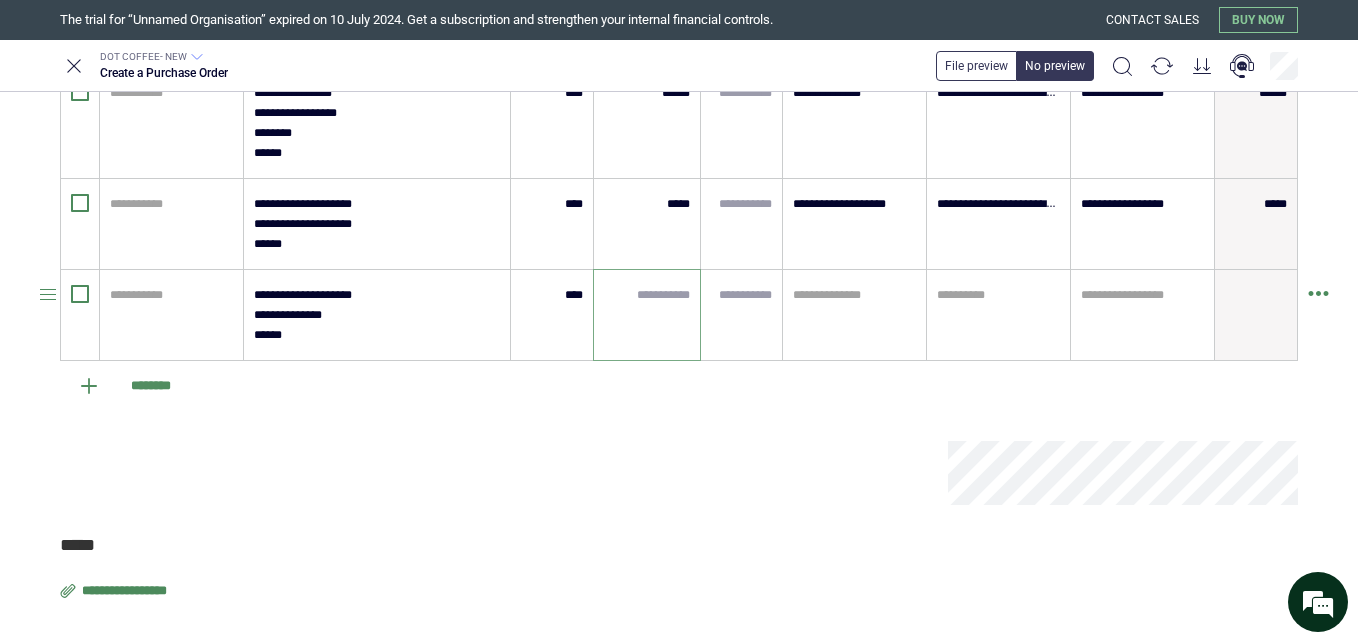 click at bounding box center [647, 295] 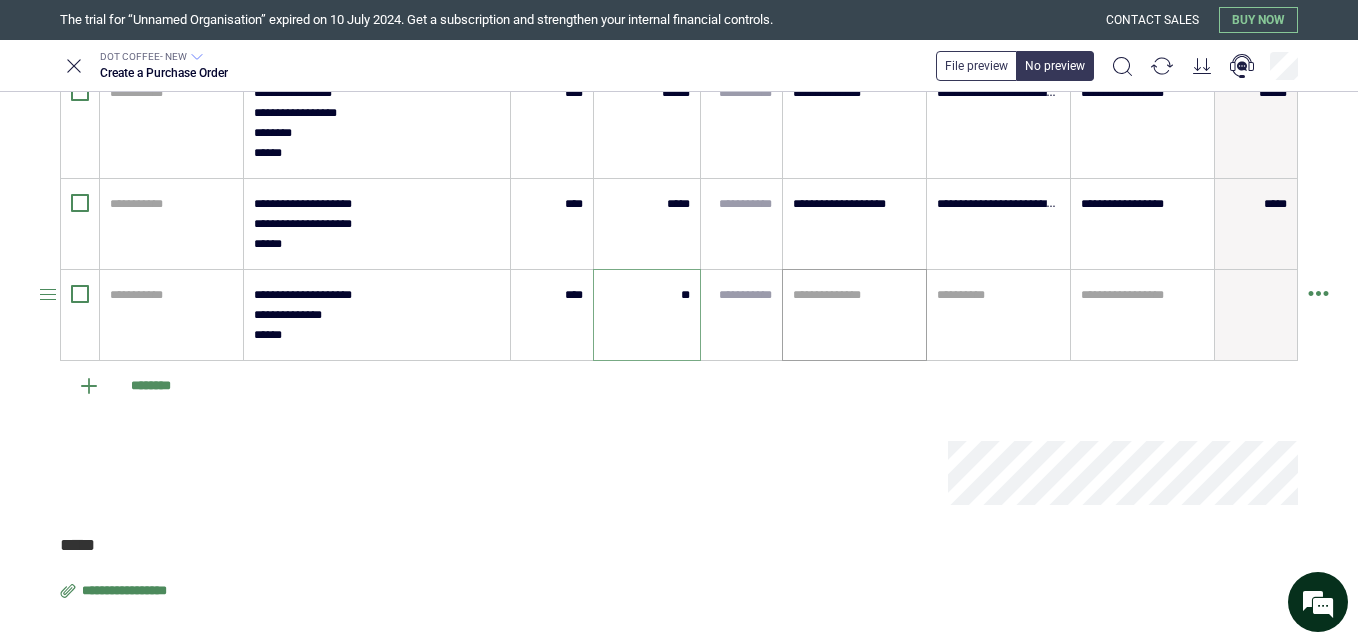 type on "**" 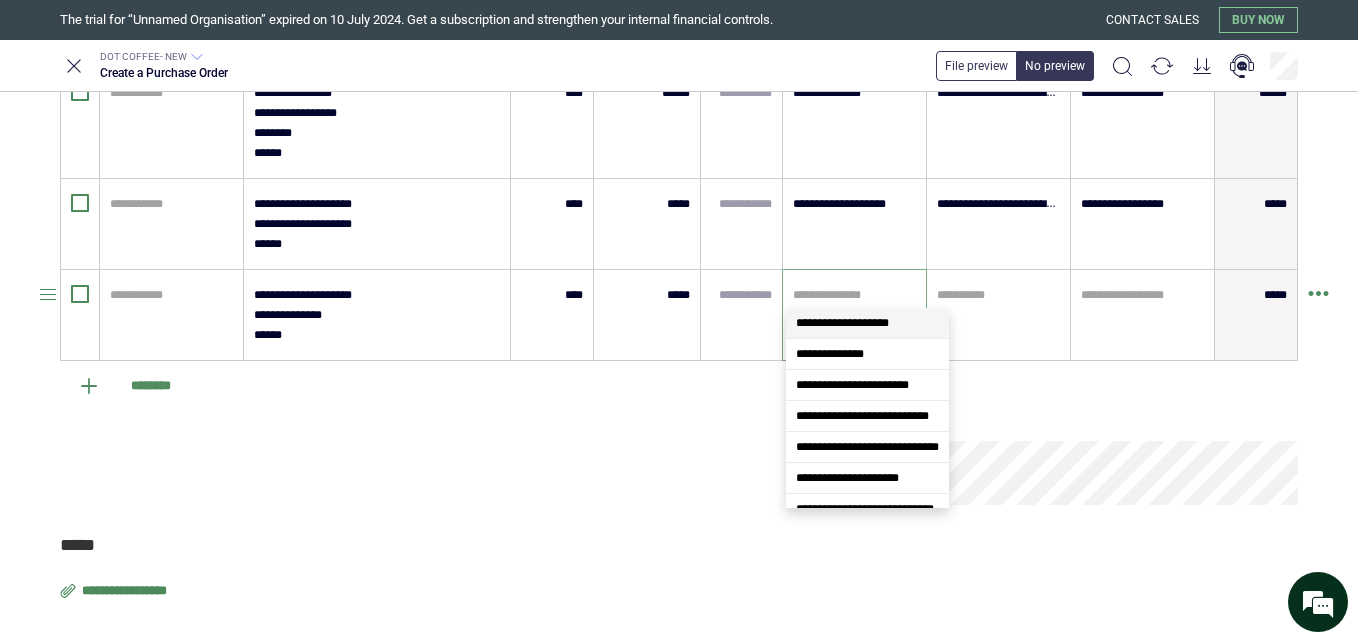 click at bounding box center [854, 295] 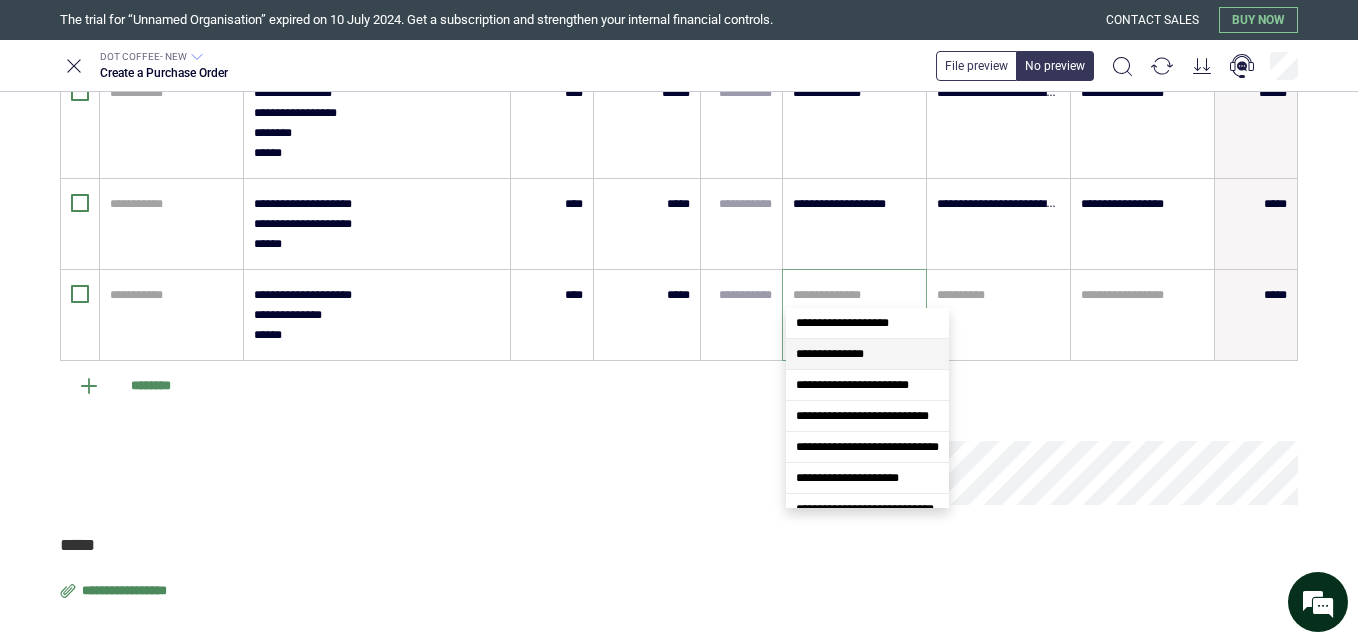 click on "**********" at bounding box center (867, 354) 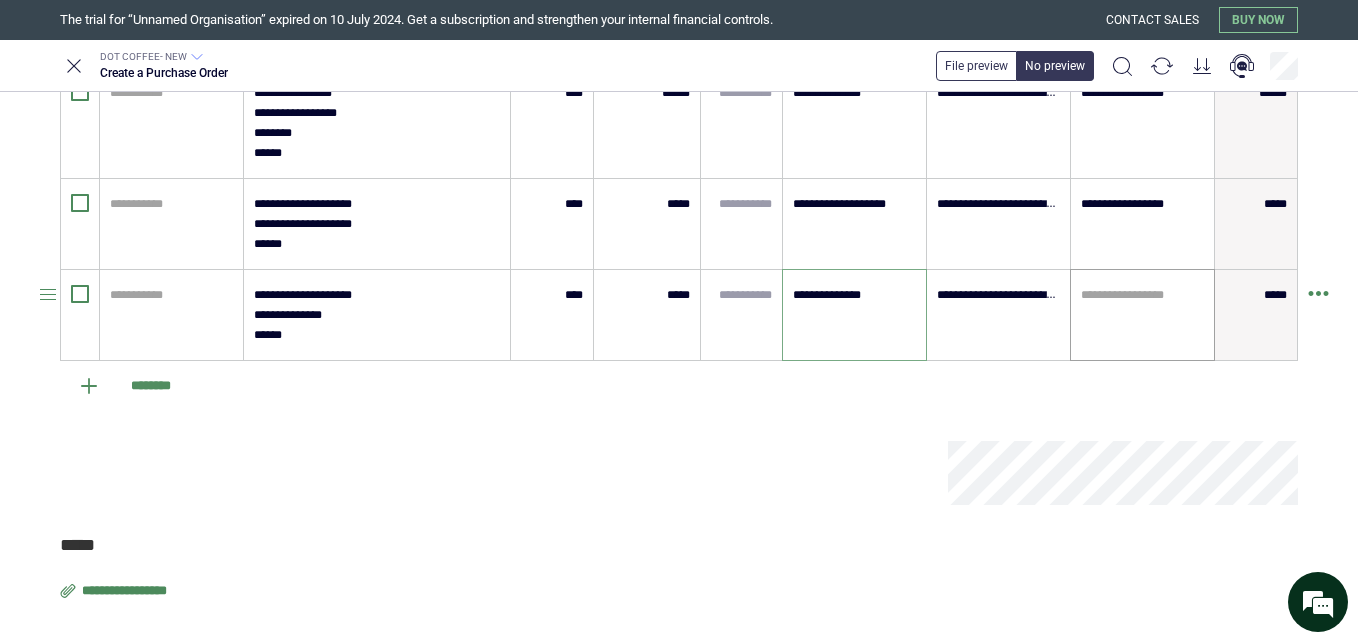 type on "**********" 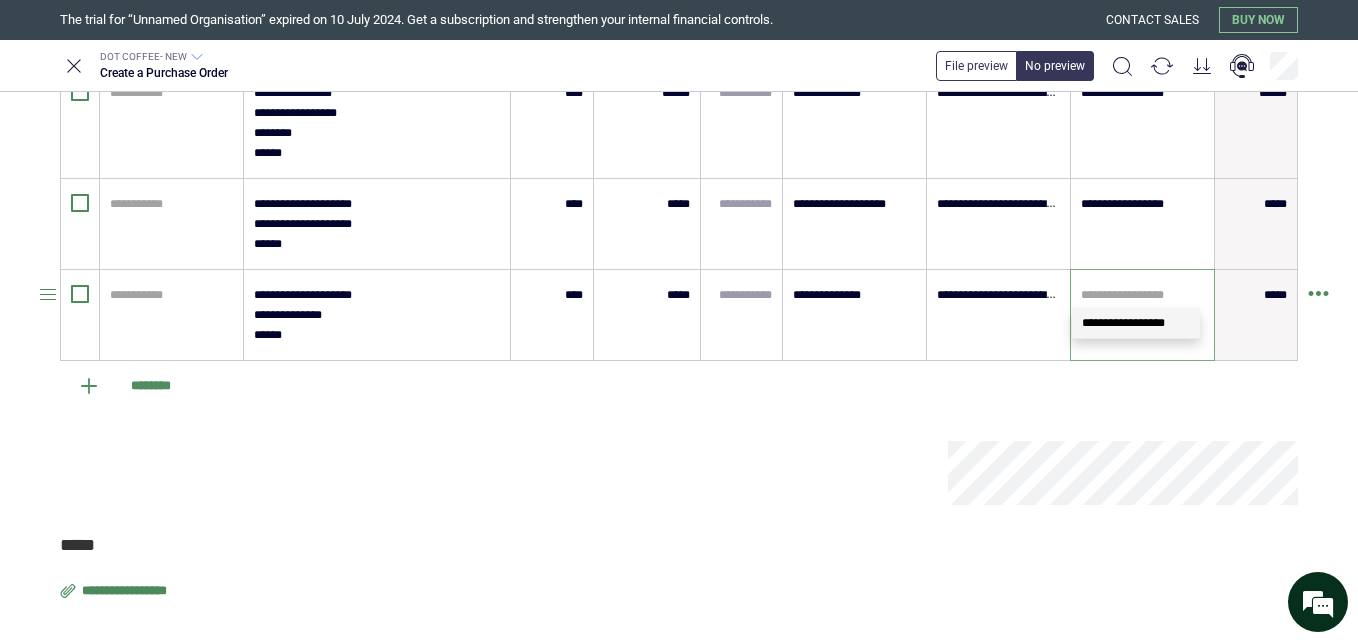 click at bounding box center (1142, 295) 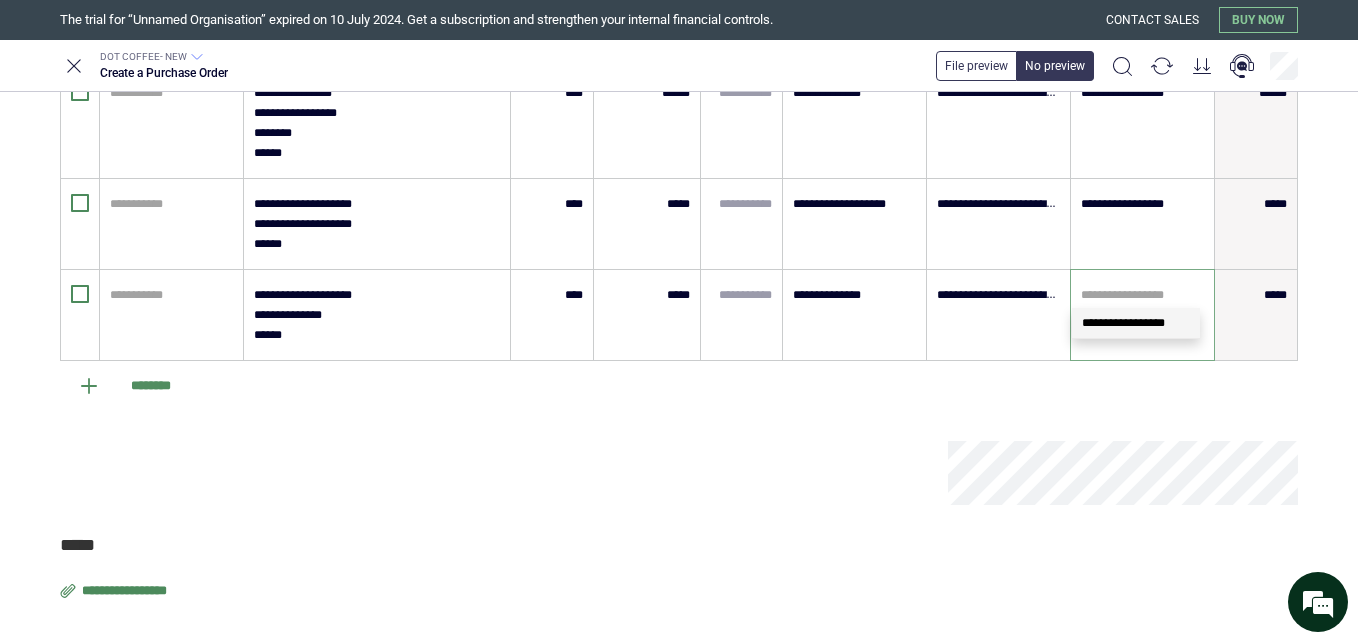 click on "**********" at bounding box center [1123, 323] 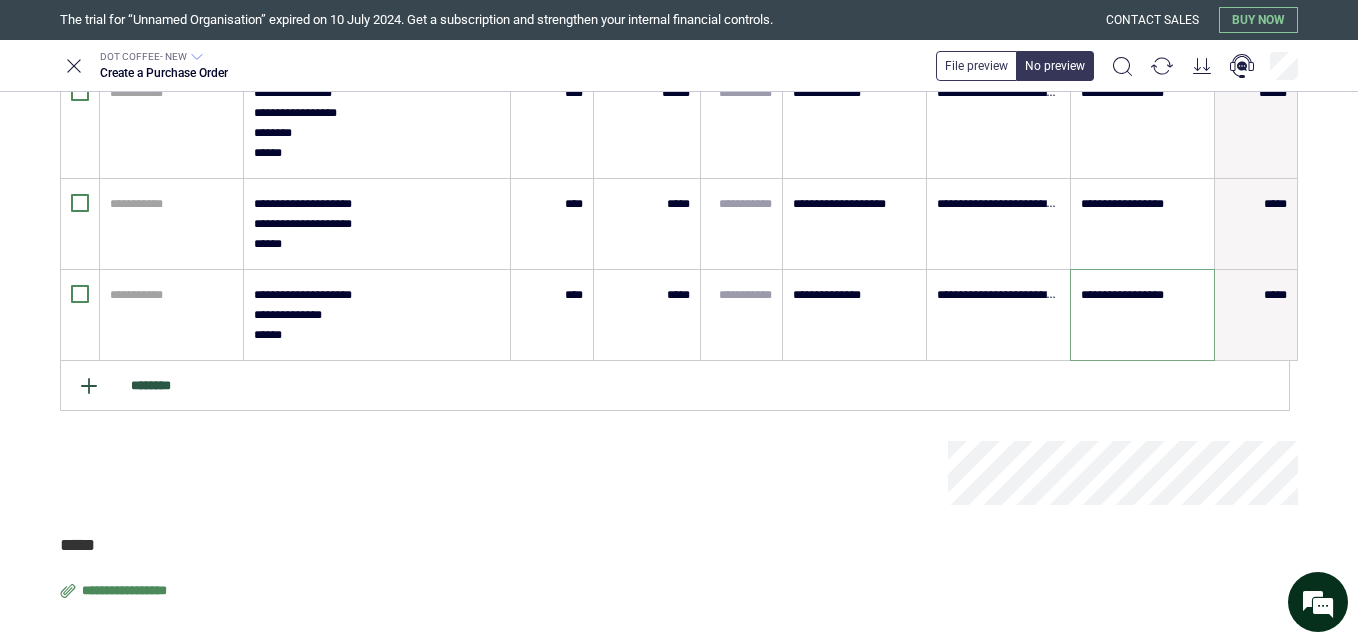 type on "**********" 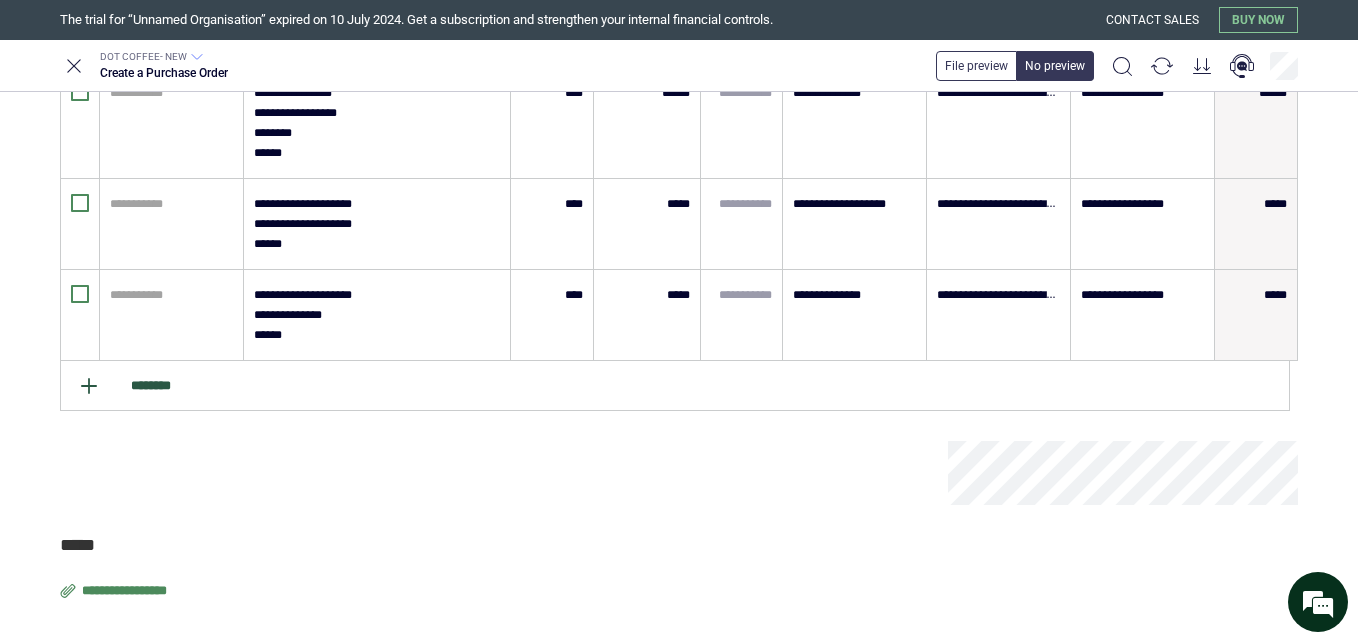click on "********" at bounding box center (675, 386) 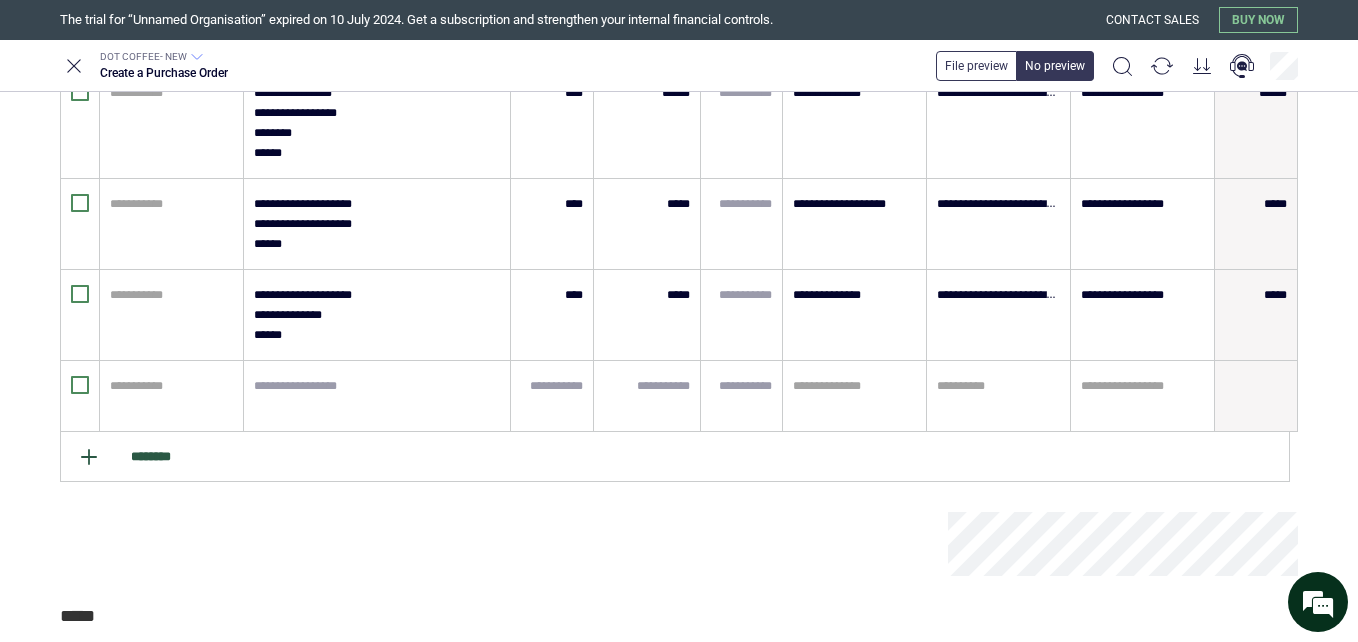 click on "********" at bounding box center (675, 457) 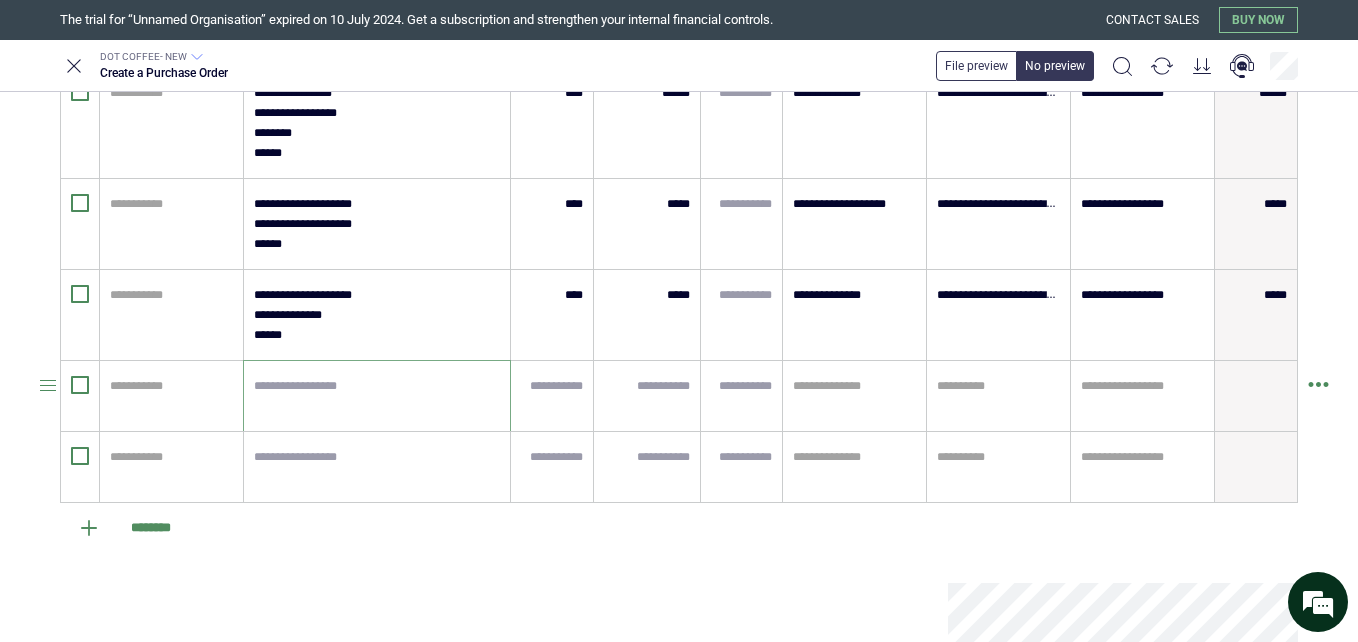 click at bounding box center (377, 396) 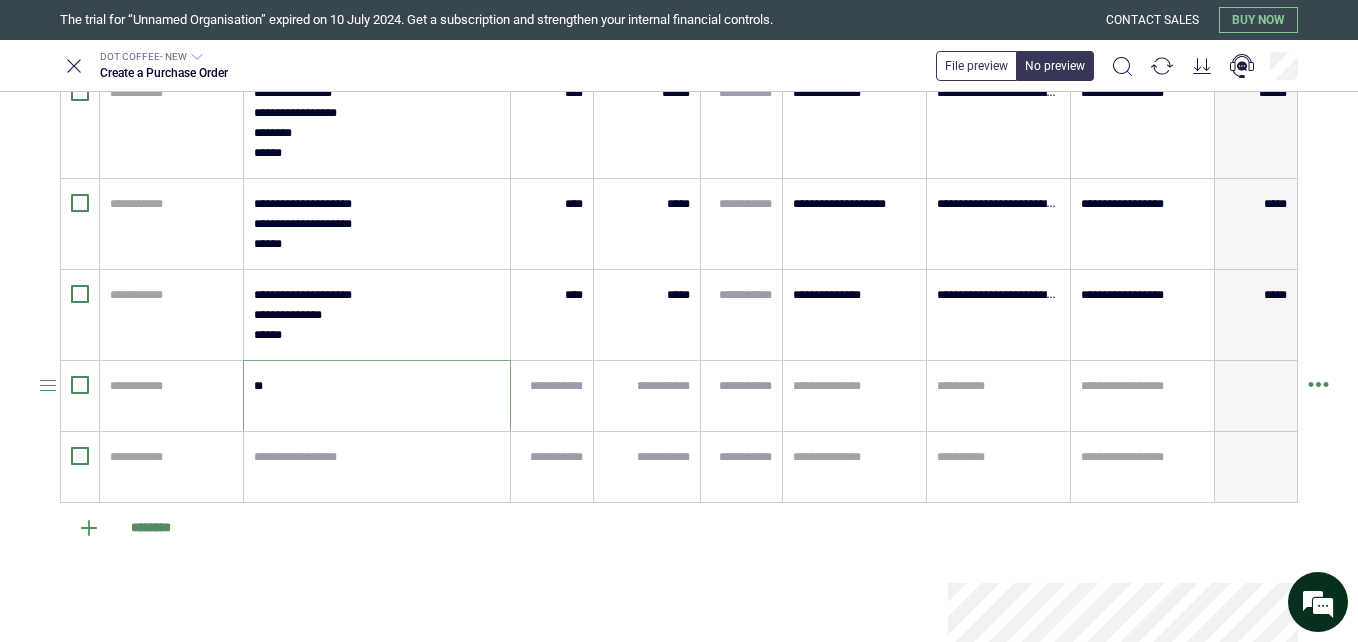 type on "*" 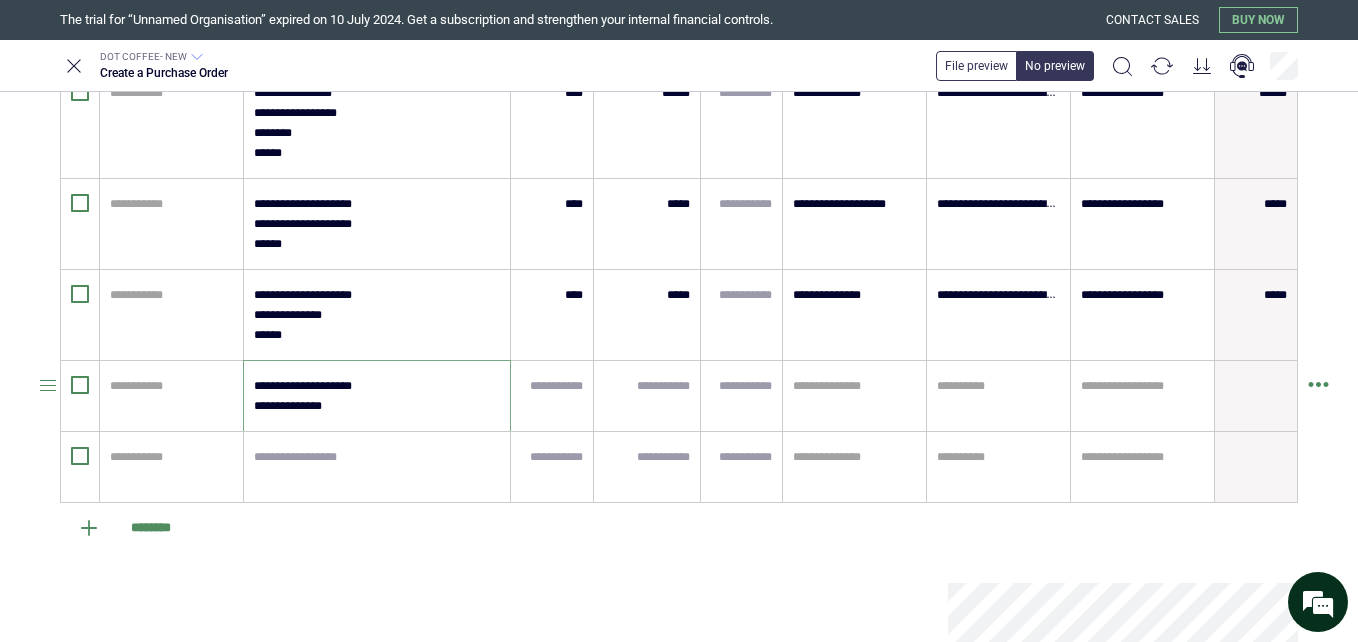 type on "**********" 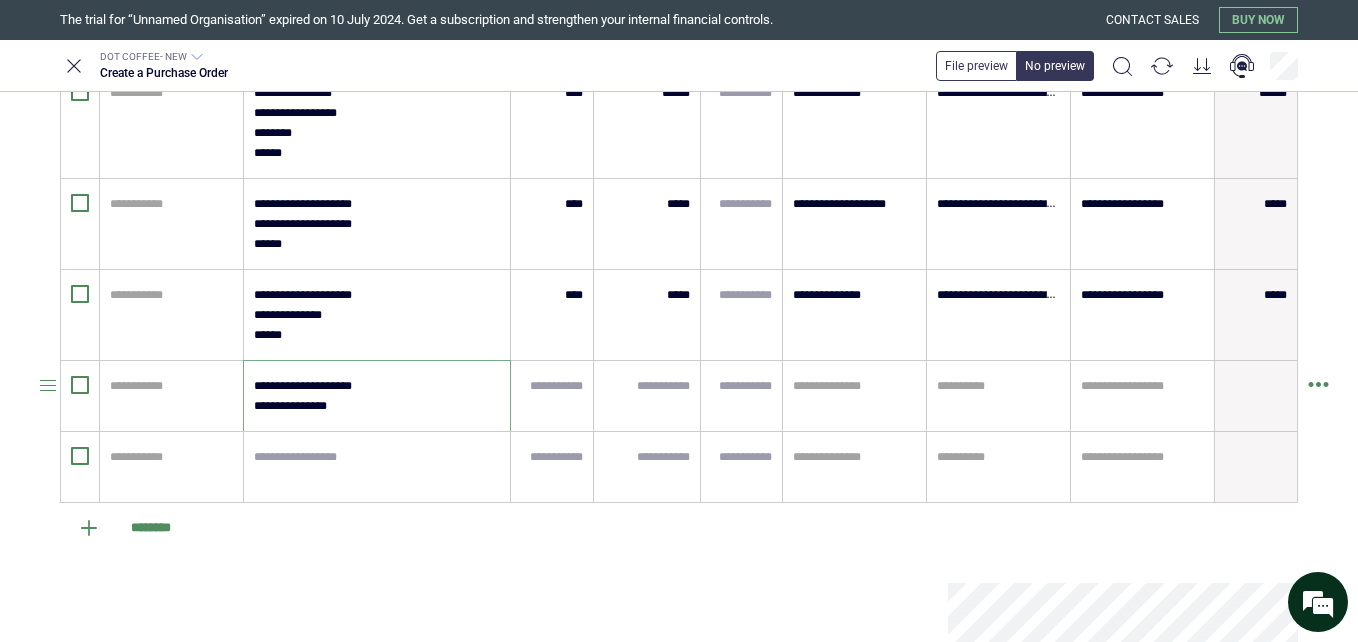 type on "*" 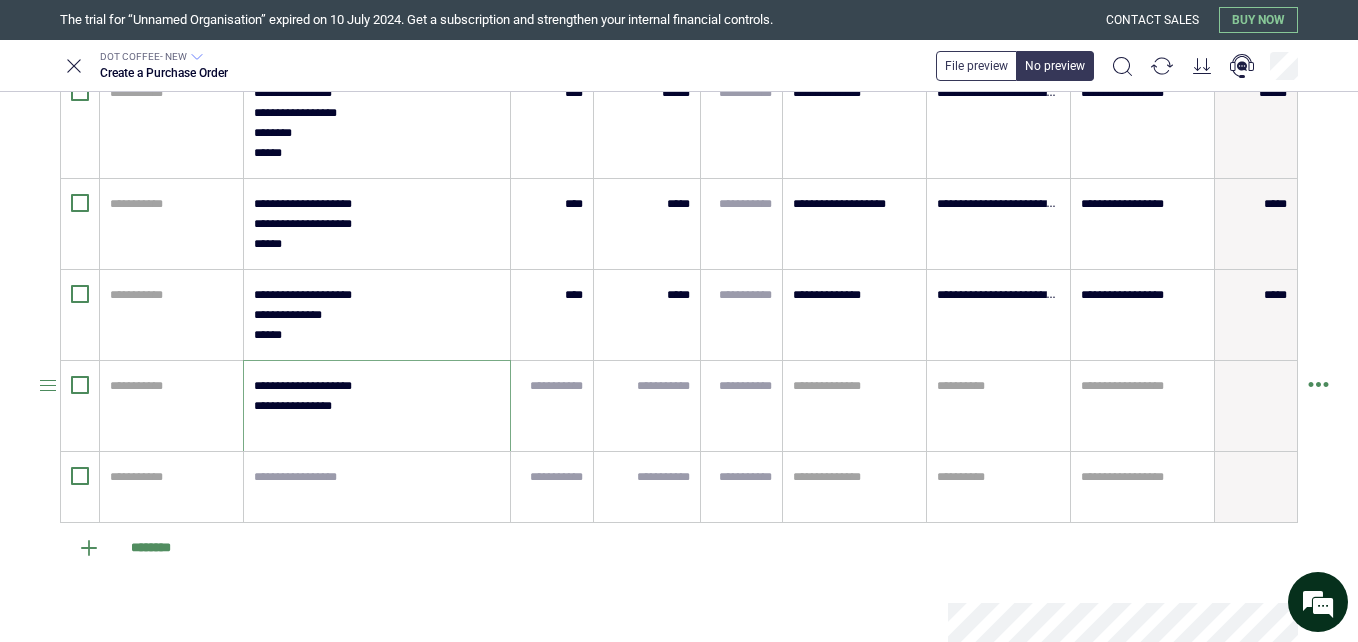 type on "*" 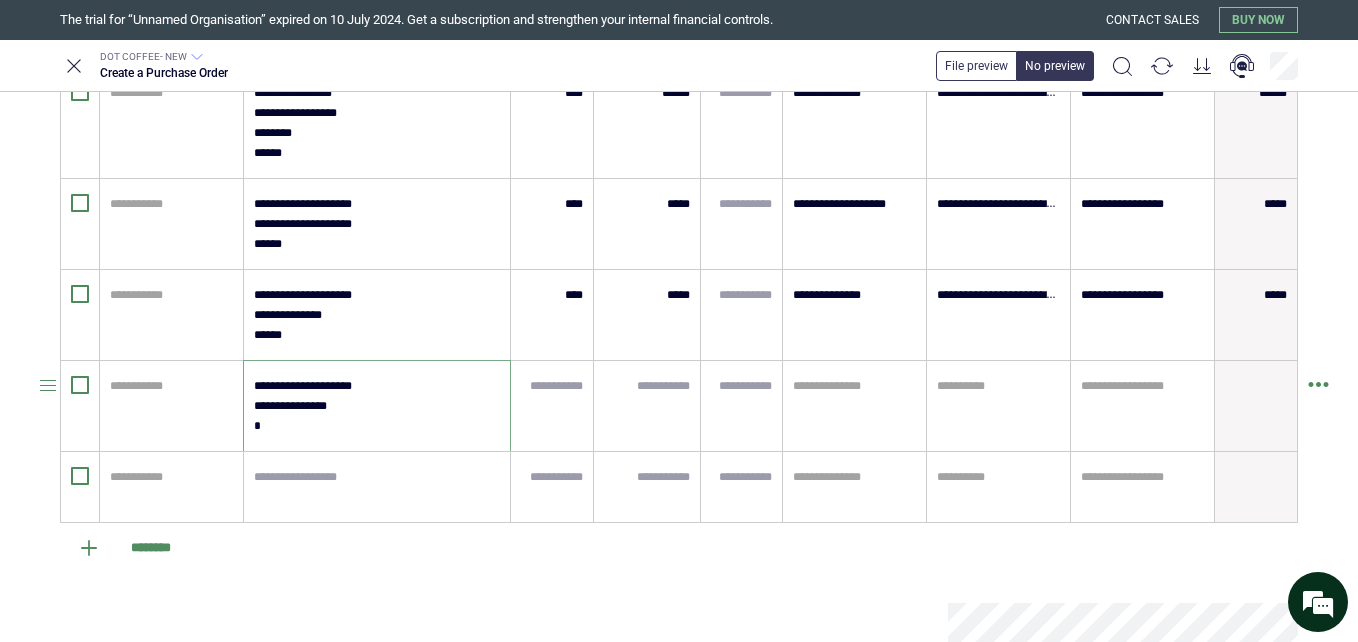 type on "*" 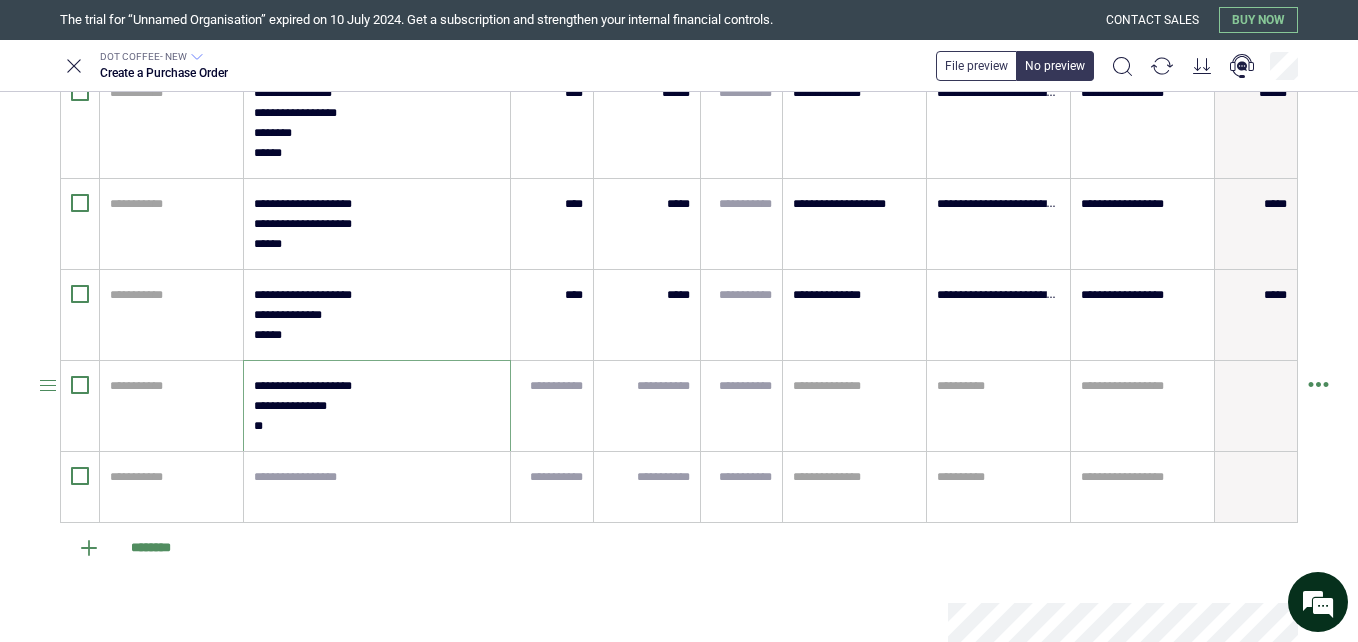 type on "*" 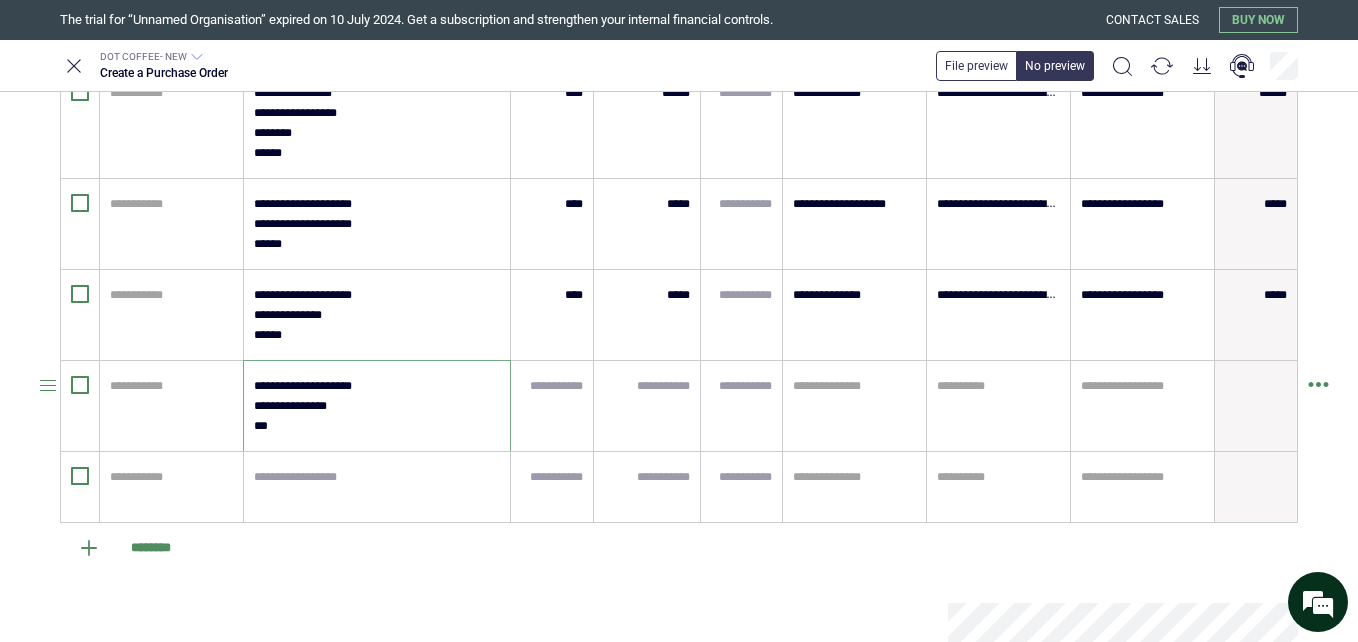 type on "*" 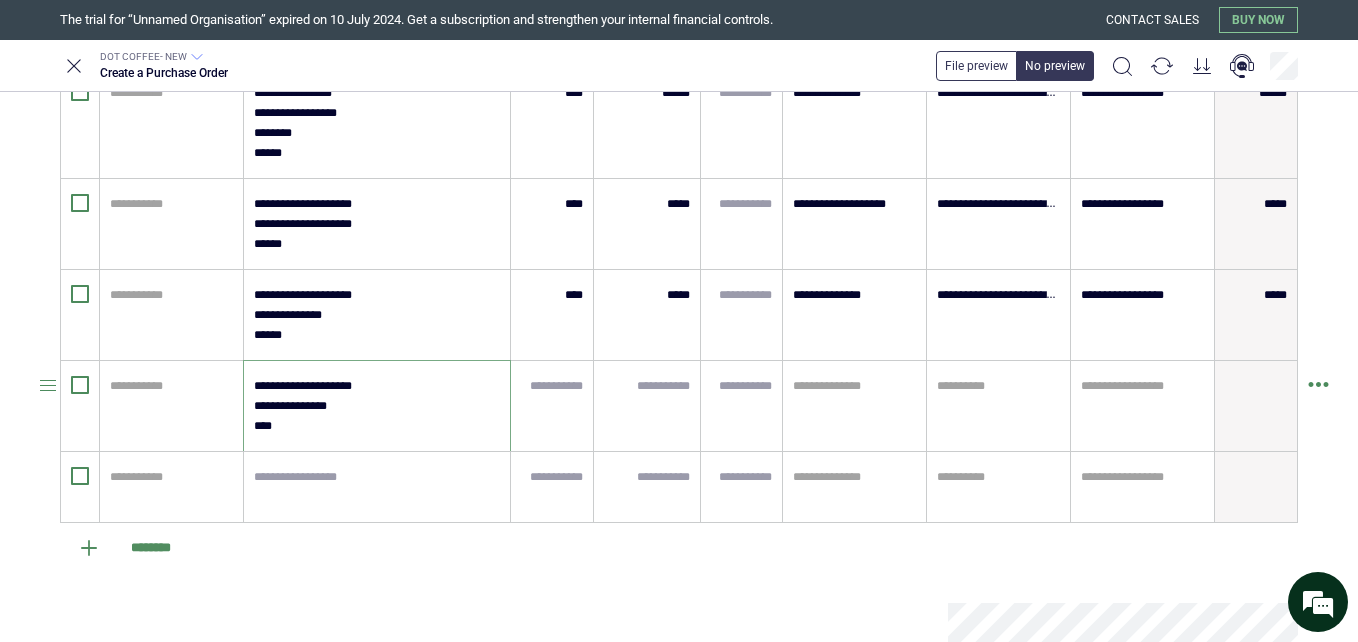 type on "*" 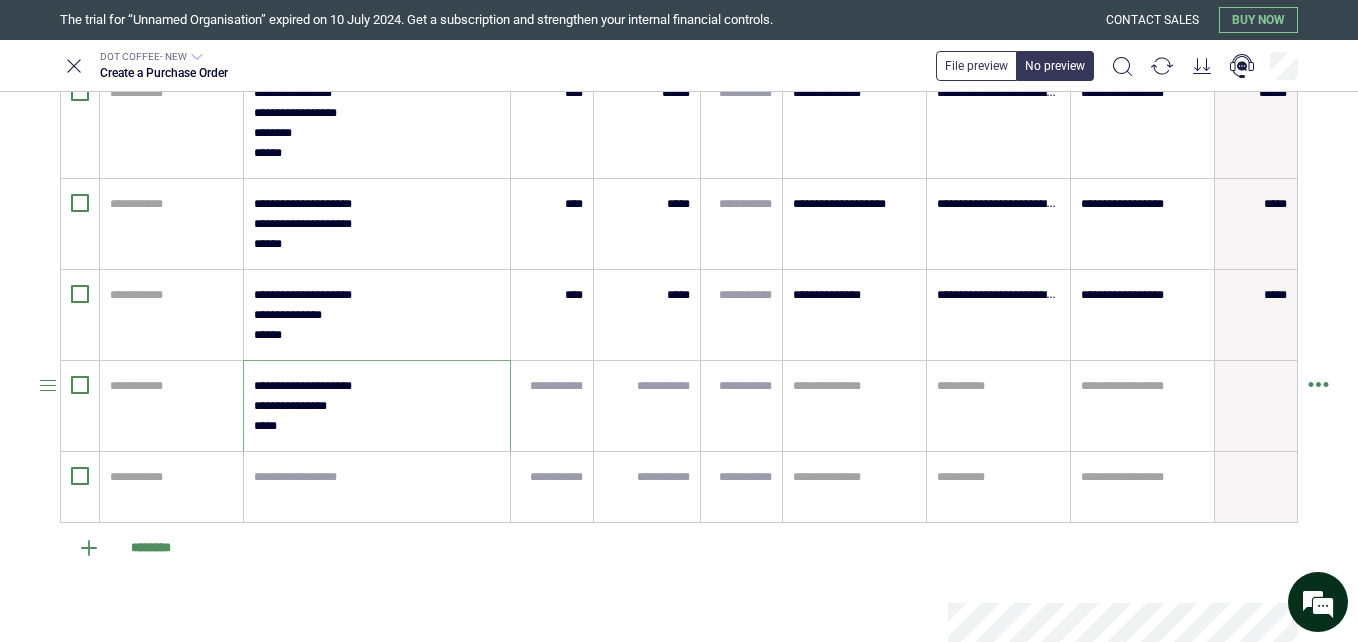 type 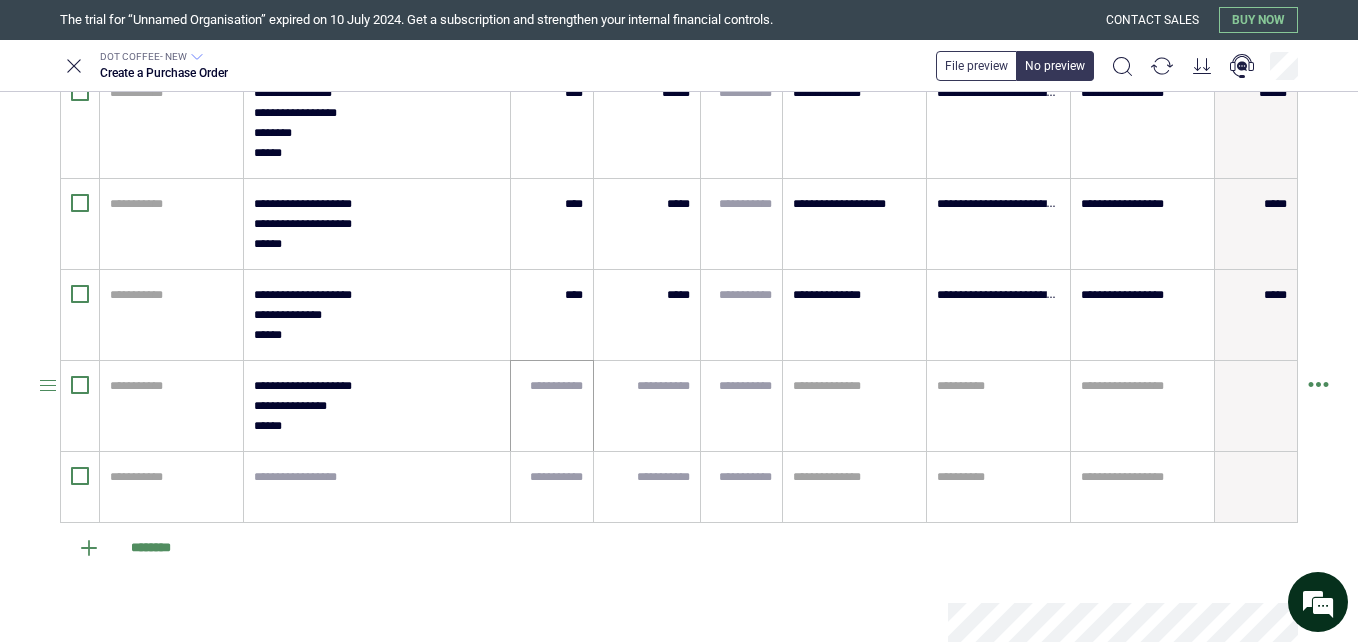 click at bounding box center [552, 406] 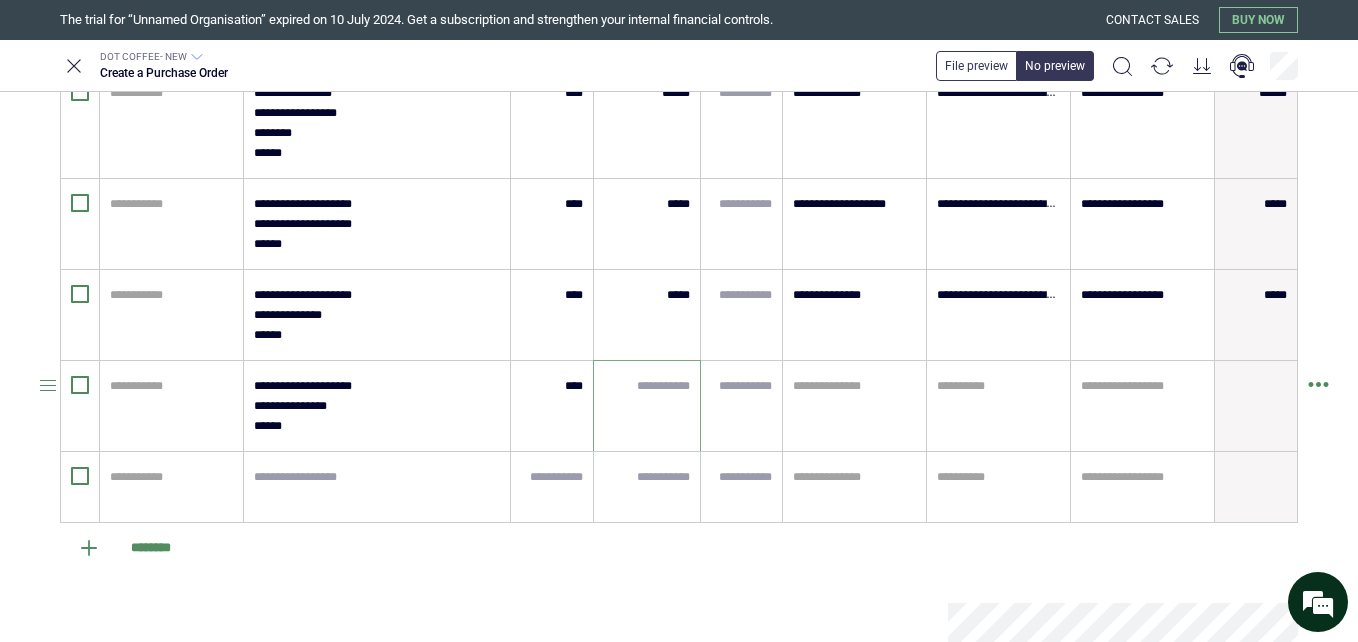 click at bounding box center (647, 386) 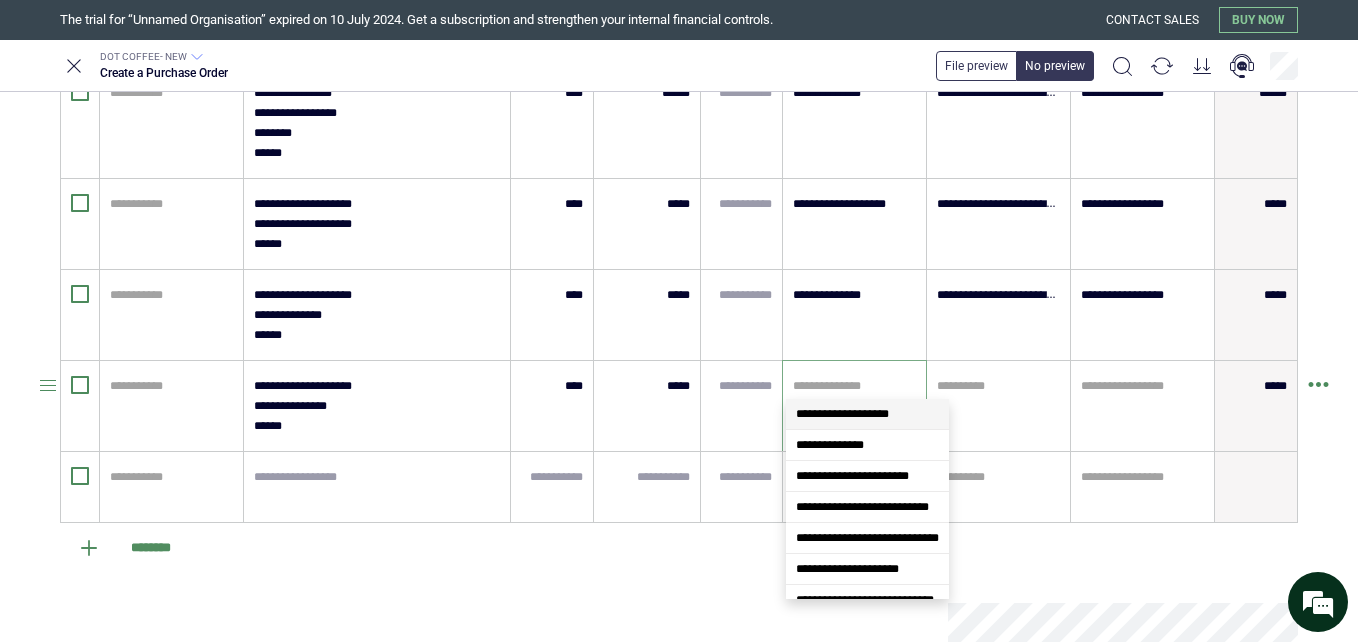 click at bounding box center (854, 386) 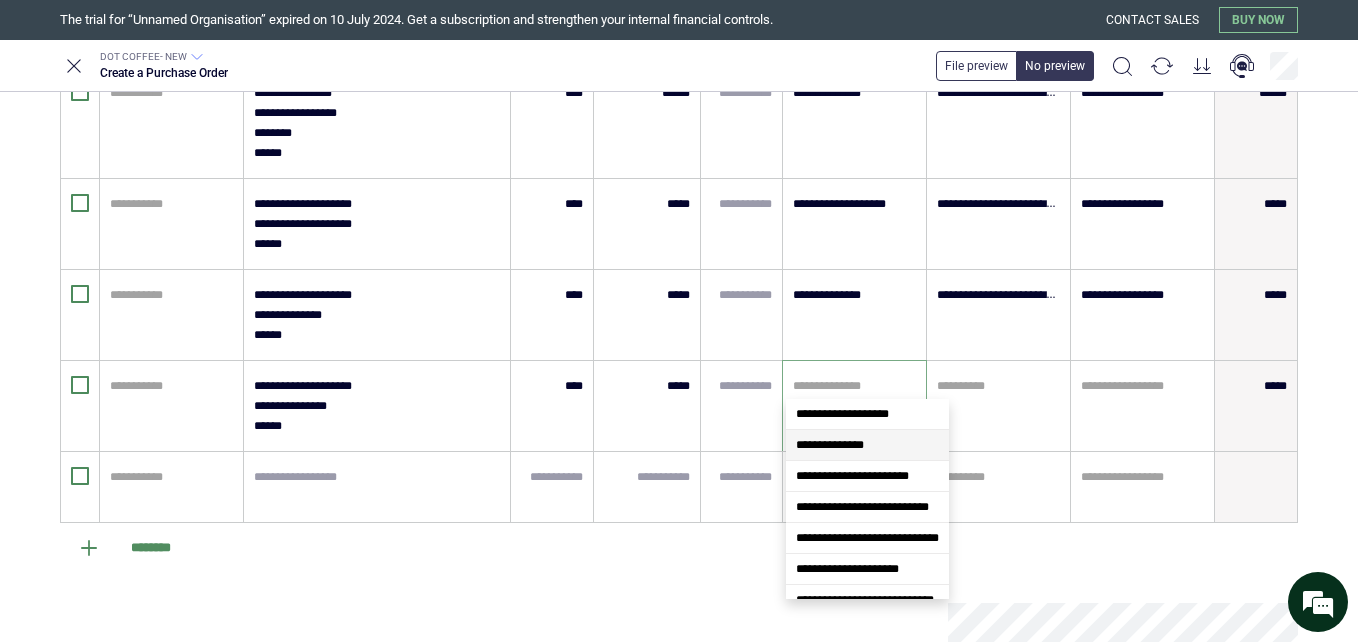 click on "**********" at bounding box center (830, 445) 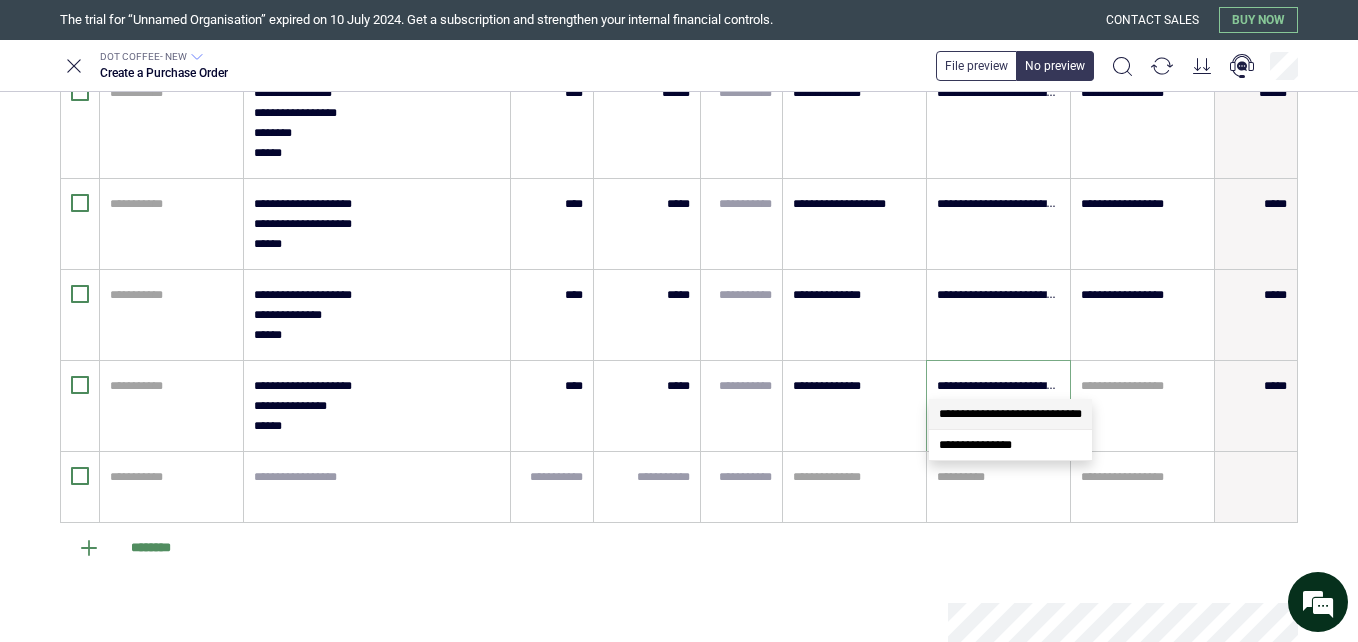 drag, startPoint x: 971, startPoint y: 377, endPoint x: 1010, endPoint y: 422, distance: 59.548298 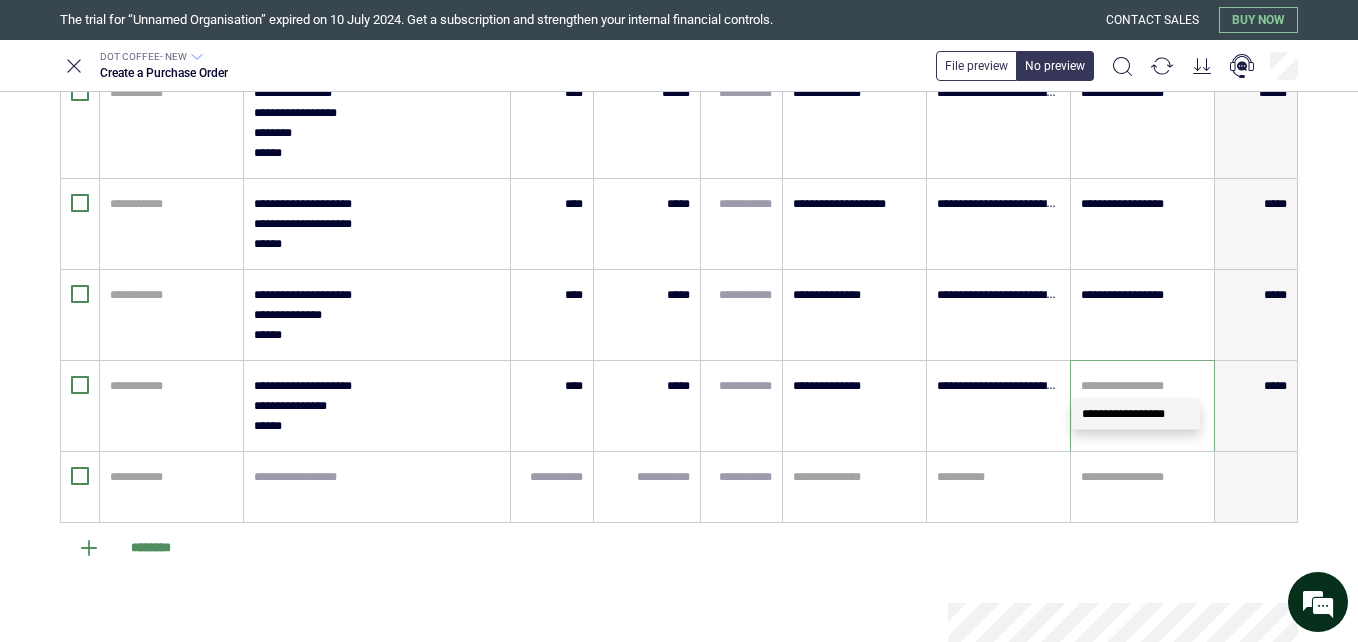 drag, startPoint x: 1150, startPoint y: 375, endPoint x: 1152, endPoint y: 406, distance: 31.06445 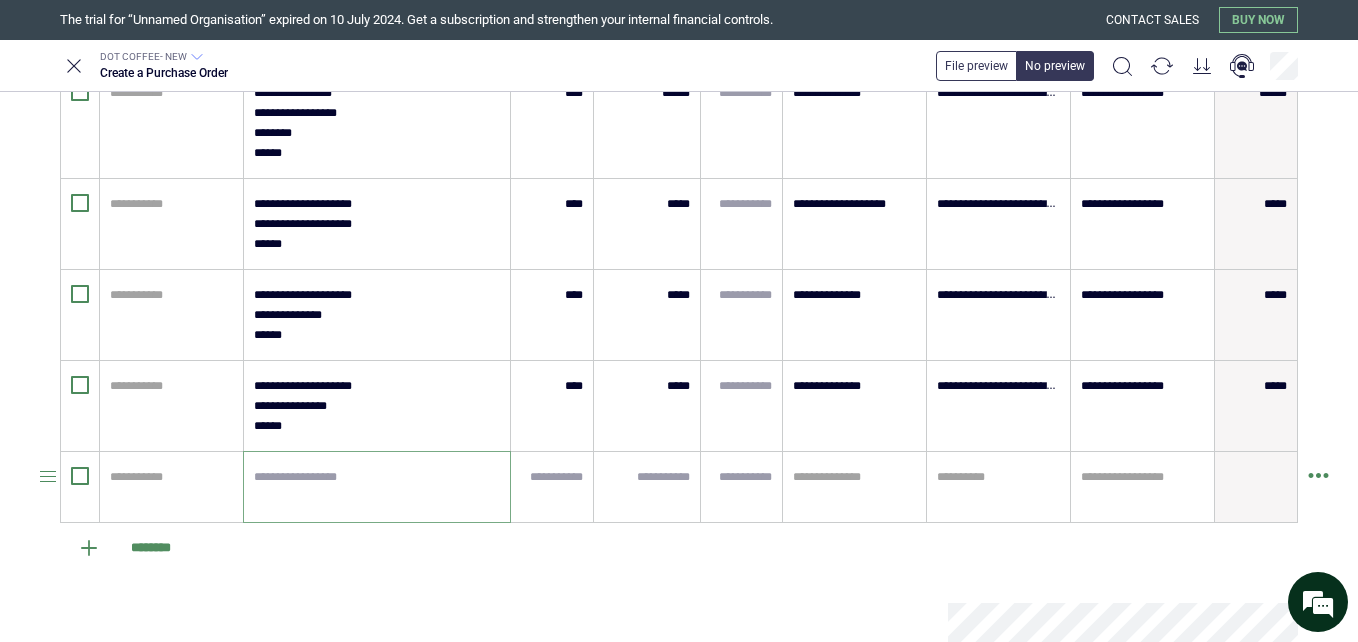 click at bounding box center [377, 487] 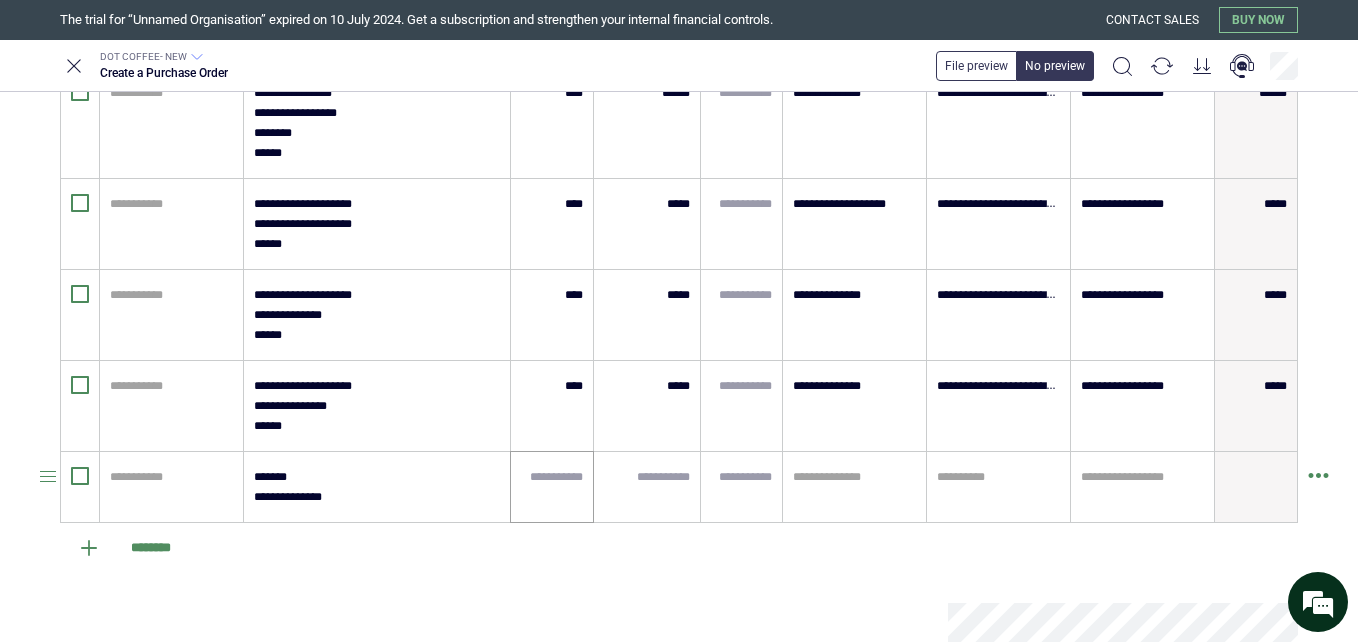 click at bounding box center (552, 487) 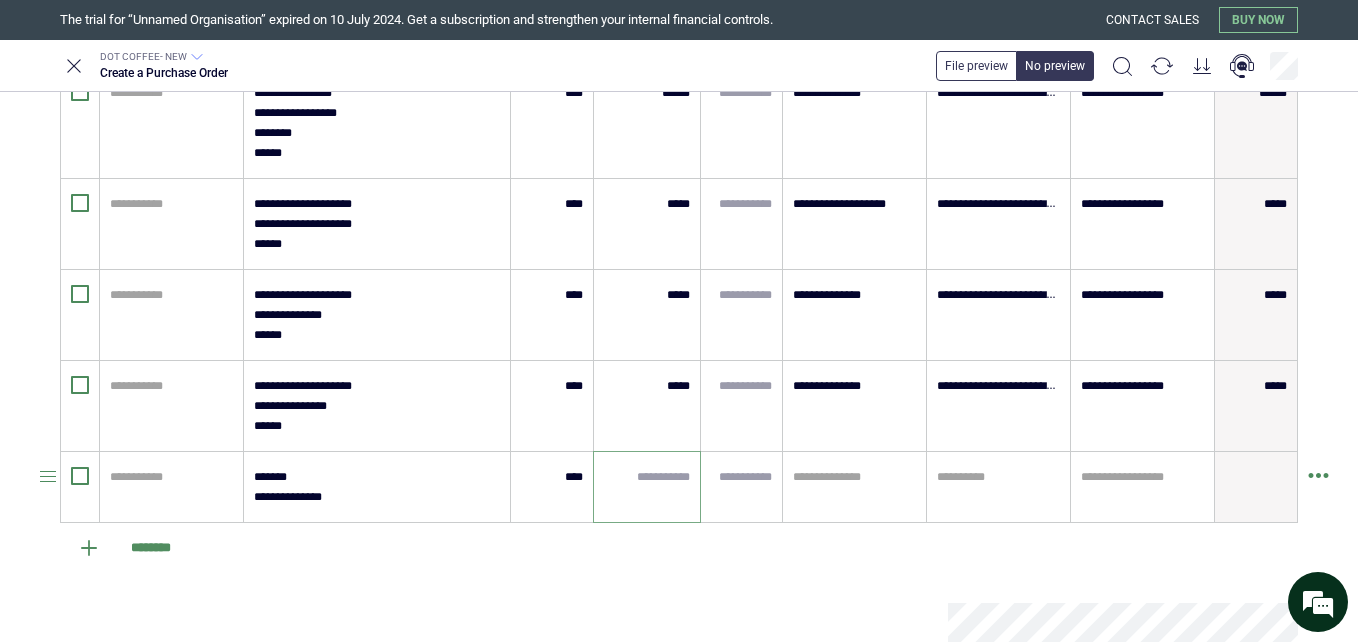 click at bounding box center (647, 477) 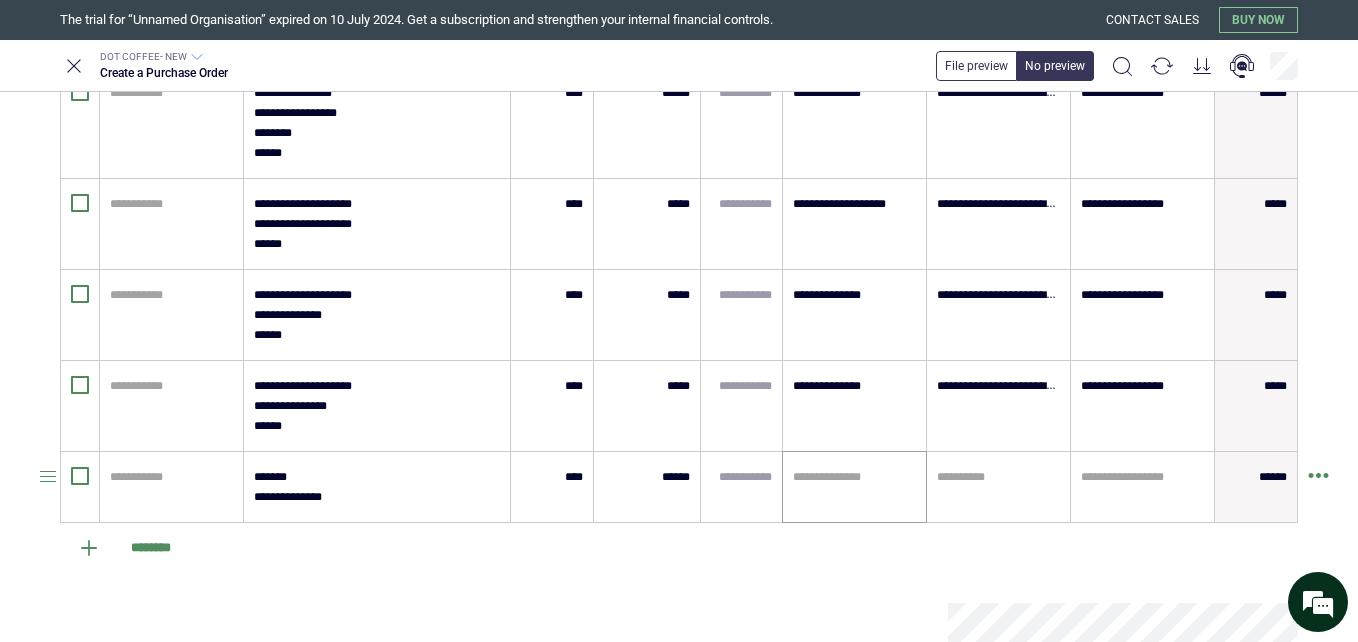 click on "**********" at bounding box center [854, 487] 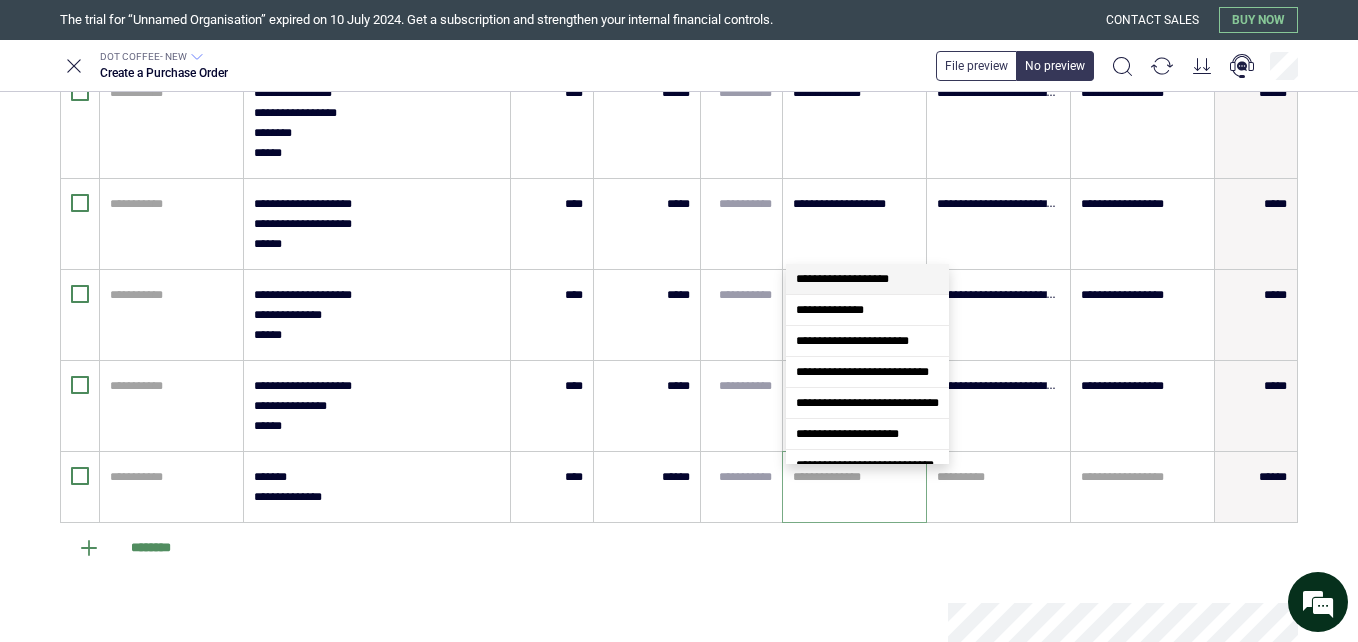 click on "**********" at bounding box center [842, 279] 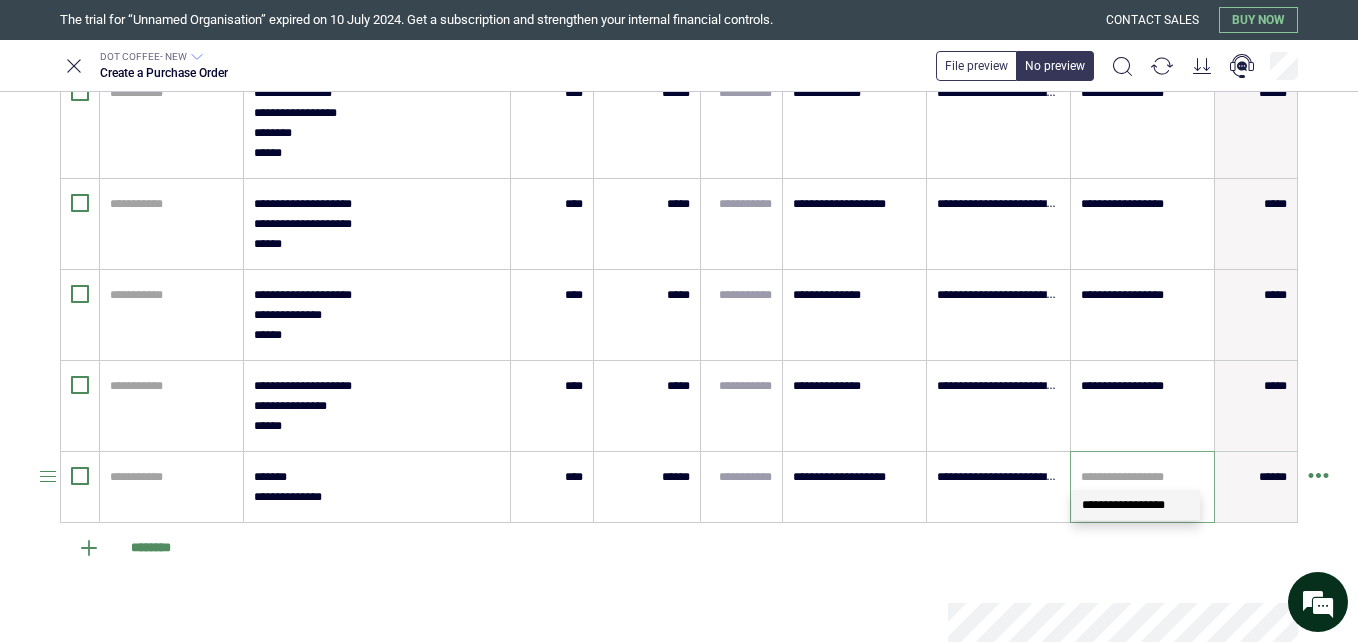 click at bounding box center [1142, 477] 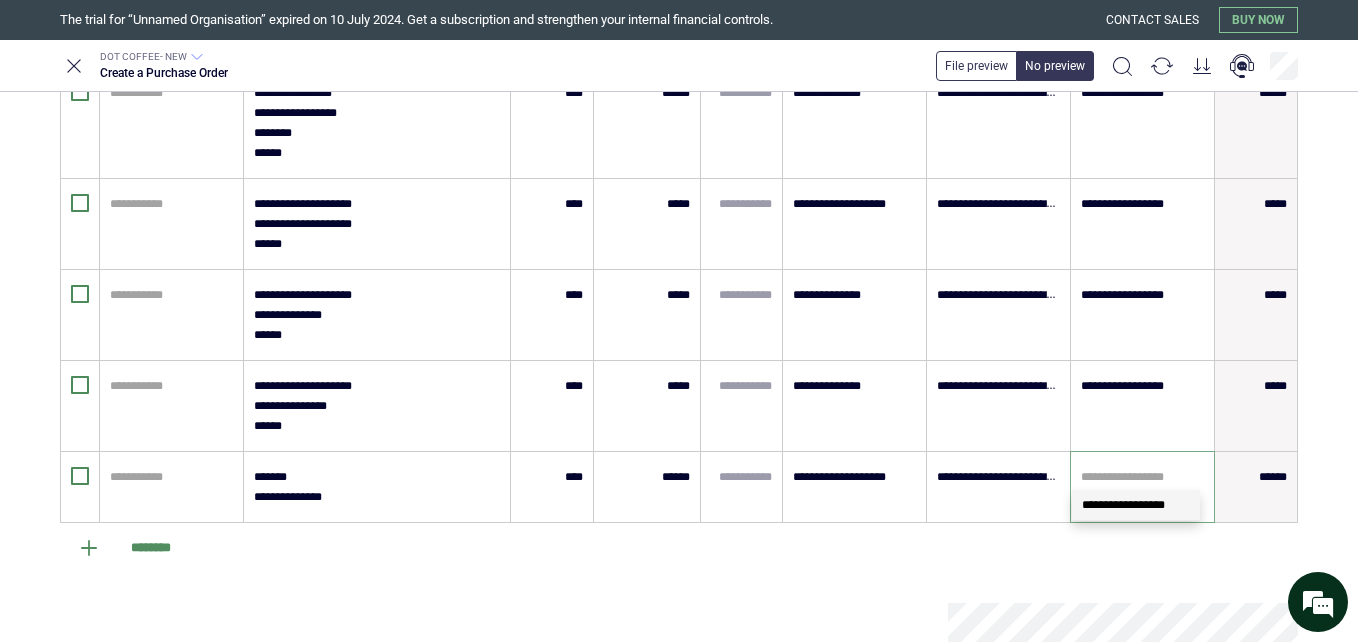 click on "**********" at bounding box center [1136, 505] 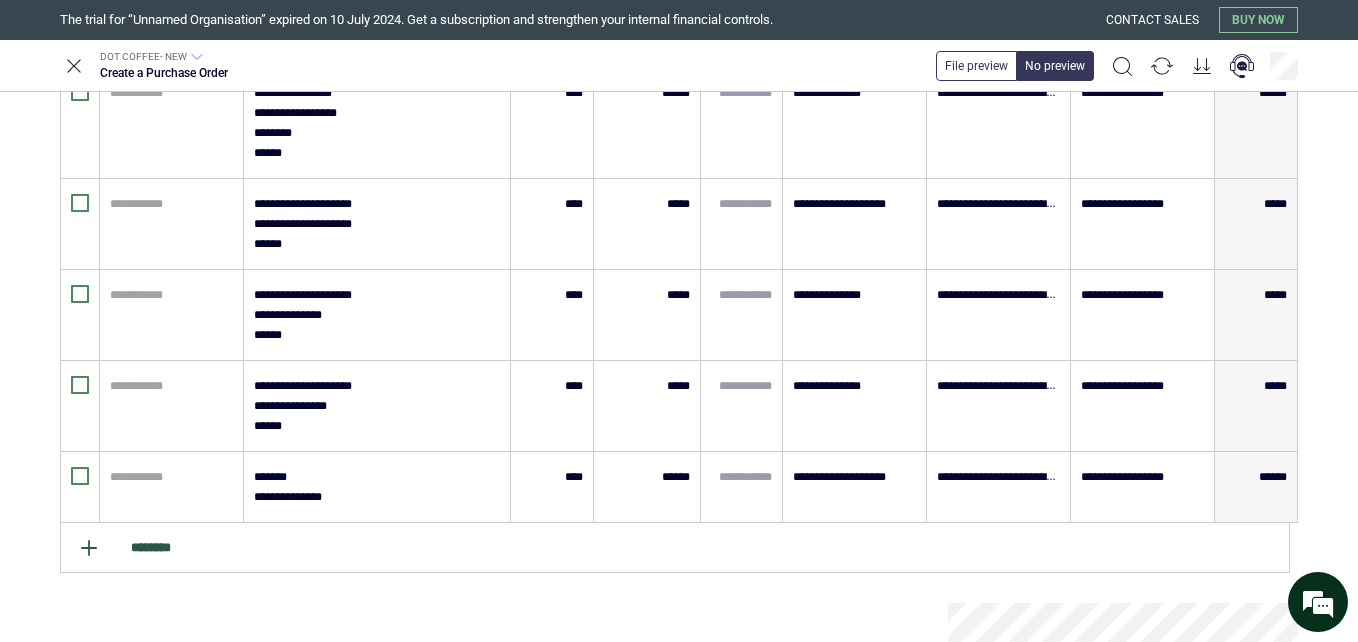 click on "********" at bounding box center (675, 548) 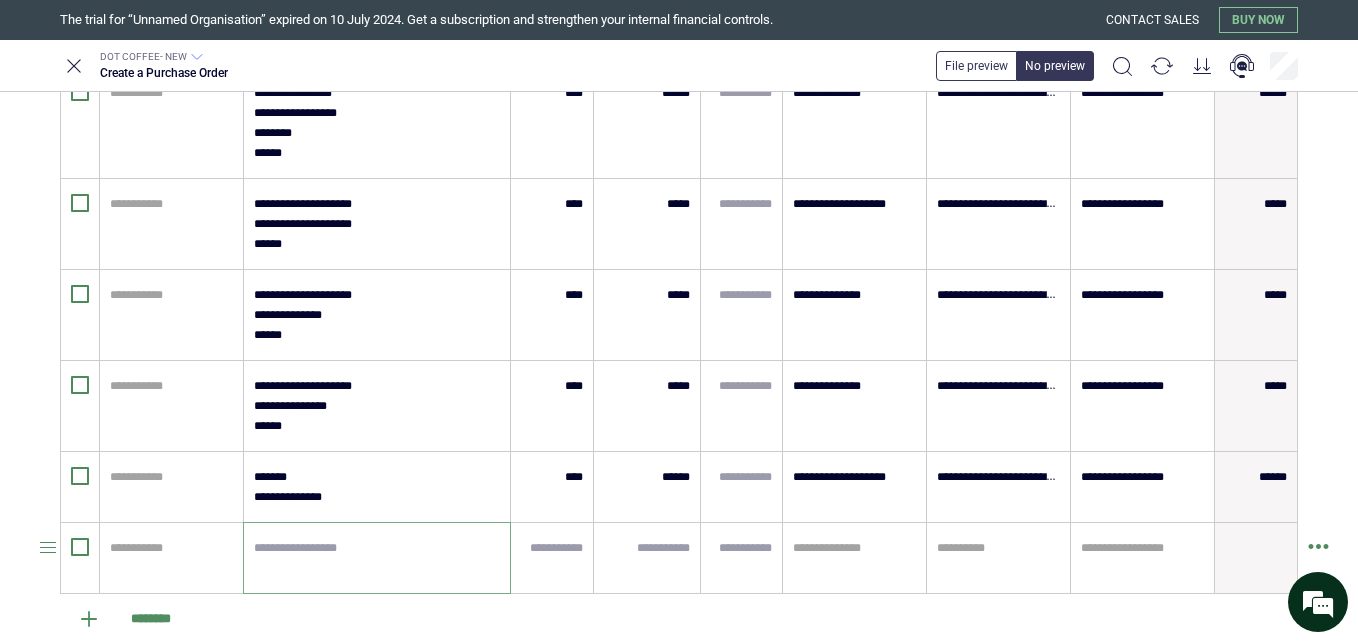click at bounding box center (377, 558) 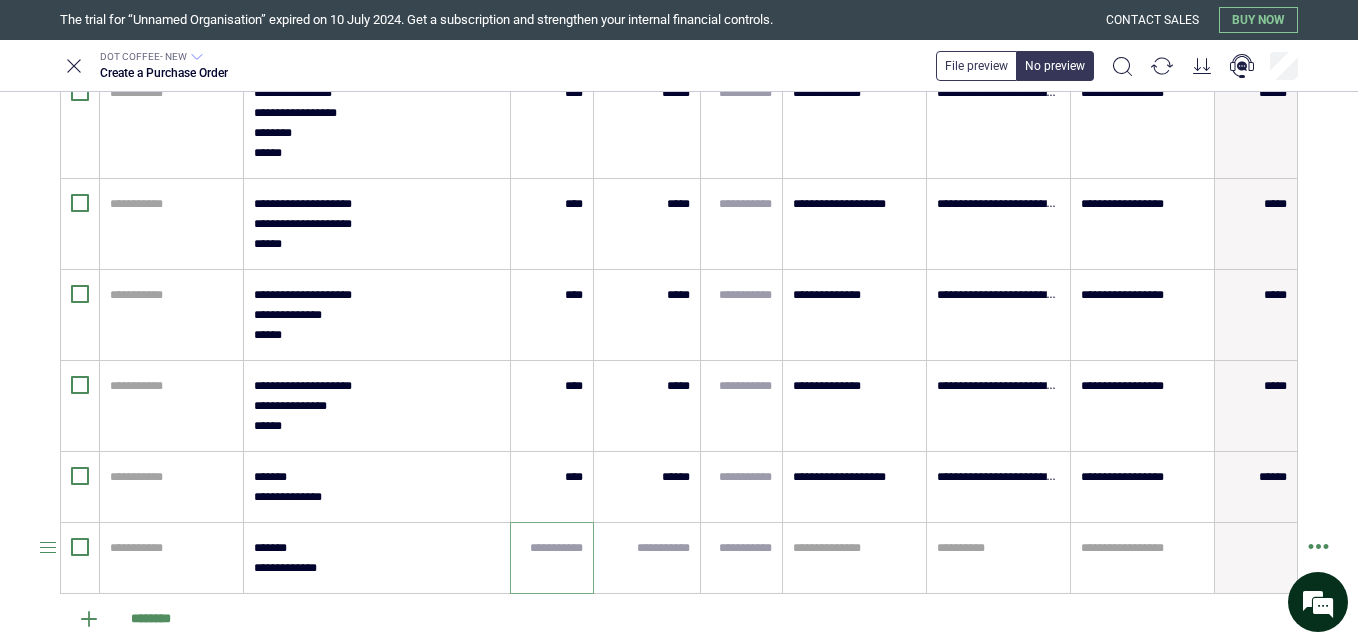 click at bounding box center (552, 548) 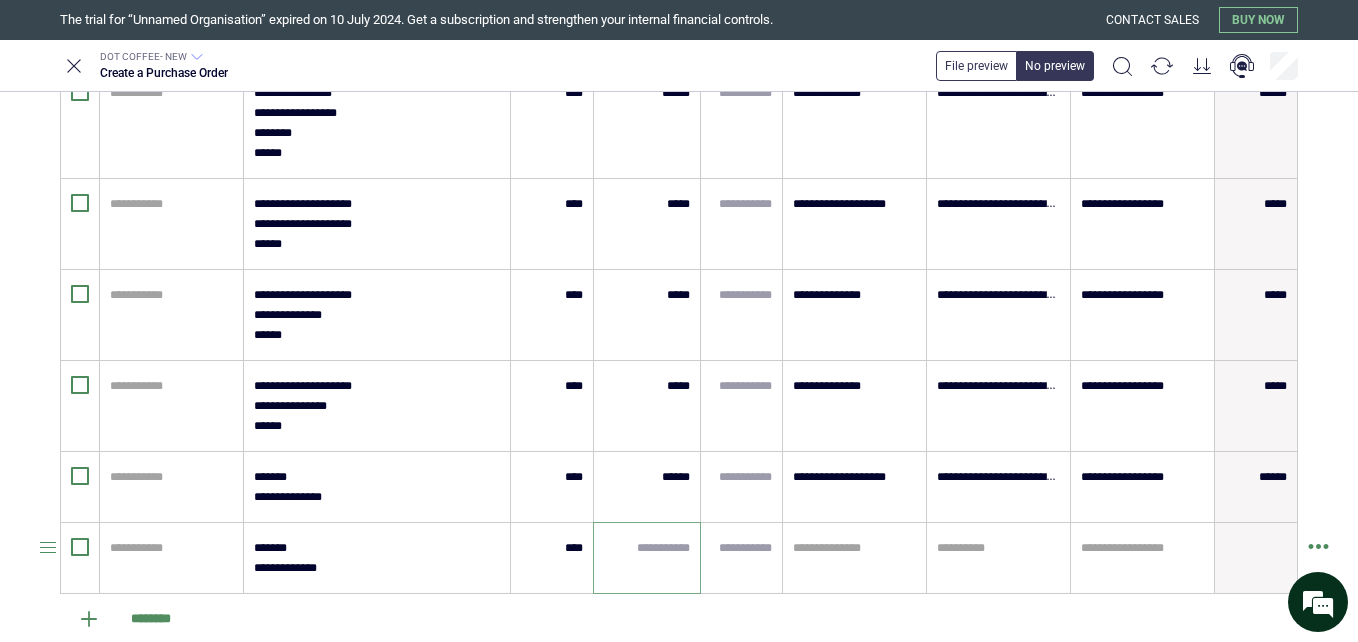 click at bounding box center [647, 548] 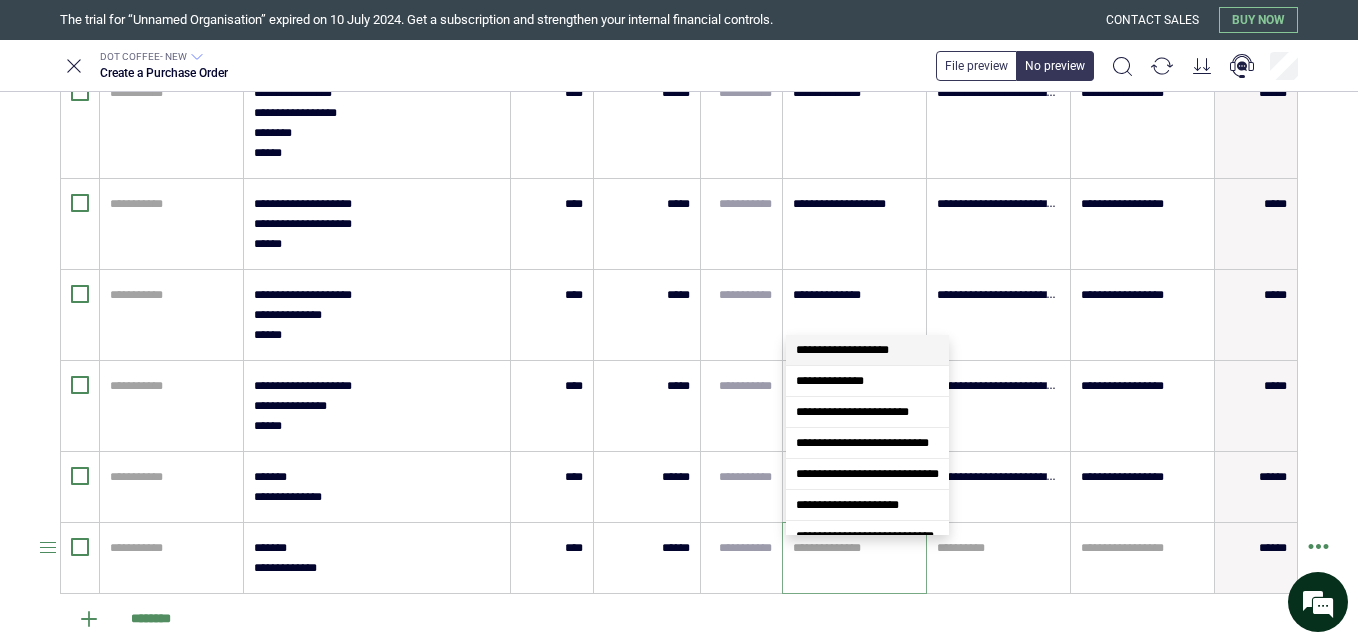 click at bounding box center (854, 548) 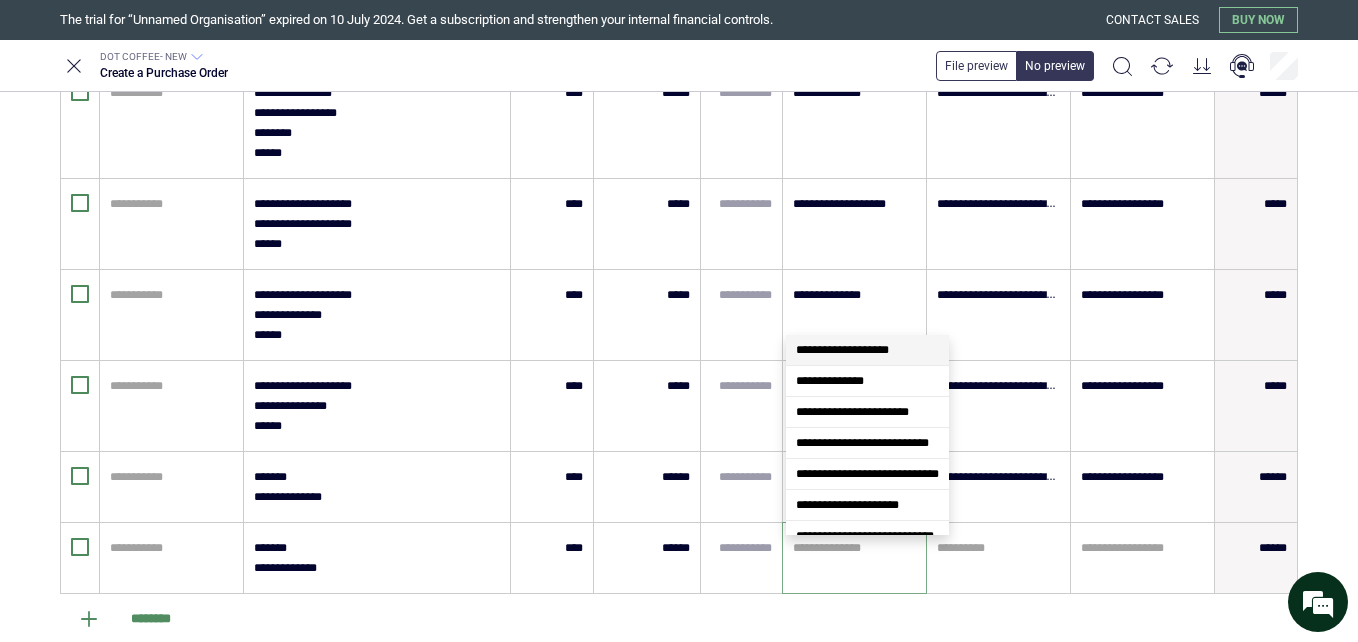 click on "**********" at bounding box center [842, 350] 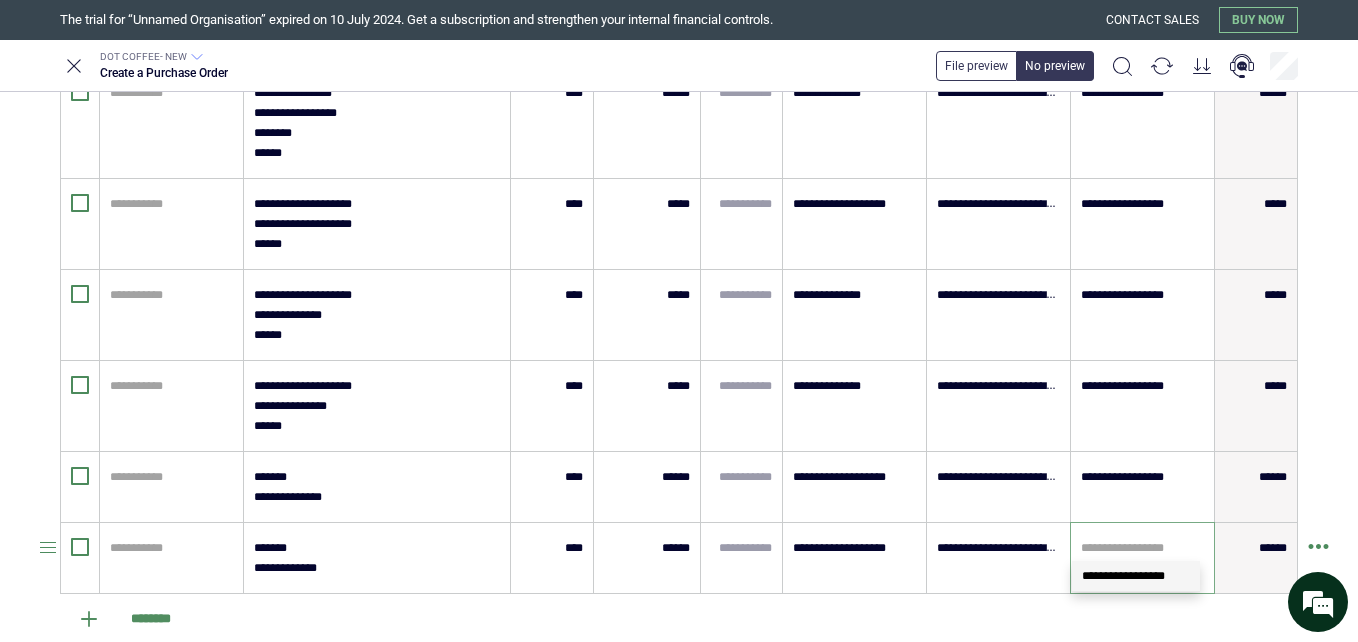 click at bounding box center (1142, 548) 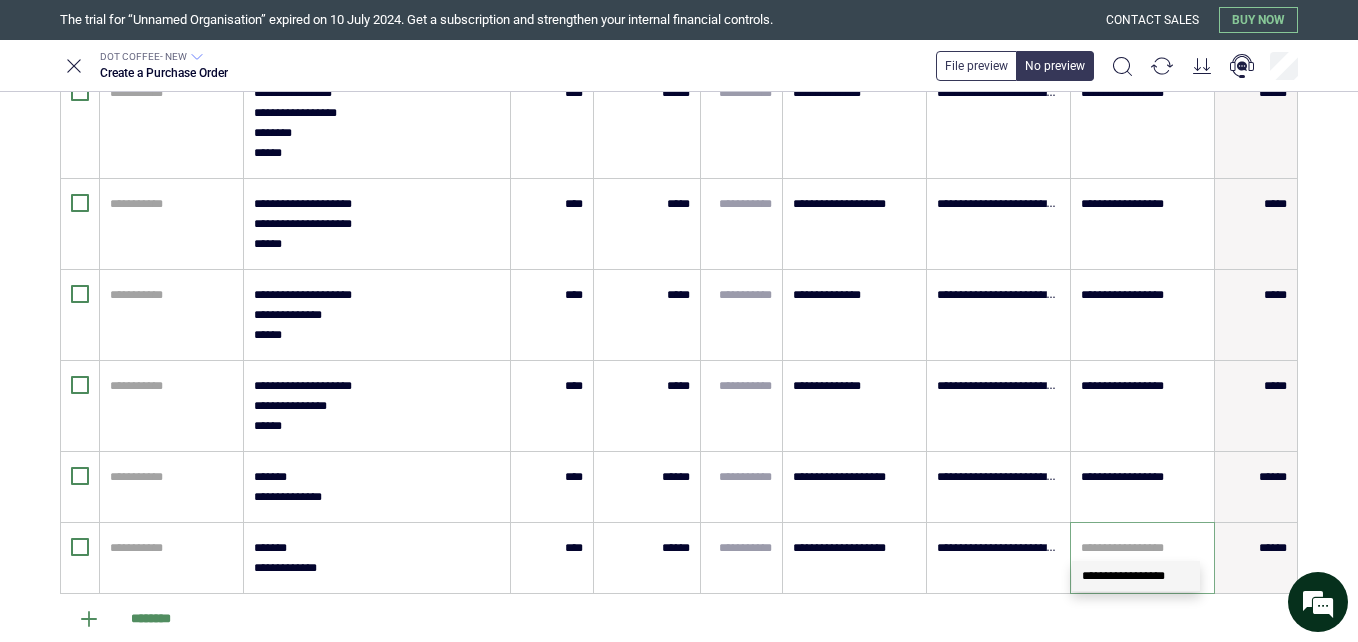 click on "**********" at bounding box center (1123, 576) 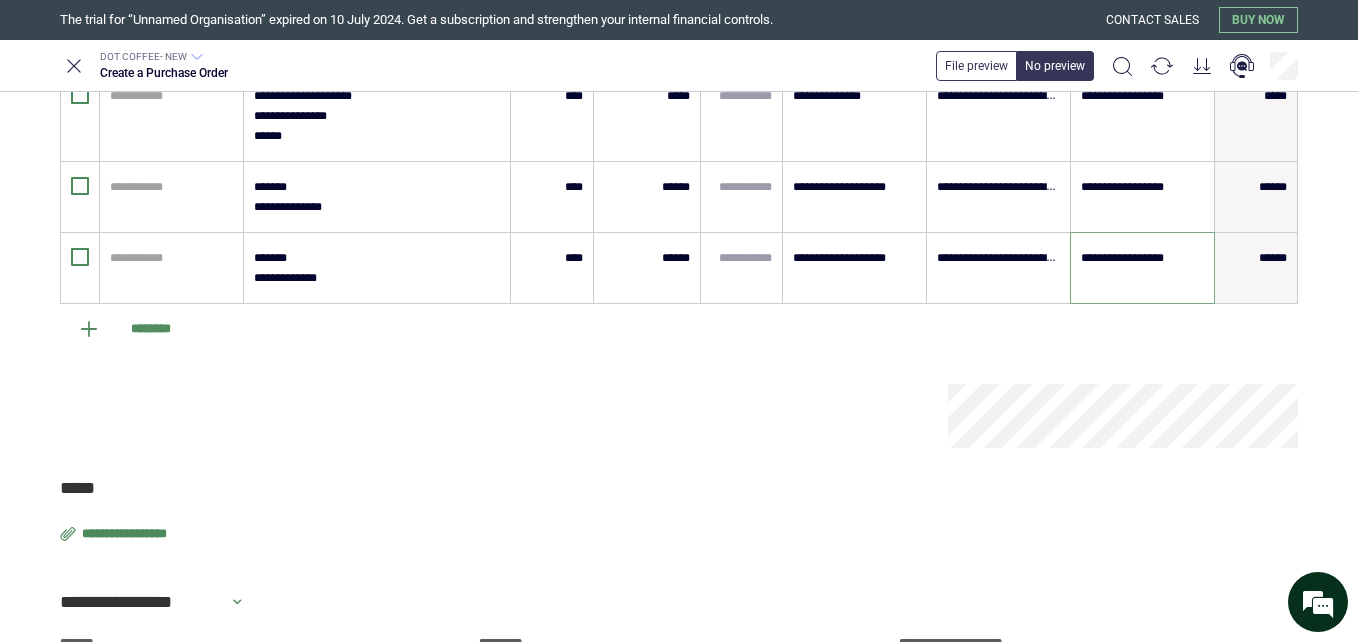 scroll, scrollTop: 1445, scrollLeft: 0, axis: vertical 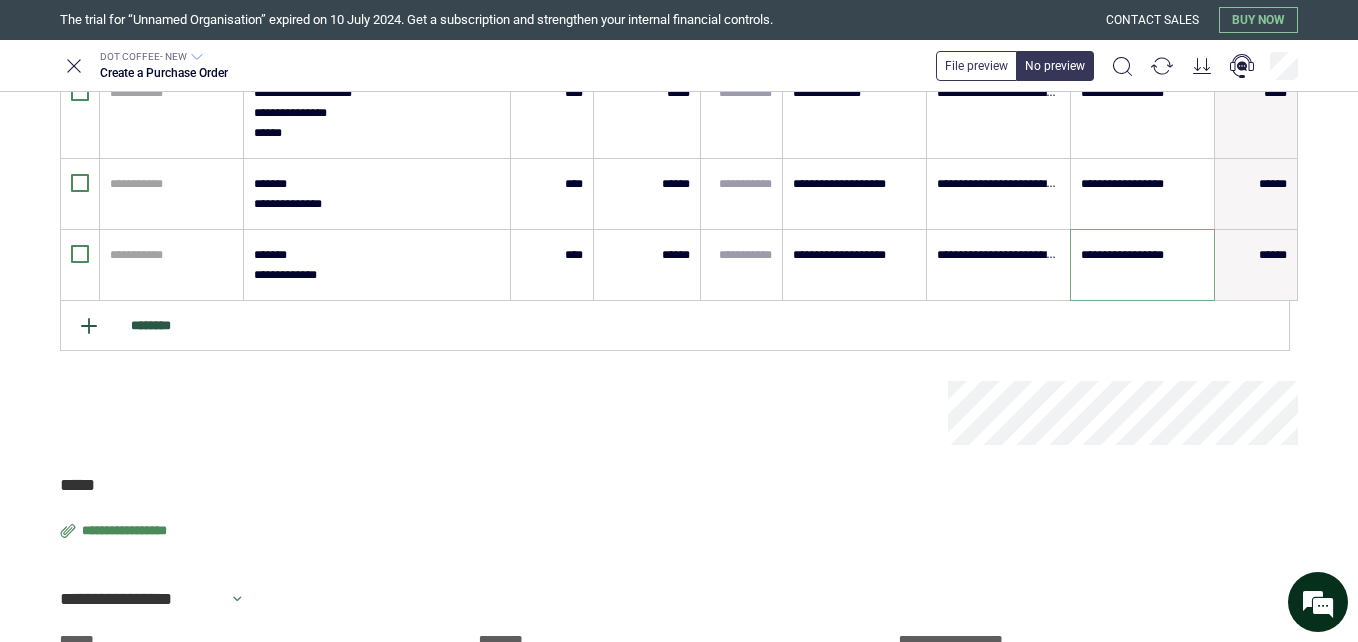 click on "********" at bounding box center (675, 326) 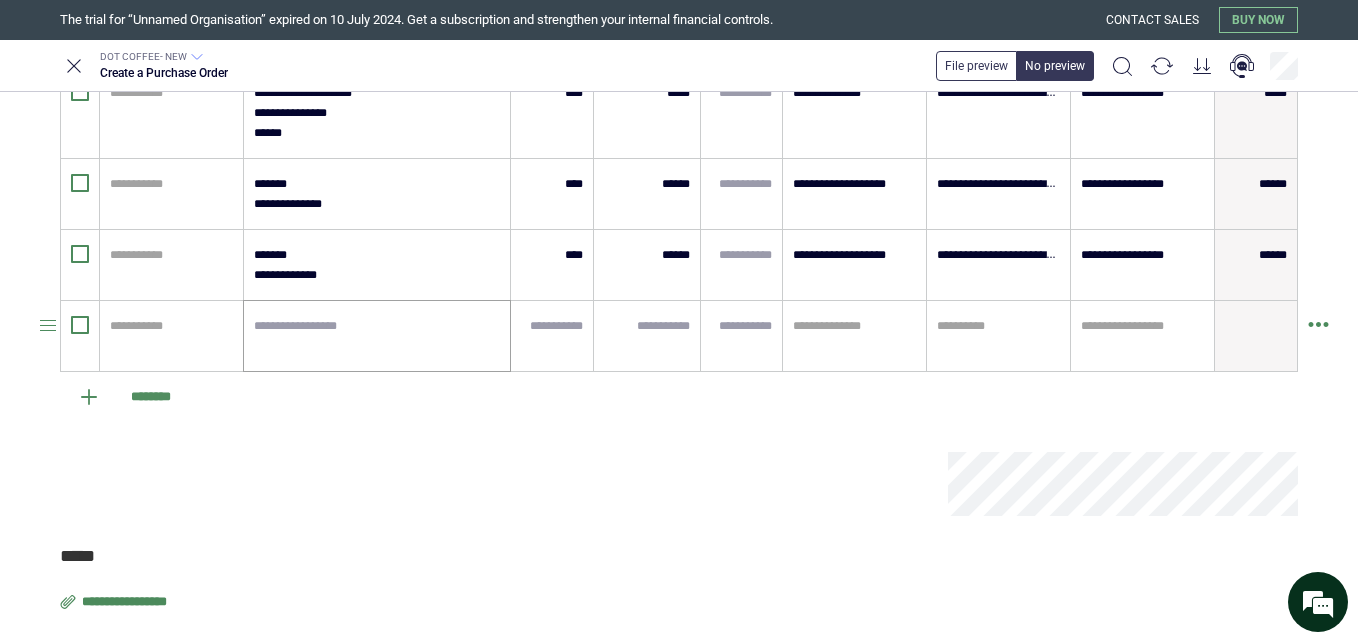 click at bounding box center [377, 336] 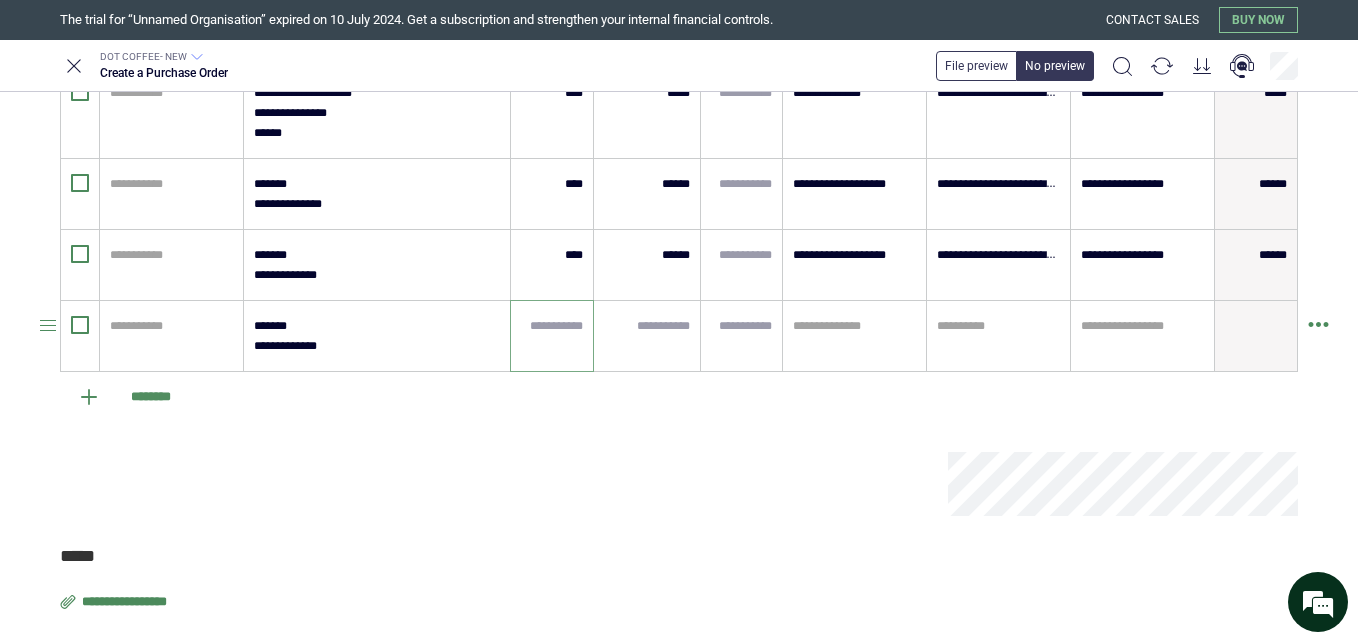 click at bounding box center [552, 326] 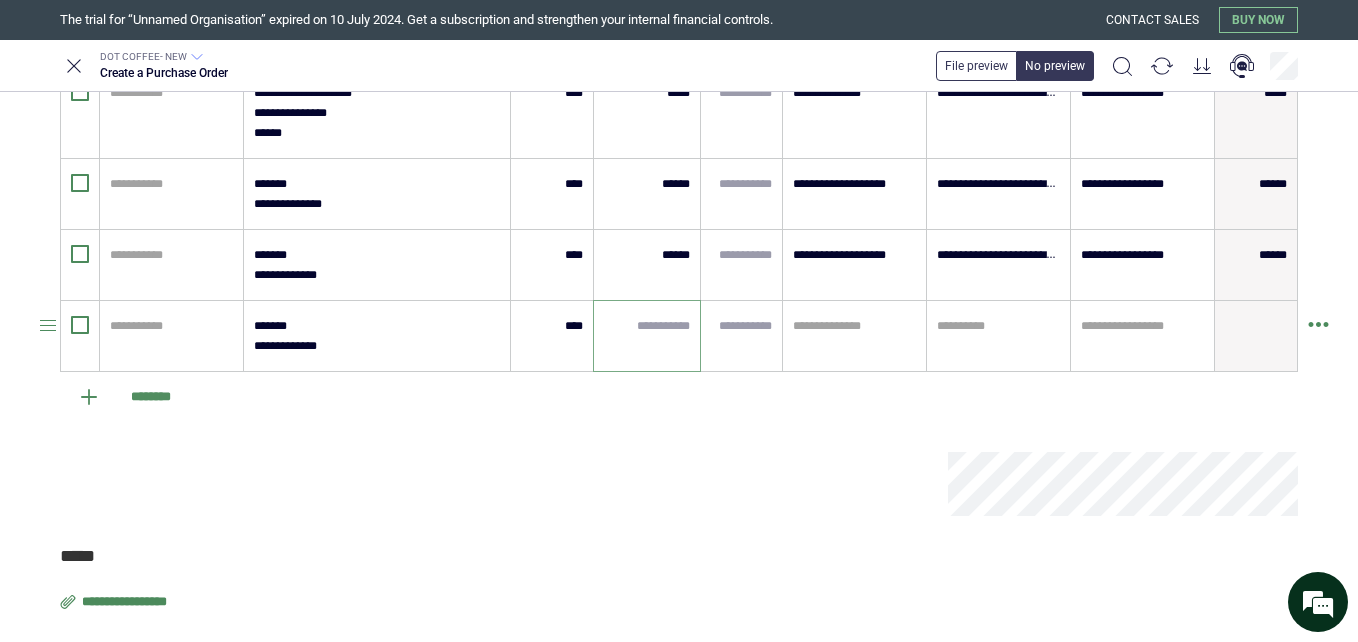 click at bounding box center [647, 326] 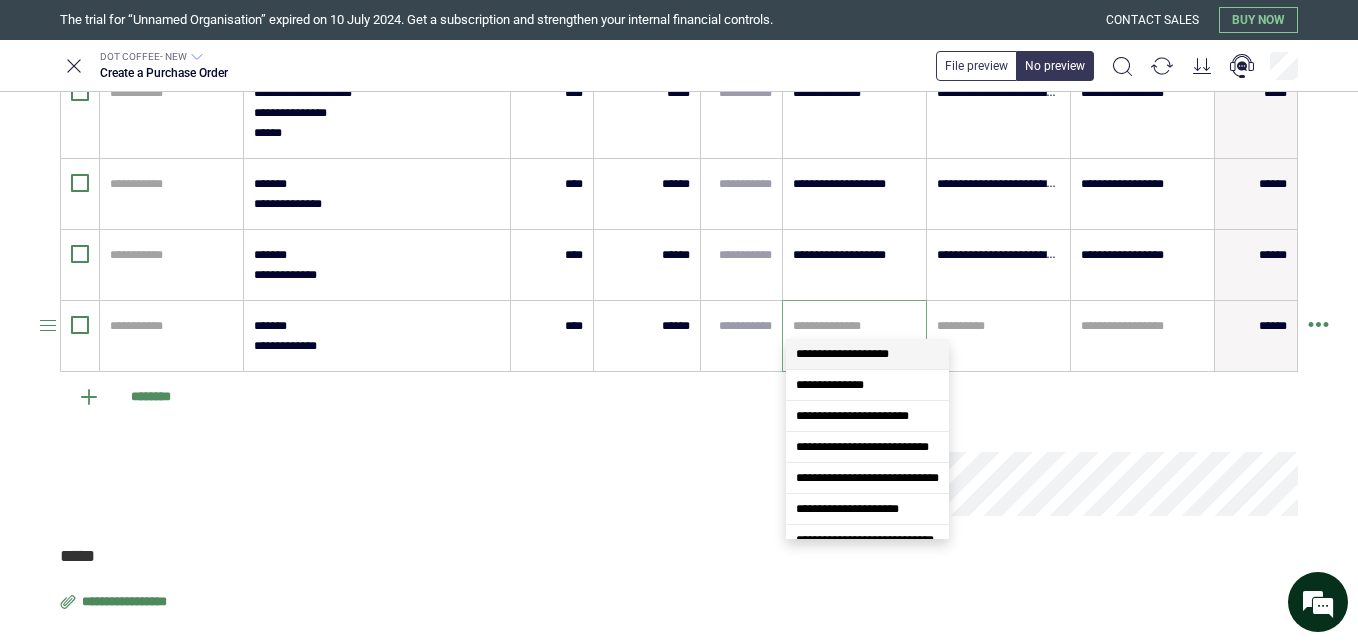 click at bounding box center [854, 326] 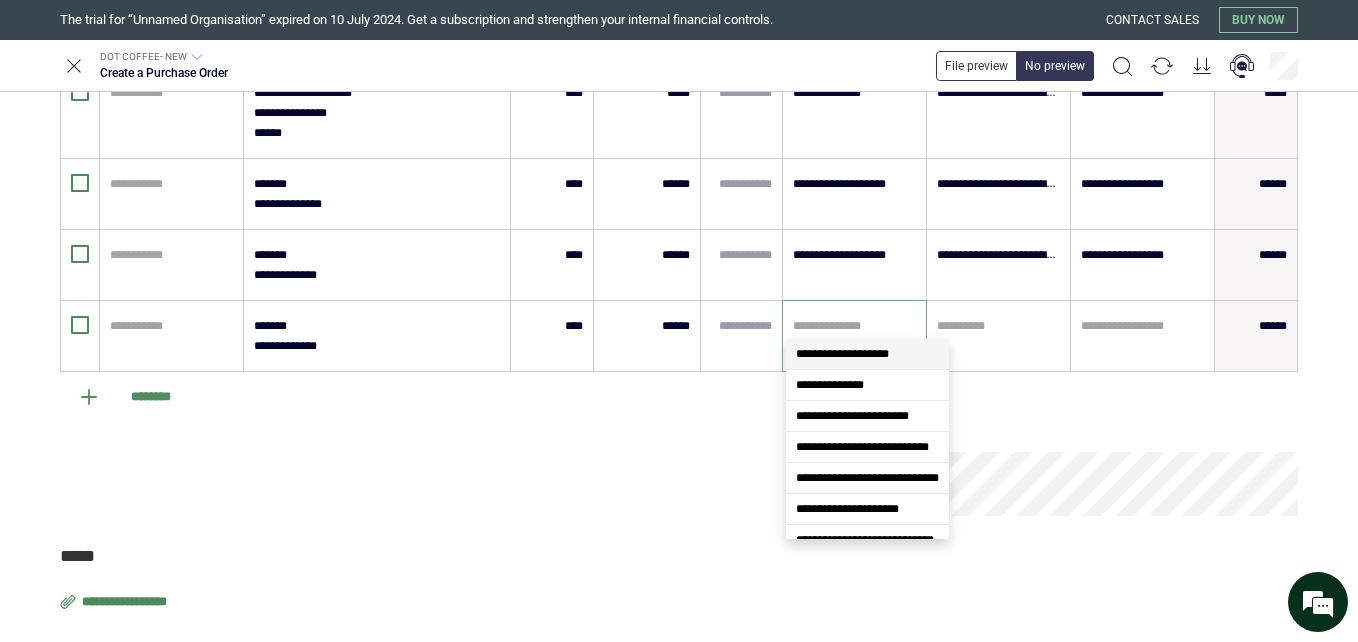 click on "**********" at bounding box center (842, 354) 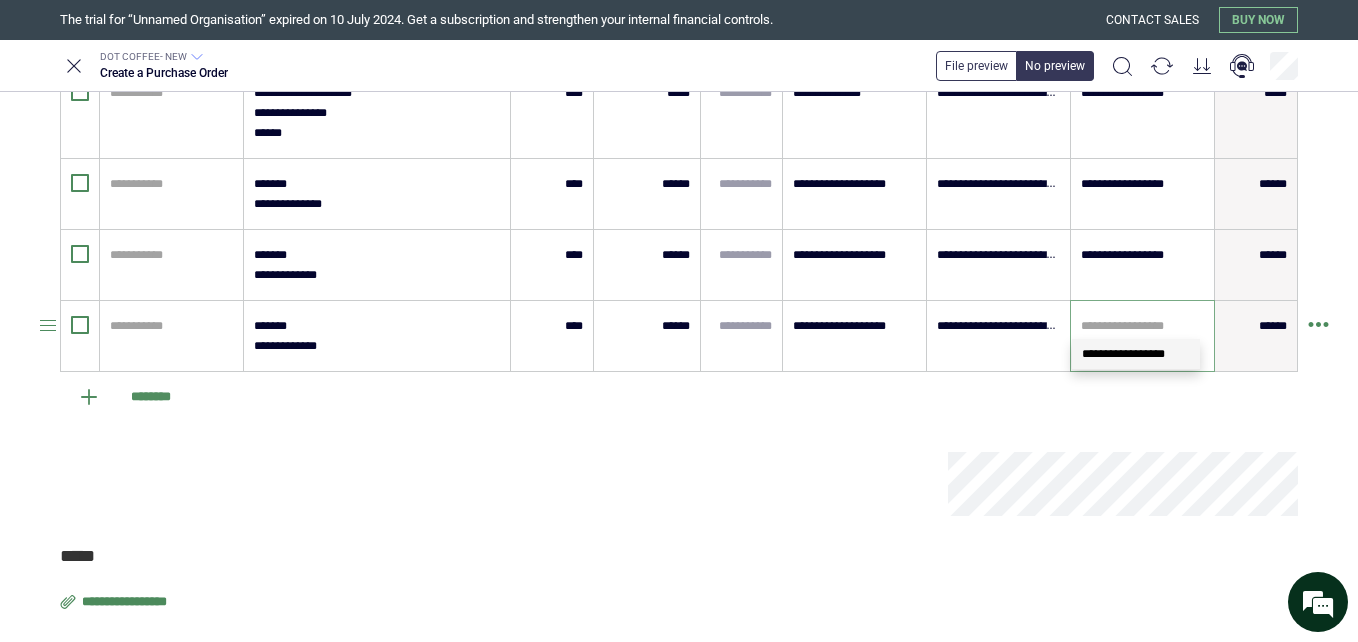 click at bounding box center (1142, 326) 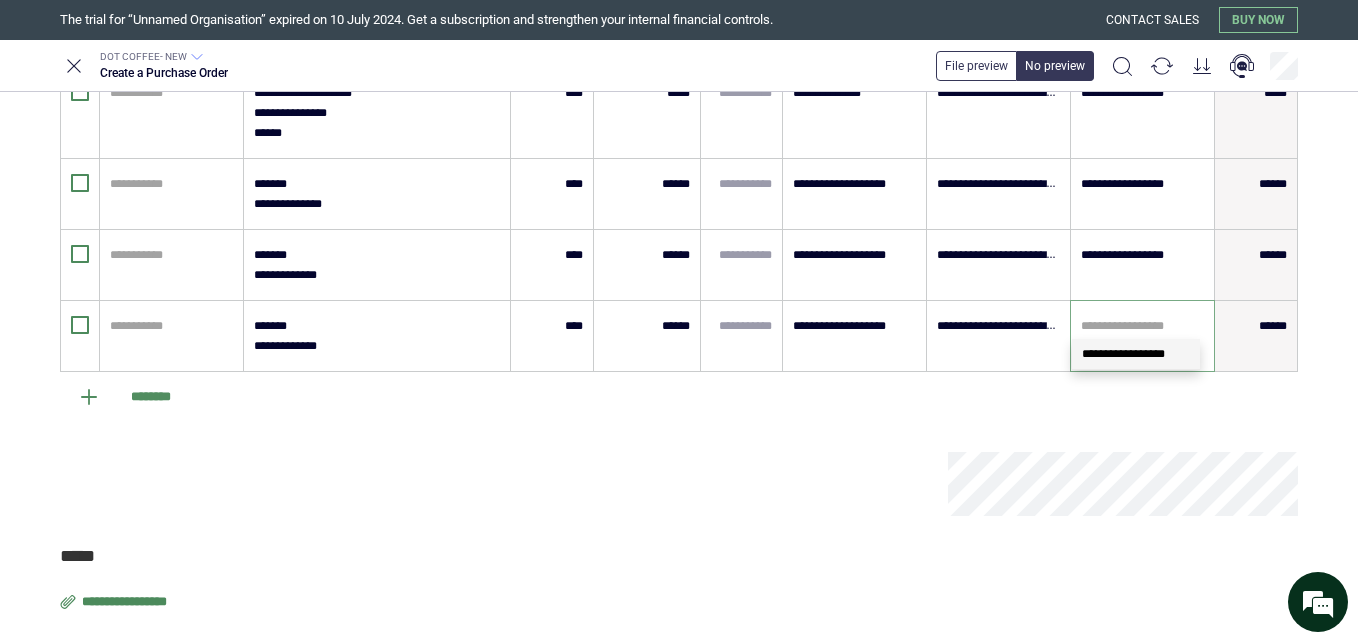 click on "**********" at bounding box center [1123, 354] 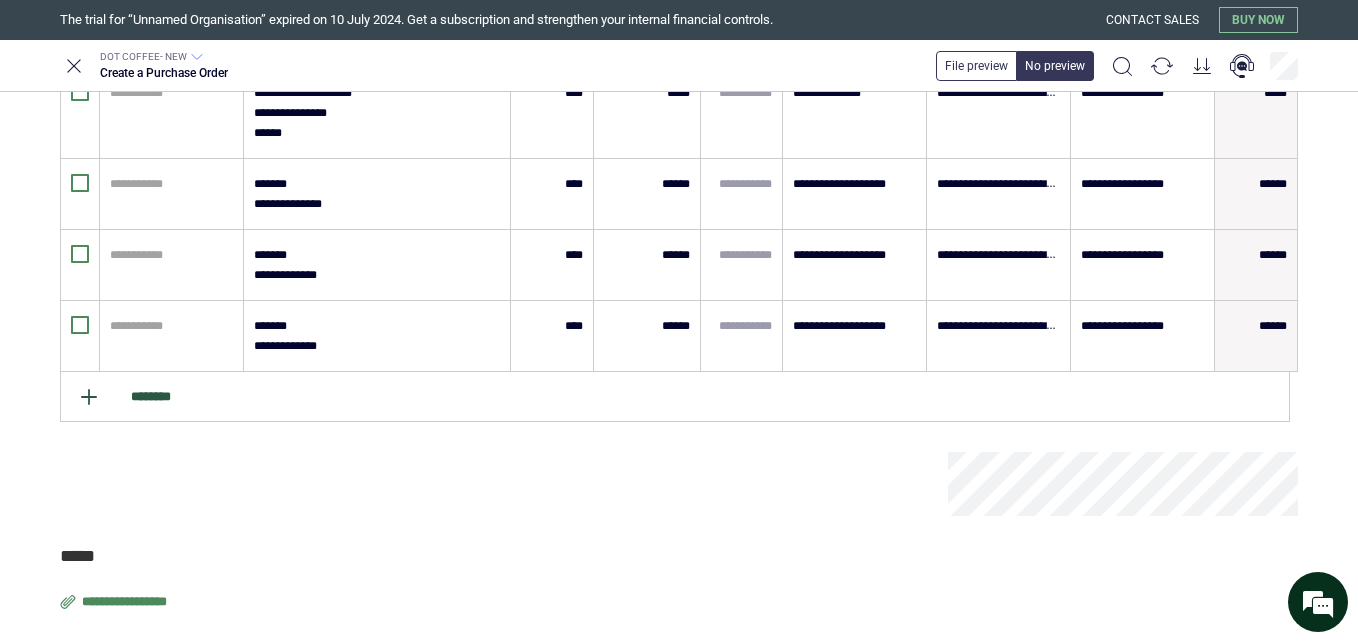 click on "********" at bounding box center (675, 397) 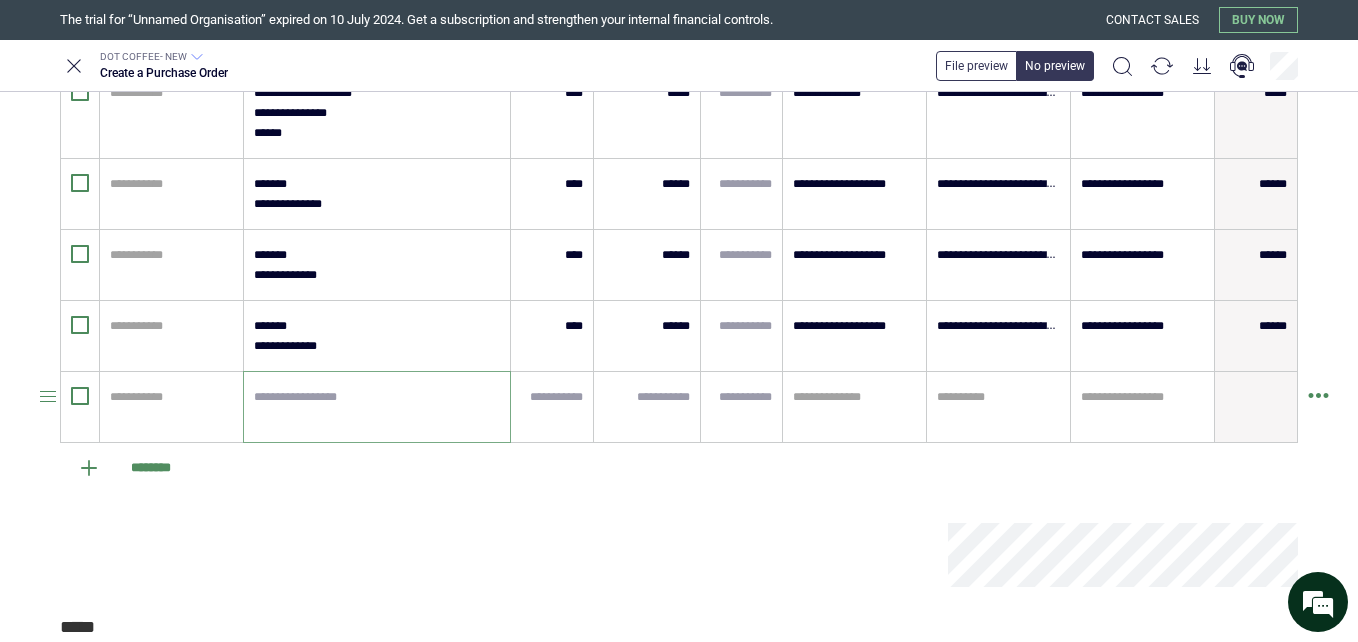 click at bounding box center (377, 407) 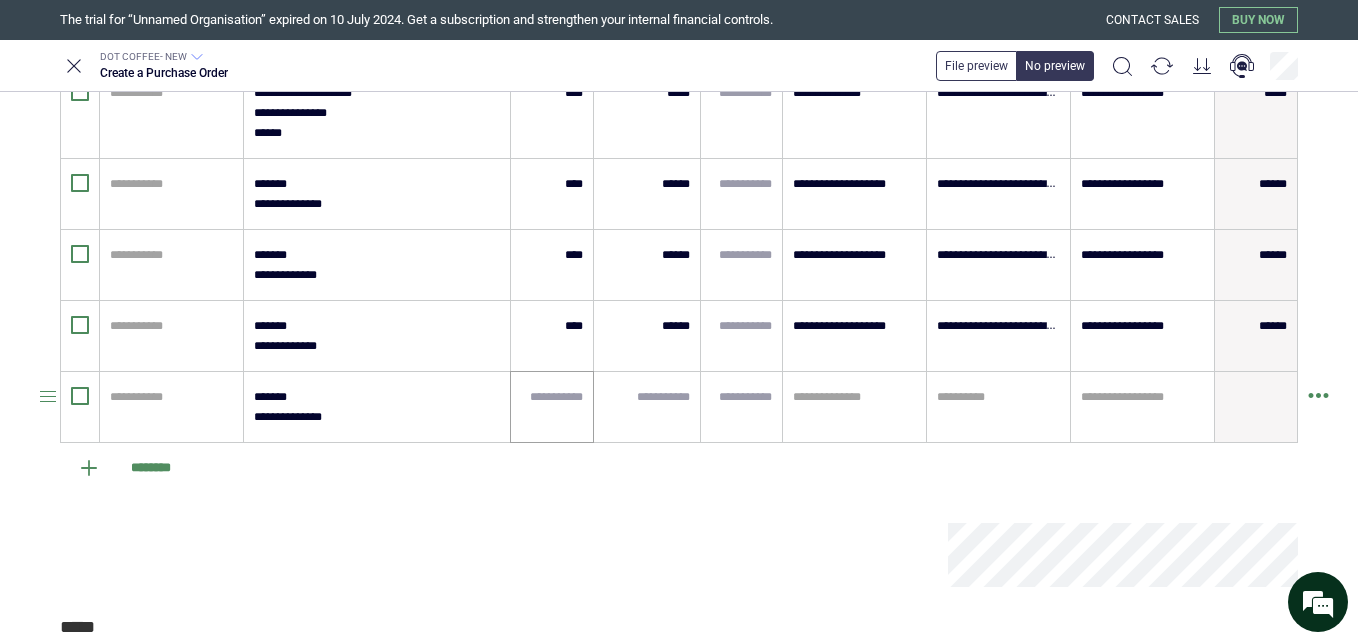 click at bounding box center [552, 407] 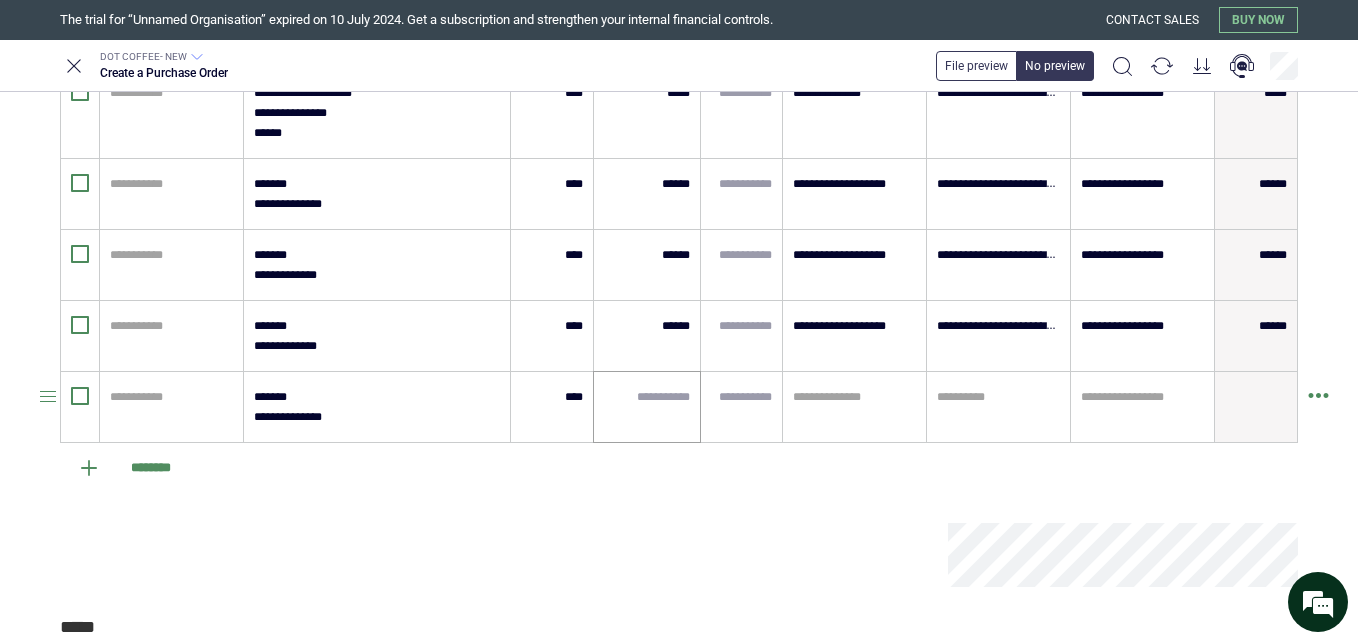 click at bounding box center [647, 407] 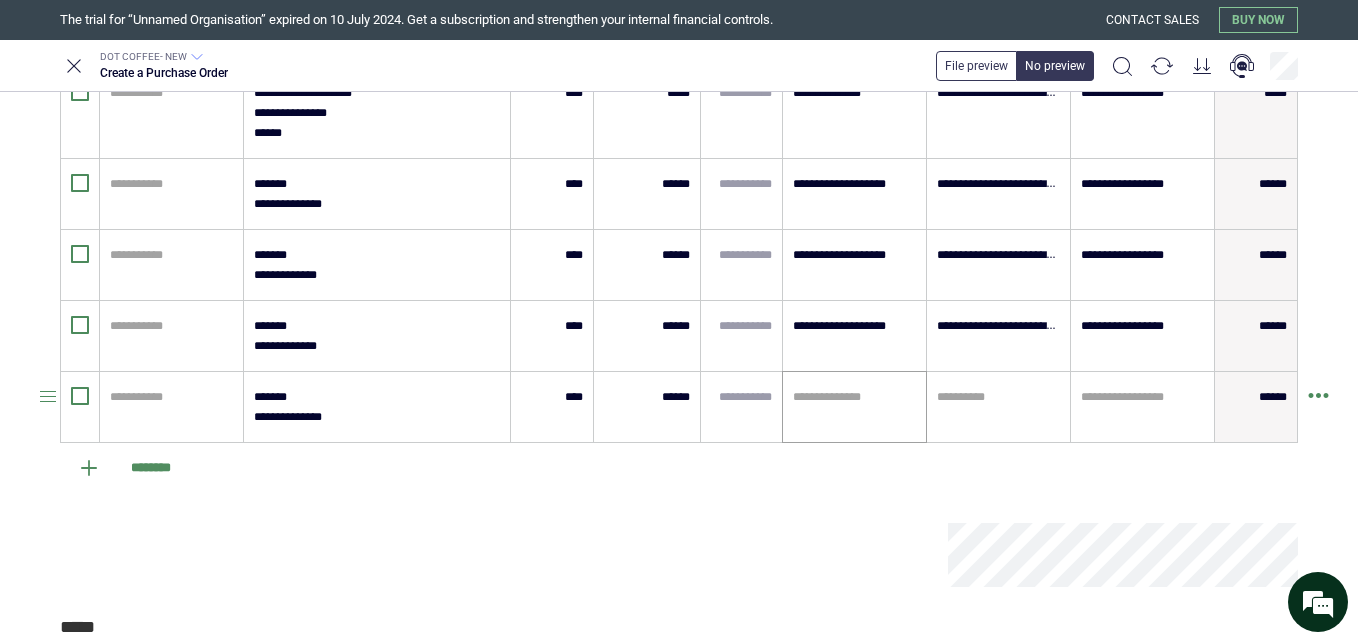 click on "**********" at bounding box center (854, 407) 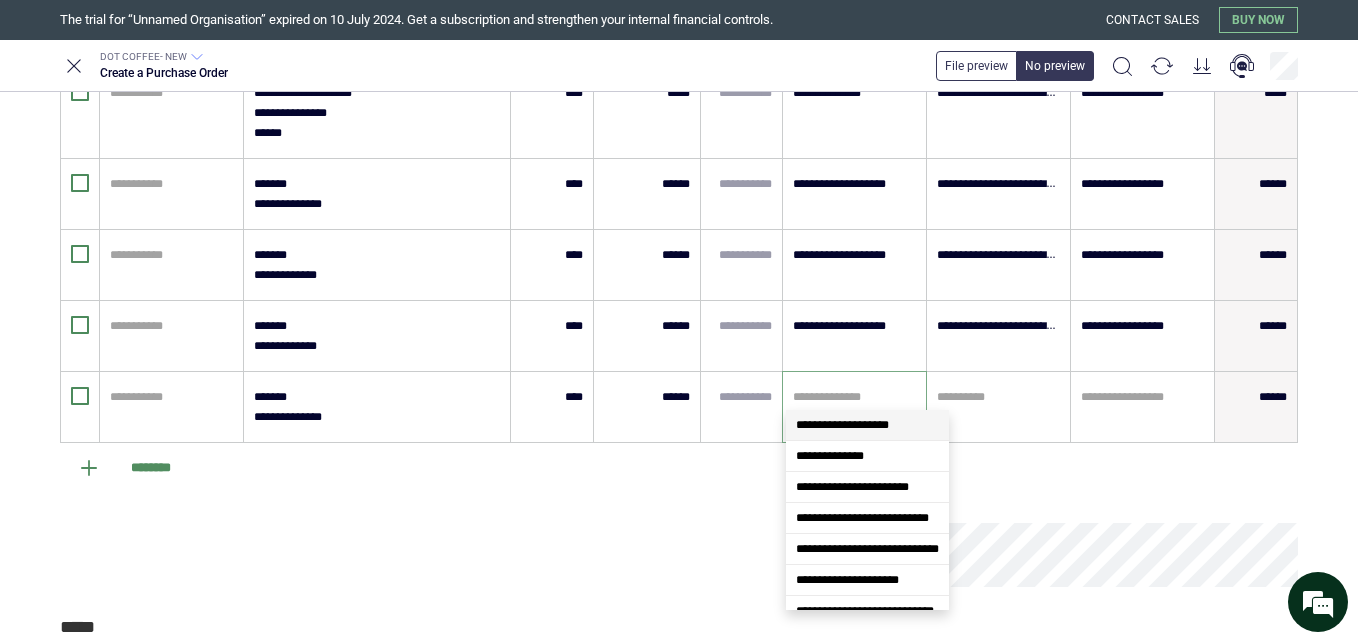 click on "**********" at bounding box center (842, 425) 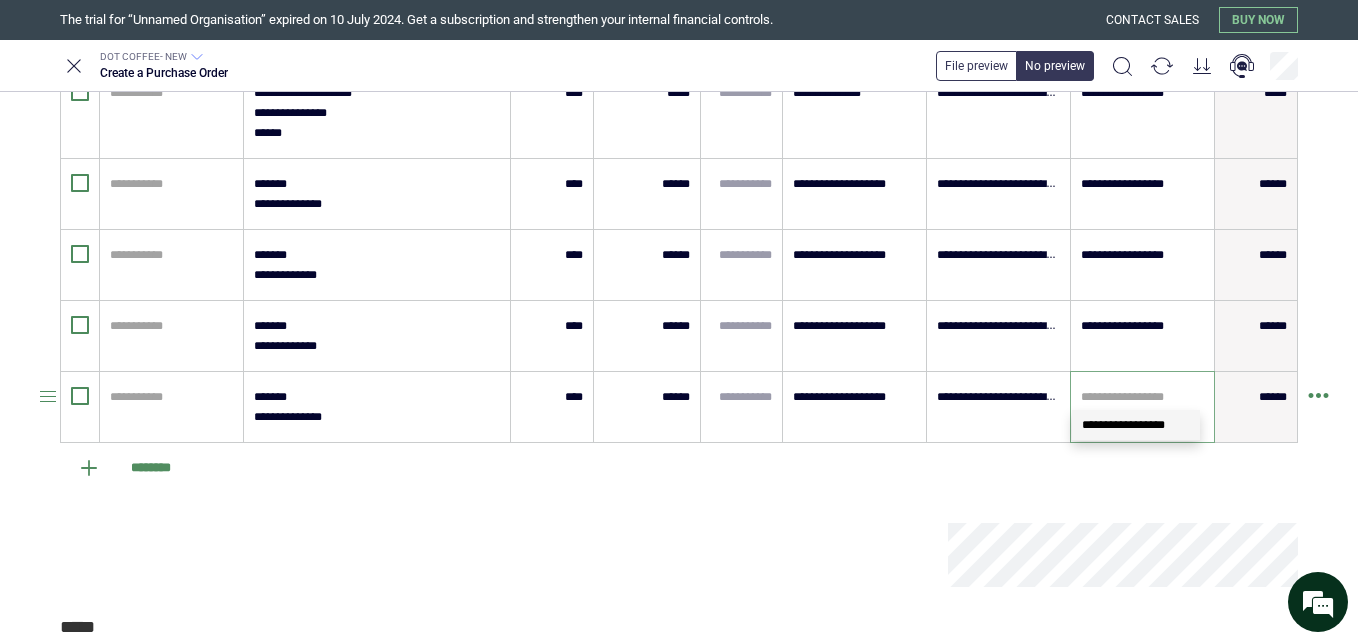 click at bounding box center (1142, 397) 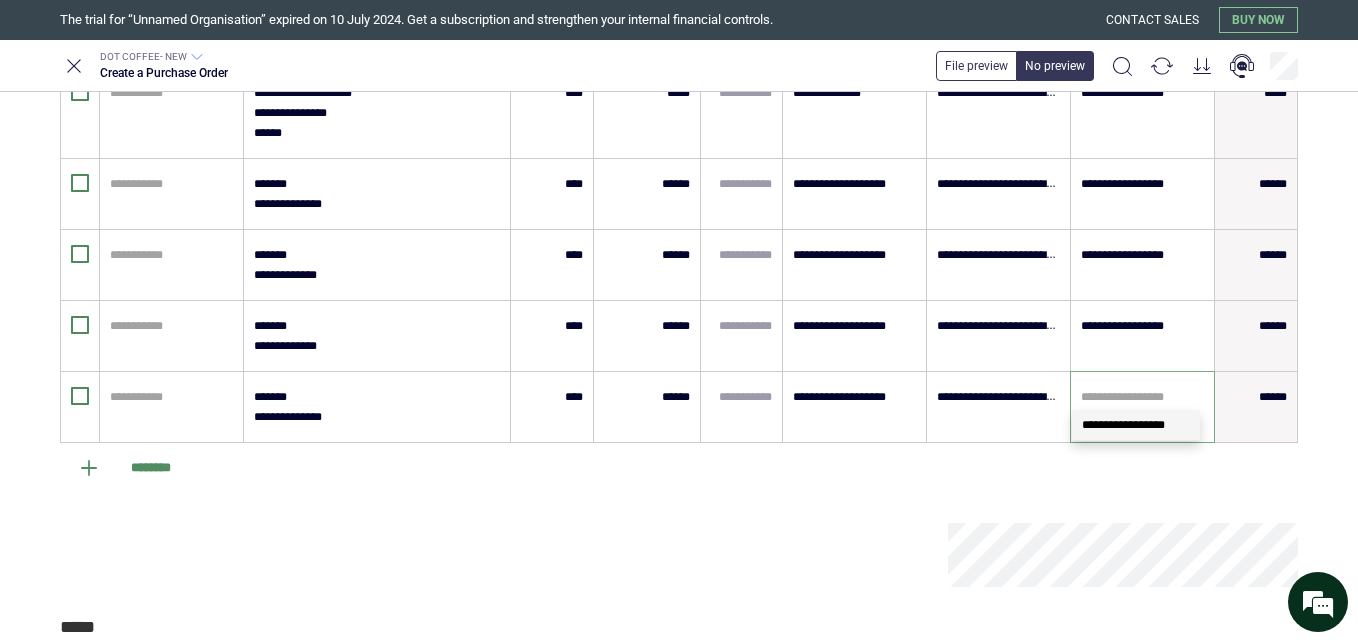 click on "**********" at bounding box center (1123, 425) 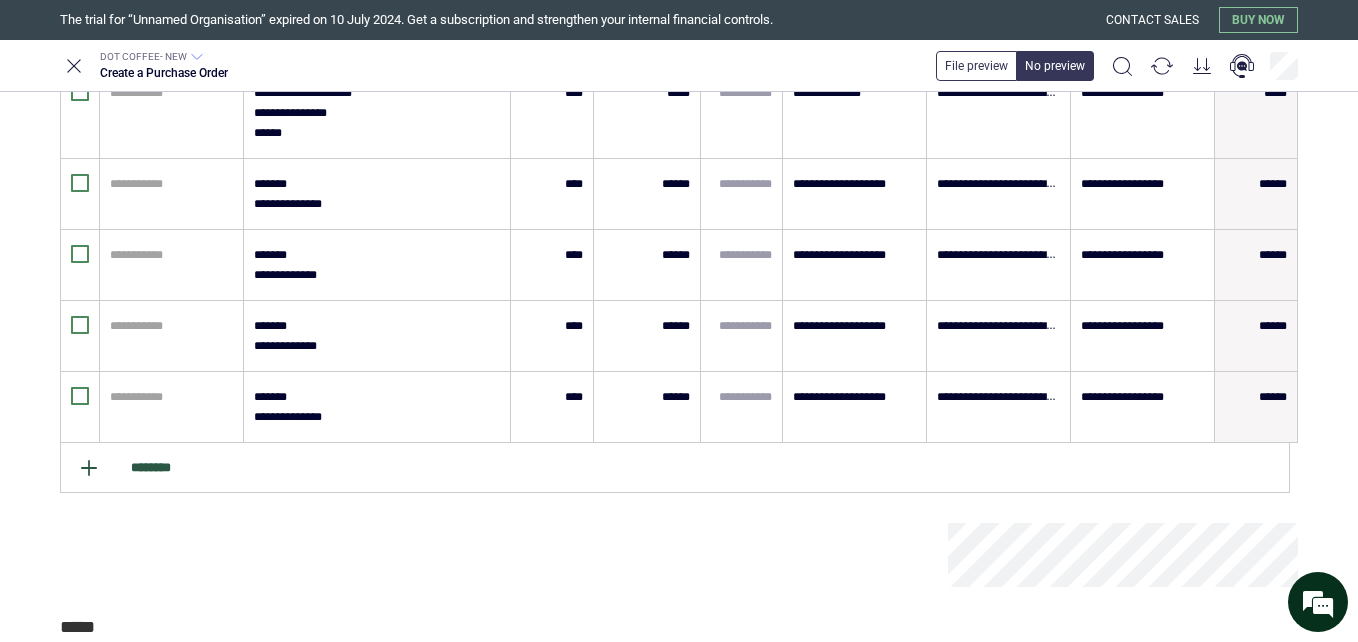 click on "********" at bounding box center [675, 468] 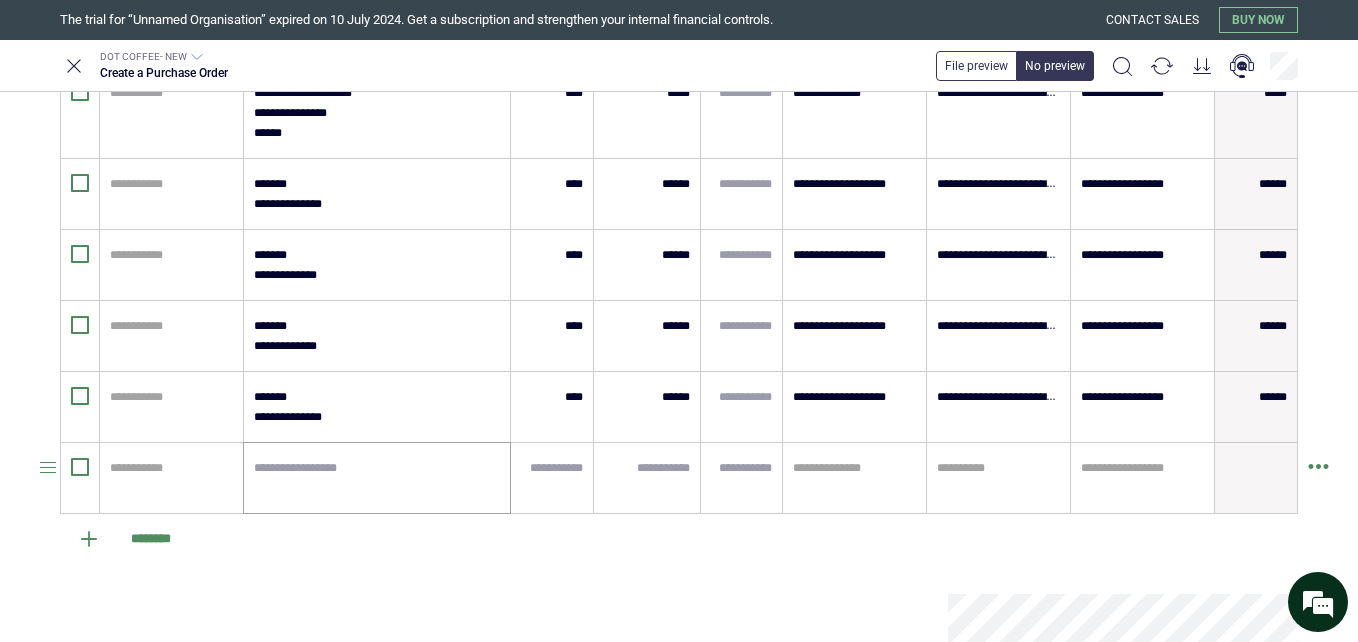 click at bounding box center [377, 478] 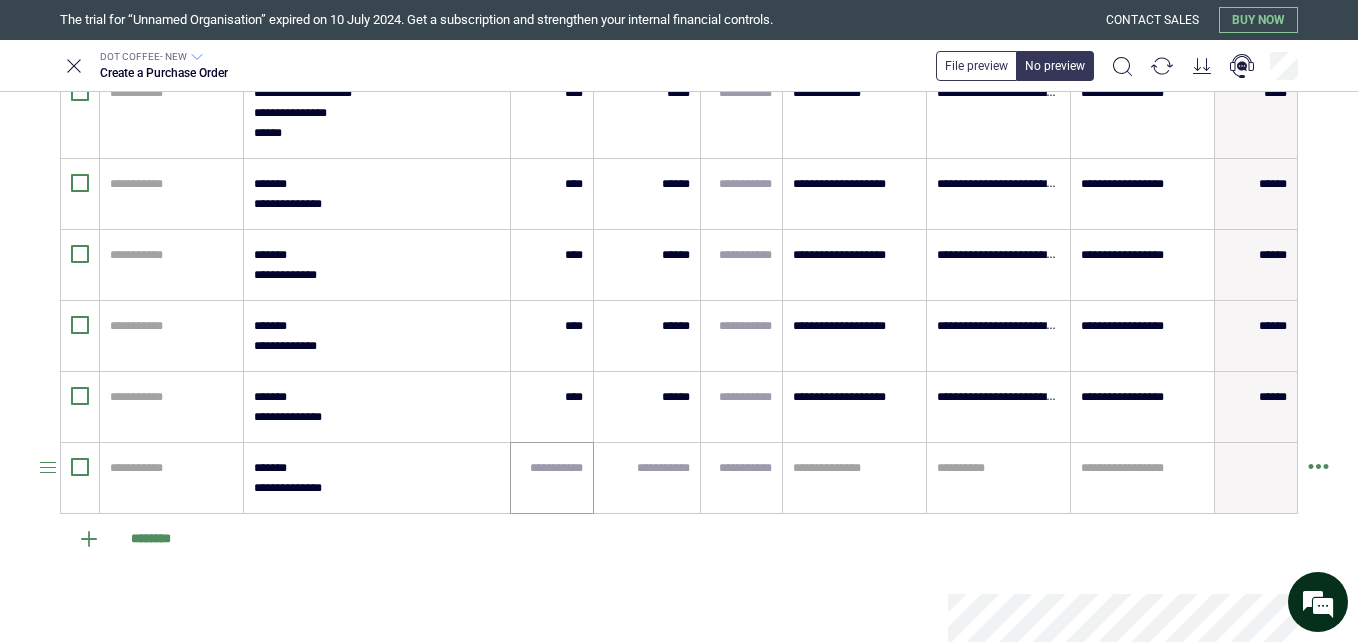 click at bounding box center [552, 478] 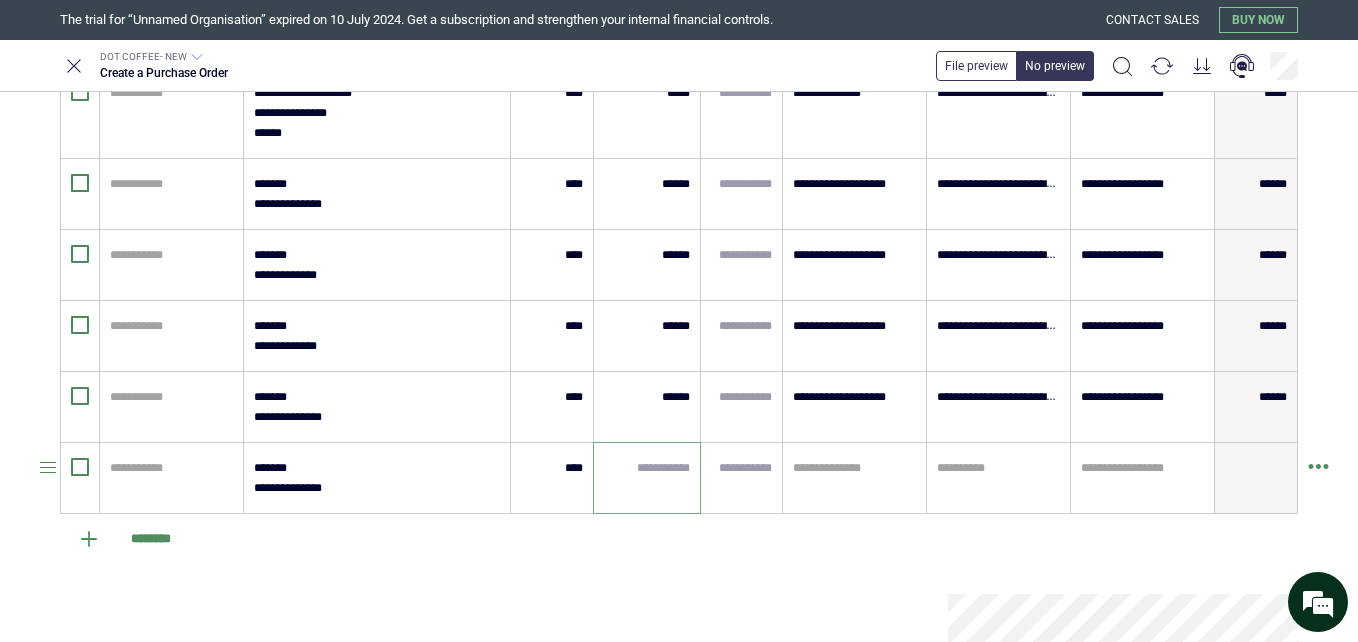 click at bounding box center [647, 468] 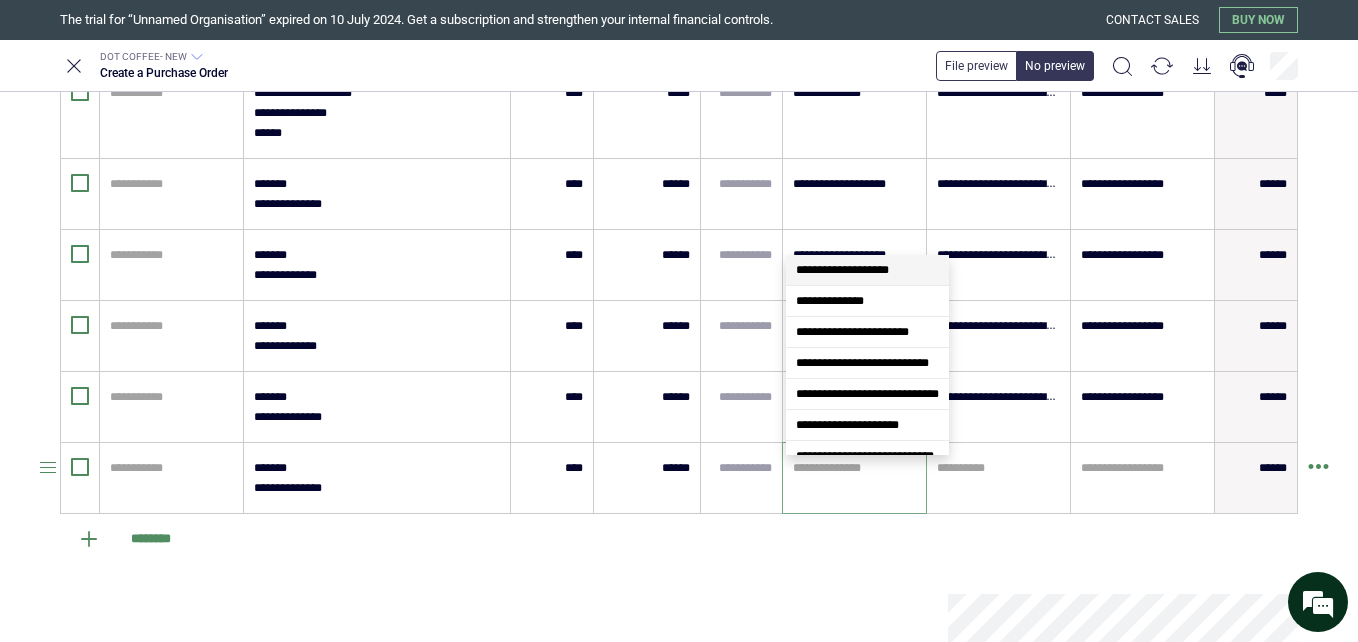 click at bounding box center (854, 468) 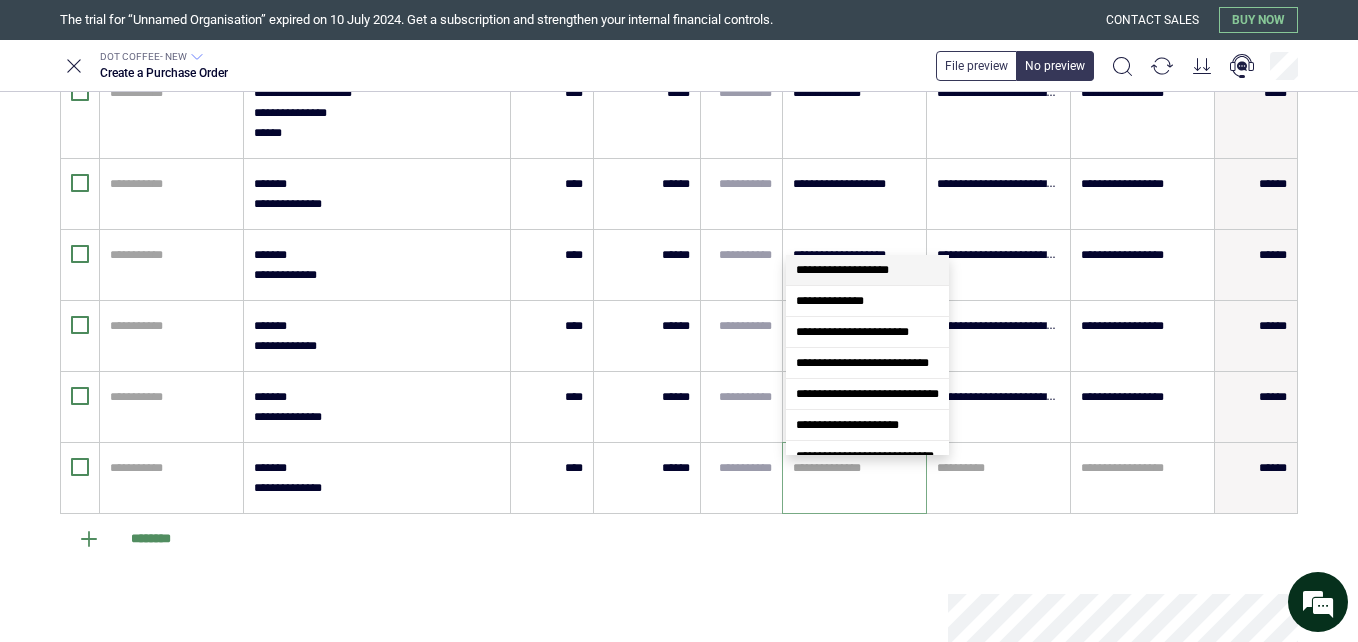 click on "**********" at bounding box center [842, 270] 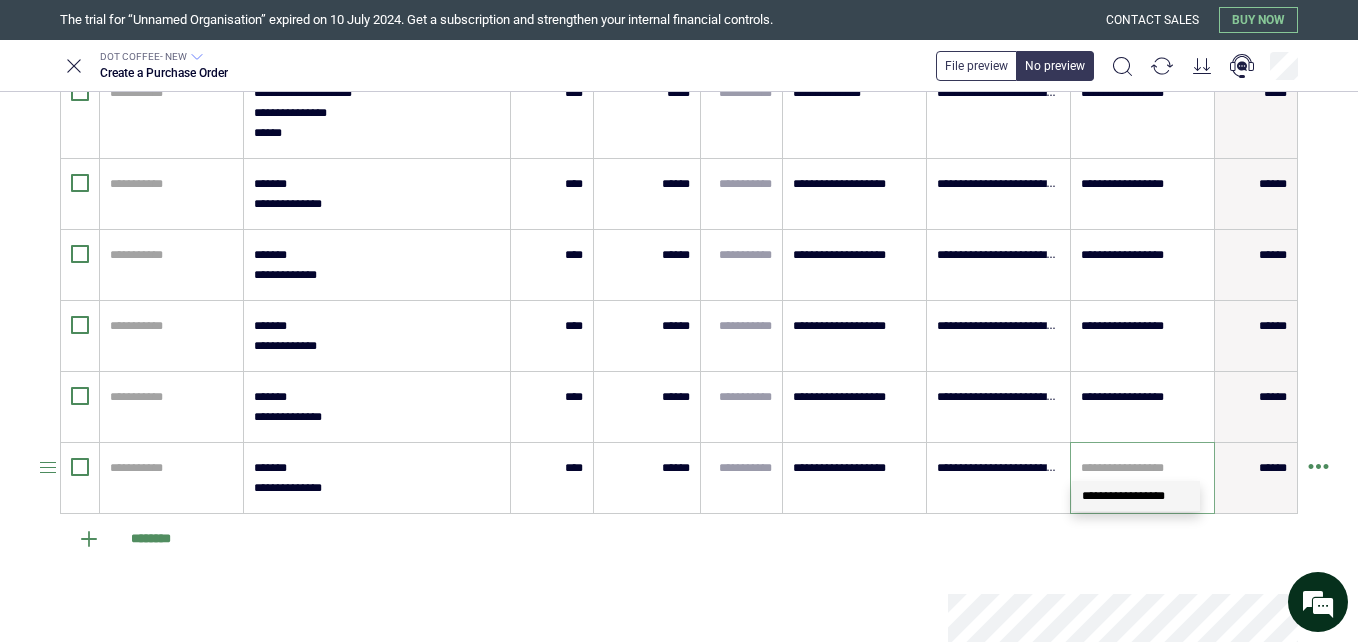 click at bounding box center [1142, 468] 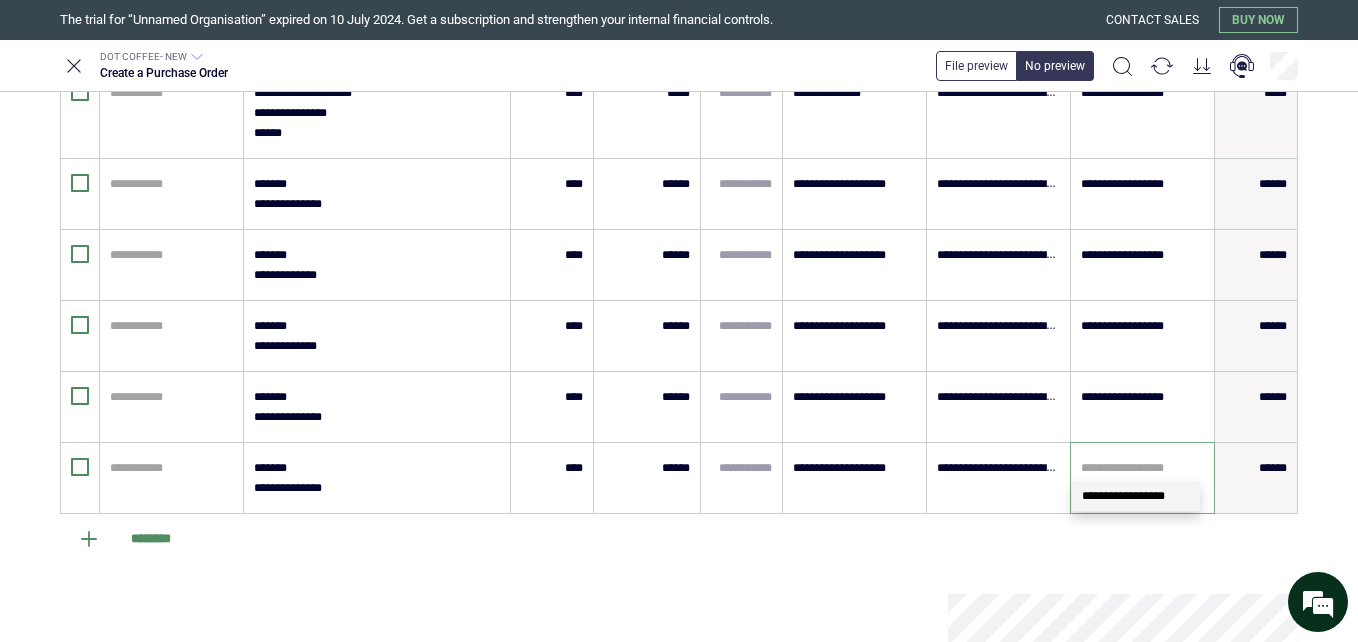 click on "**********" at bounding box center (1123, 496) 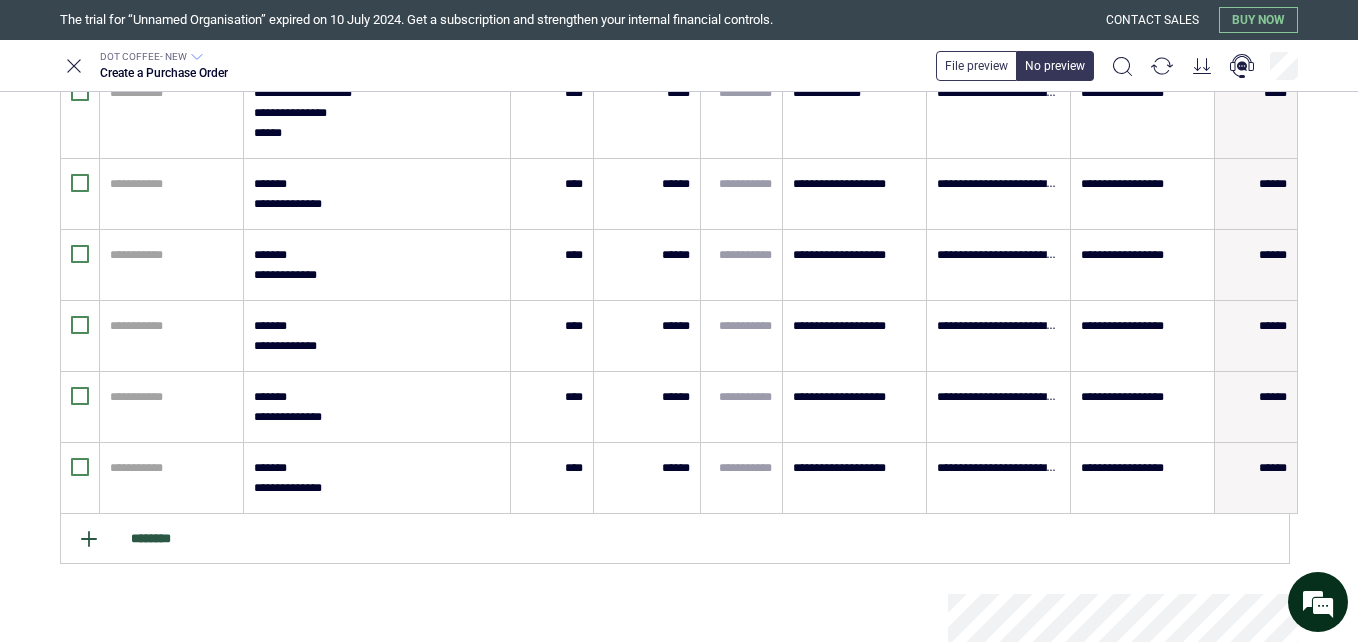 click on "********" at bounding box center [675, 539] 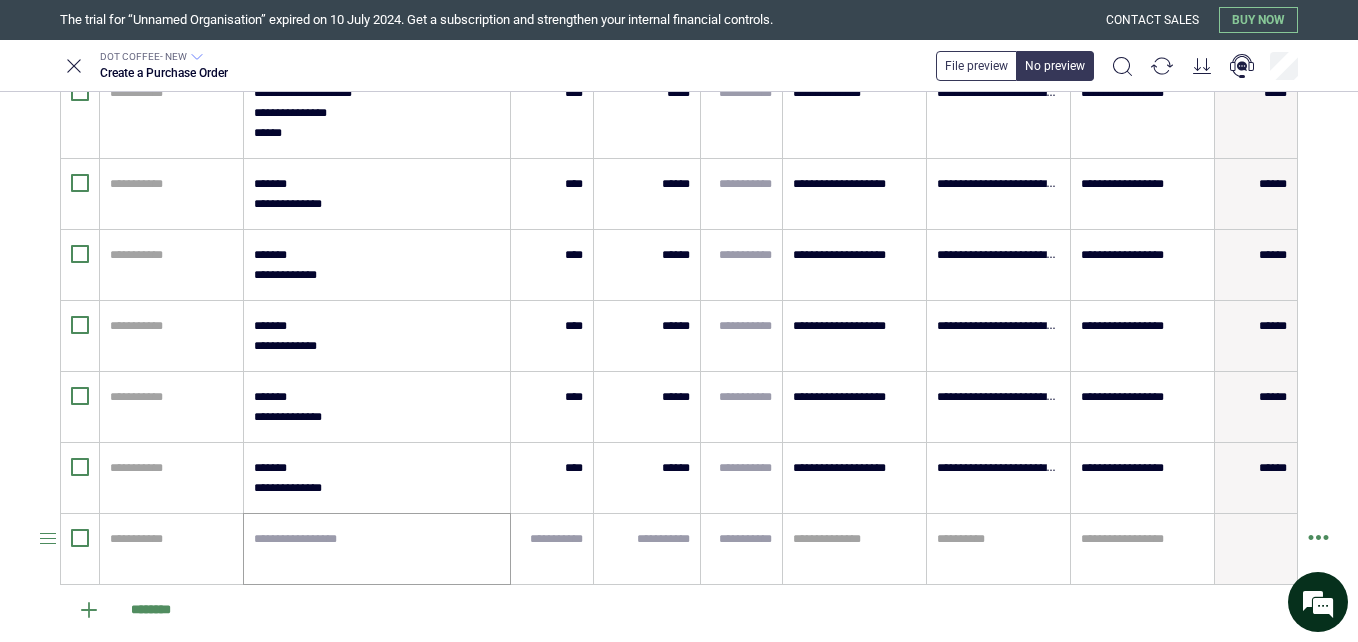 click at bounding box center [377, 549] 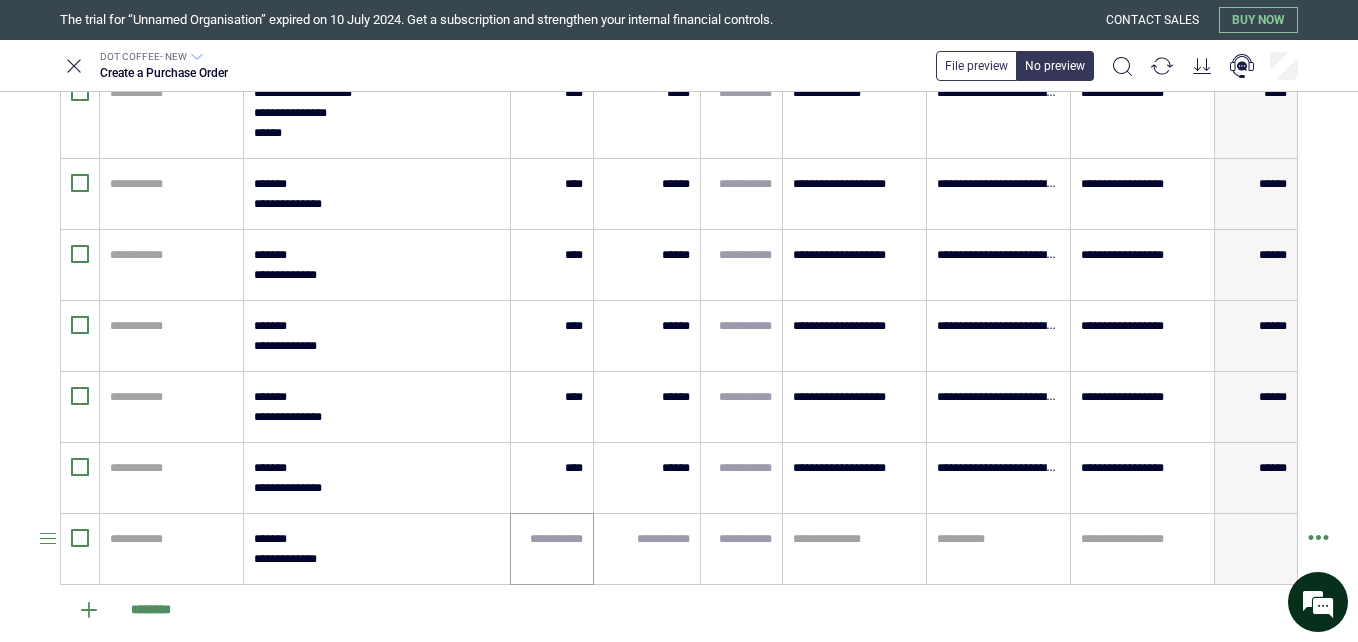 click at bounding box center (552, 549) 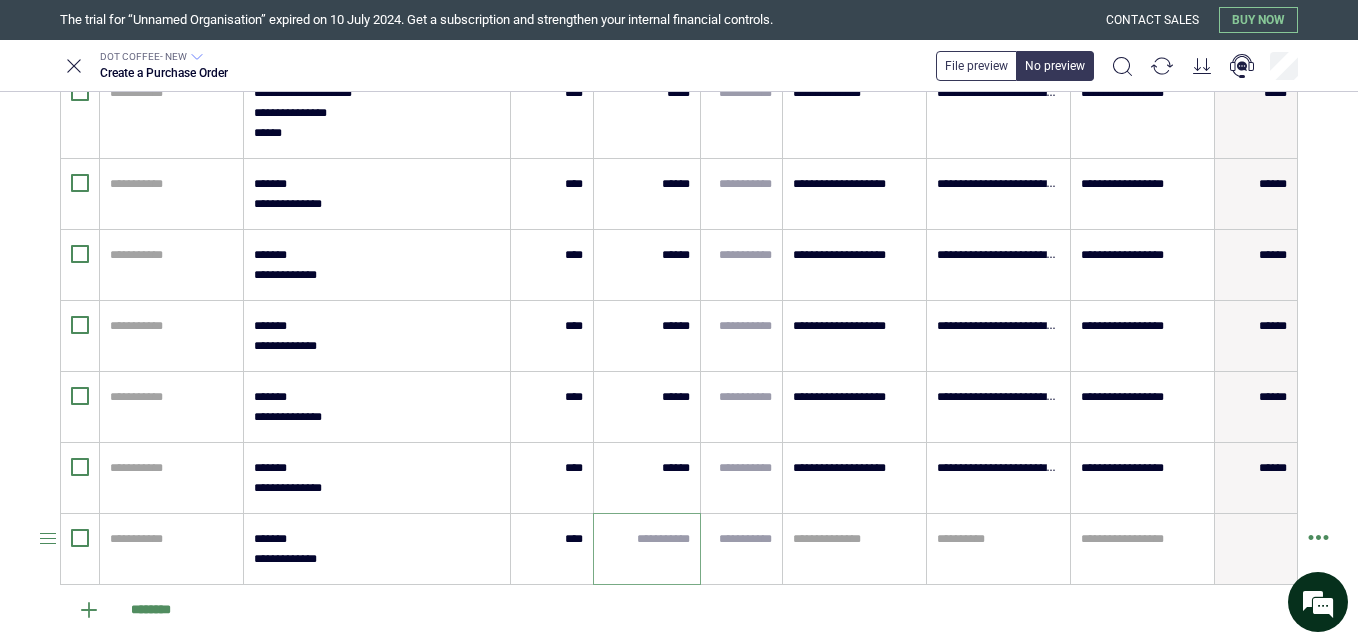 click at bounding box center (647, 539) 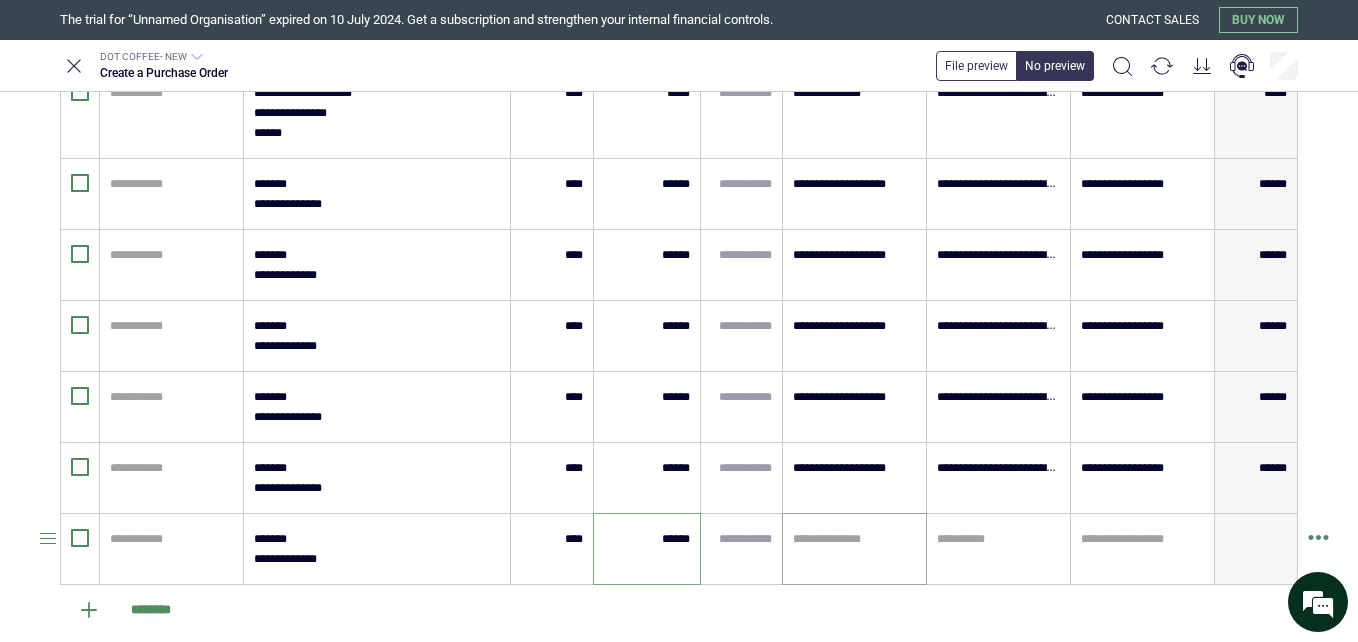 click at bounding box center [854, 539] 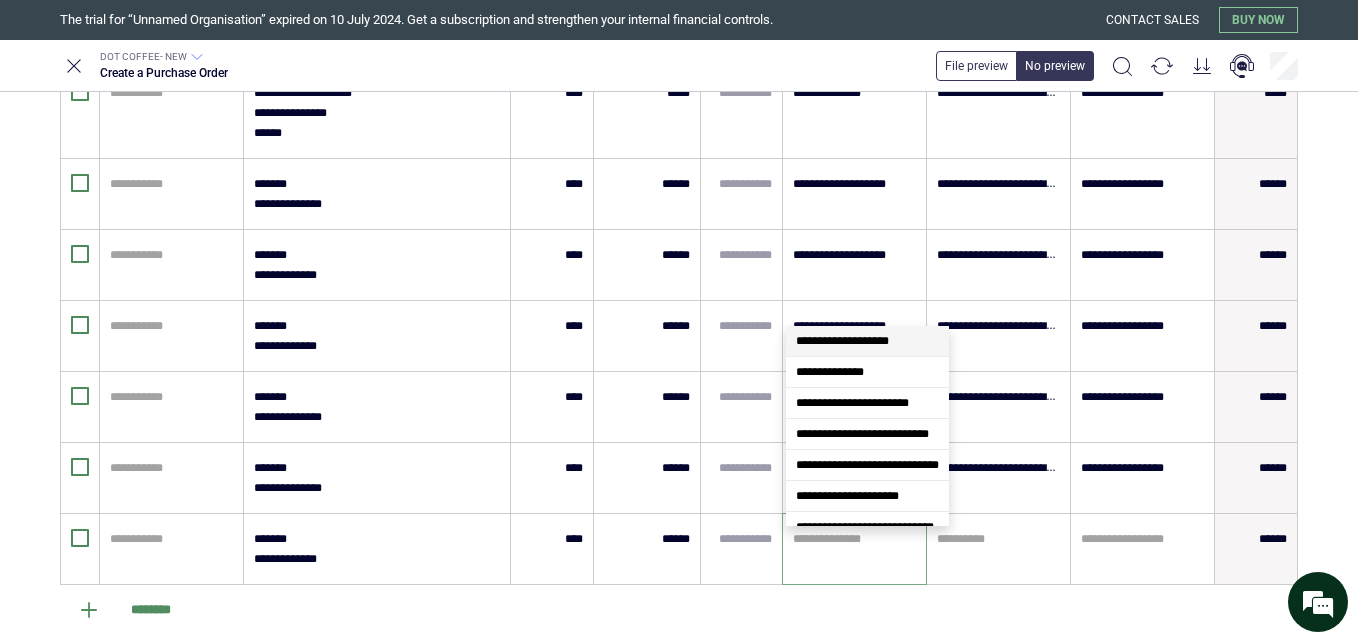 click on "**********" at bounding box center [842, 341] 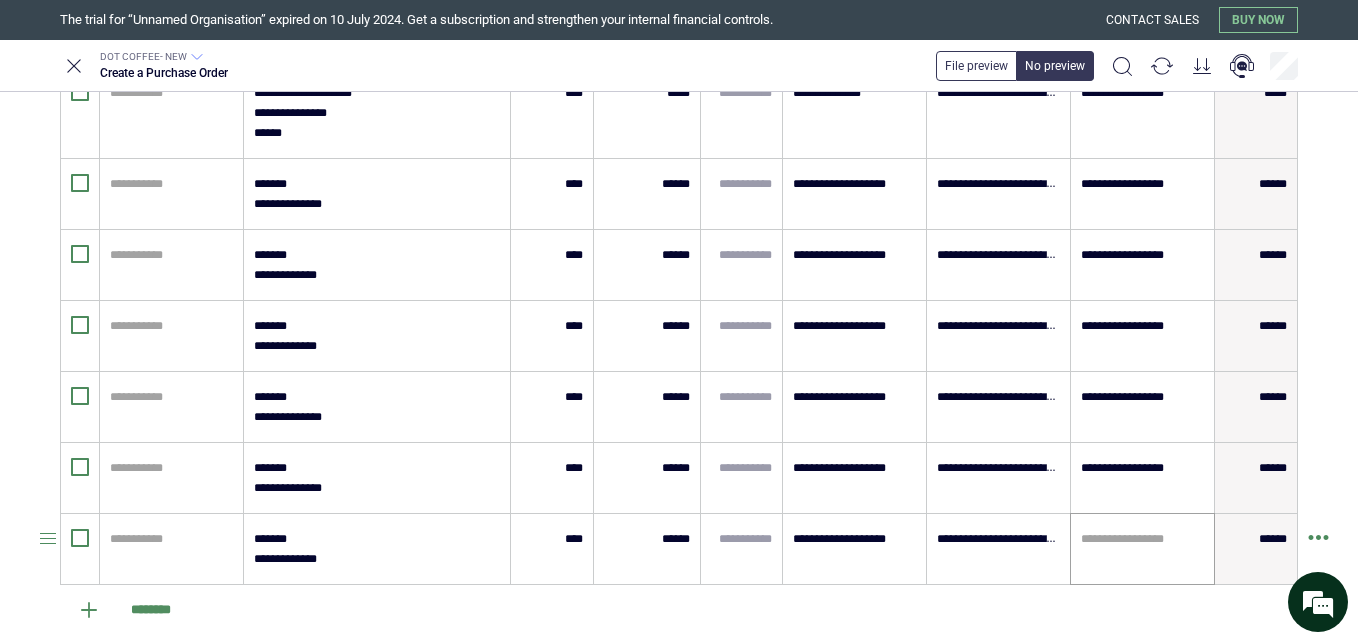 click on "**********" at bounding box center (1142, 549) 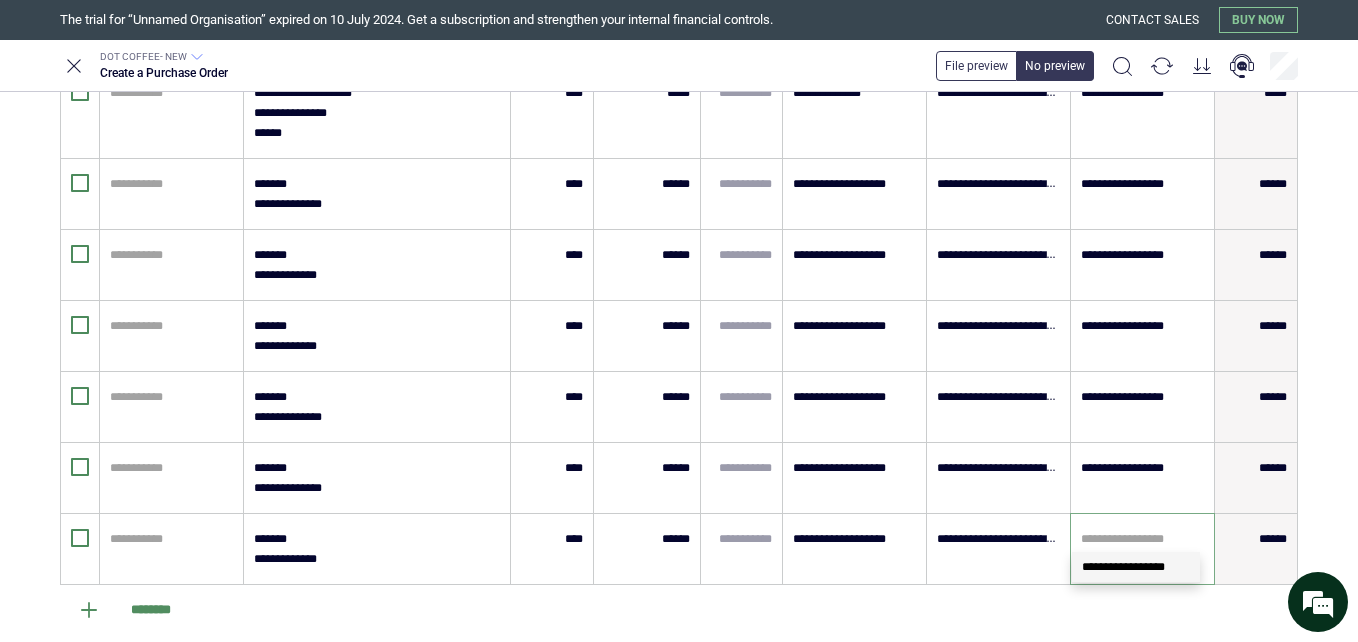 click on "**********" at bounding box center [1136, 567] 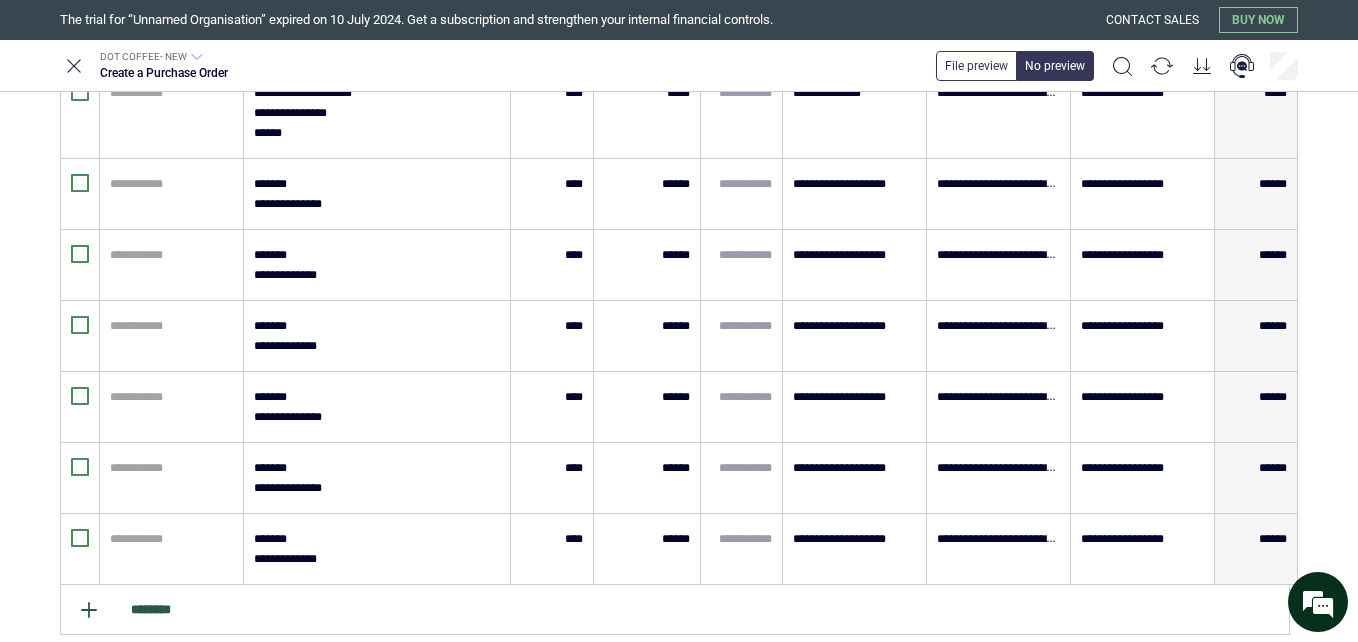 click 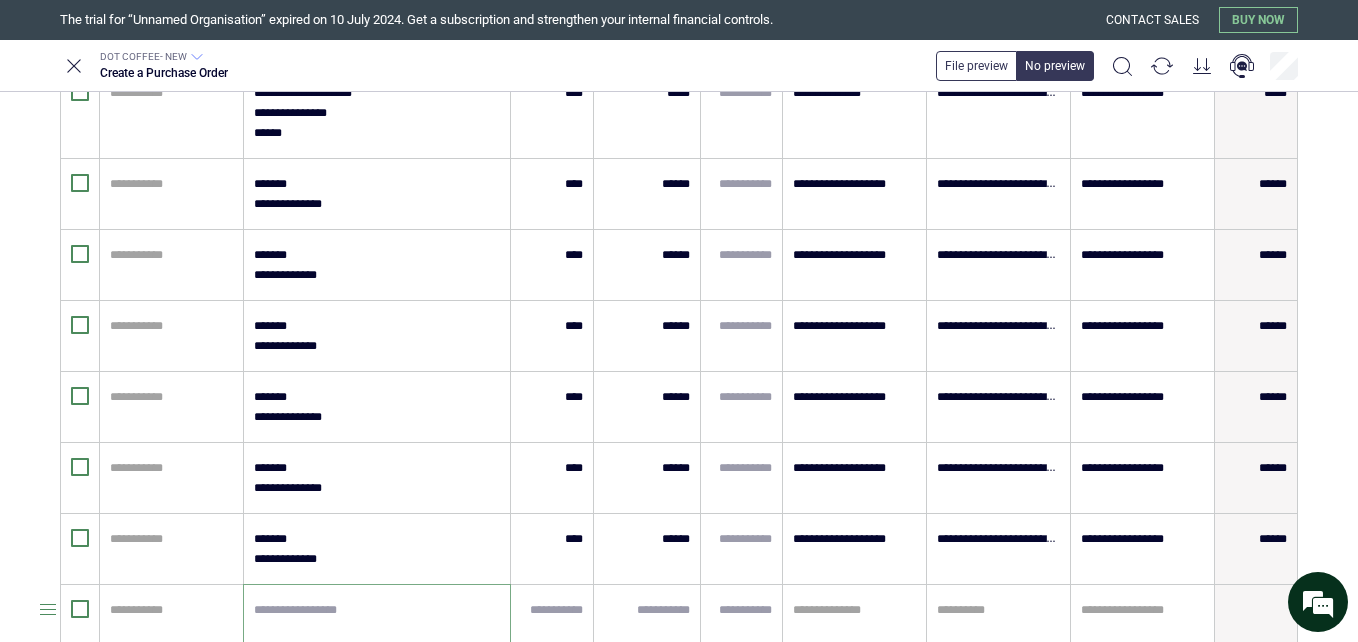 click at bounding box center (377, 620) 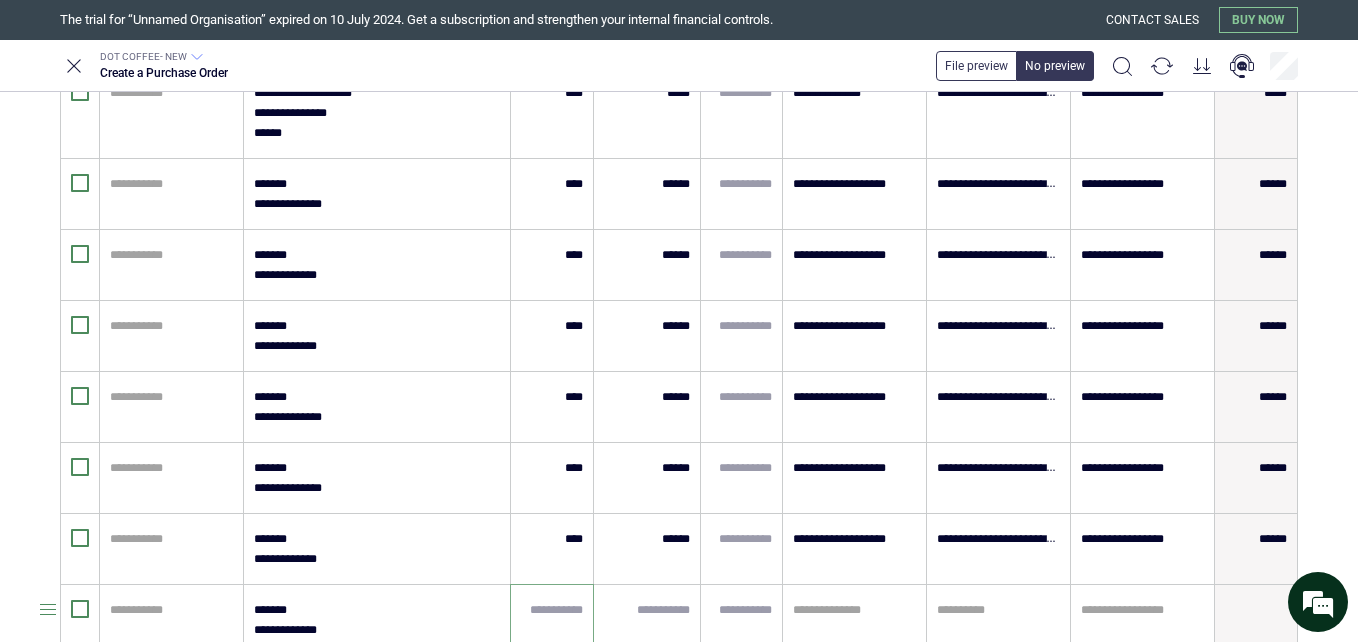 click at bounding box center (552, 610) 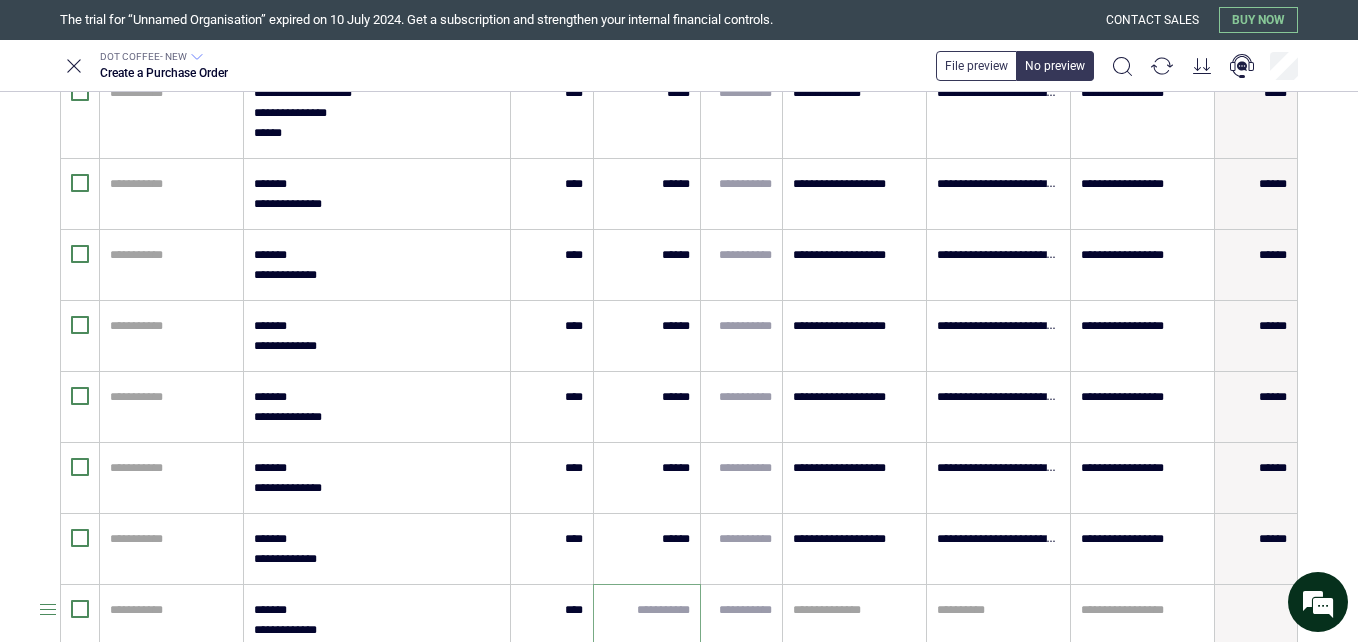 click at bounding box center [647, 610] 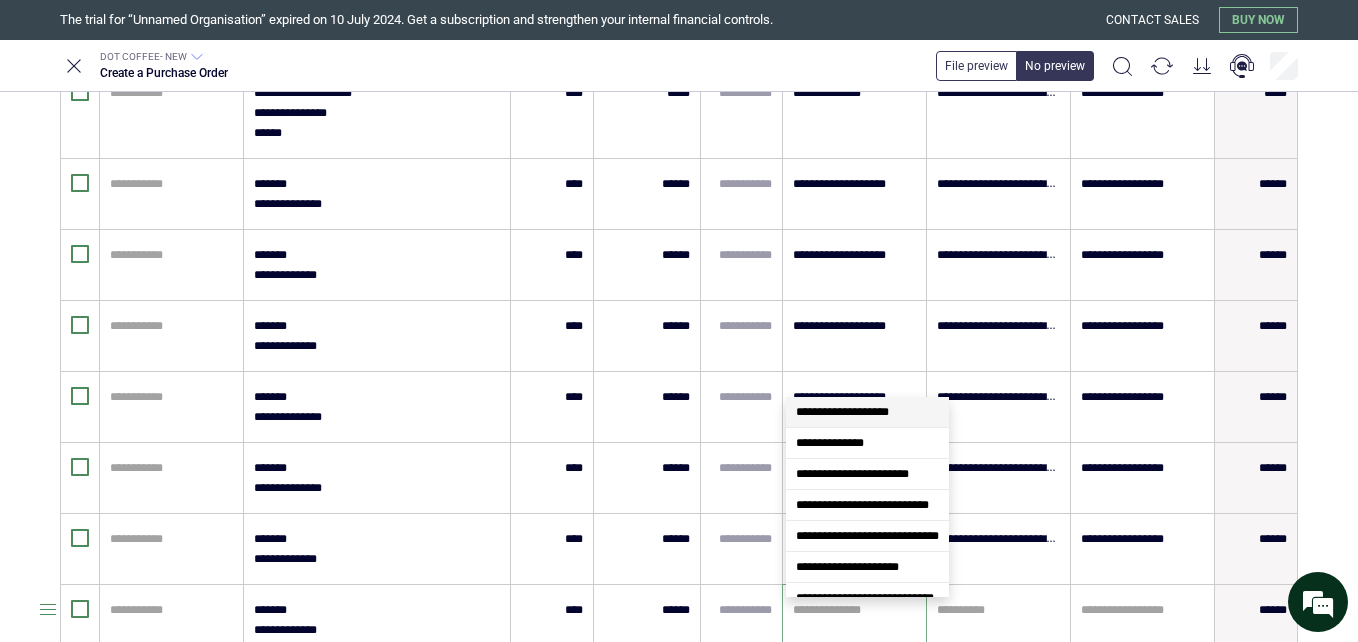click at bounding box center (854, 610) 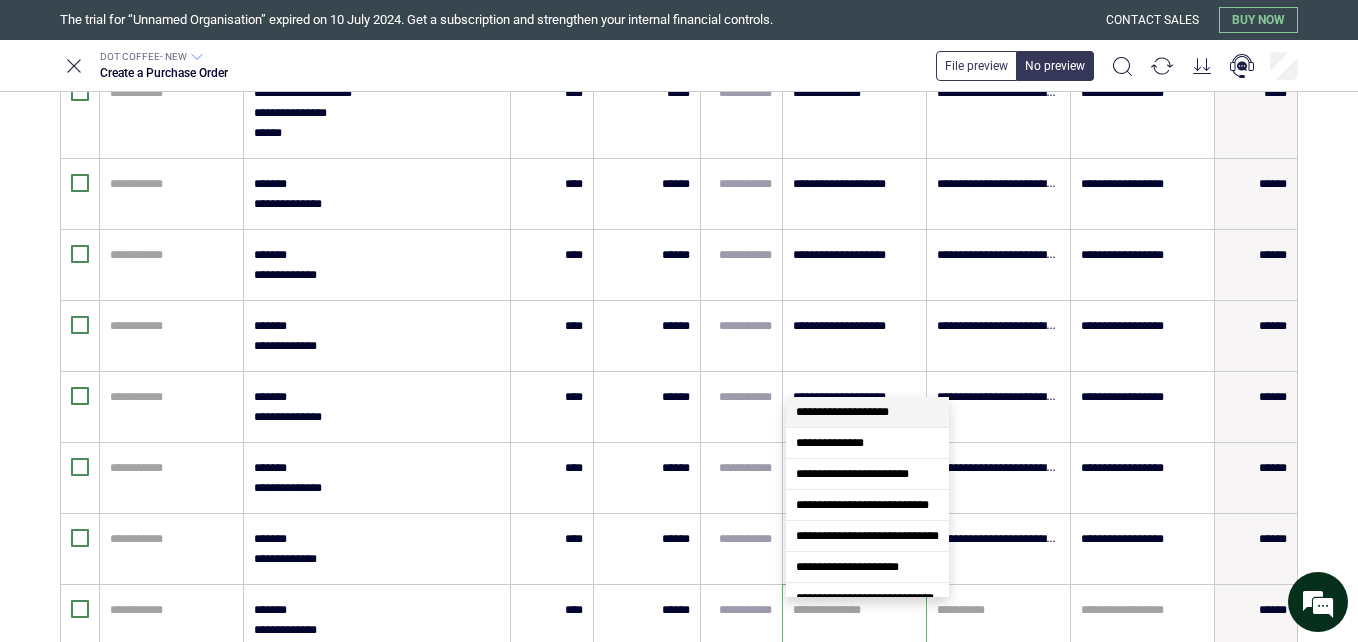 click on "**********" at bounding box center (842, 412) 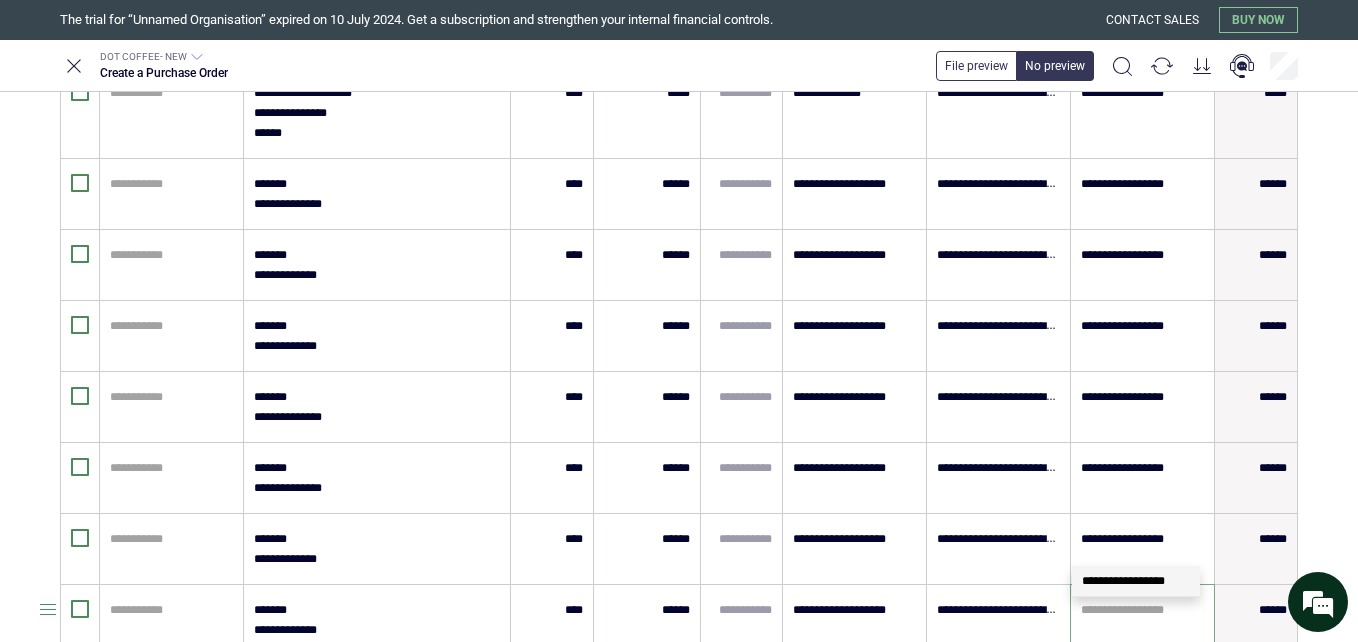 click at bounding box center (1142, 610) 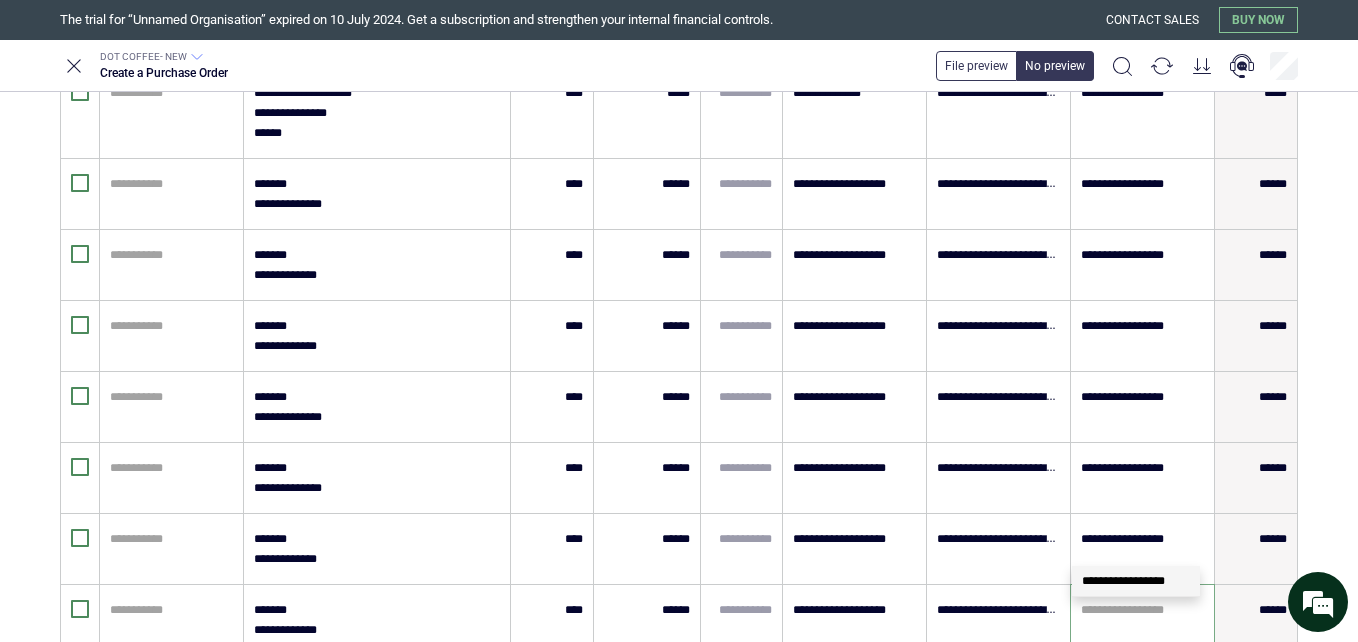 click on "**********" at bounding box center [1123, 581] 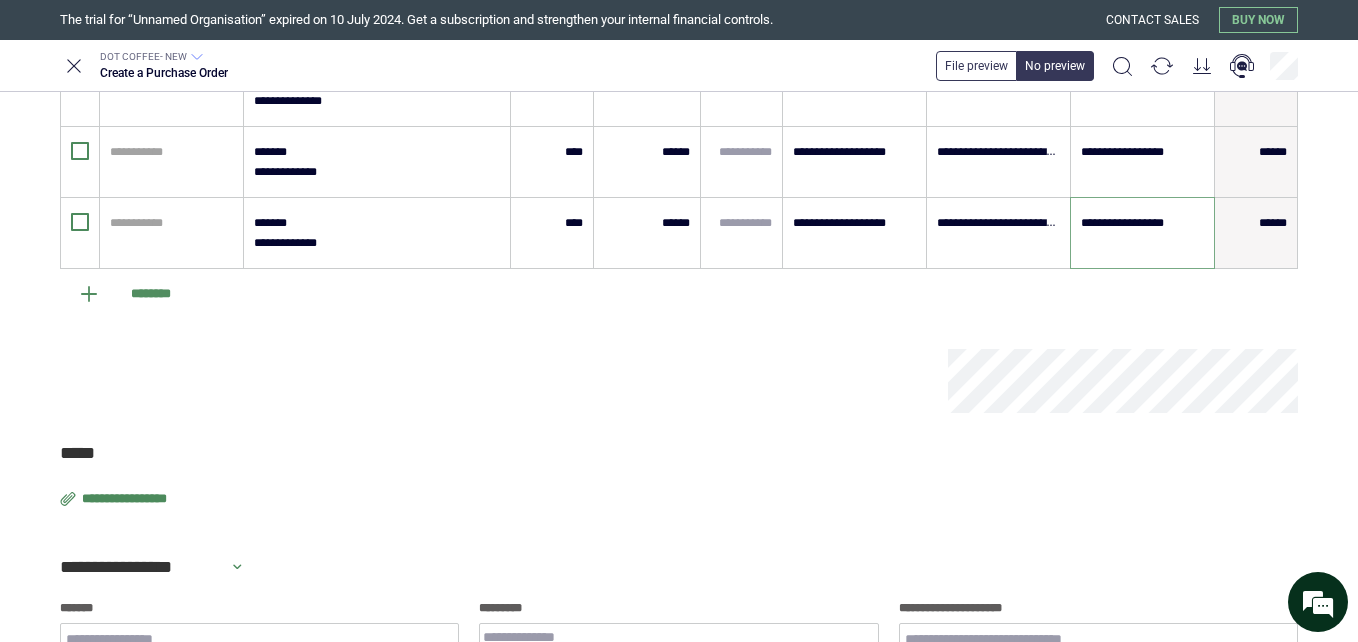 scroll, scrollTop: 1842, scrollLeft: 0, axis: vertical 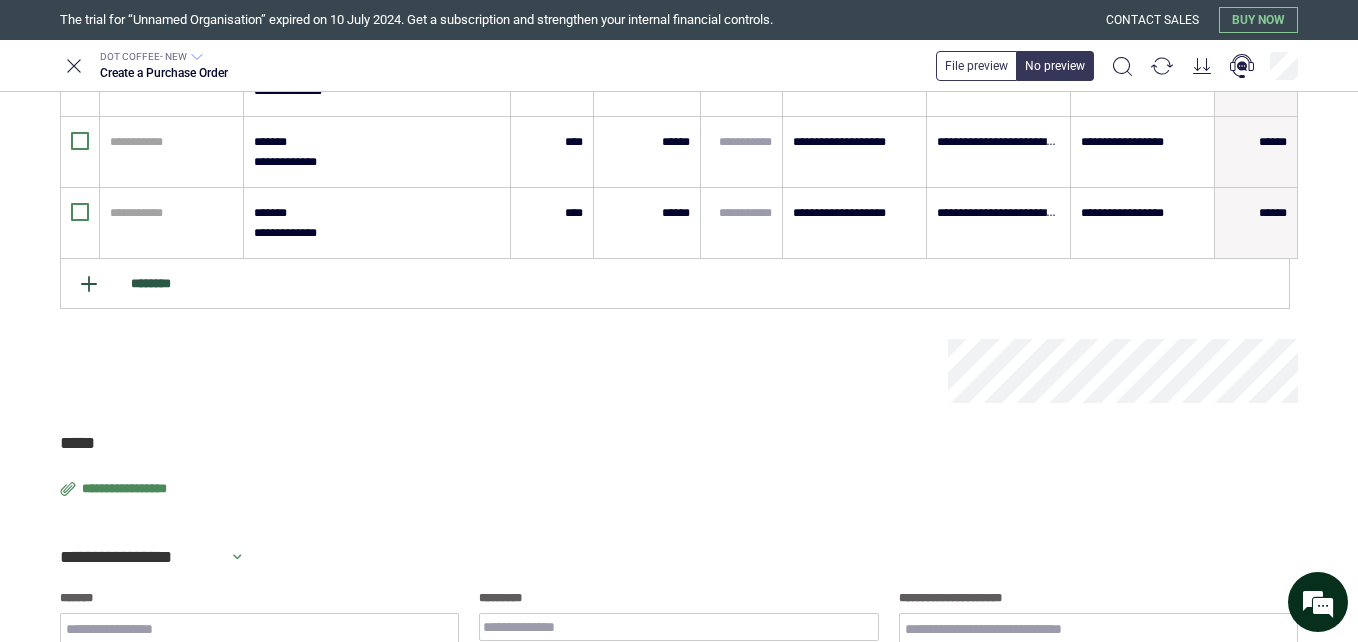 click 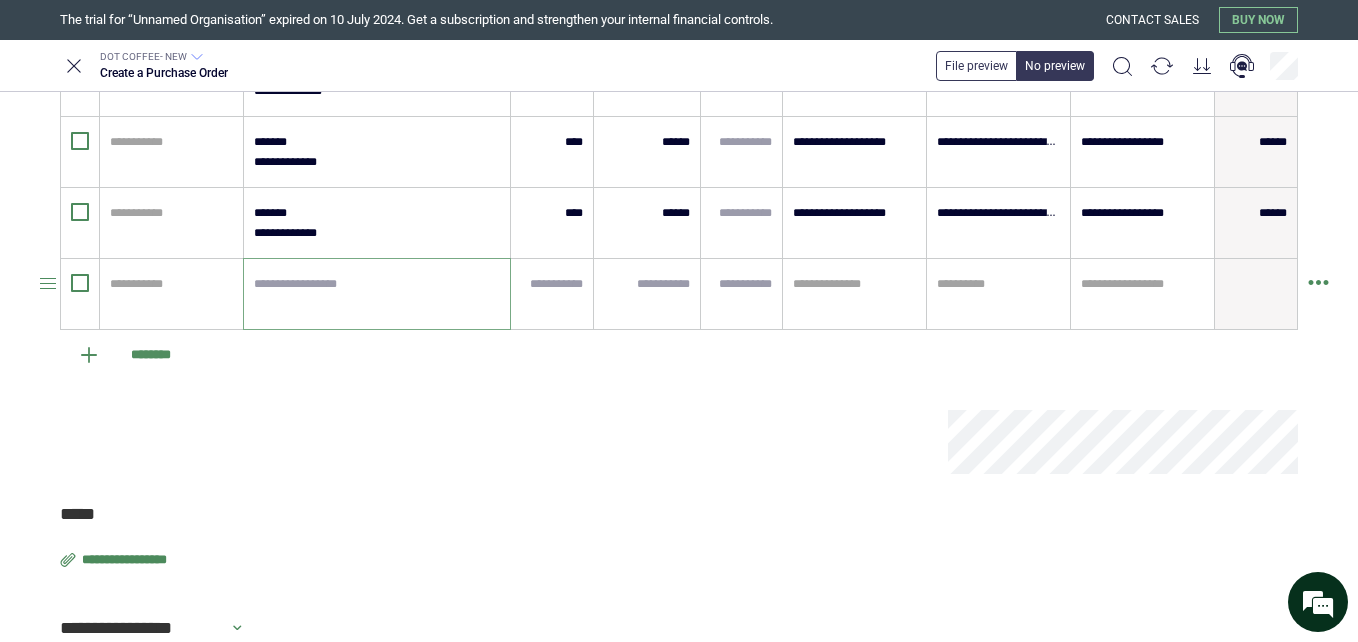 click at bounding box center [377, 294] 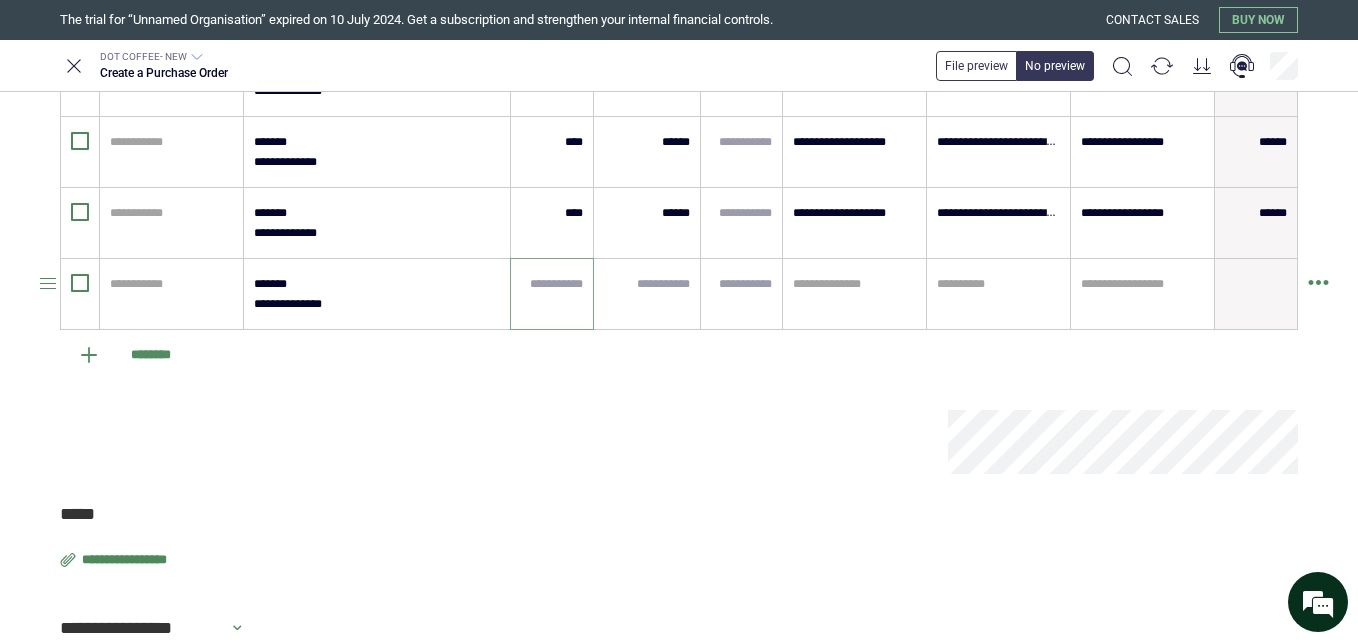 click at bounding box center (552, 284) 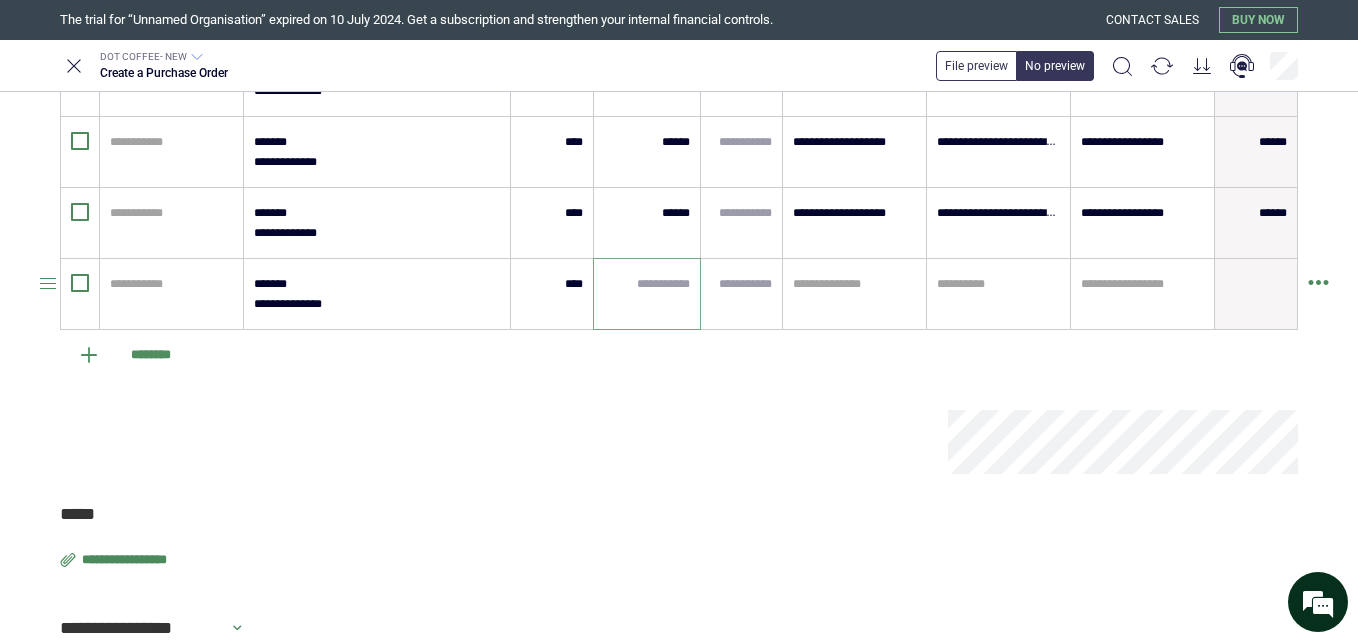 click at bounding box center [647, 284] 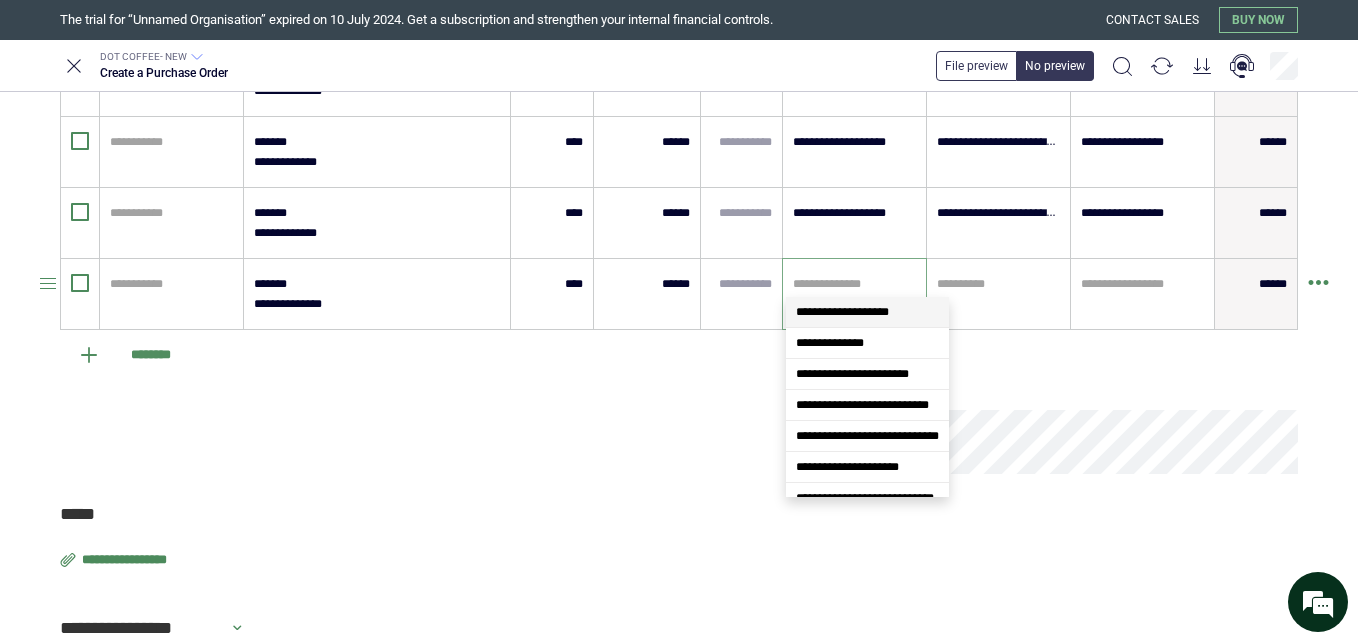 click at bounding box center [854, 284] 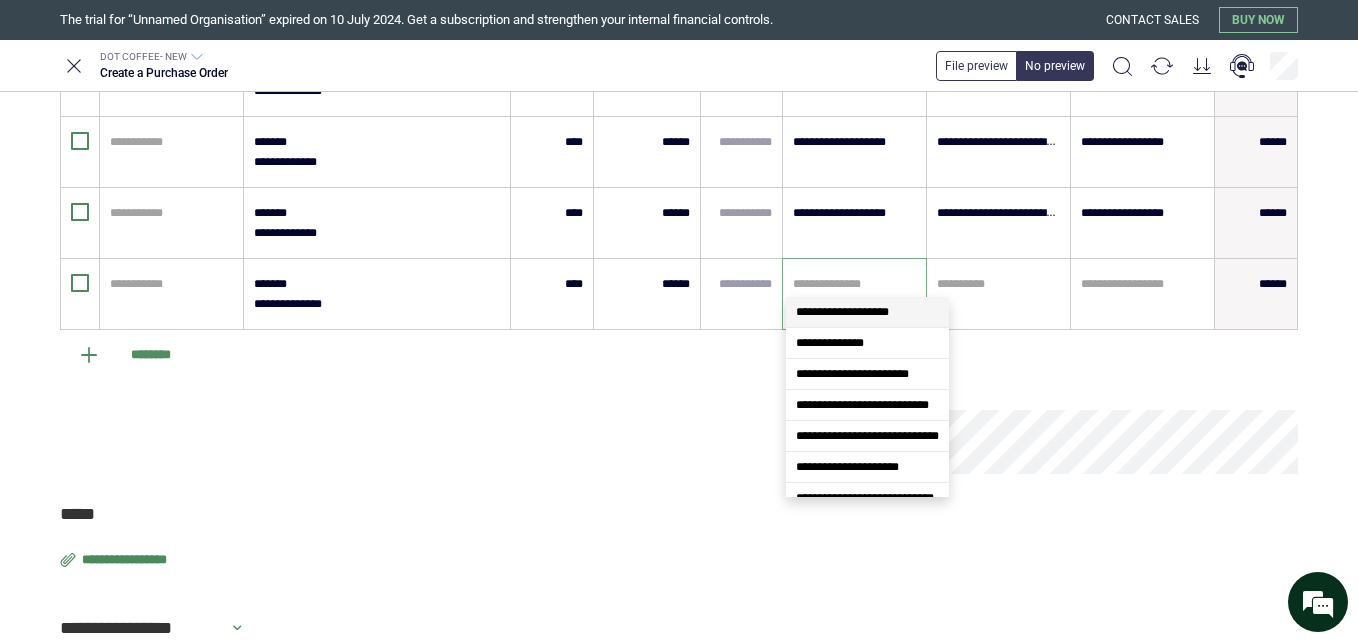 click on "**********" at bounding box center [842, 312] 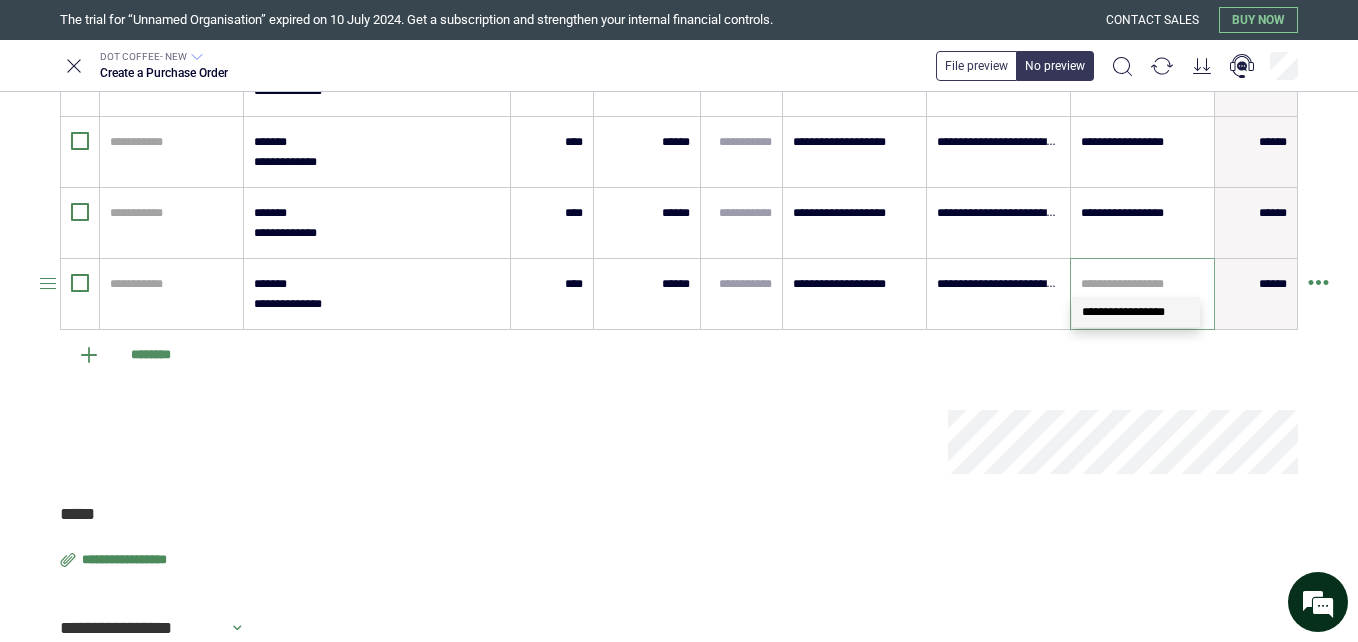 click at bounding box center (1142, 284) 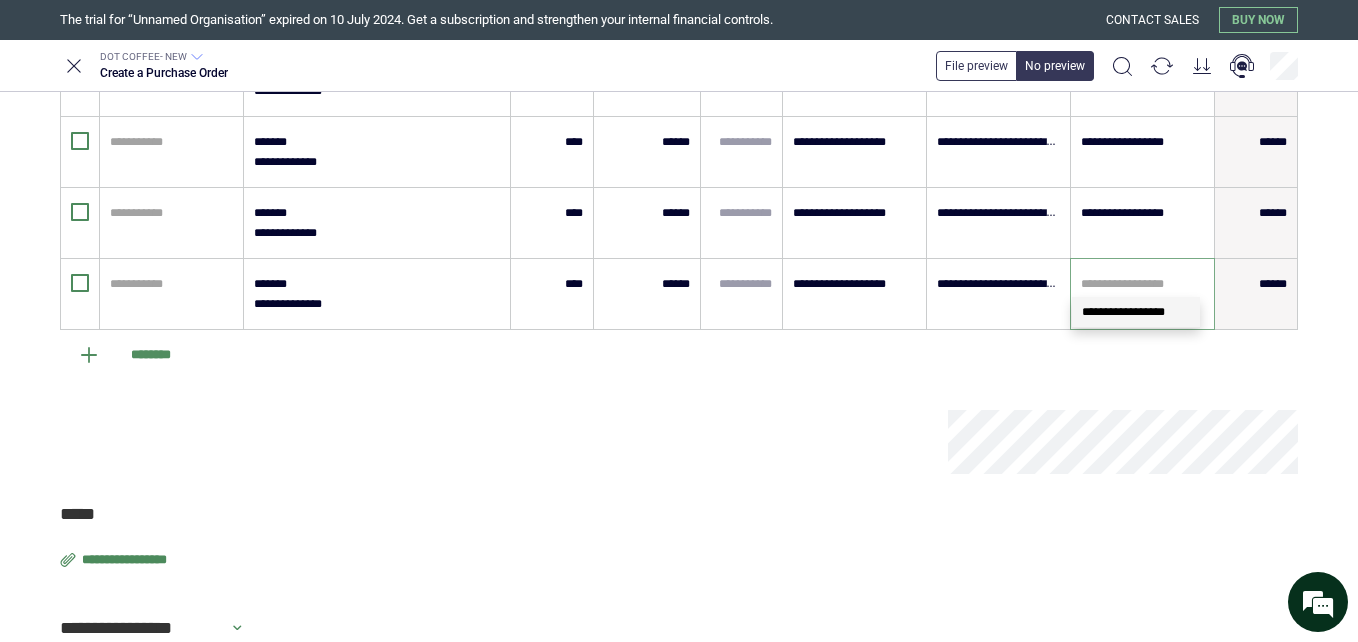 click on "**********" at bounding box center [1123, 312] 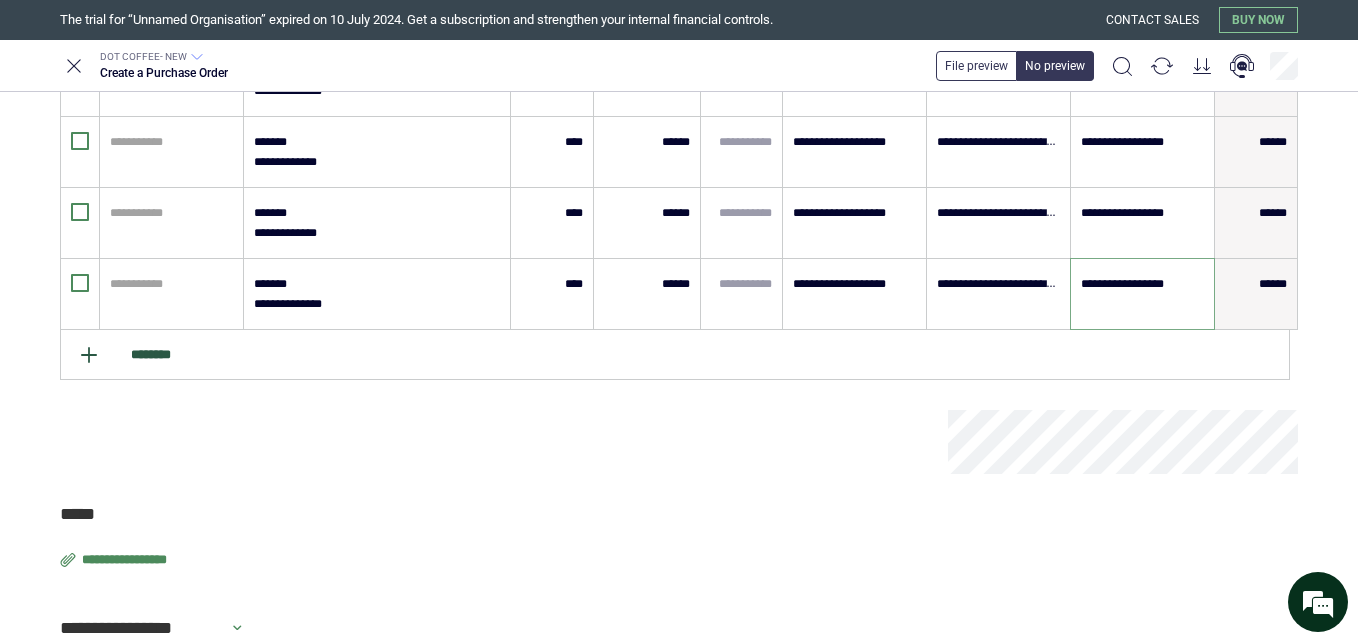 click on "********" at bounding box center (675, 355) 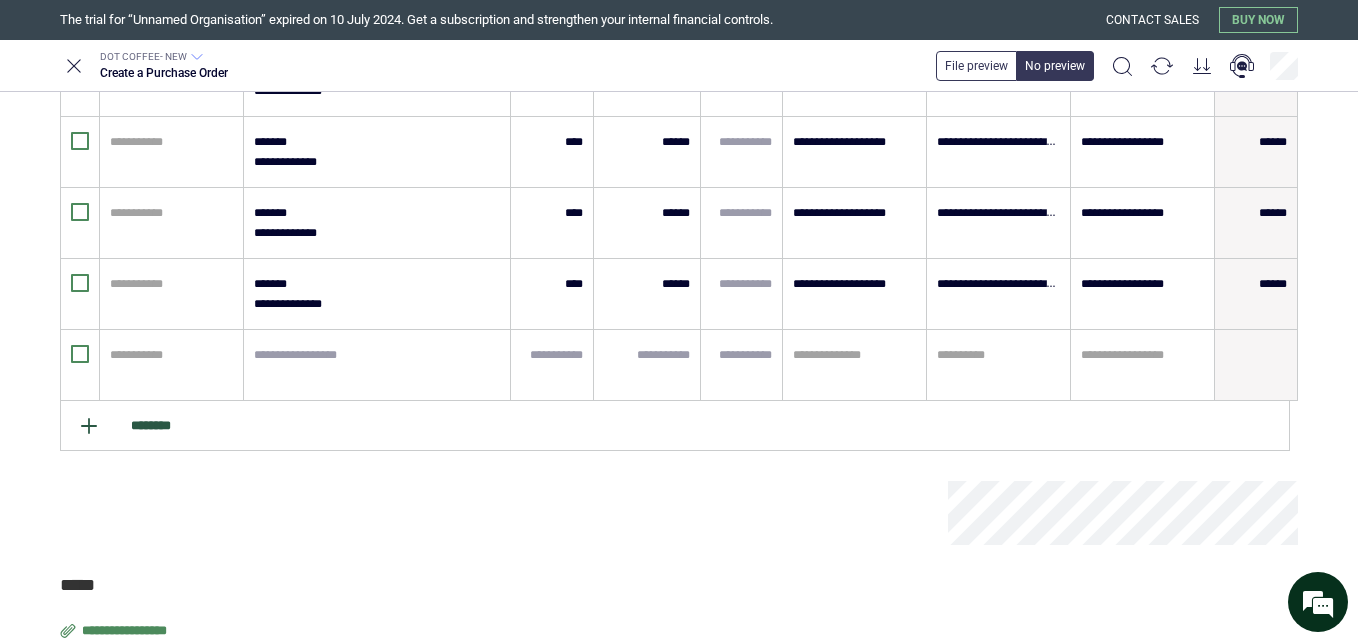 click 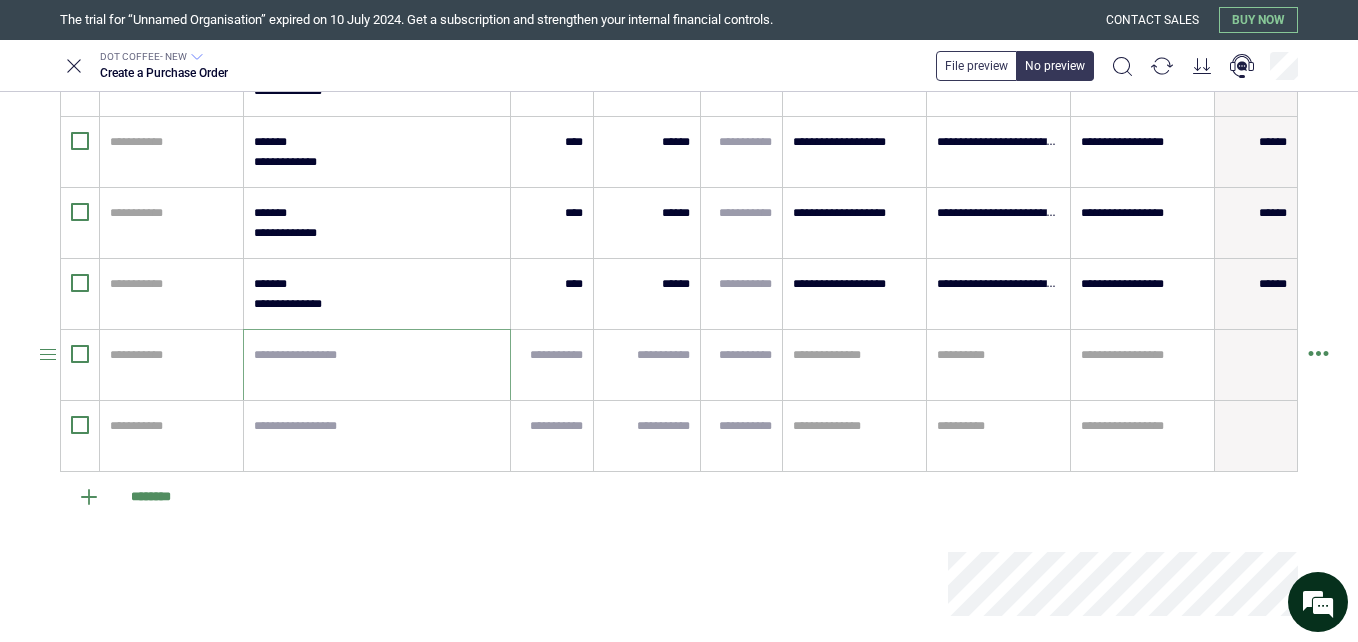 click at bounding box center (377, 365) 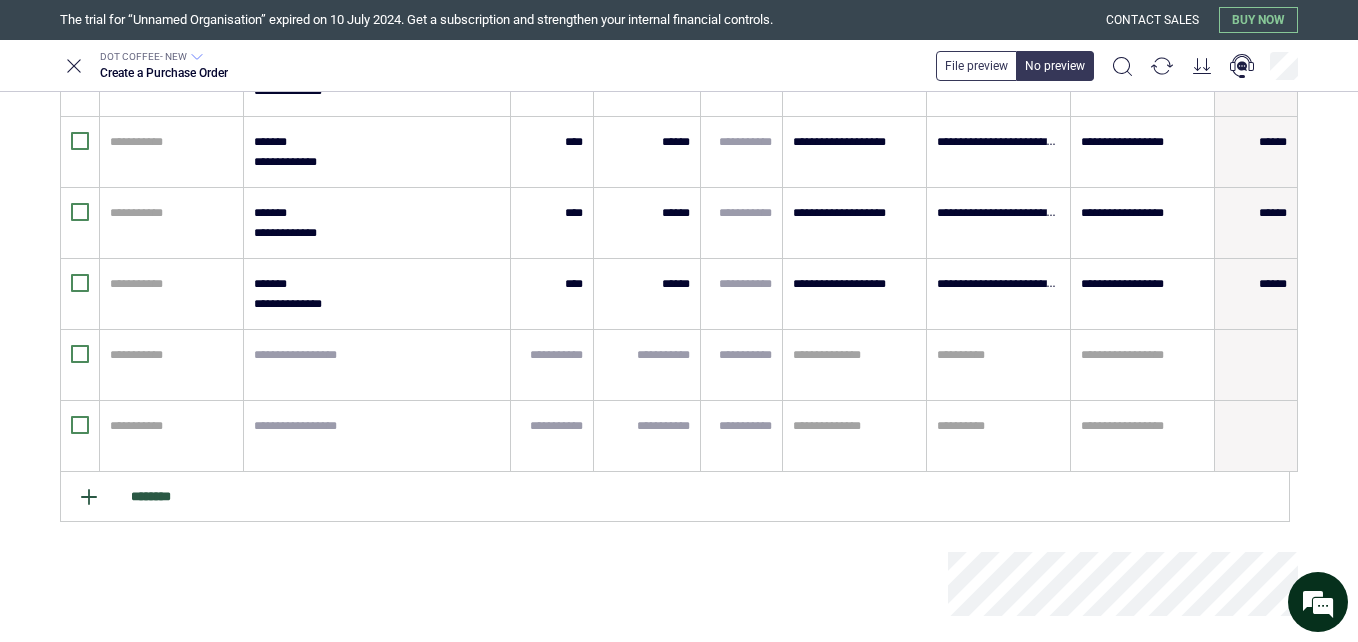 click on "********" at bounding box center [675, 497] 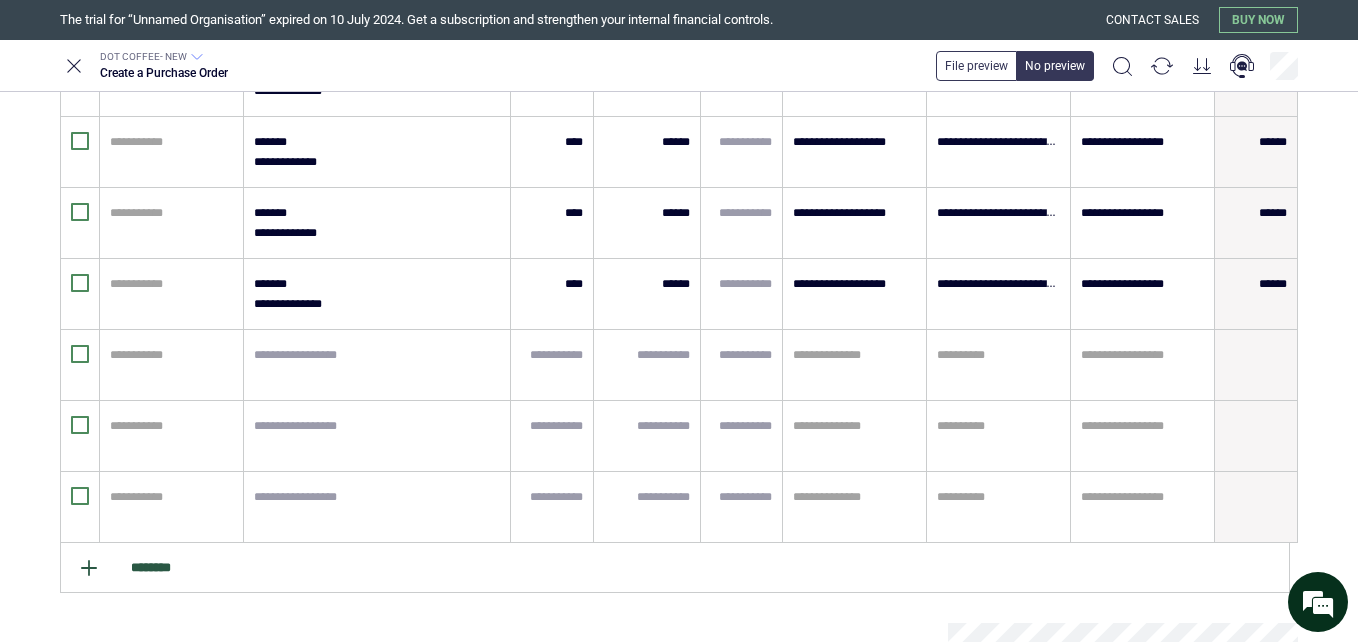 click on "********" at bounding box center [675, 568] 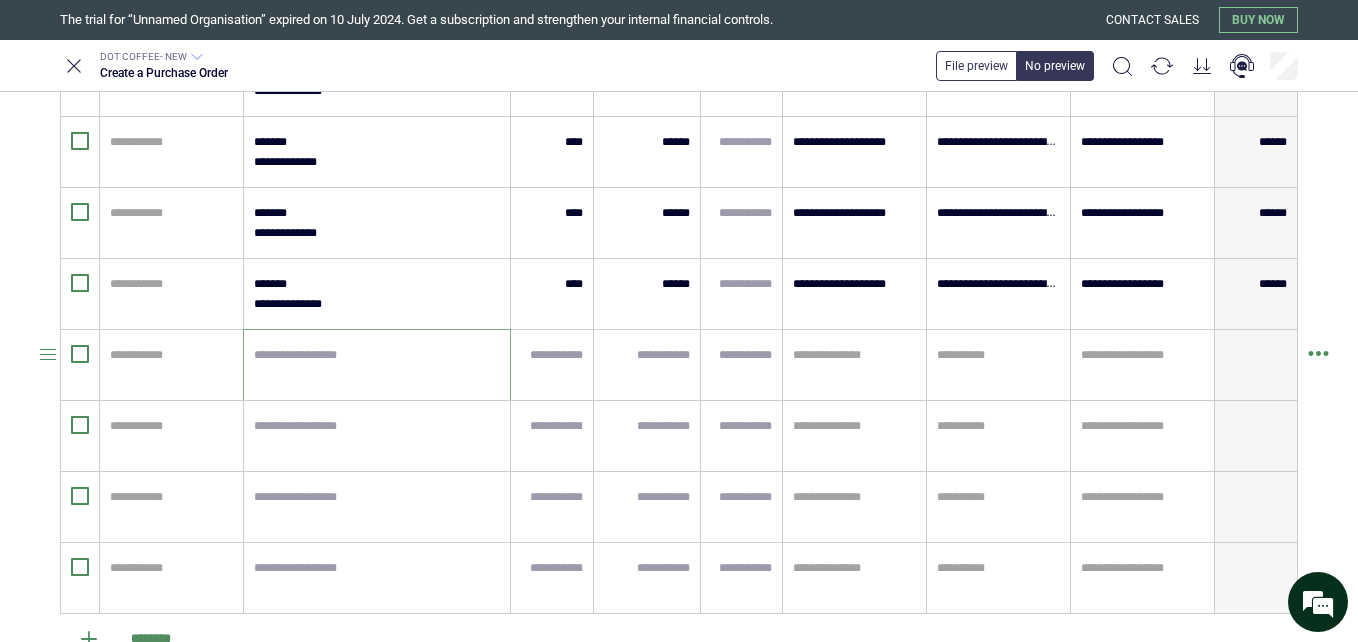 click at bounding box center (377, 365) 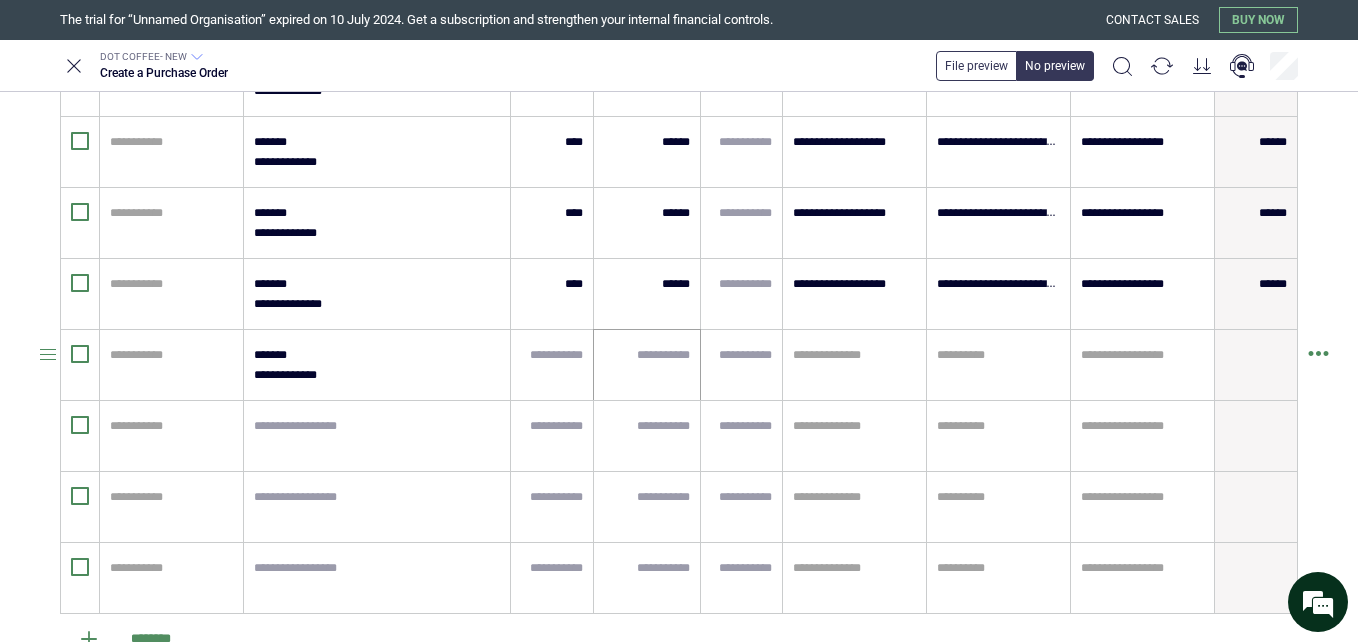 click at bounding box center (647, 365) 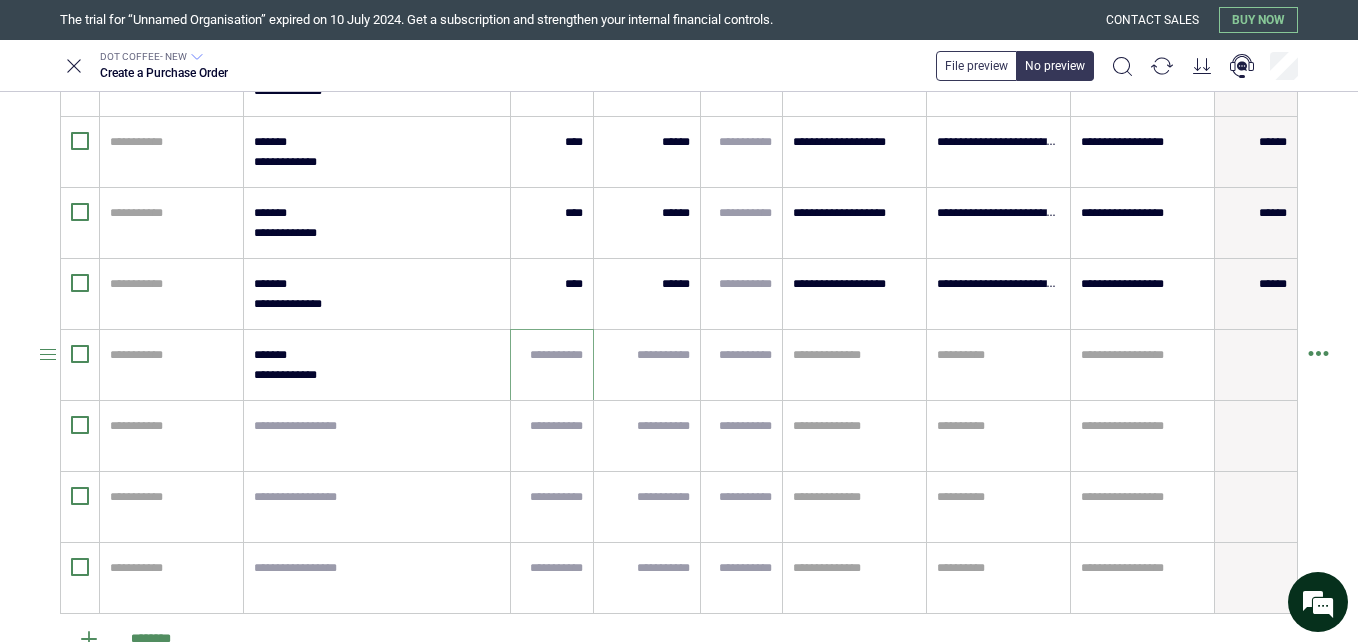 click at bounding box center (552, 355) 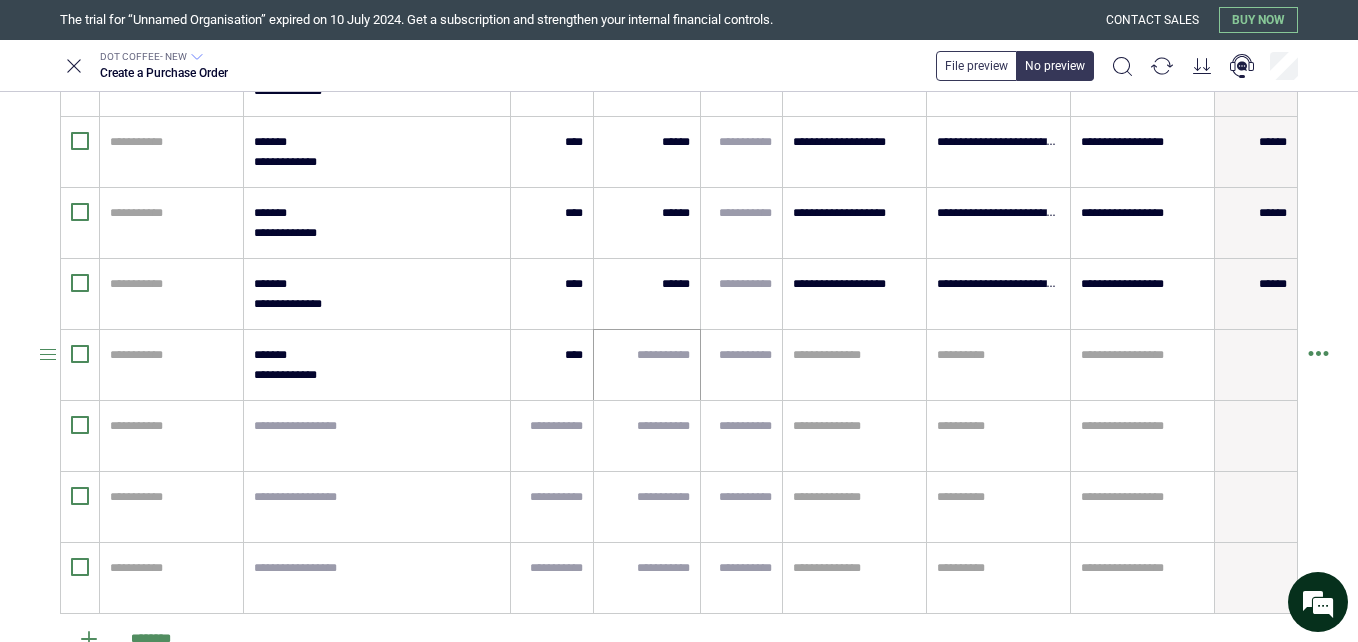 click at bounding box center [647, 365] 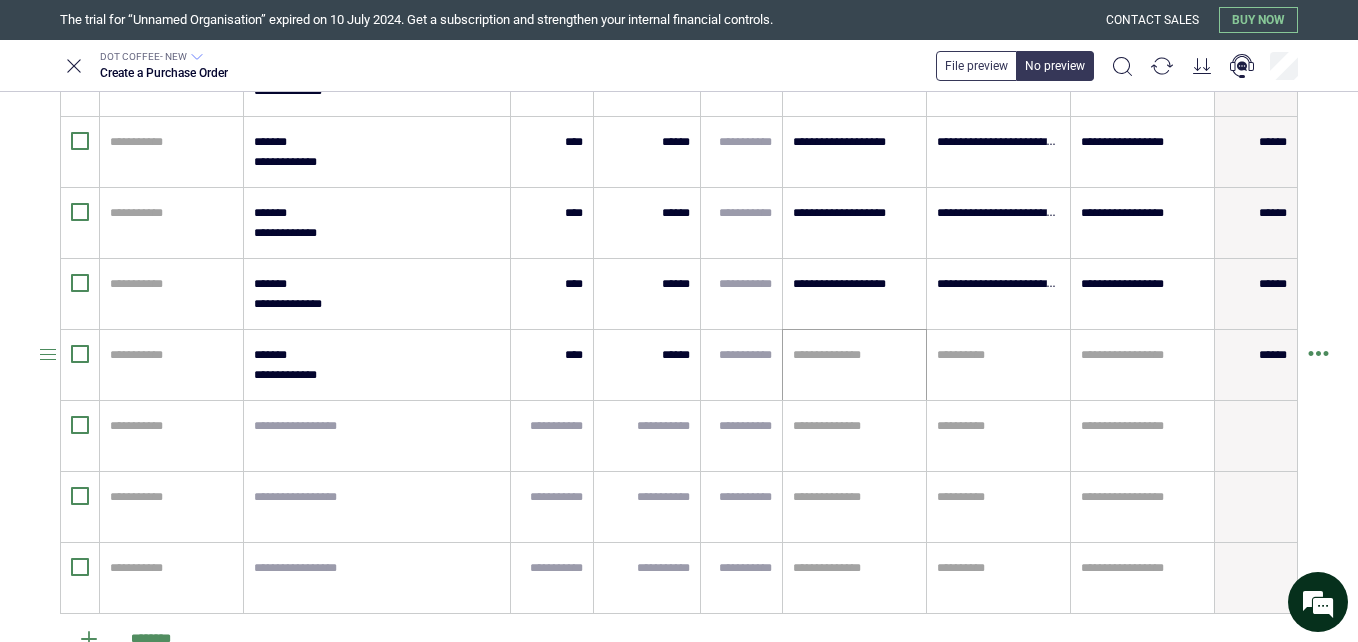 click on "**********" at bounding box center (854, 365) 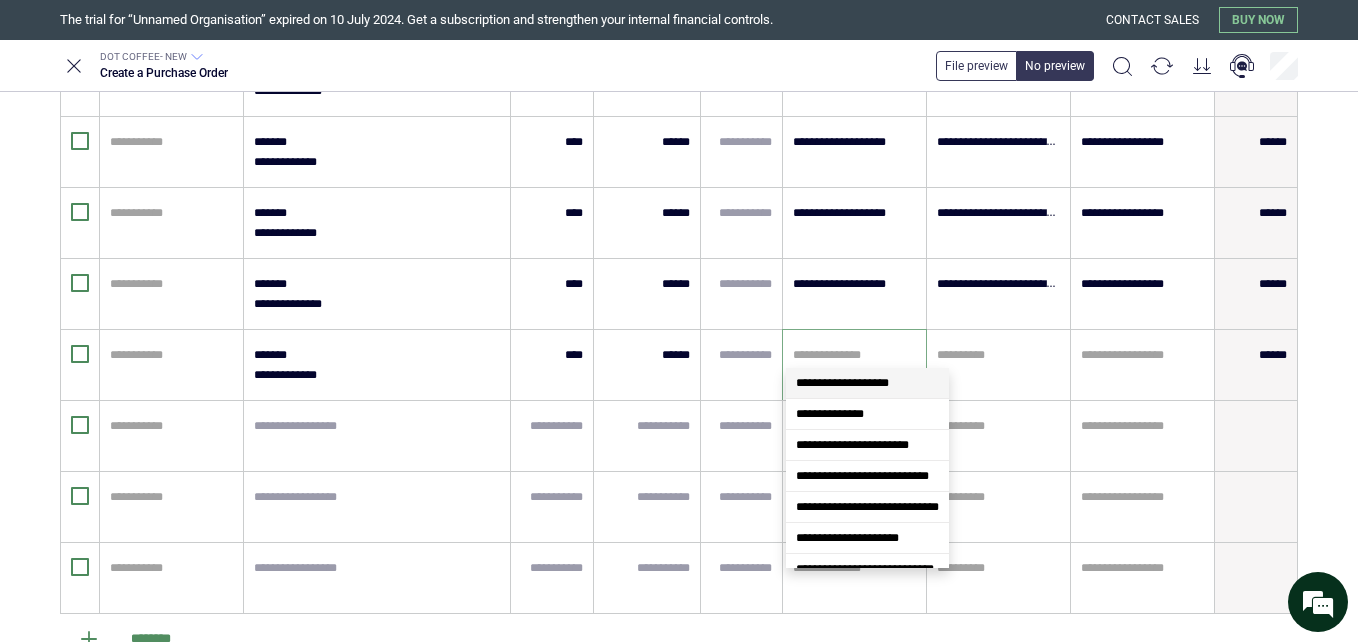 click on "**********" at bounding box center [842, 383] 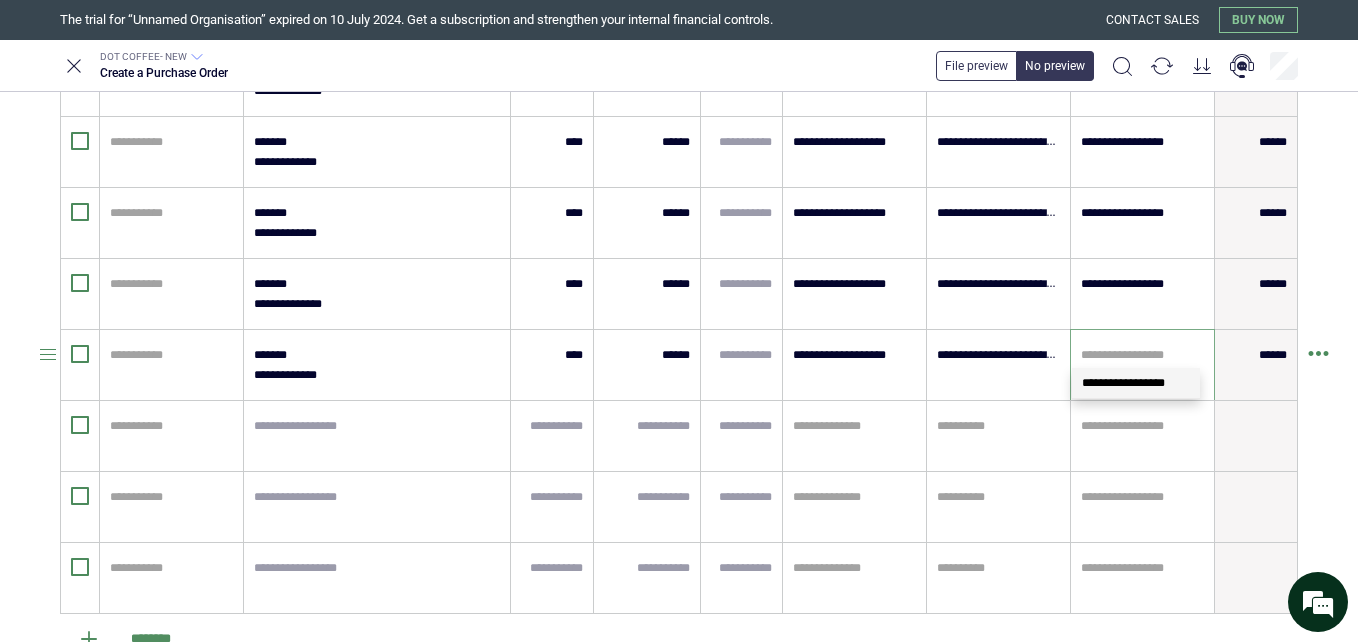 click at bounding box center (1142, 355) 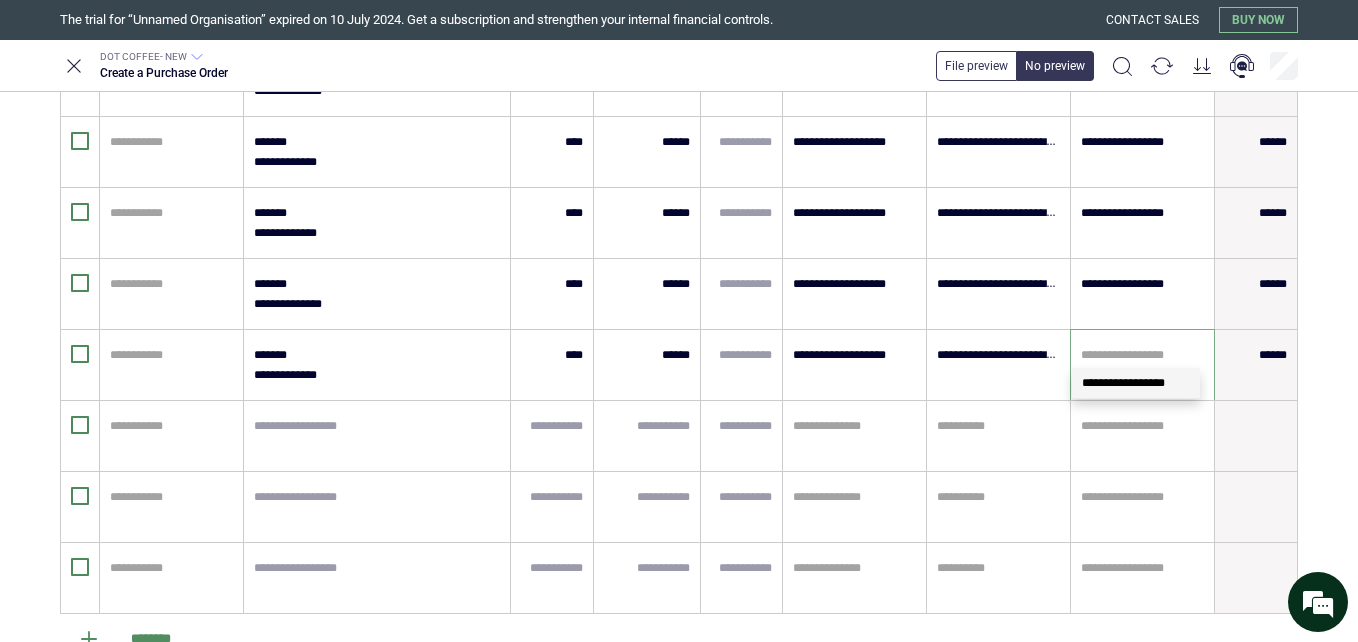 click on "**********" at bounding box center [1123, 383] 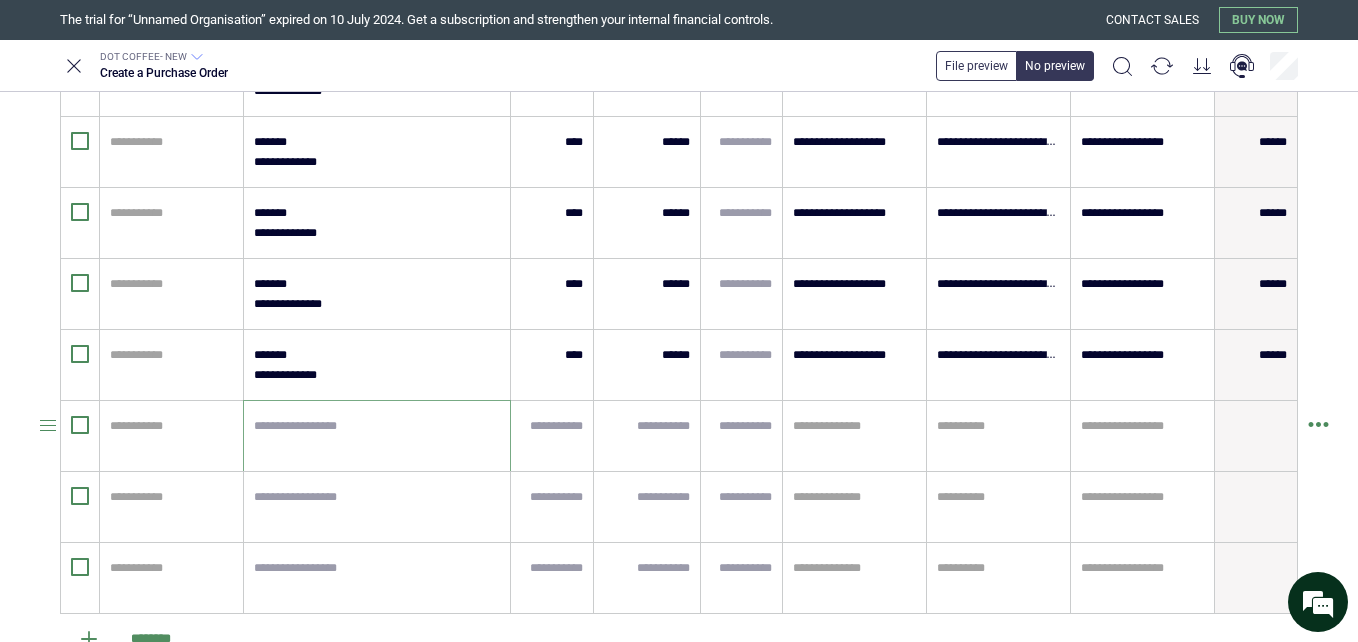 click at bounding box center [377, 436] 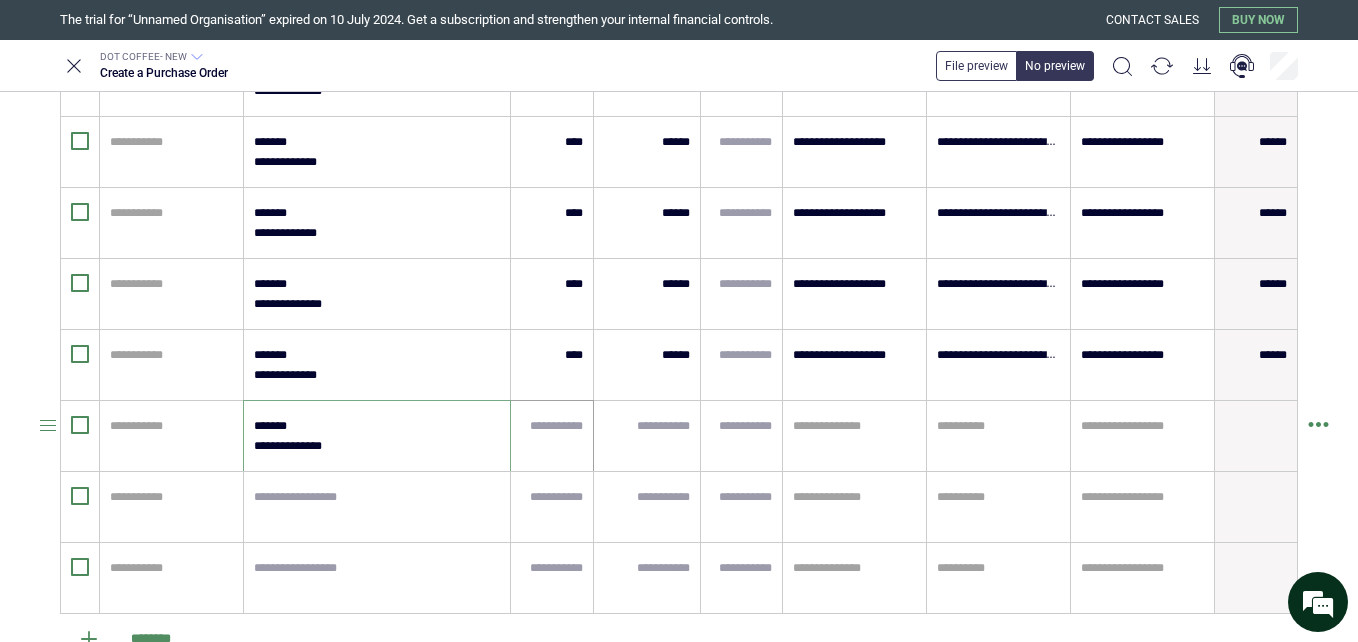 click at bounding box center (552, 436) 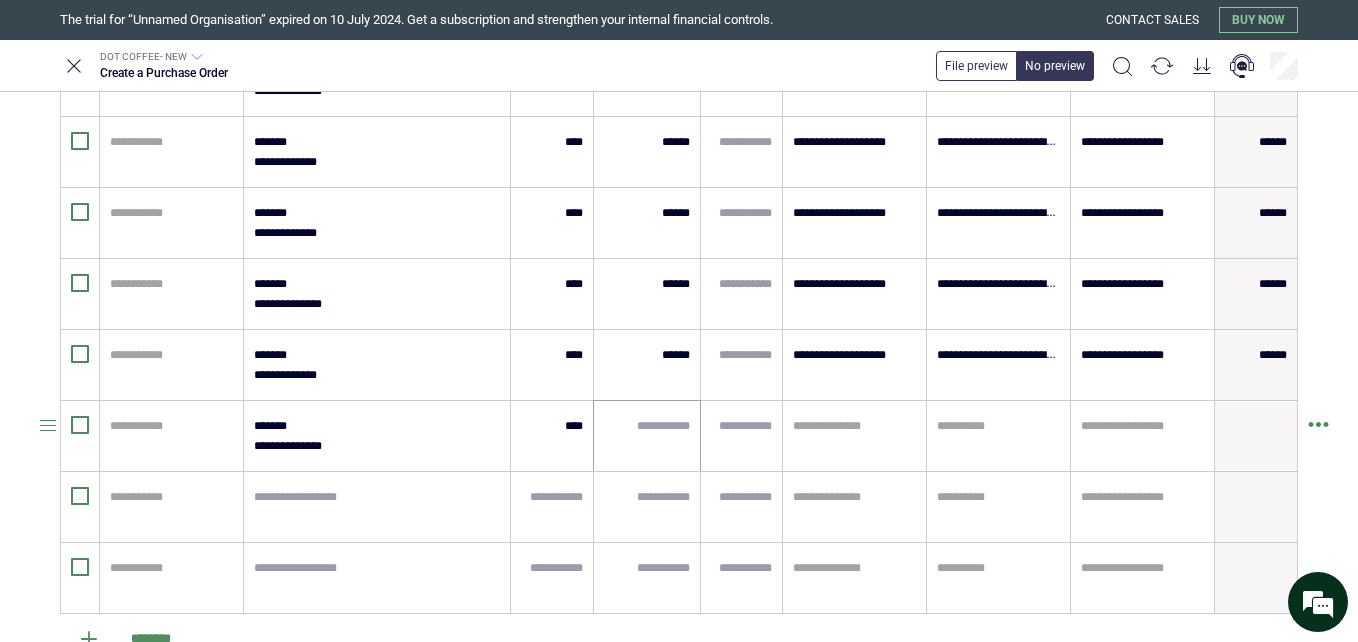 click at bounding box center (647, 436) 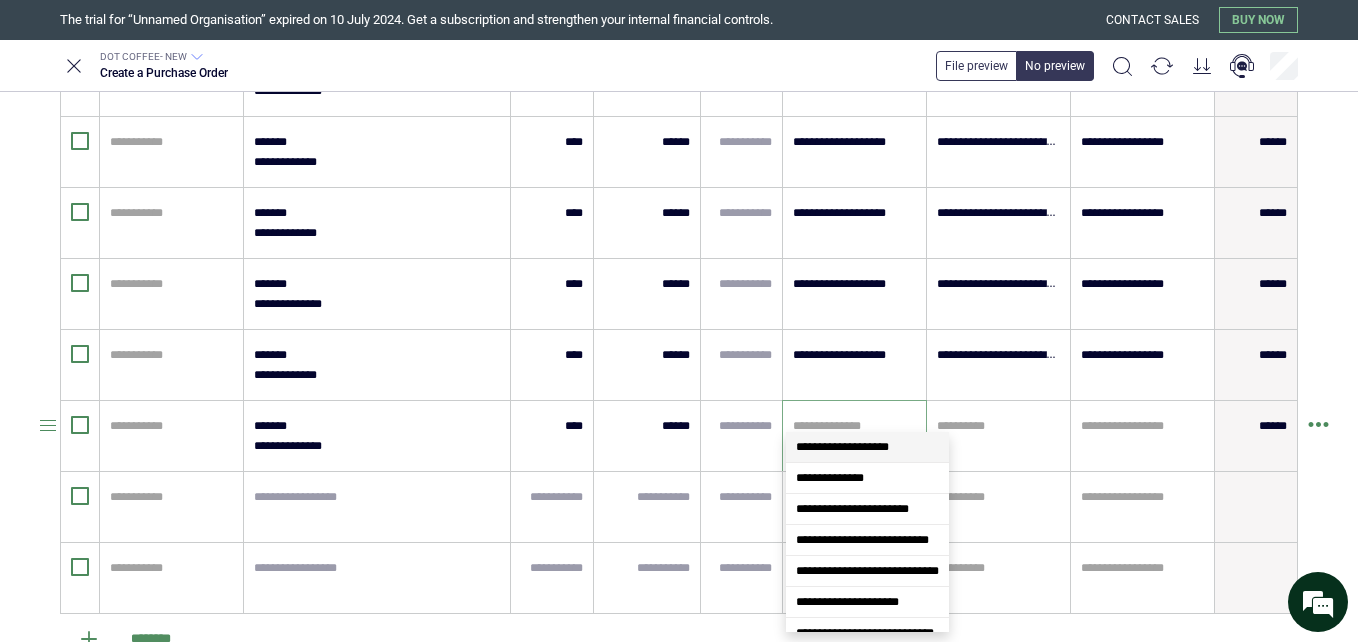 click at bounding box center (854, 426) 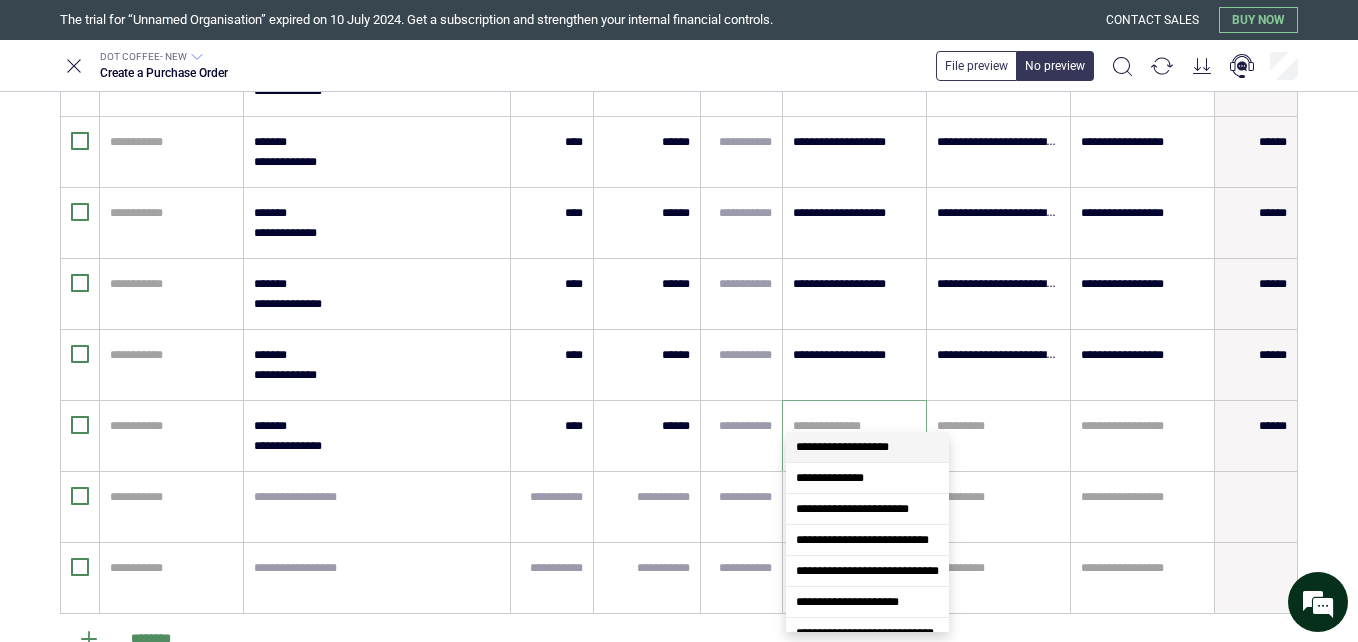 click on "**********" at bounding box center [842, 447] 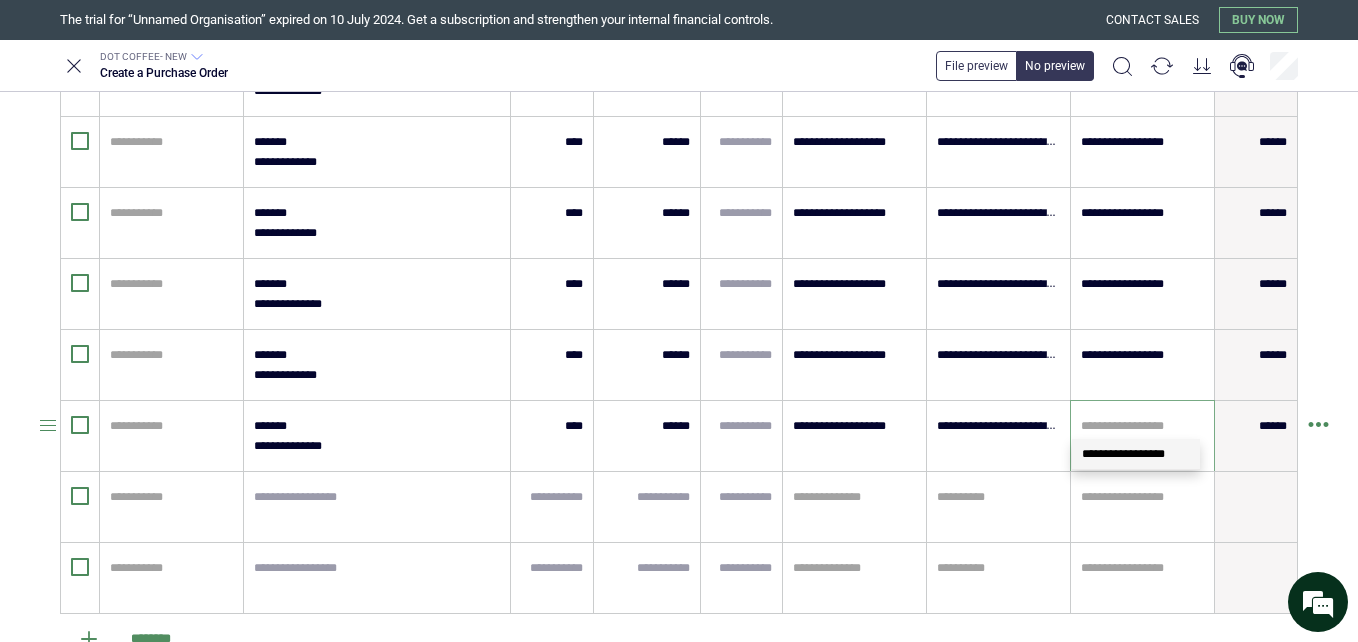 click at bounding box center [1142, 426] 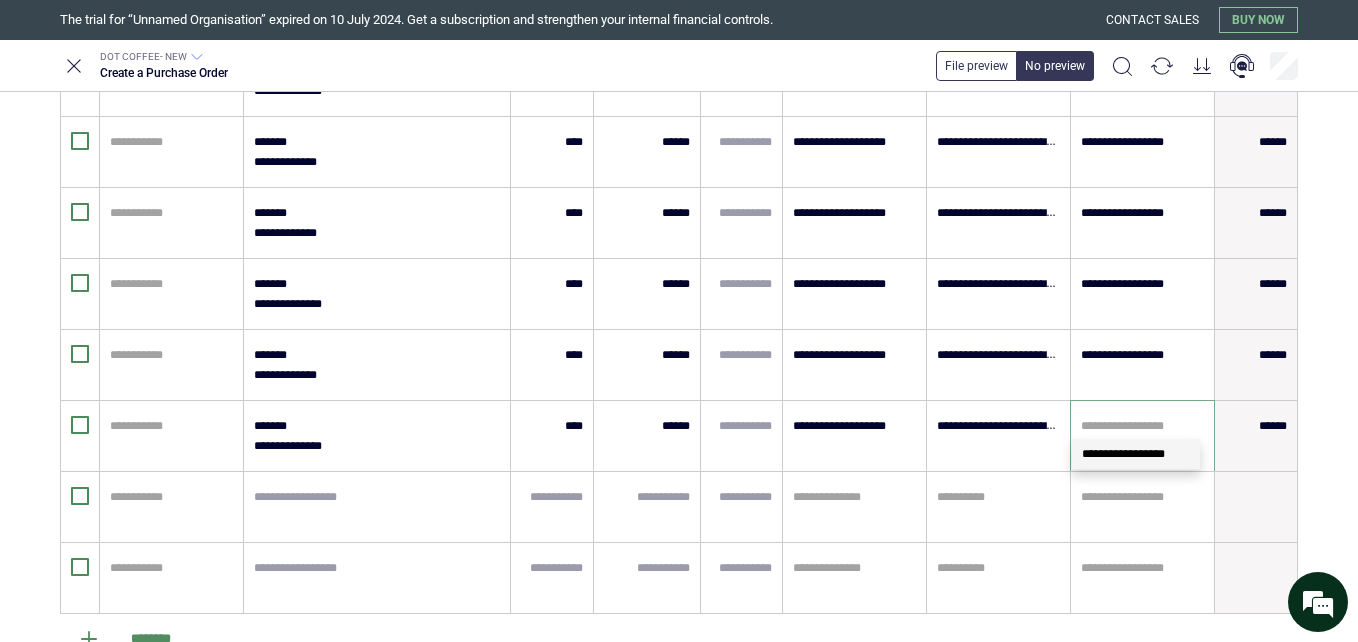 click on "**********" at bounding box center (1123, 454) 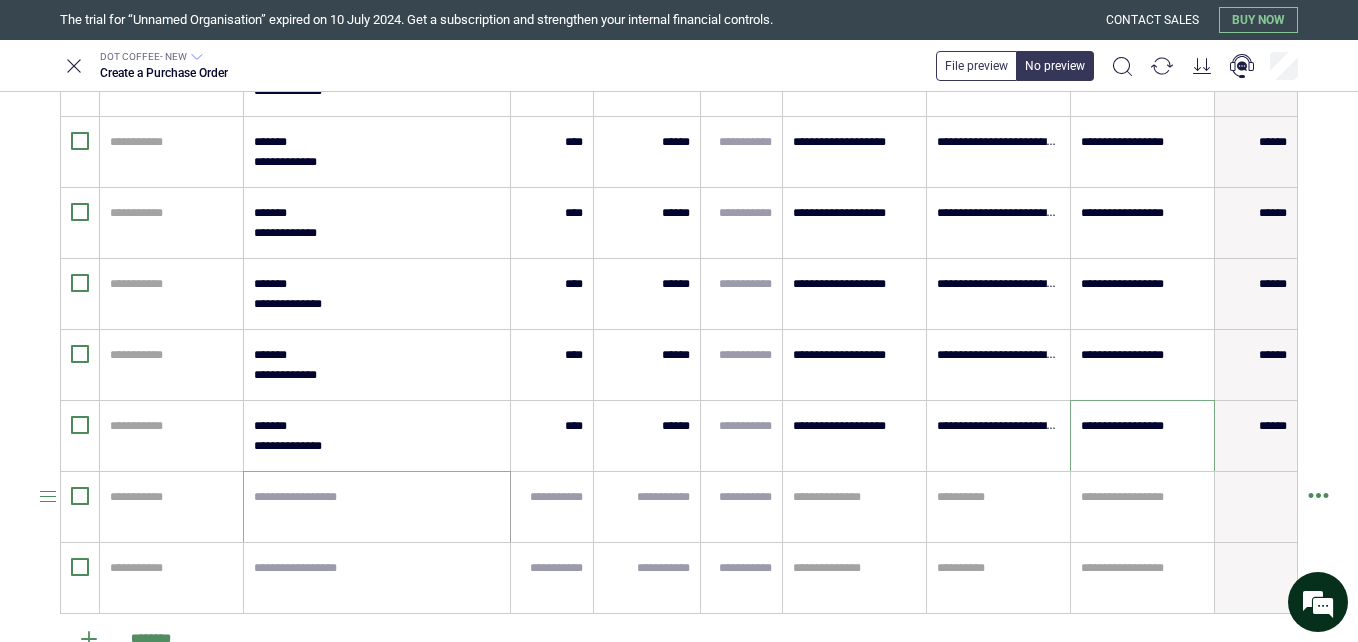 click at bounding box center [377, 507] 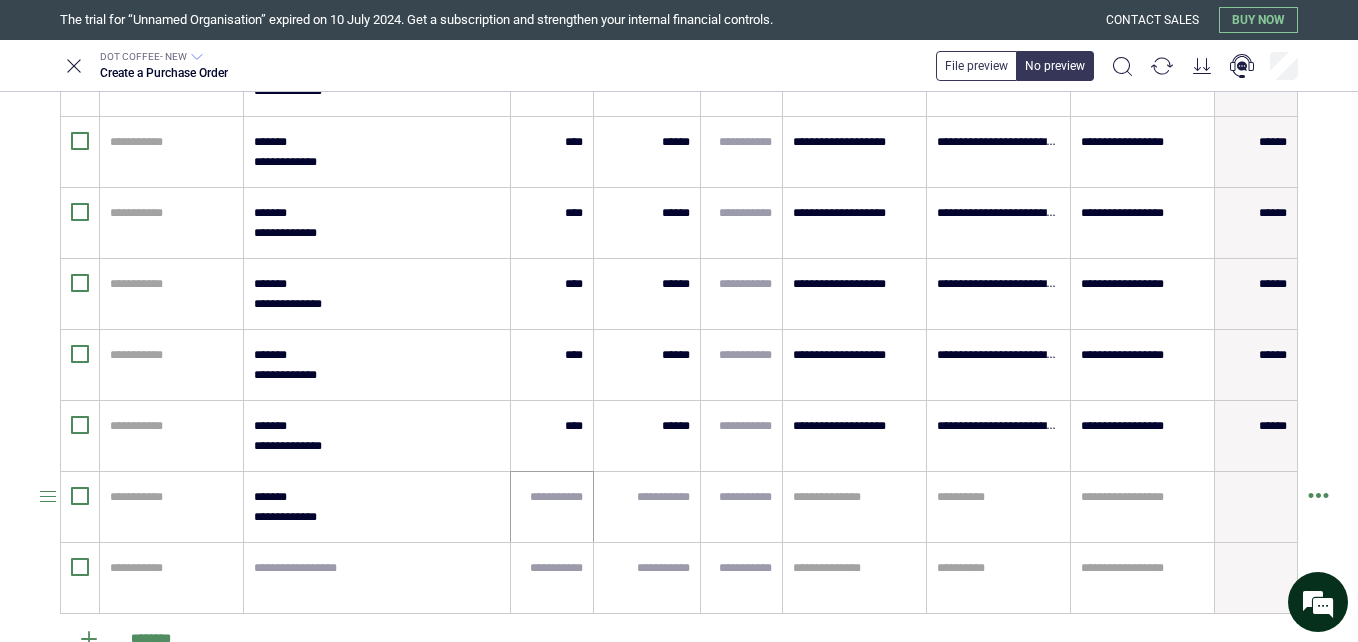 click at bounding box center (552, 507) 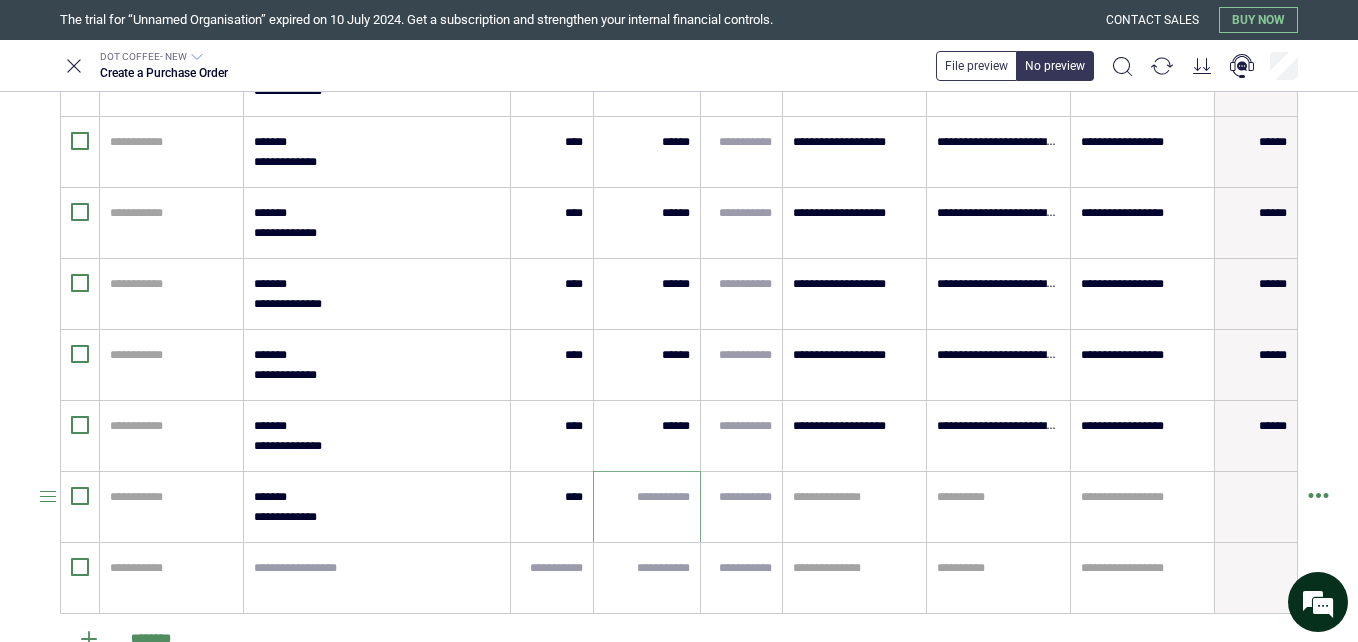 click at bounding box center [647, 497] 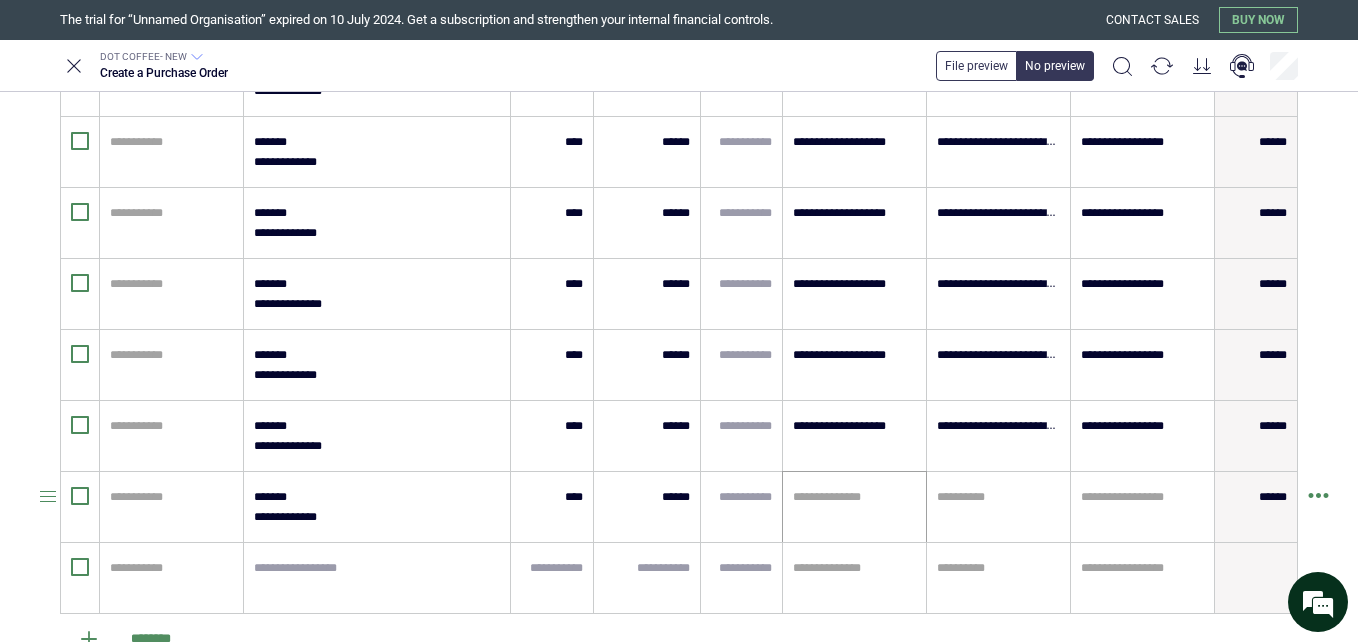 click on "**********" at bounding box center (854, 507) 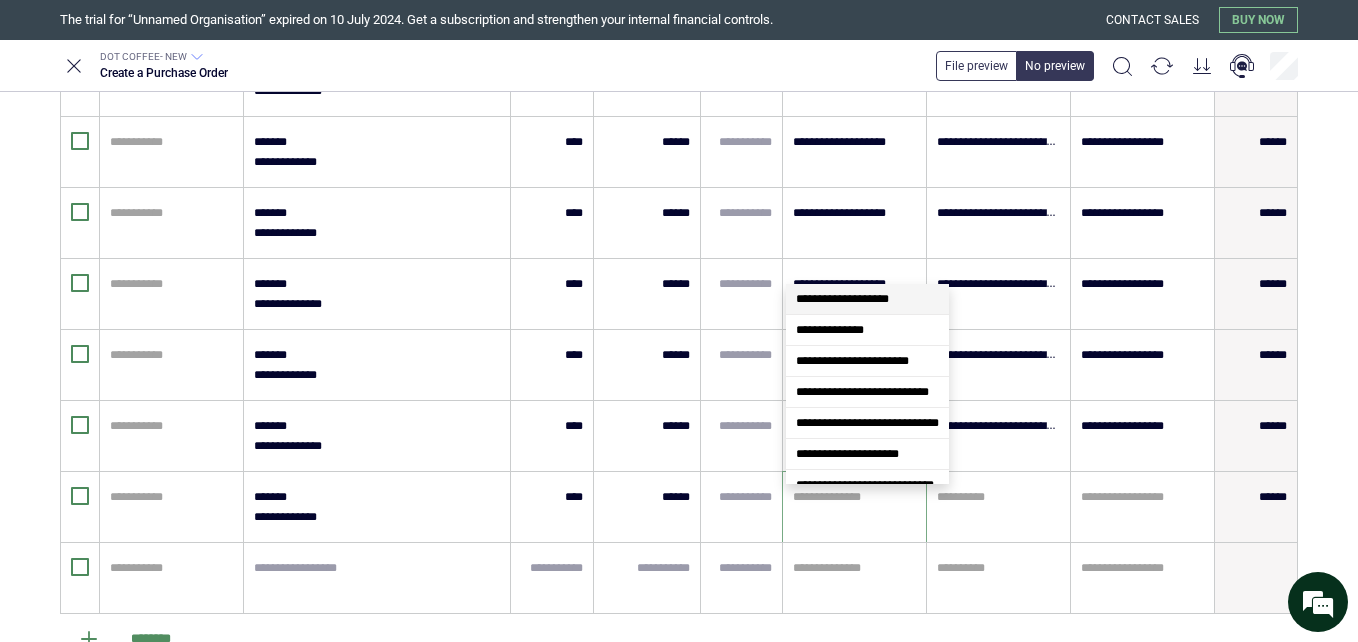click on "**********" at bounding box center [842, 299] 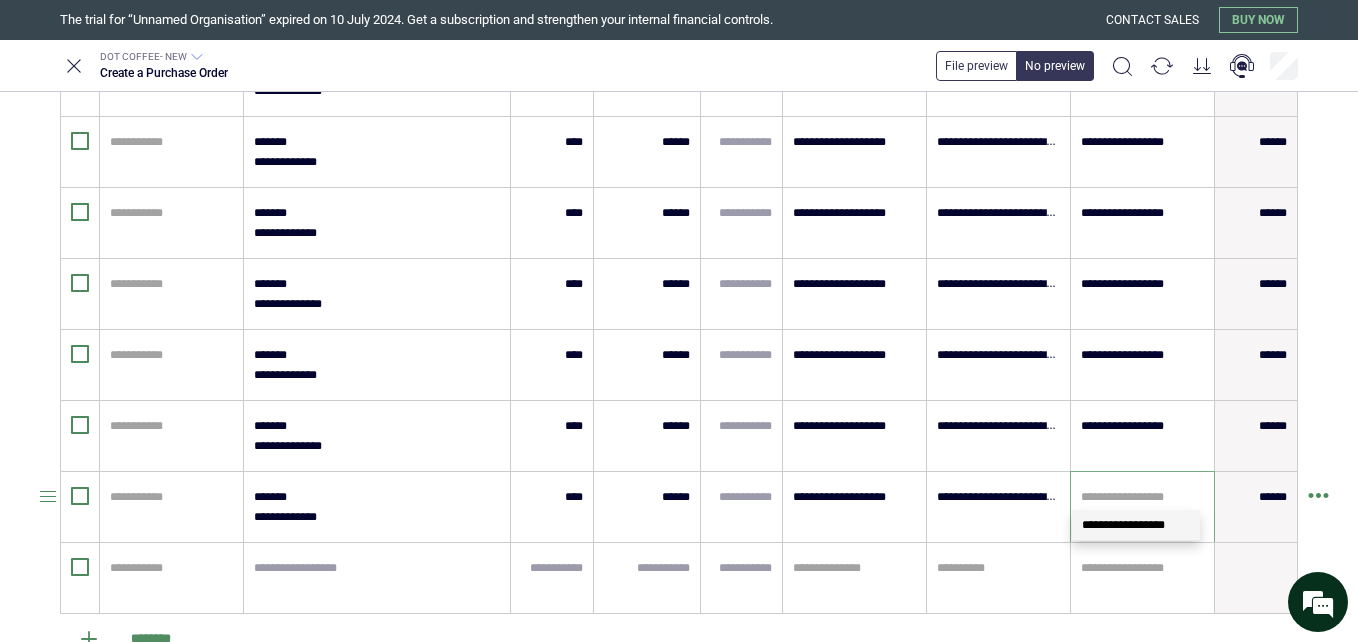 click at bounding box center (1142, 497) 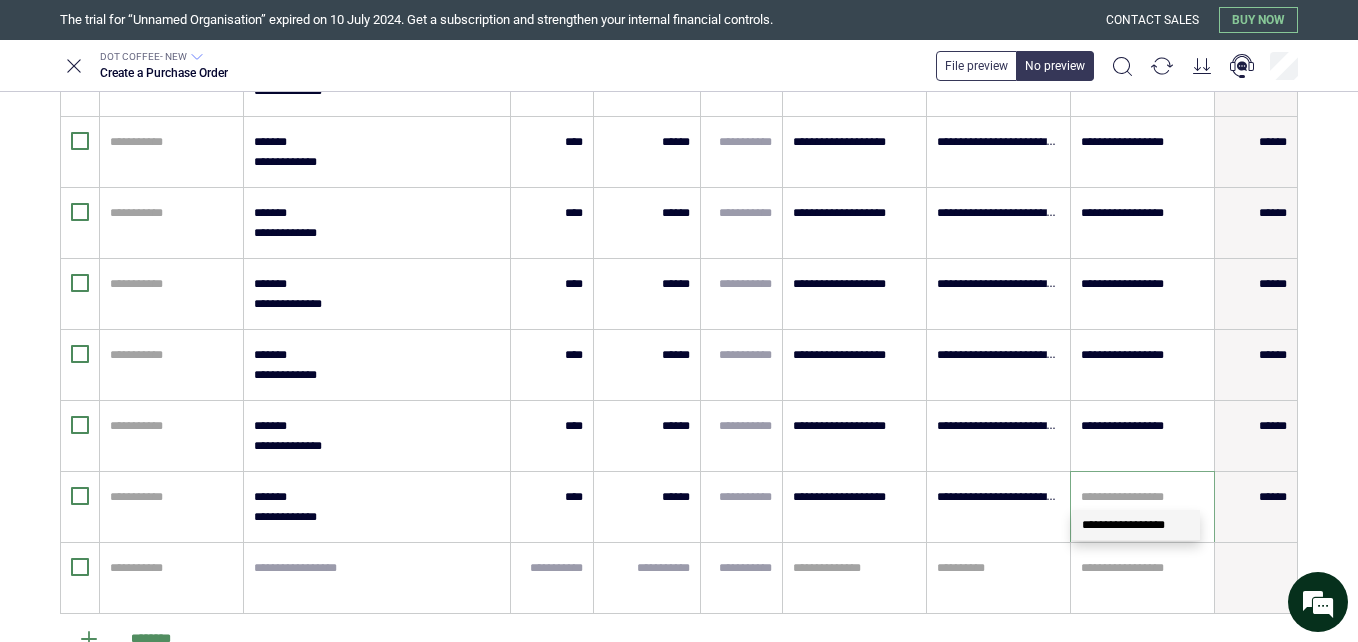 click on "**********" at bounding box center (1123, 525) 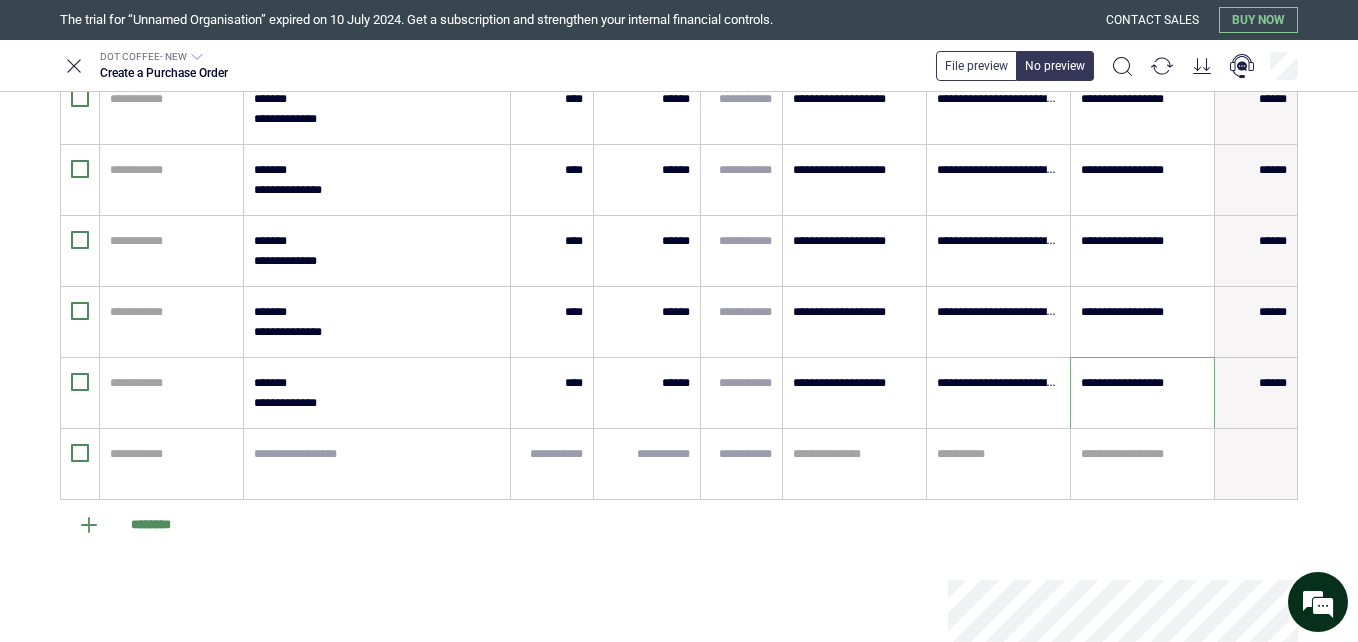 scroll, scrollTop: 2089, scrollLeft: 0, axis: vertical 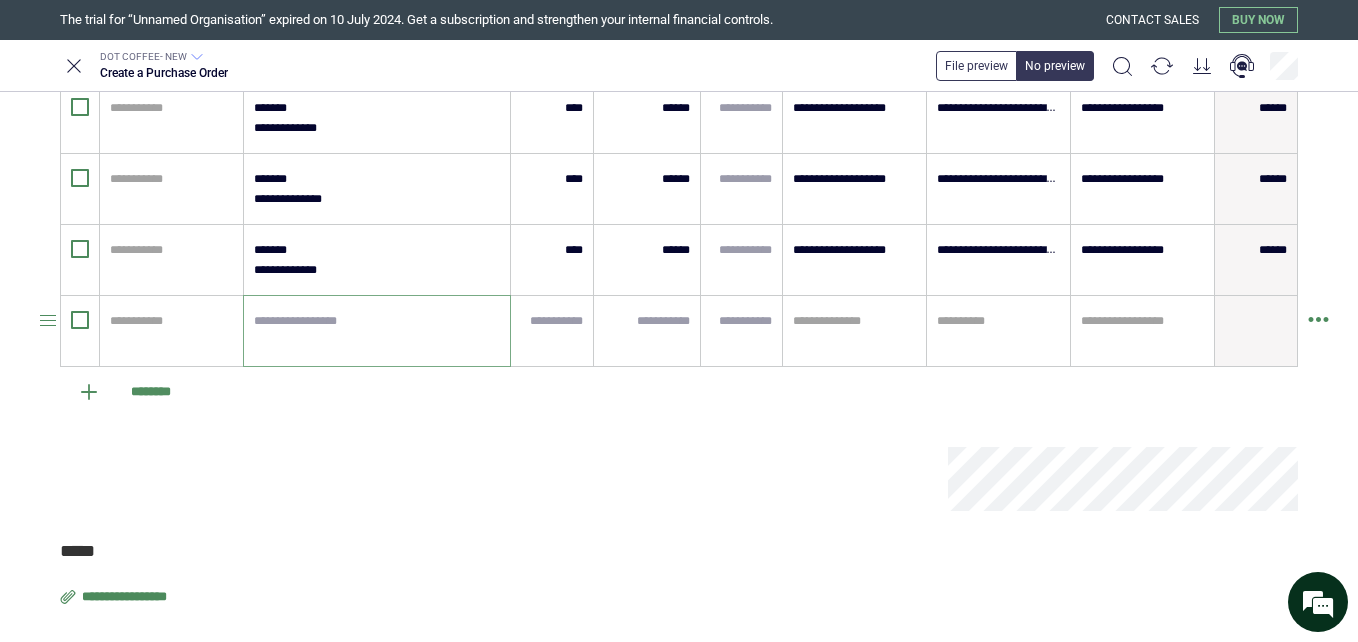click at bounding box center (377, 331) 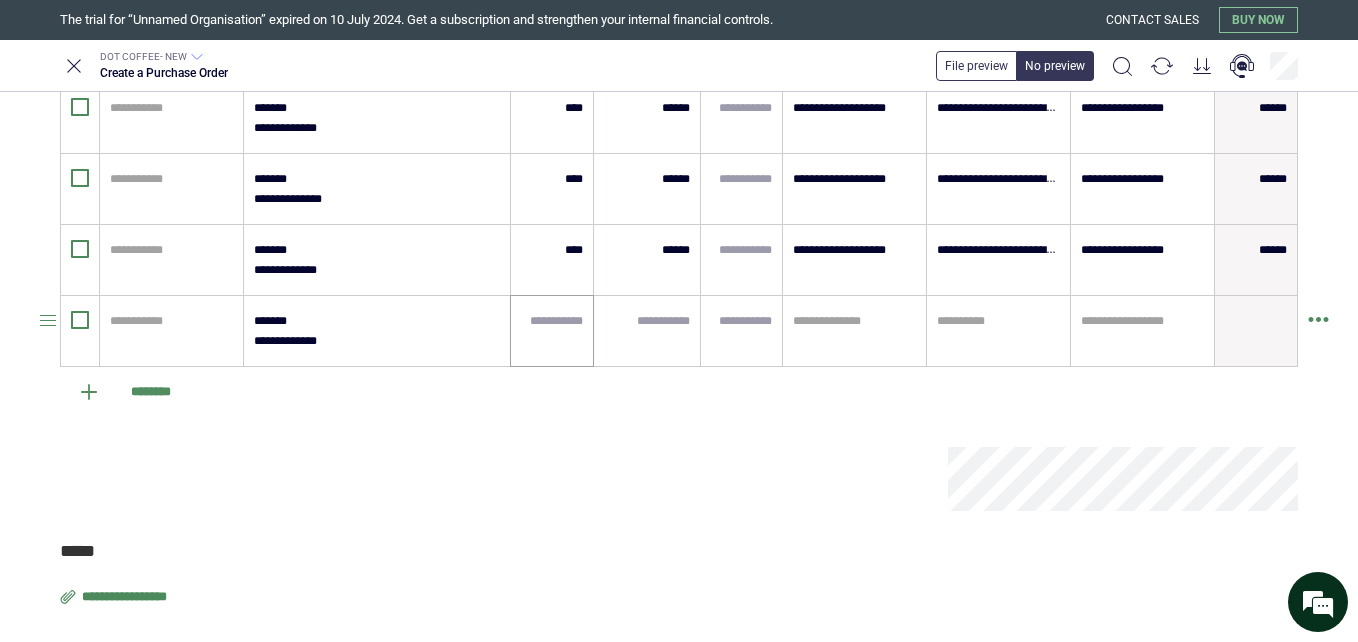 click at bounding box center [552, 331] 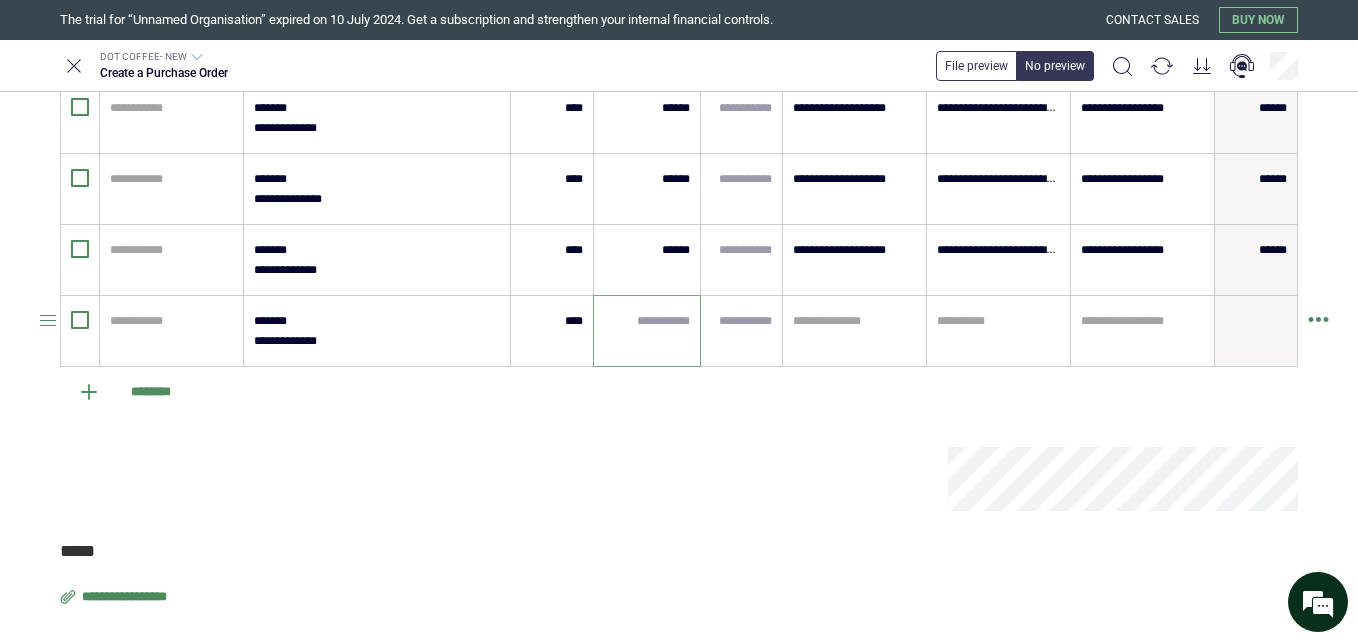 click at bounding box center (647, 321) 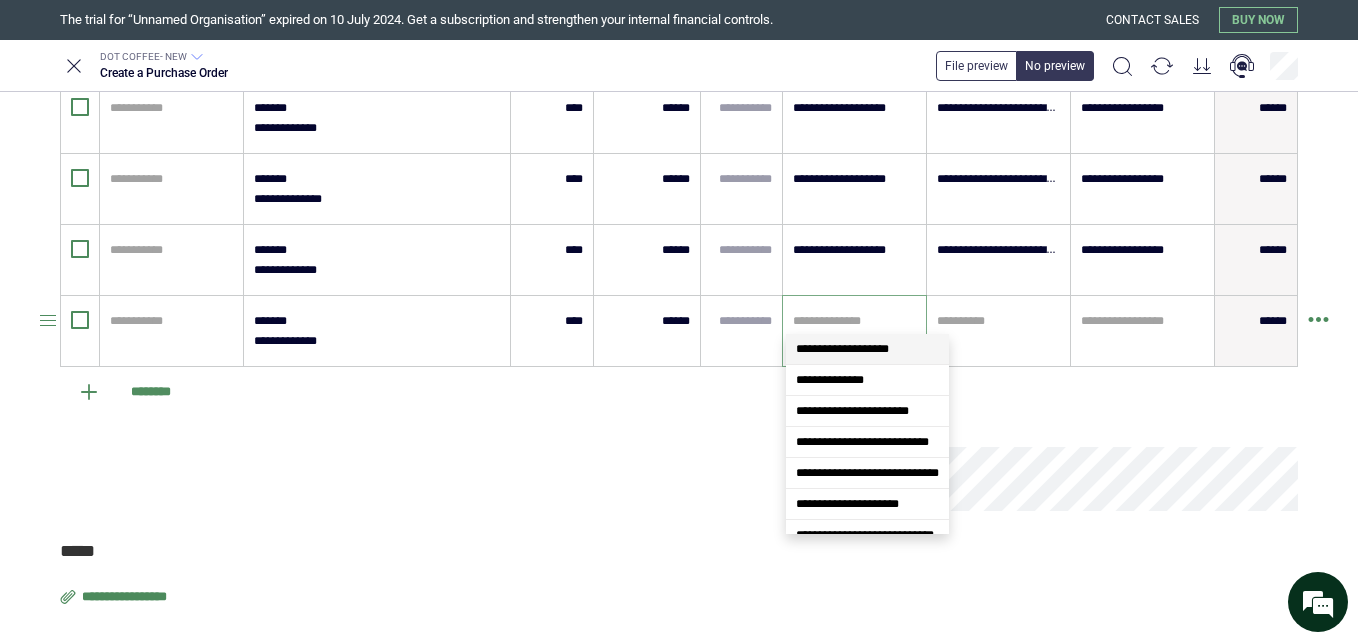 click at bounding box center [854, 321] 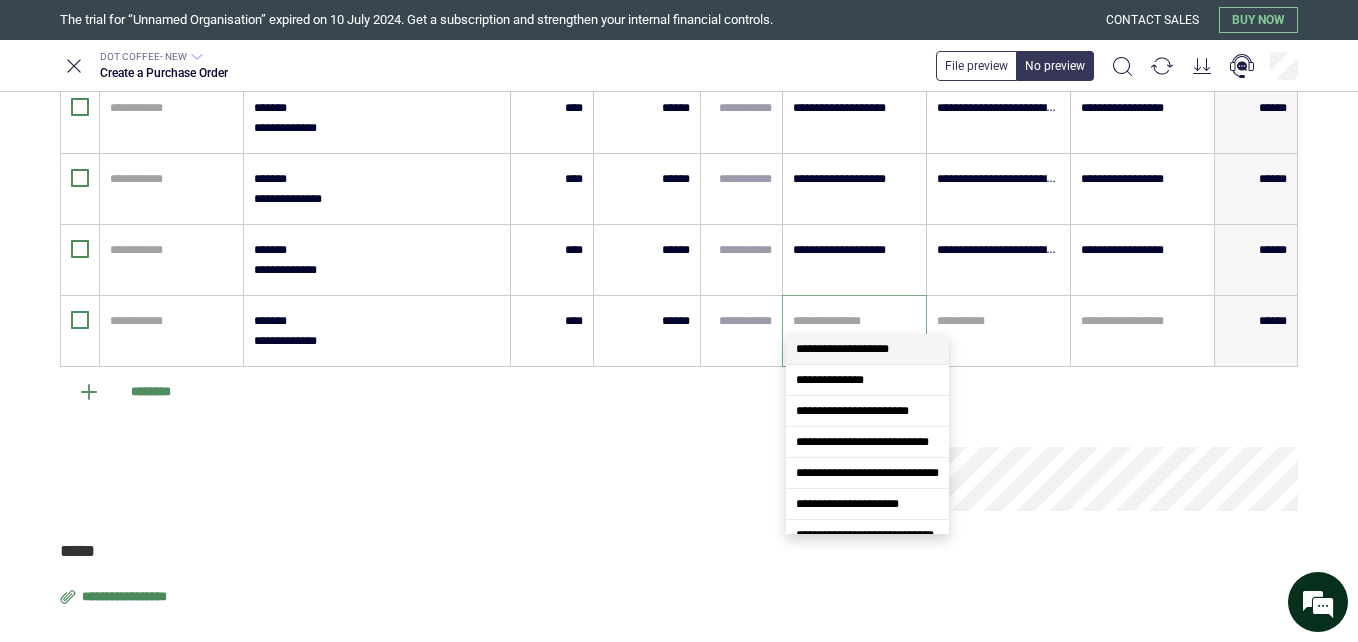 click on "**********" at bounding box center [842, 349] 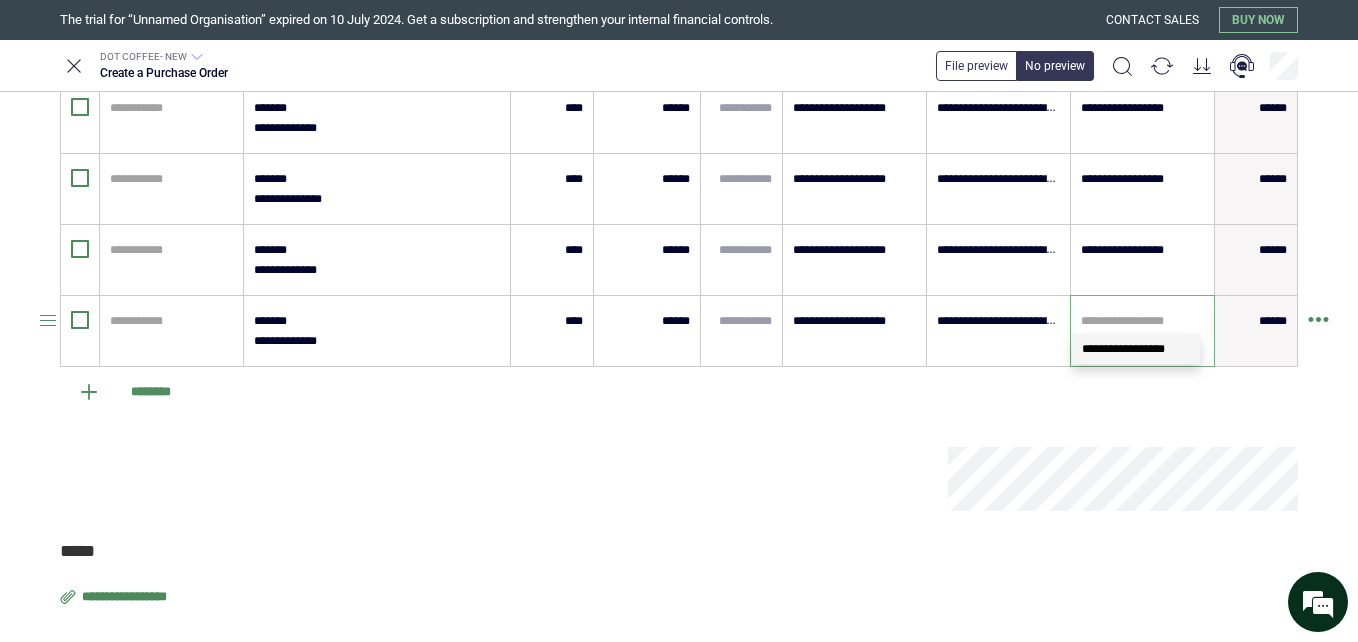 click at bounding box center [1142, 321] 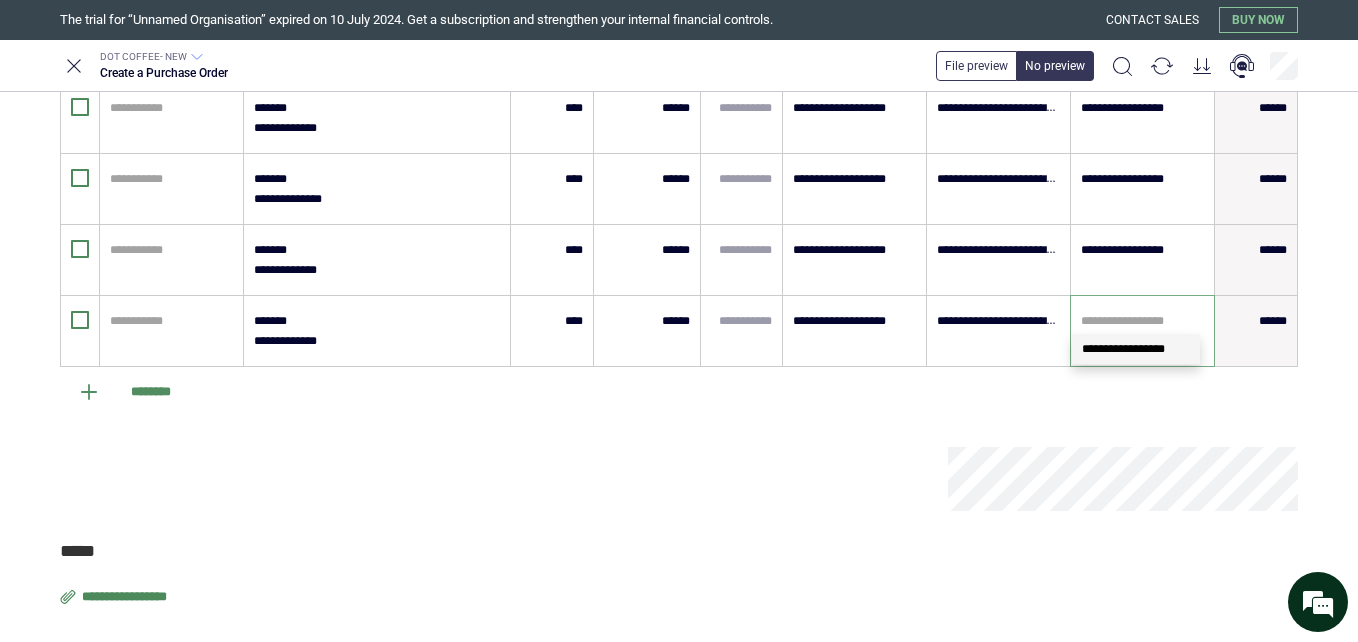 click on "**********" at bounding box center [1123, 349] 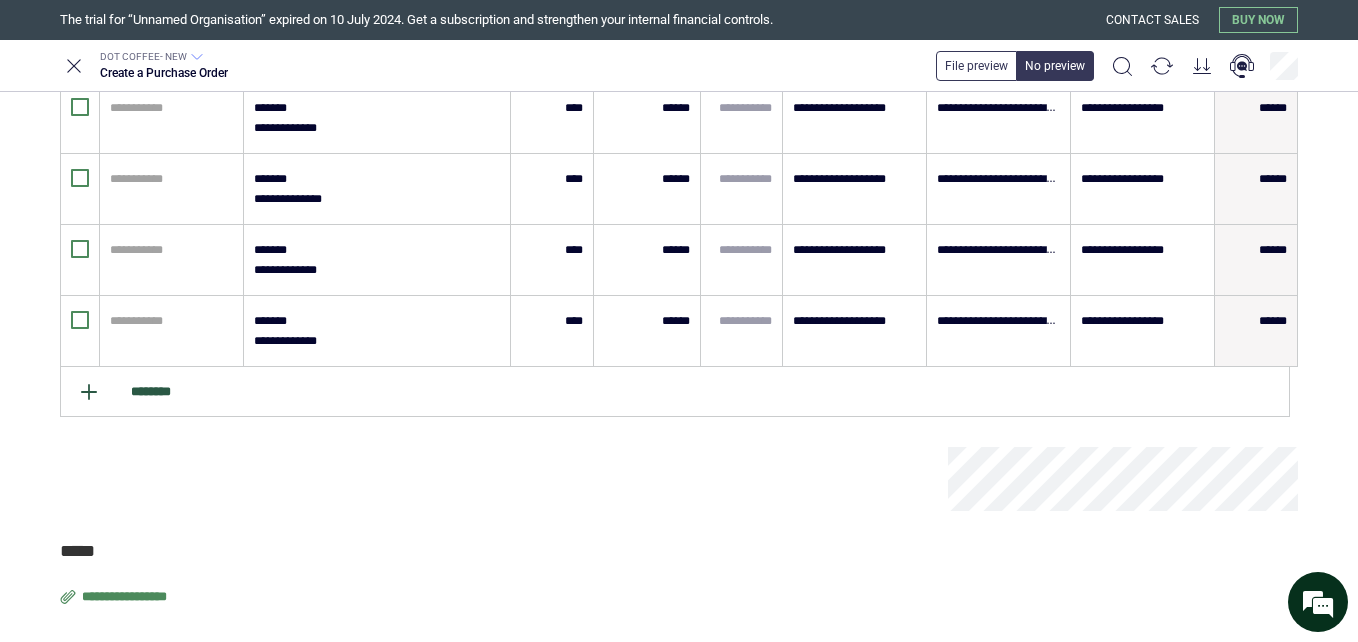 click 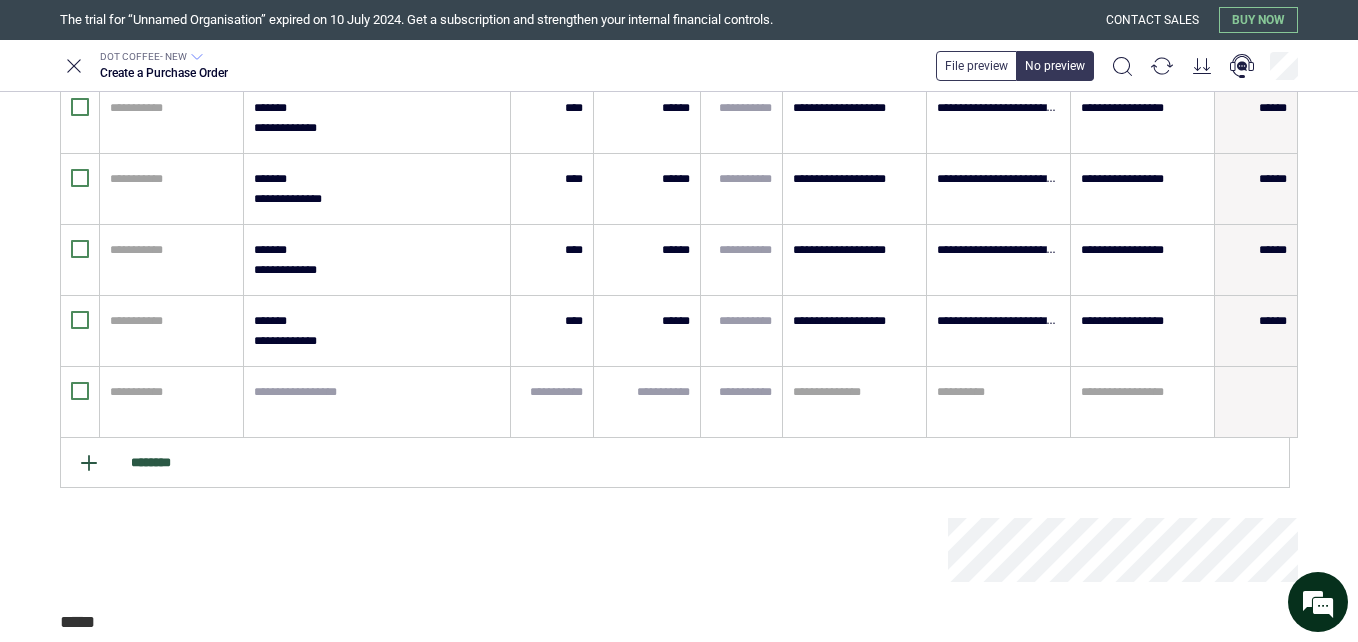 click on "********" at bounding box center (675, 463) 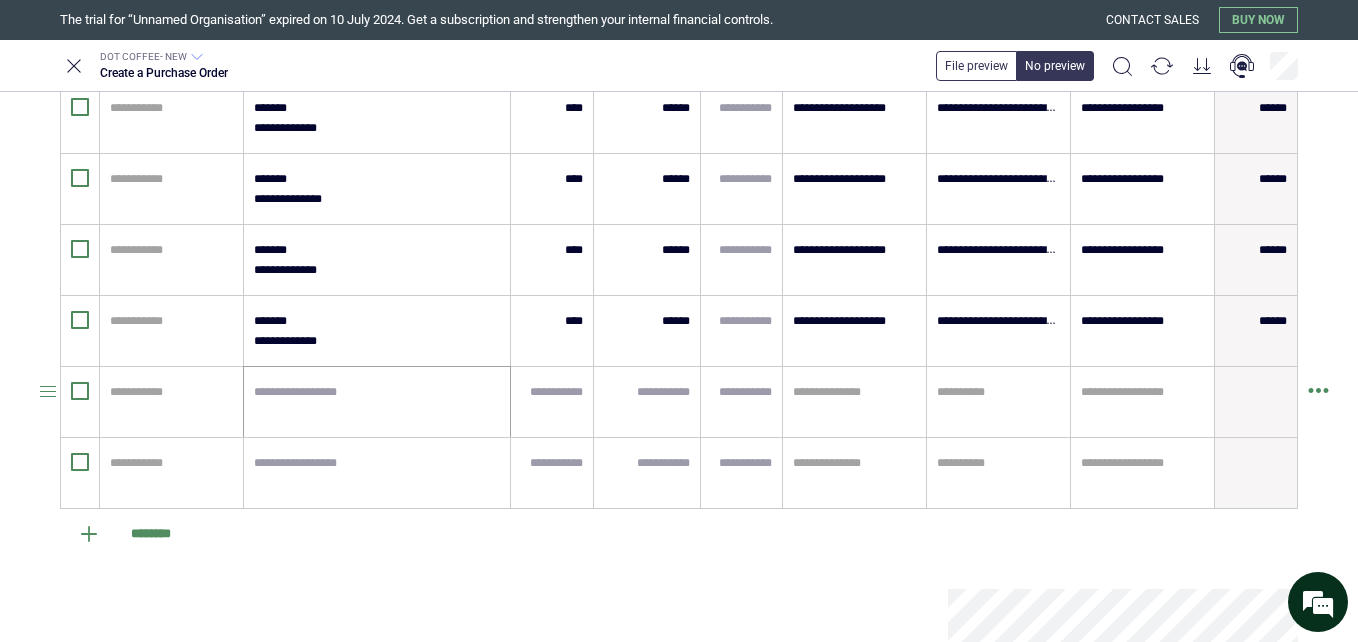 click at bounding box center [377, 402] 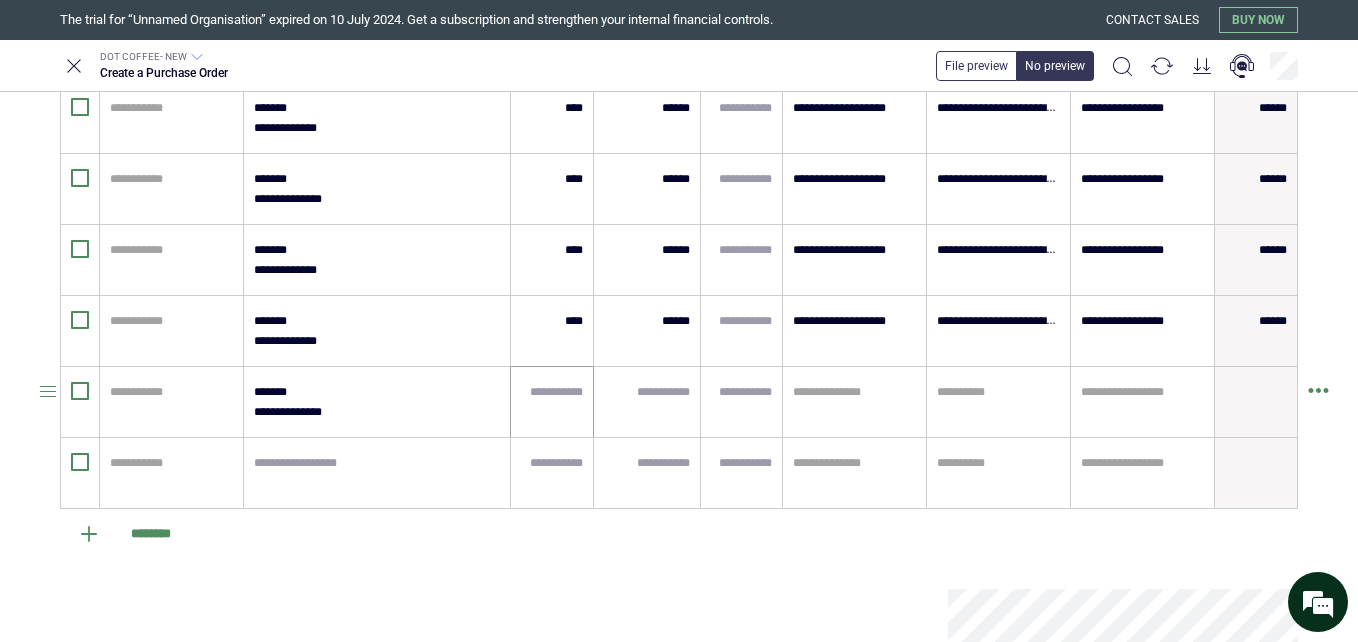 click at bounding box center [552, 402] 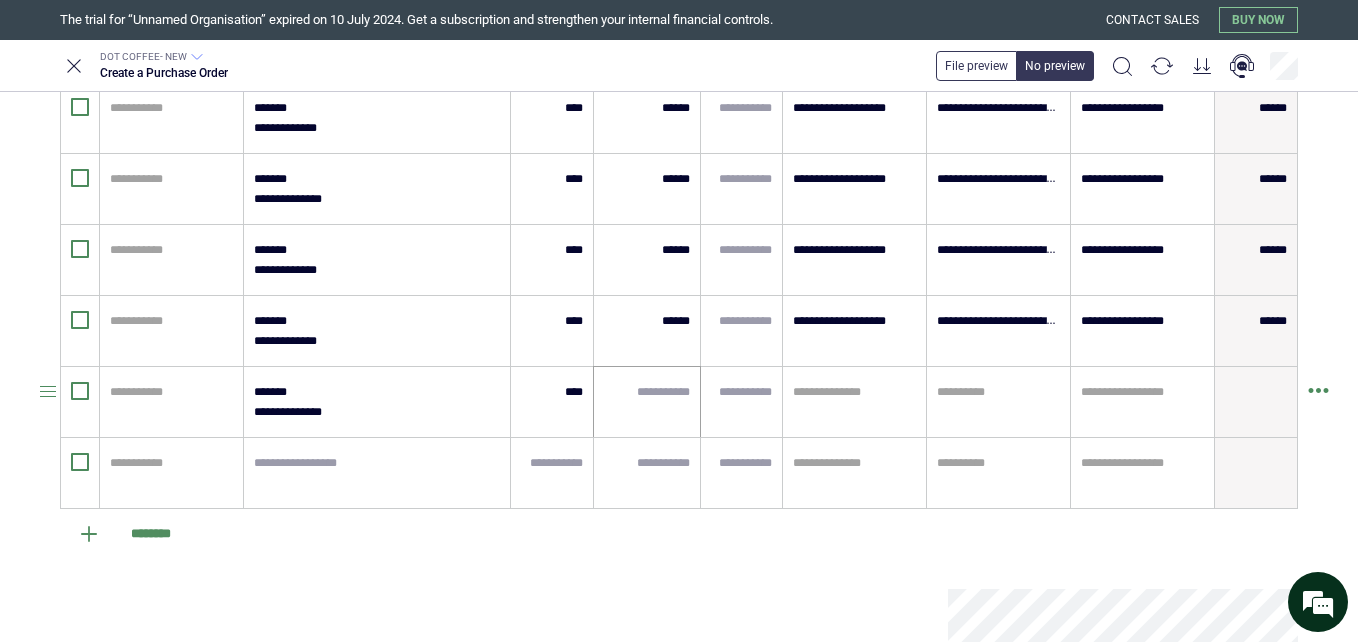 click at bounding box center [647, 402] 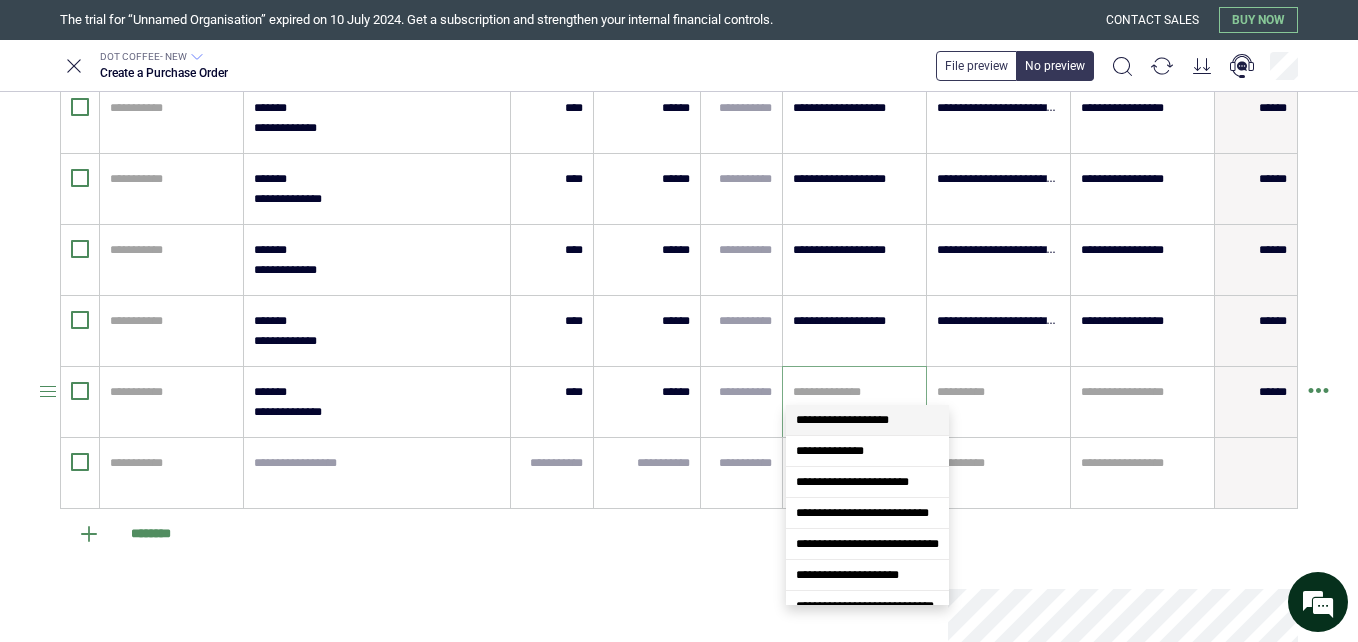 click at bounding box center [854, 392] 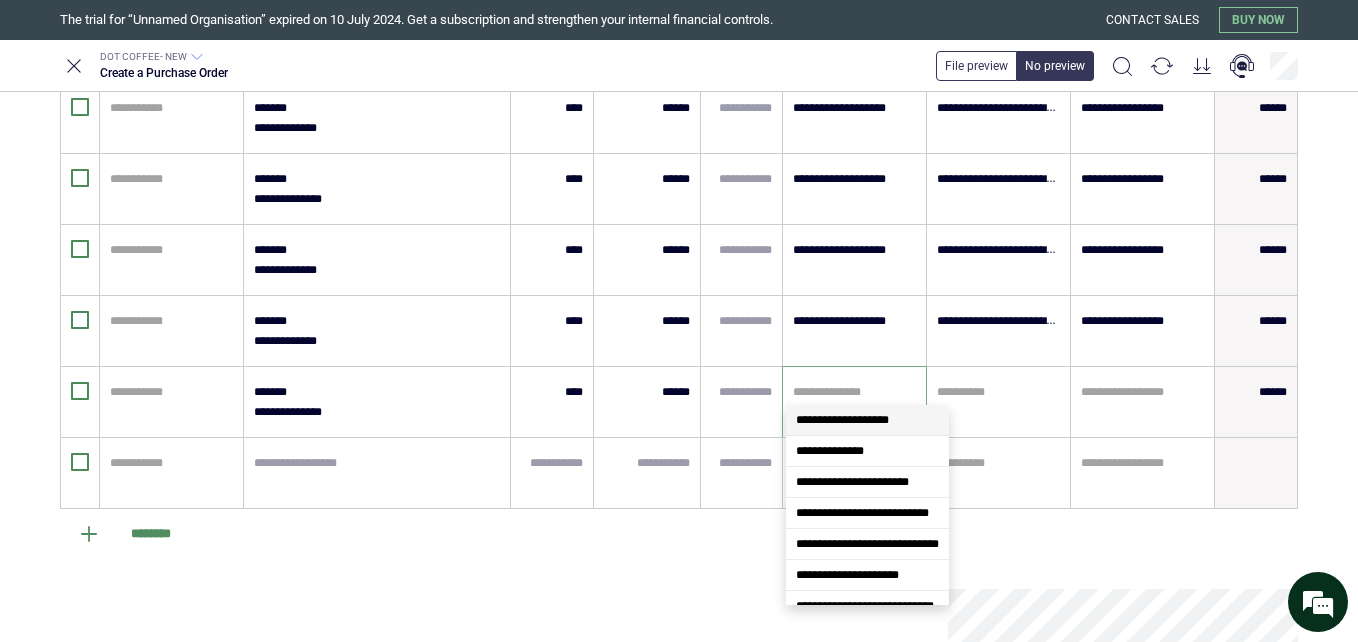 click on "**********" at bounding box center [842, 420] 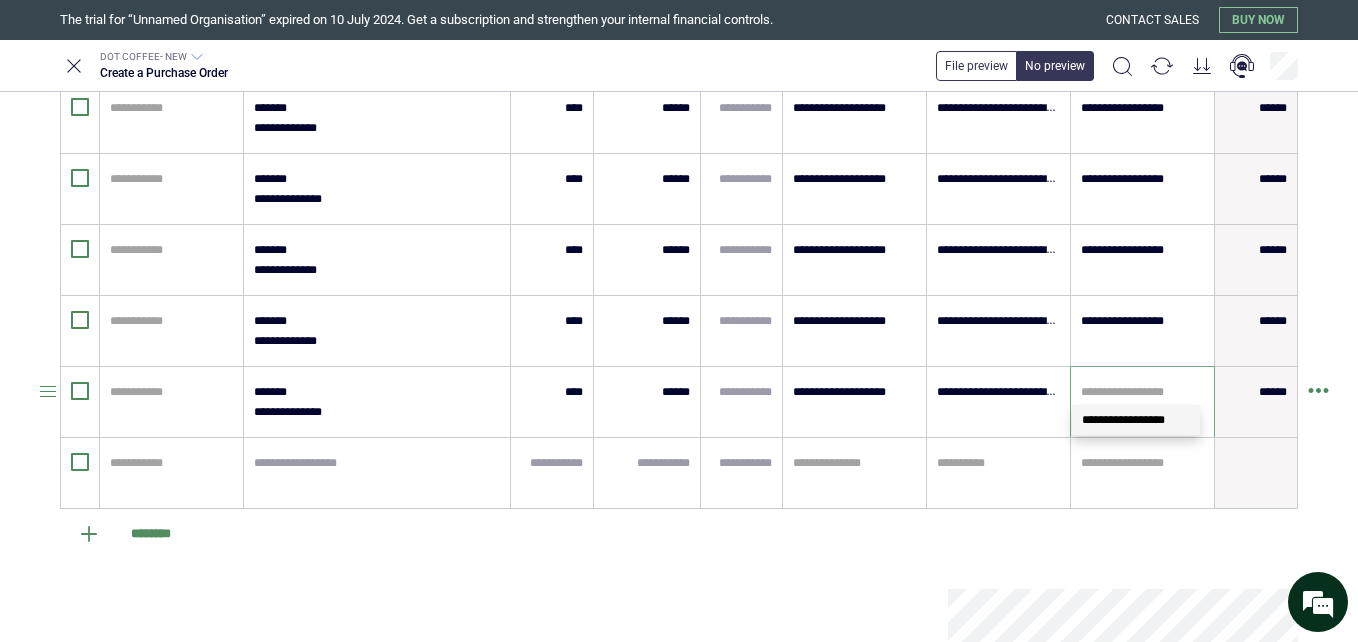 click at bounding box center [1142, 392] 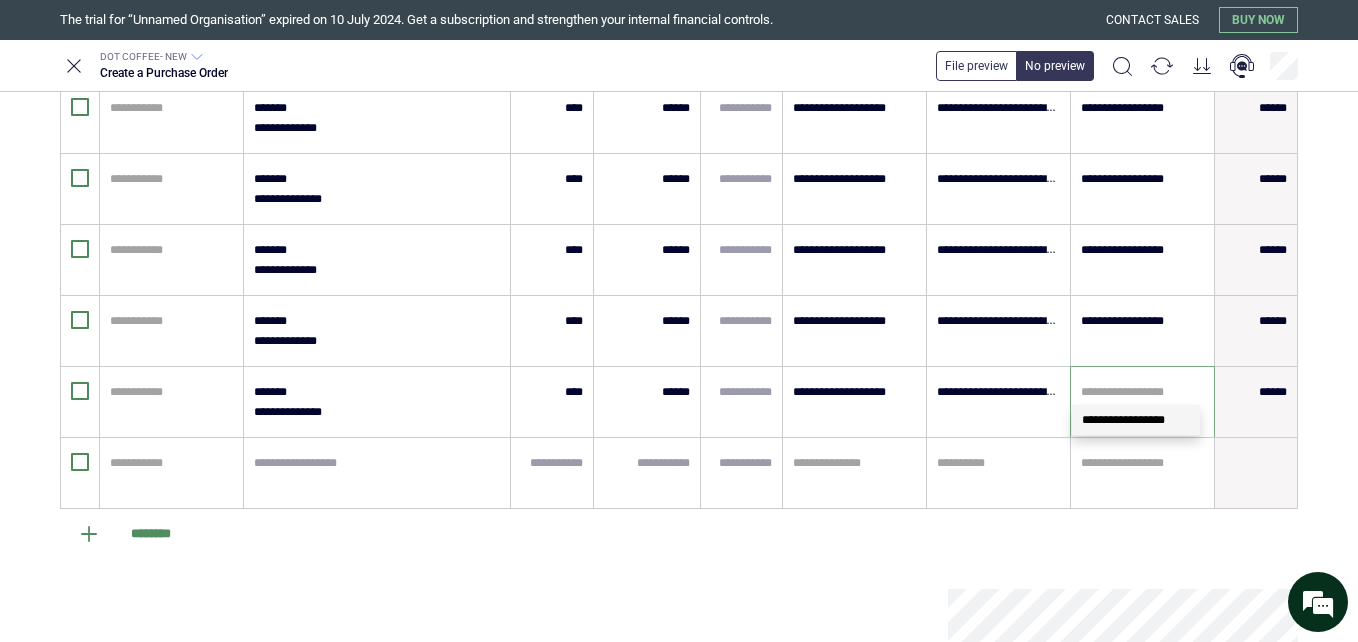 click on "**********" at bounding box center [1123, 420] 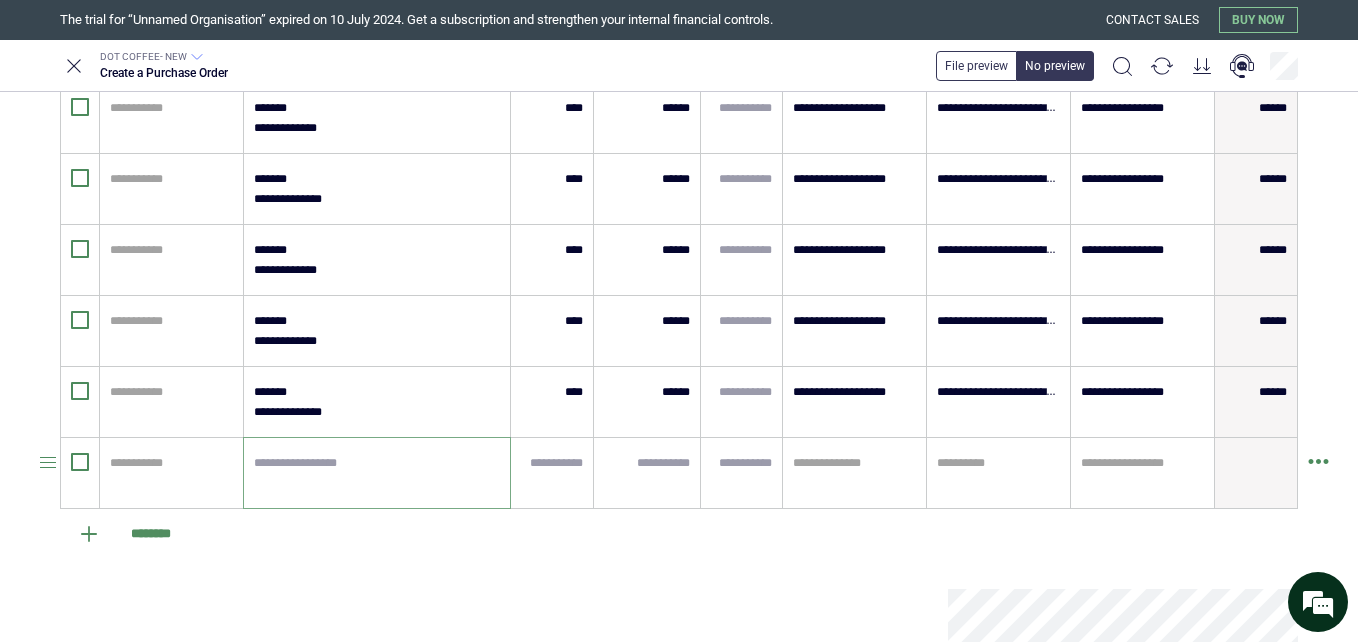 click at bounding box center (377, 473) 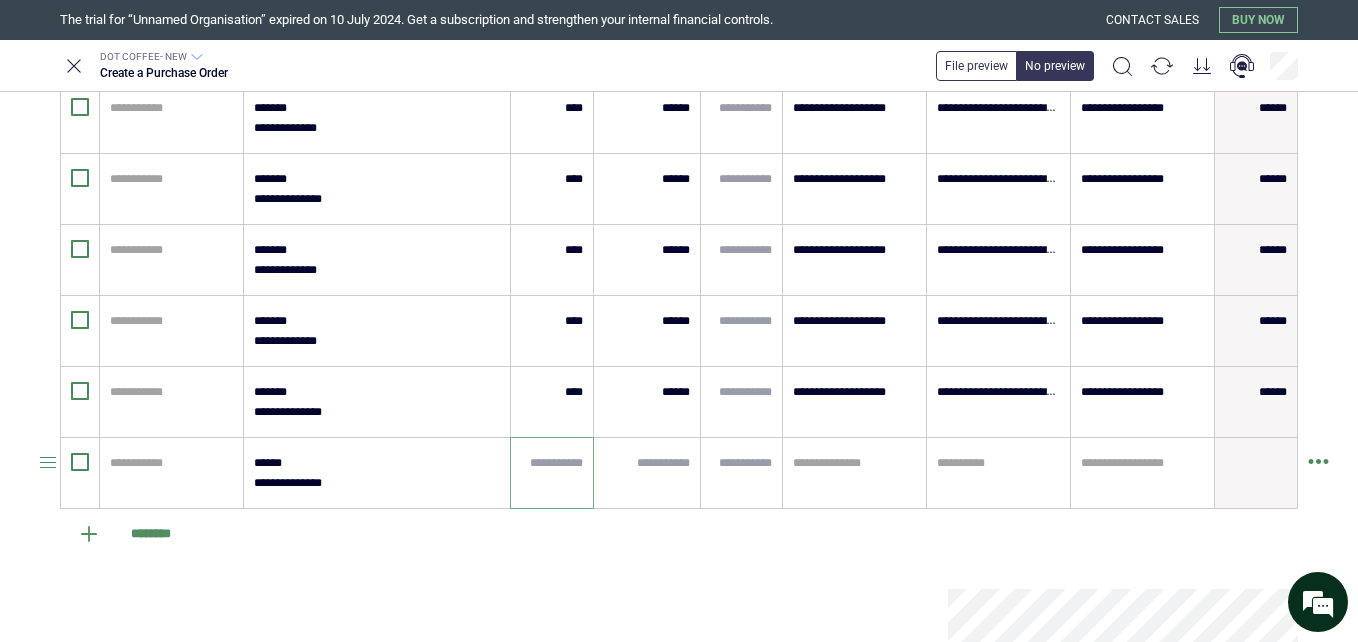 click at bounding box center (552, 463) 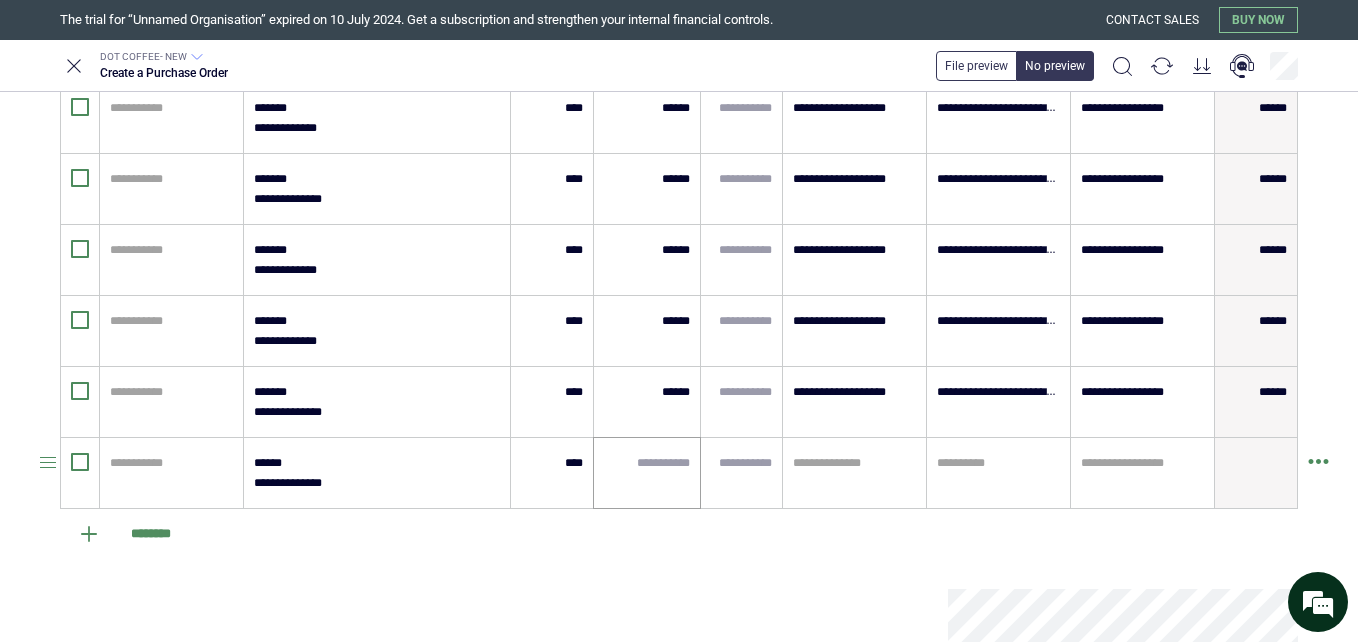 click at bounding box center [647, 473] 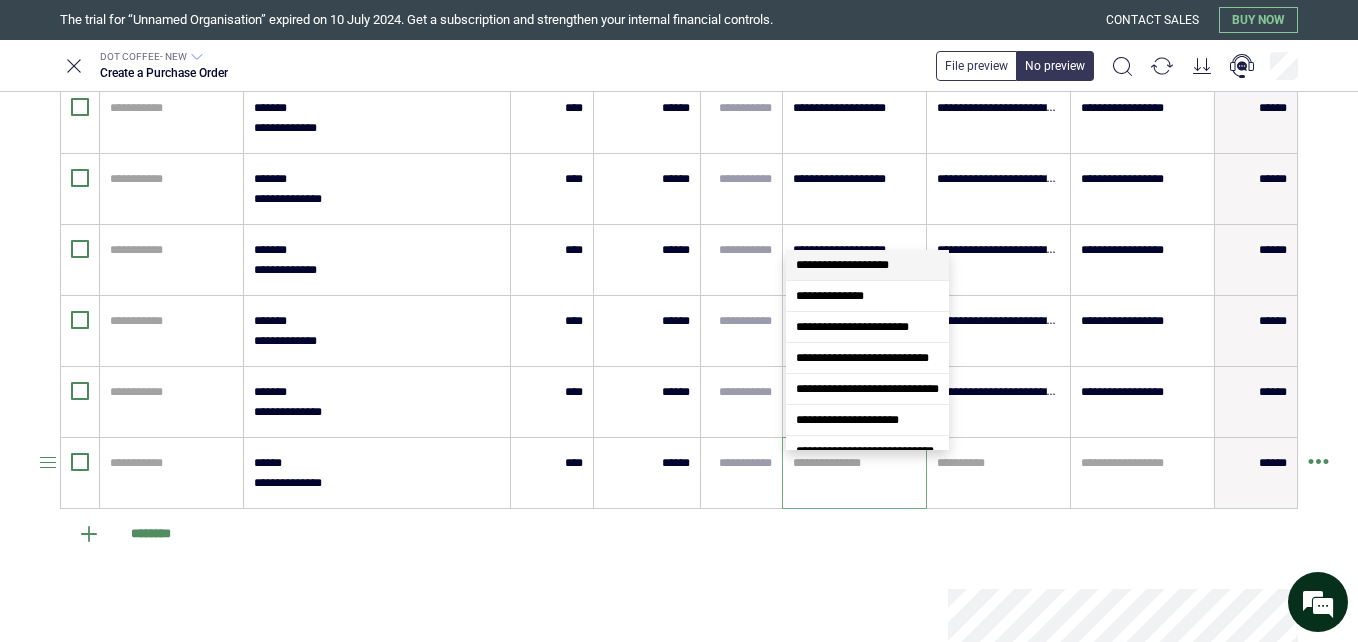 click at bounding box center [854, 463] 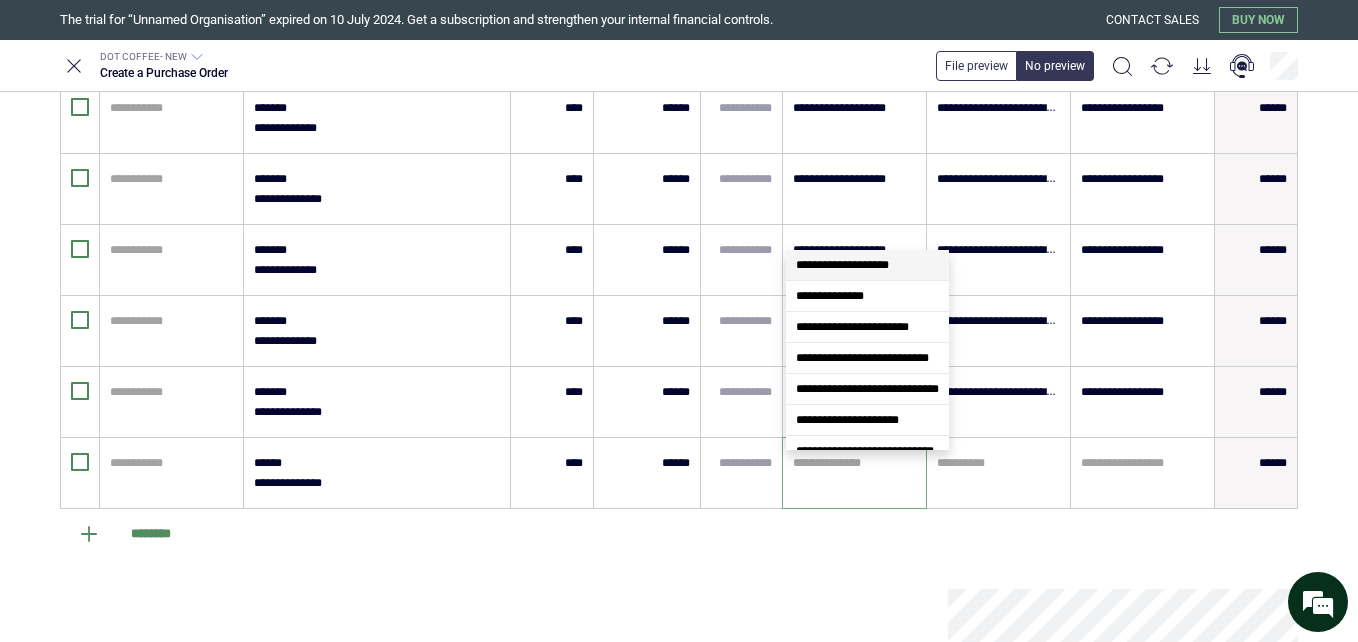 click on "**********" at bounding box center (842, 265) 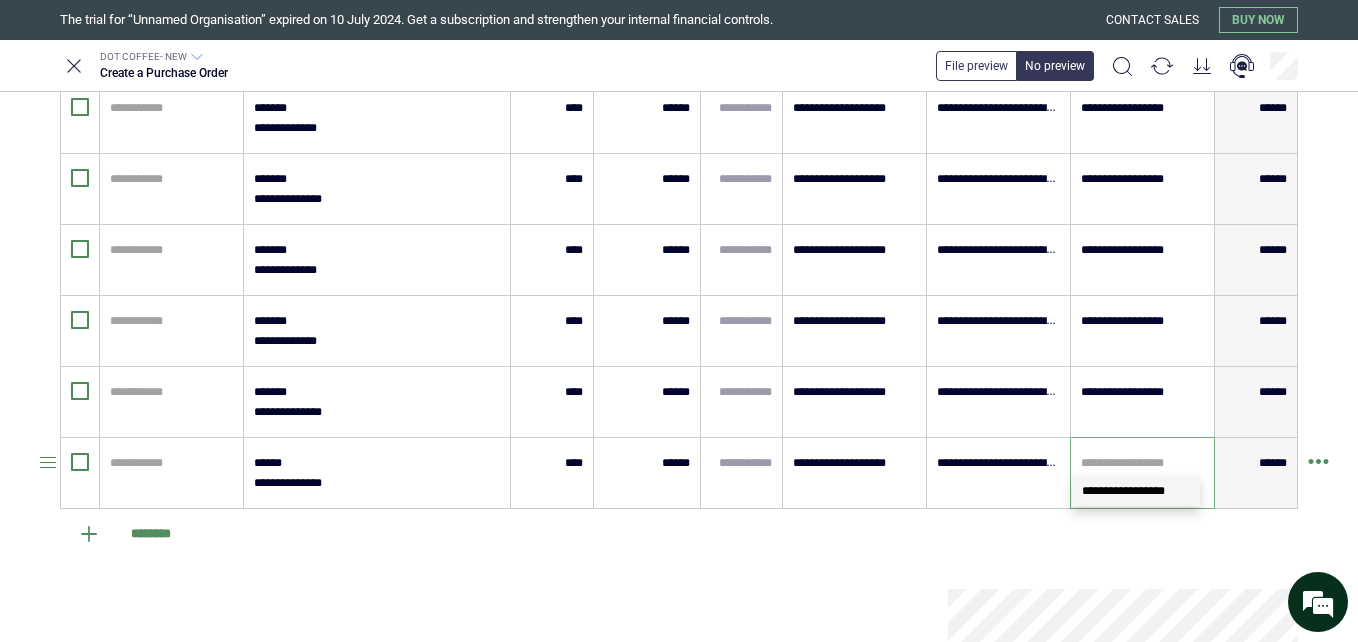 click at bounding box center (1142, 463) 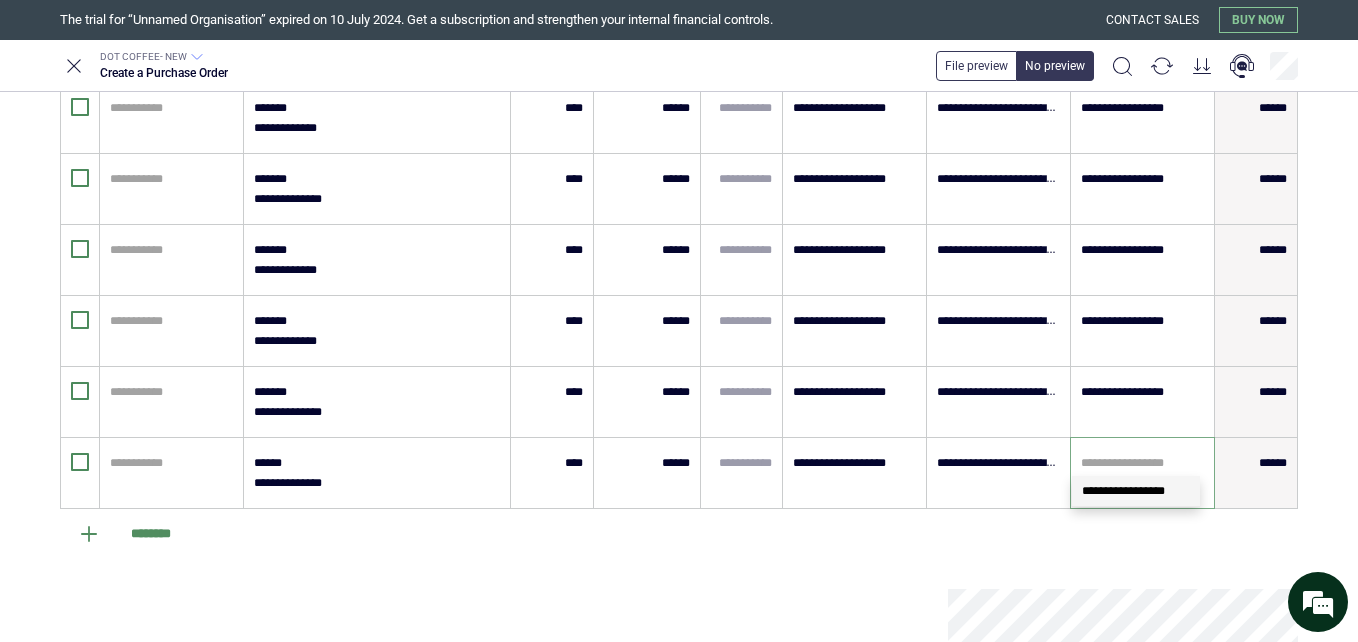 click on "**********" at bounding box center (1123, 491) 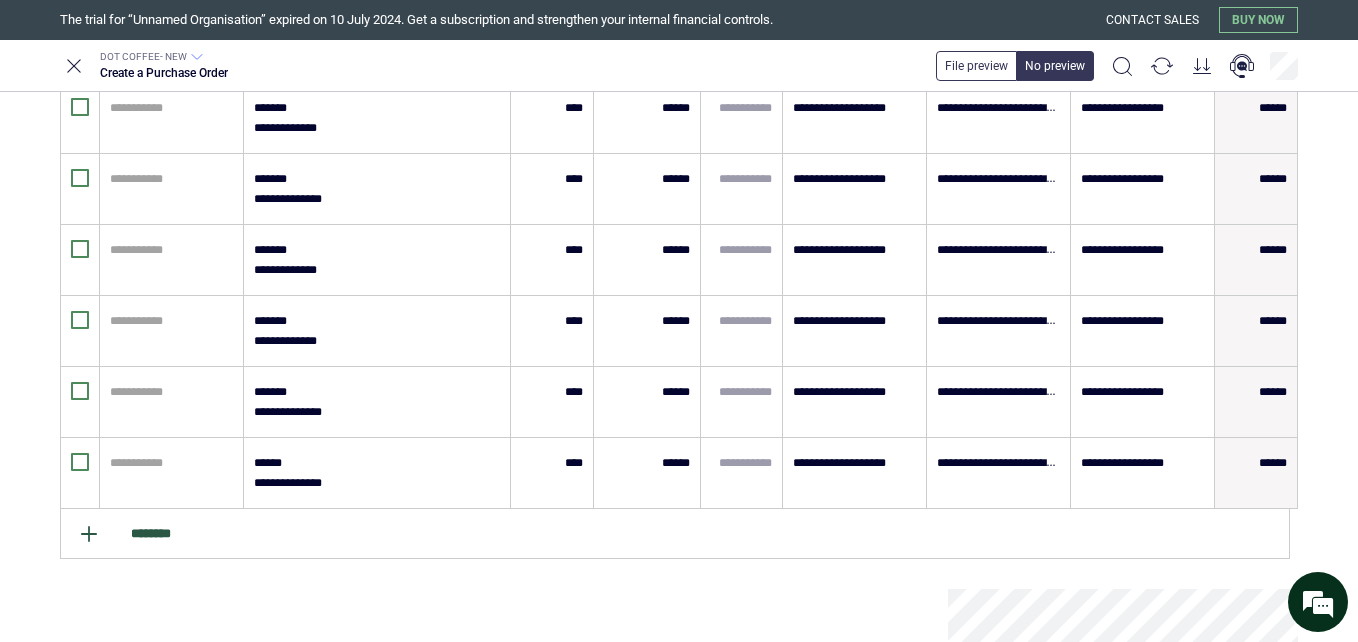 click on "********" at bounding box center (675, 534) 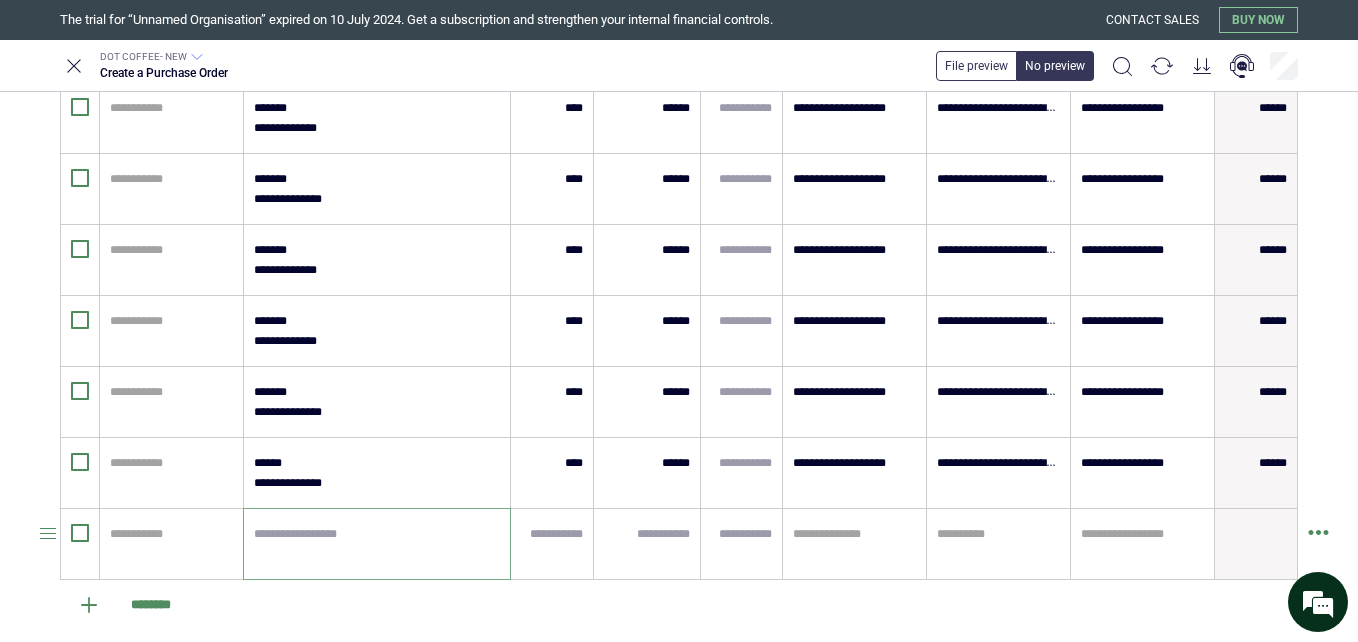 click at bounding box center (377, 544) 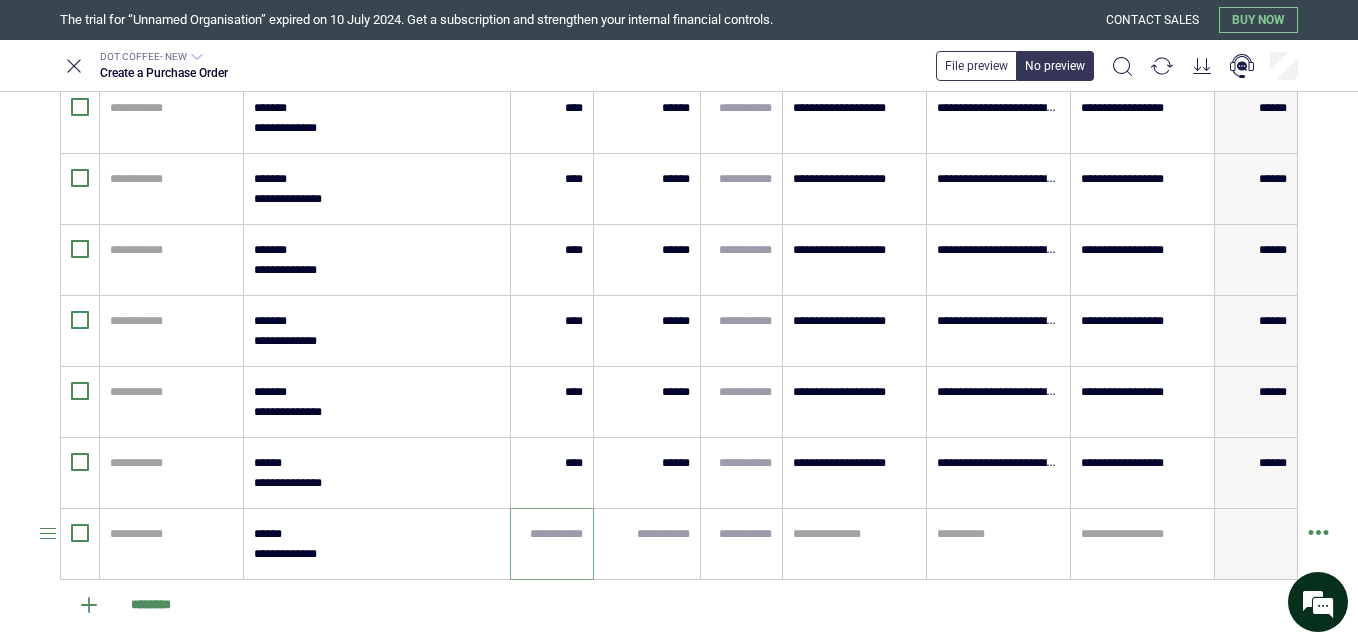 click at bounding box center (552, 534) 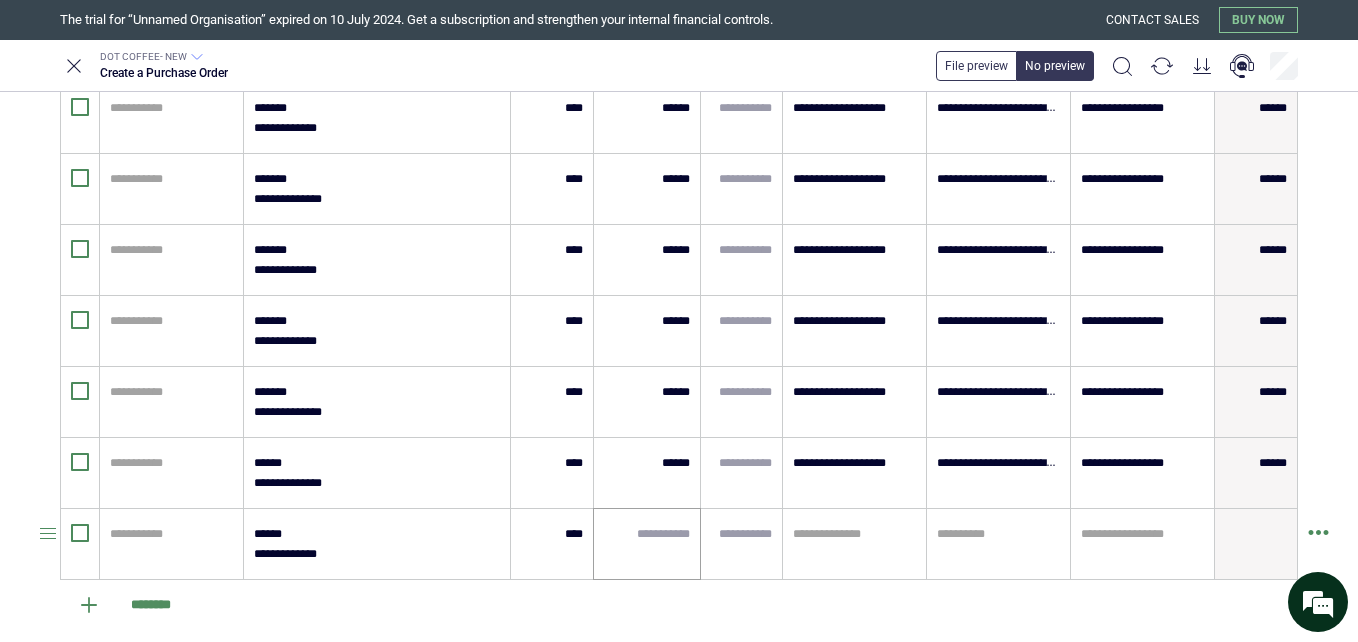 click at bounding box center [647, 544] 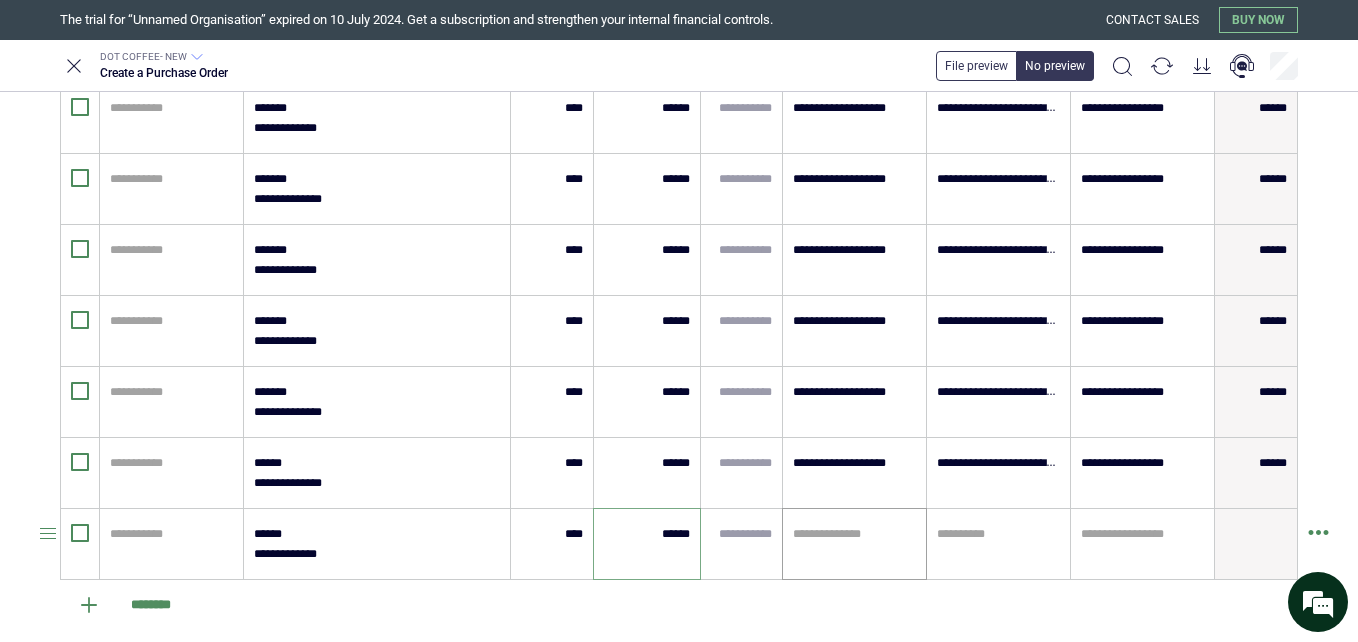 click at bounding box center [854, 534] 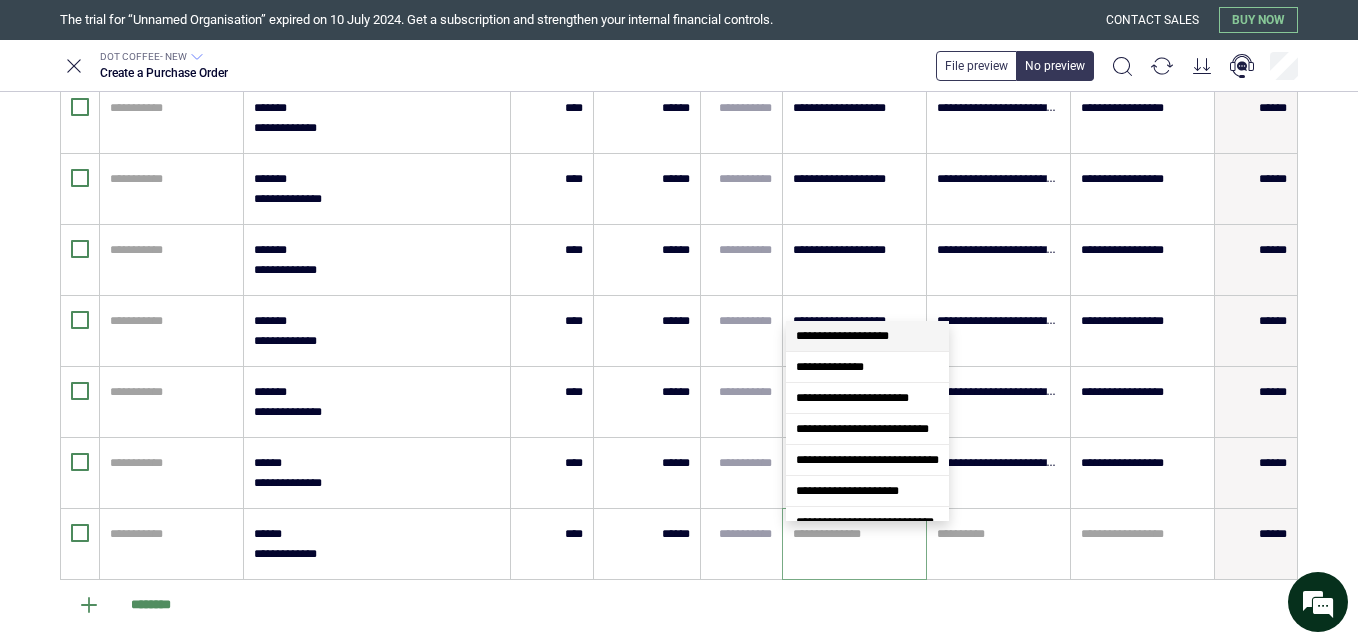 click on "**********" at bounding box center (867, 336) 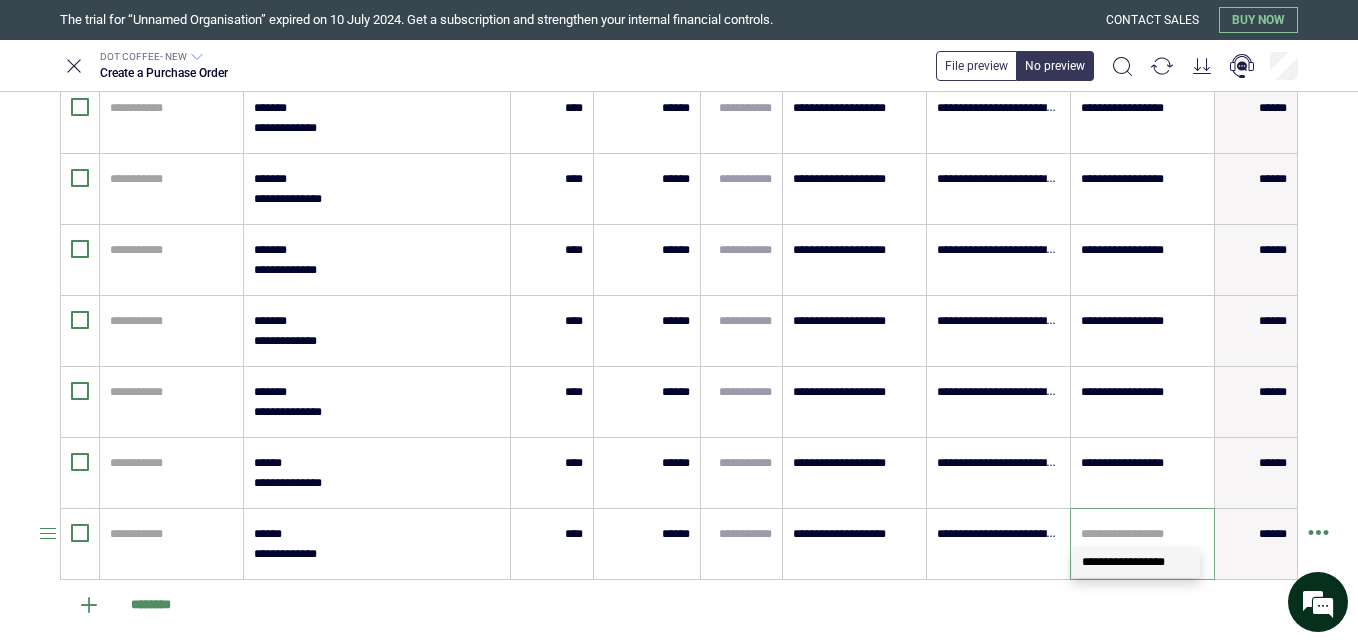 click at bounding box center [1142, 534] 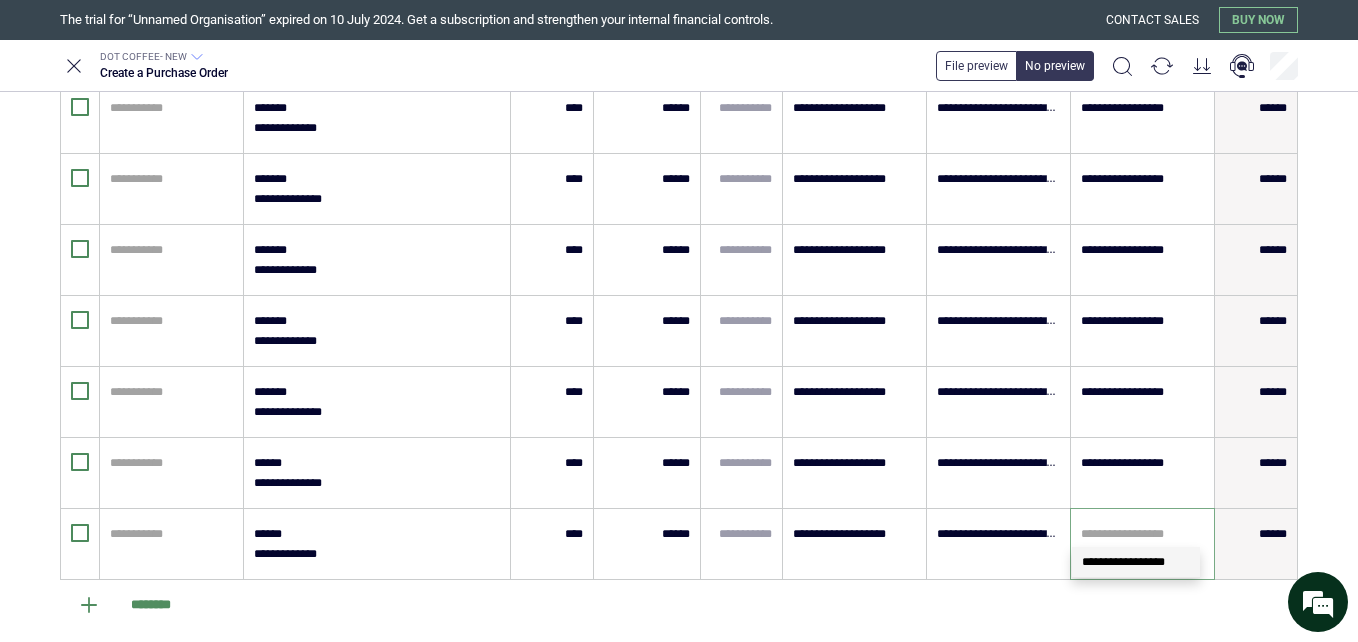 click on "**********" at bounding box center [1136, 562] 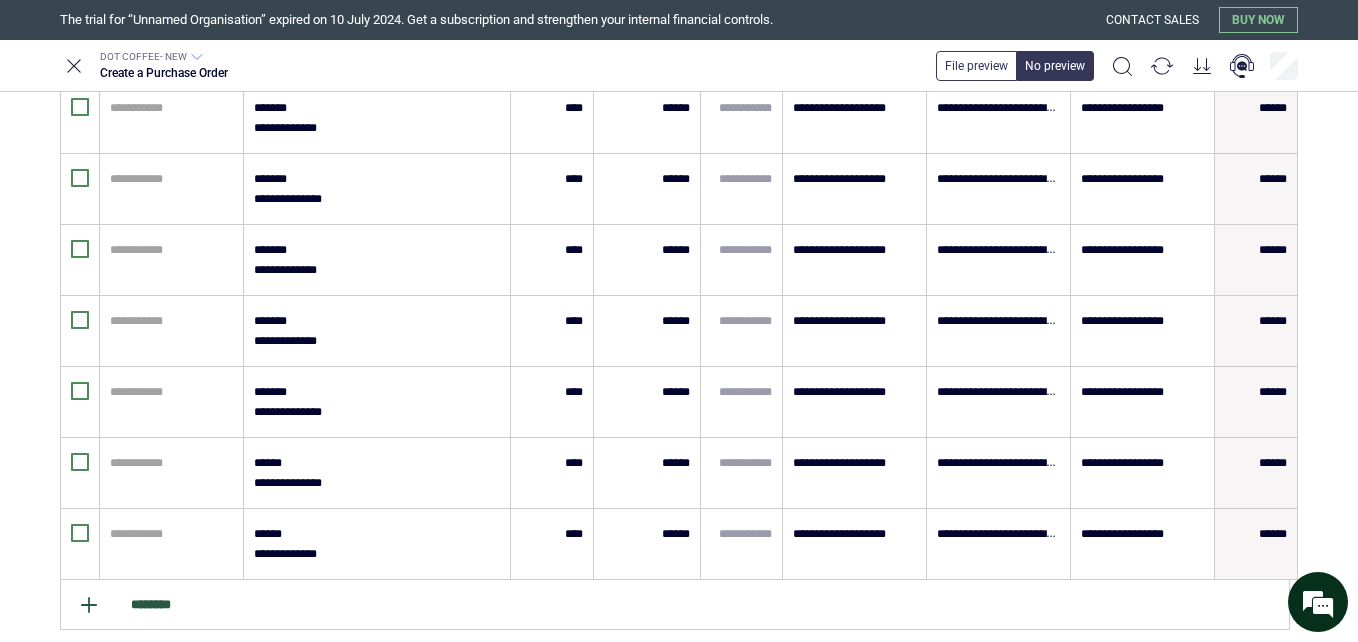 click on "********" at bounding box center [675, 605] 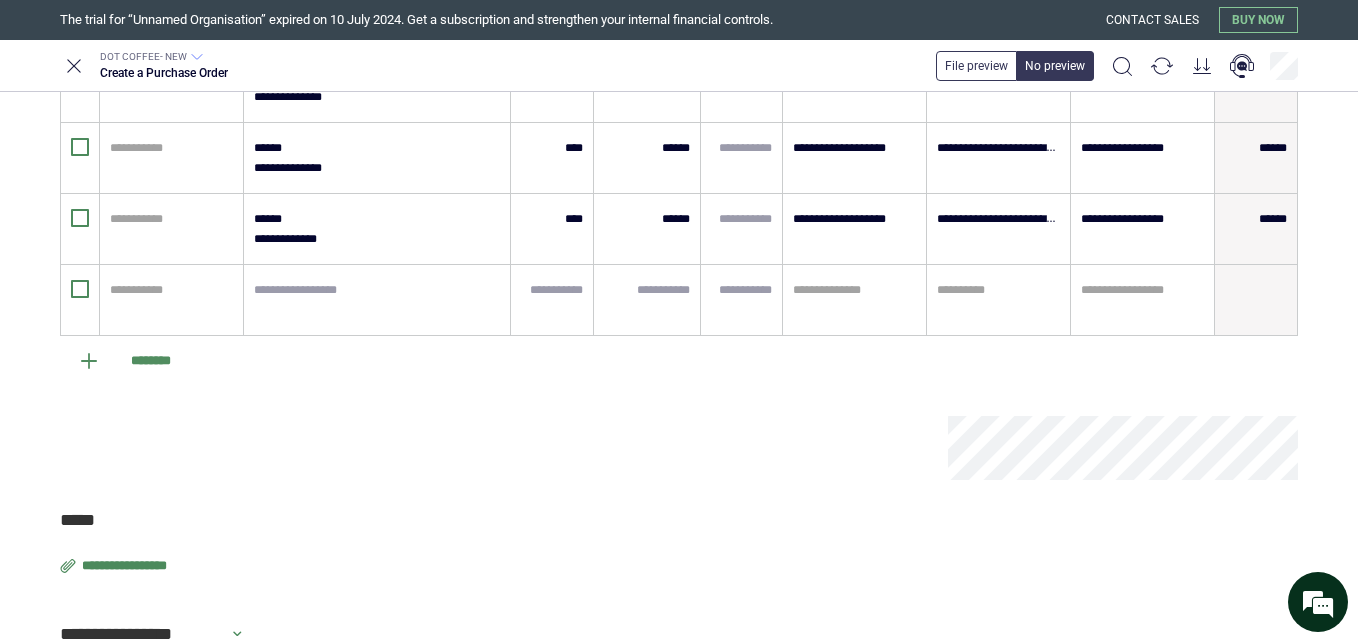 scroll, scrollTop: 2409, scrollLeft: 0, axis: vertical 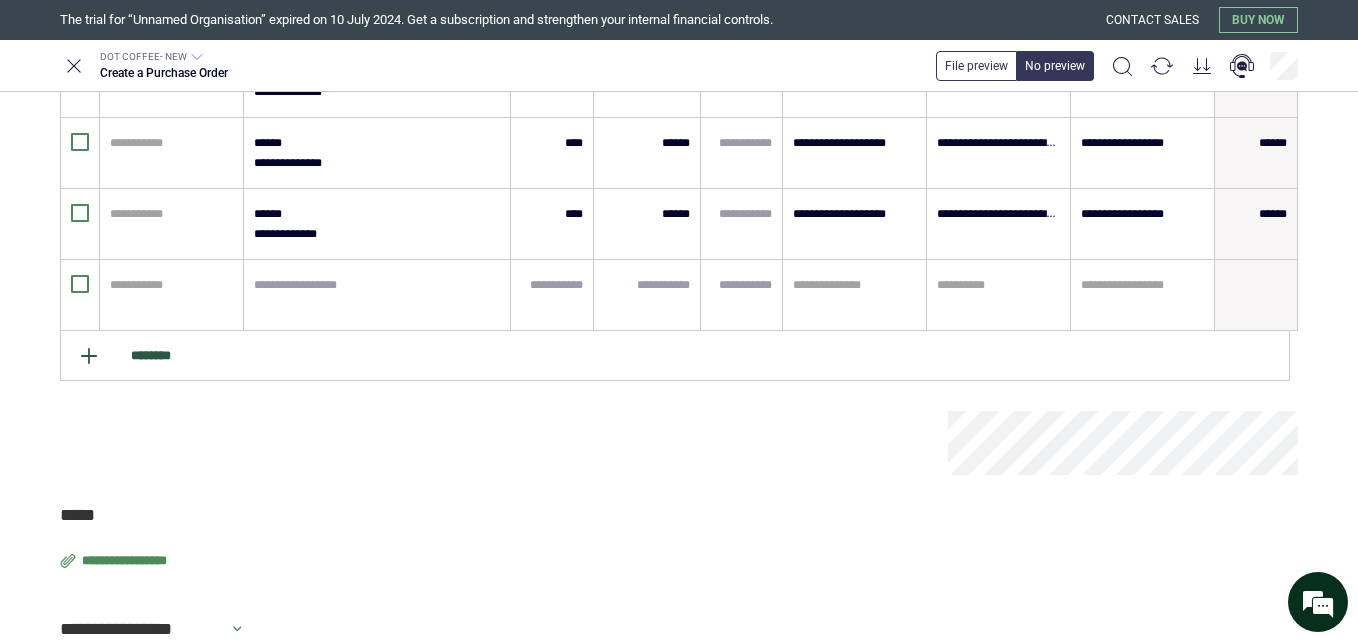 click on "********" at bounding box center (675, 356) 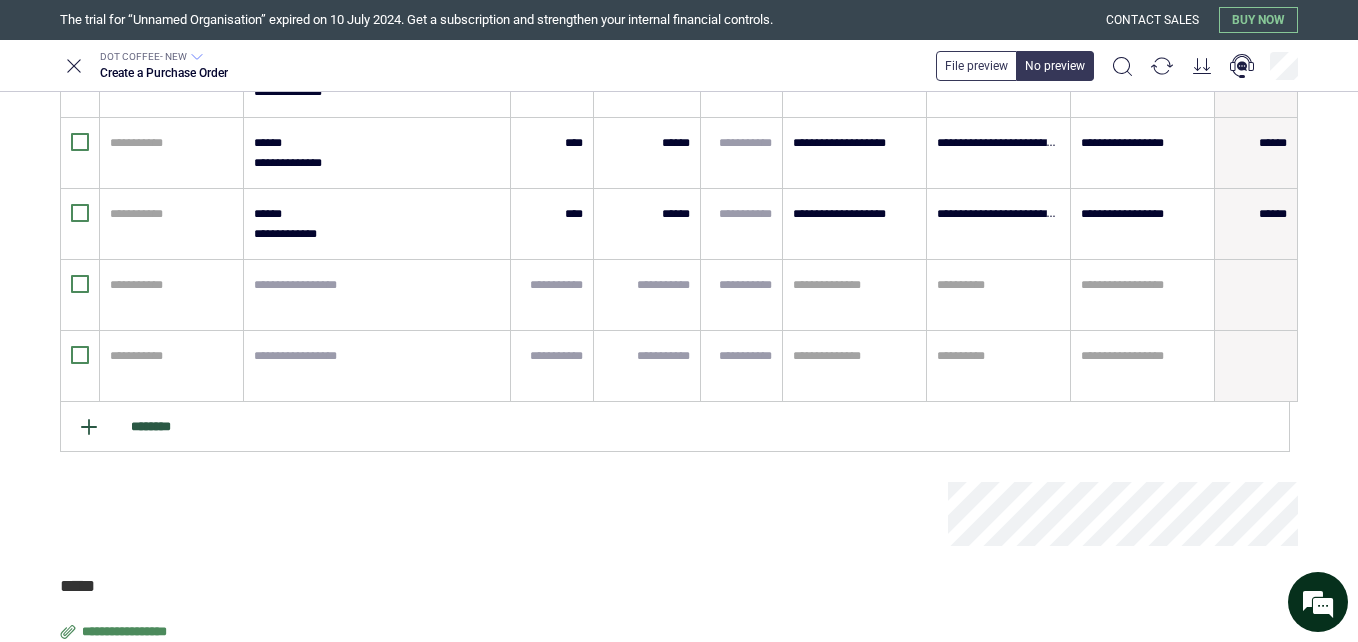 click 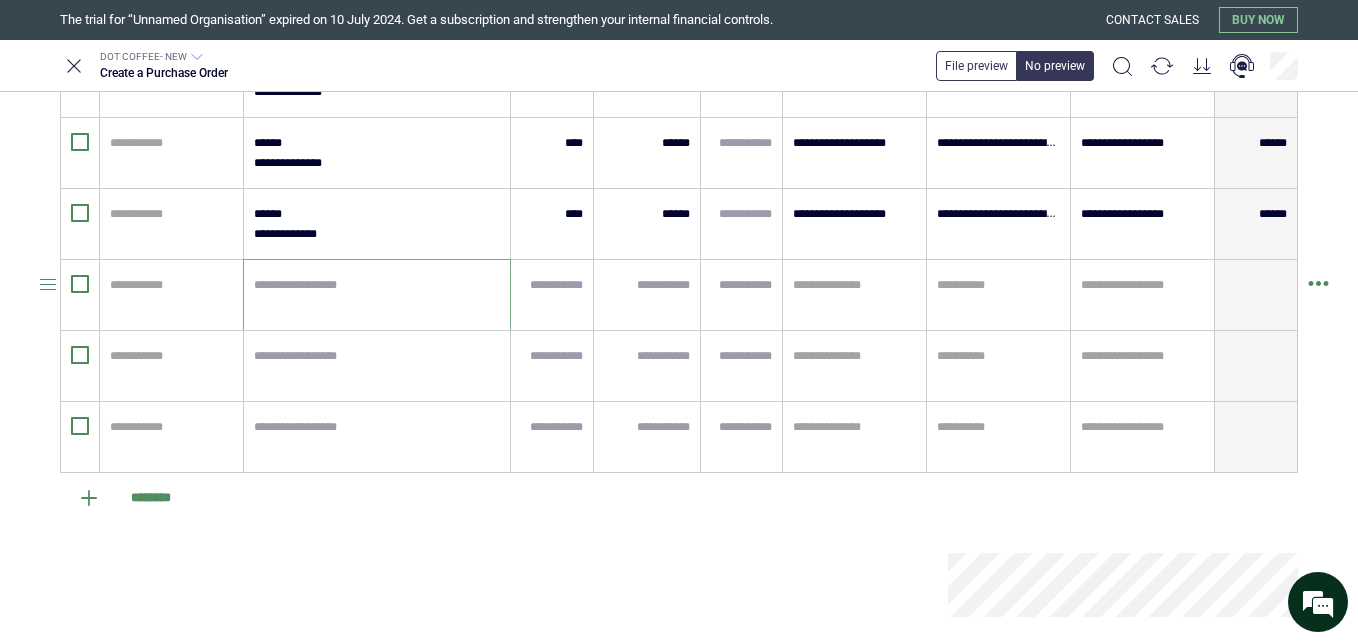 click at bounding box center (377, 295) 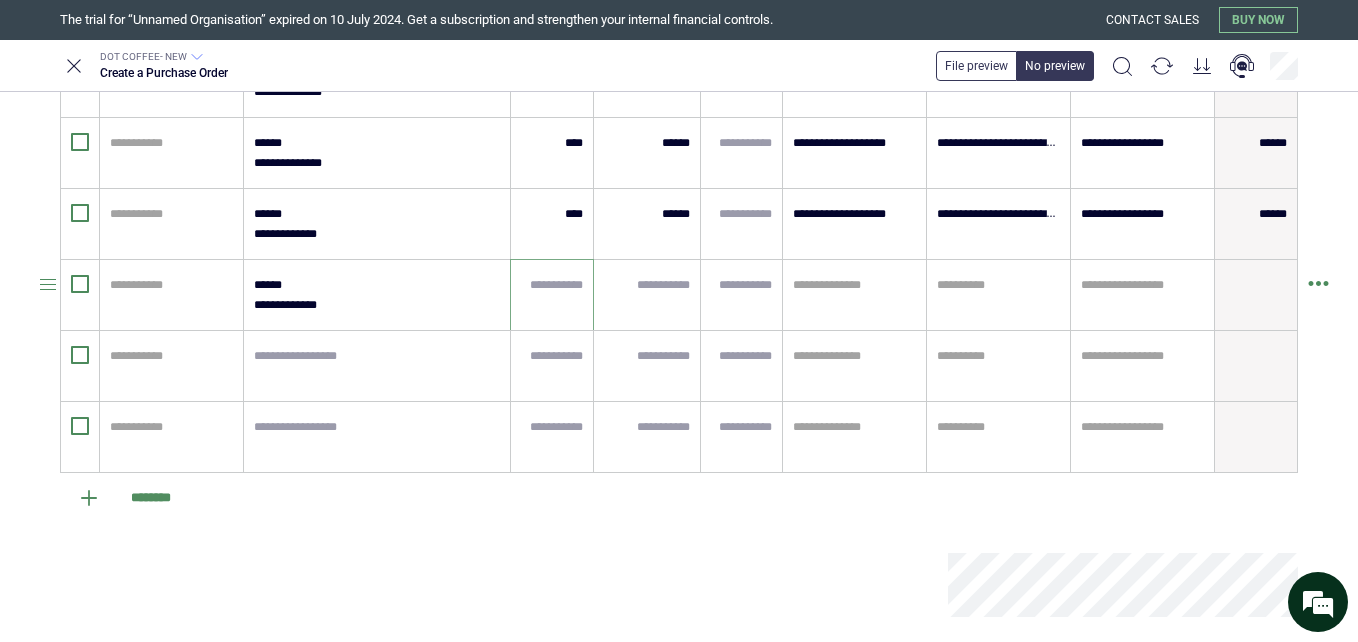 click at bounding box center (552, 285) 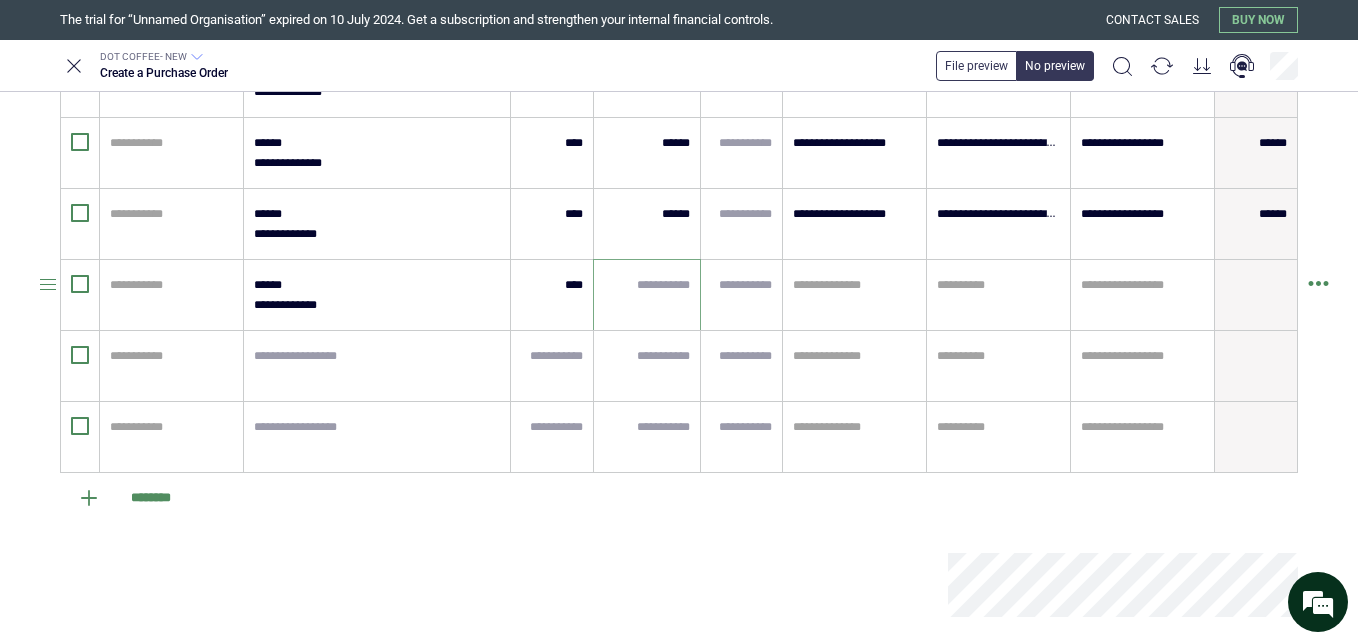 click at bounding box center [647, 285] 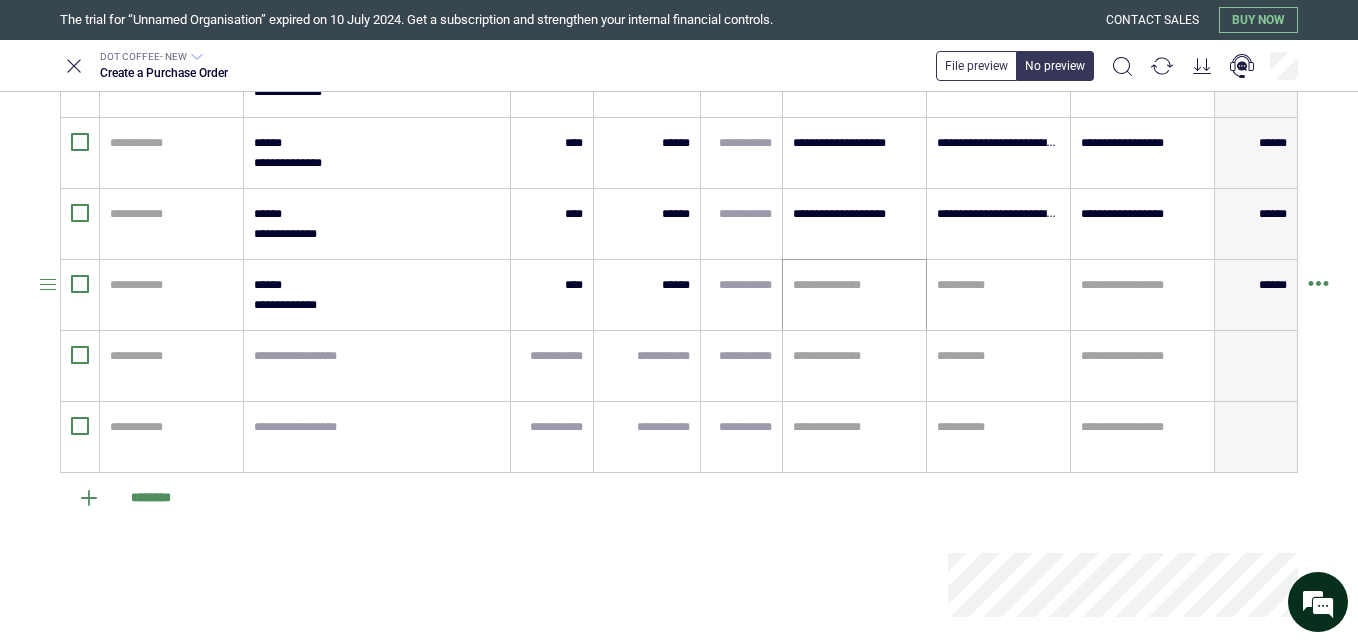 click on "**********" at bounding box center [854, 295] 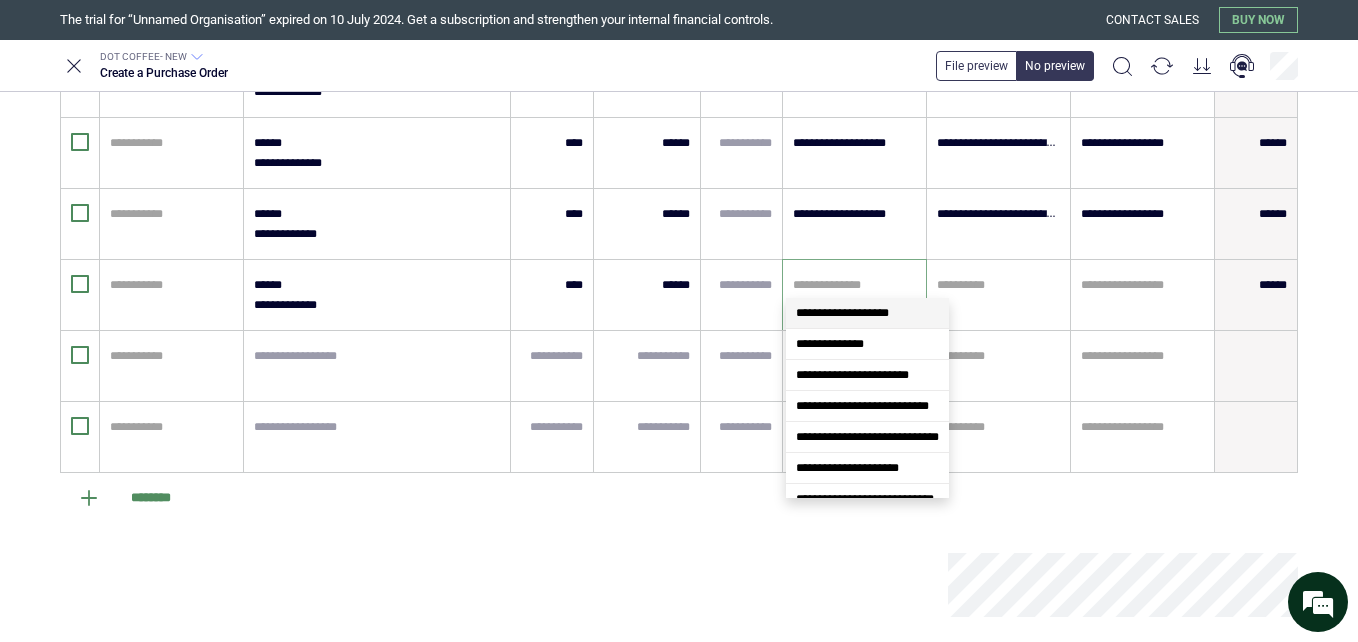 click on "**********" at bounding box center (842, 313) 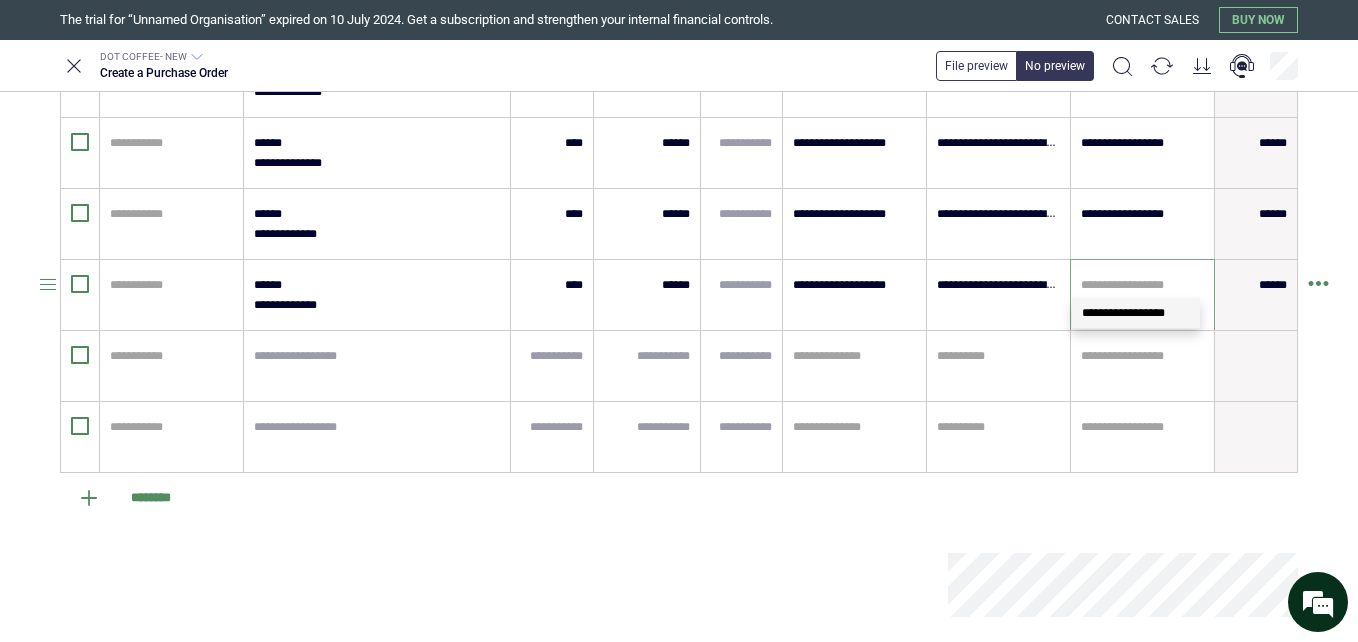 click at bounding box center (1142, 285) 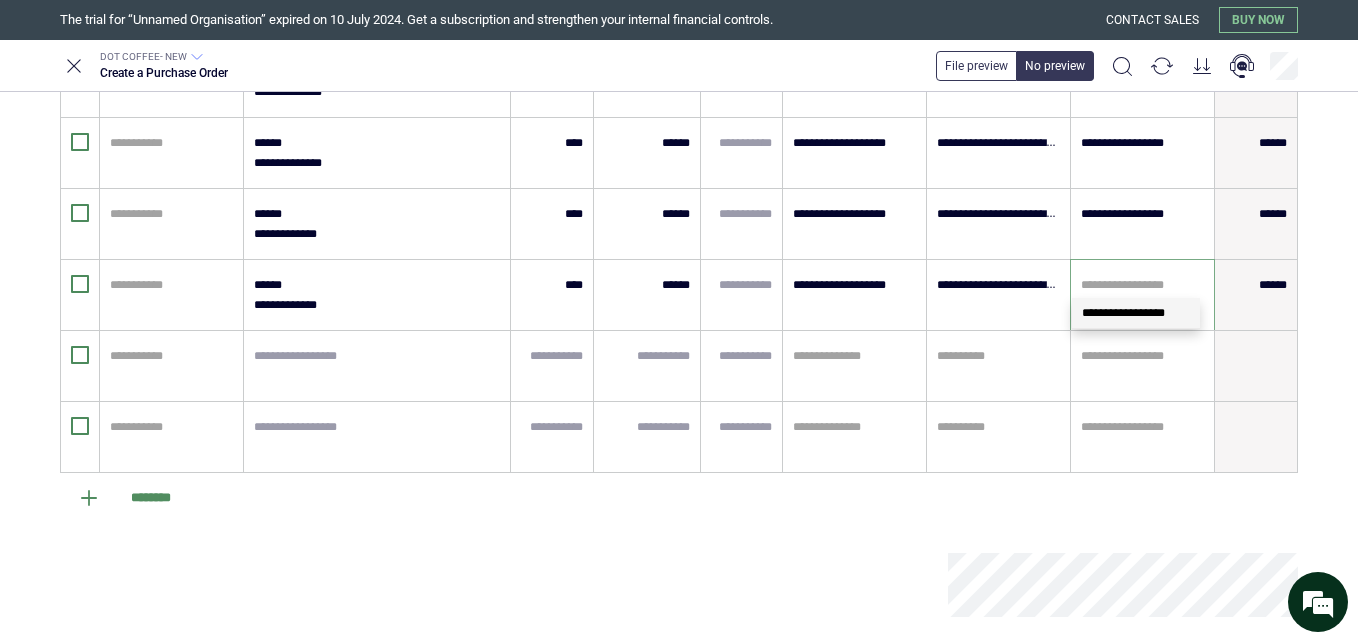 click on "**********" at bounding box center [1136, 313] 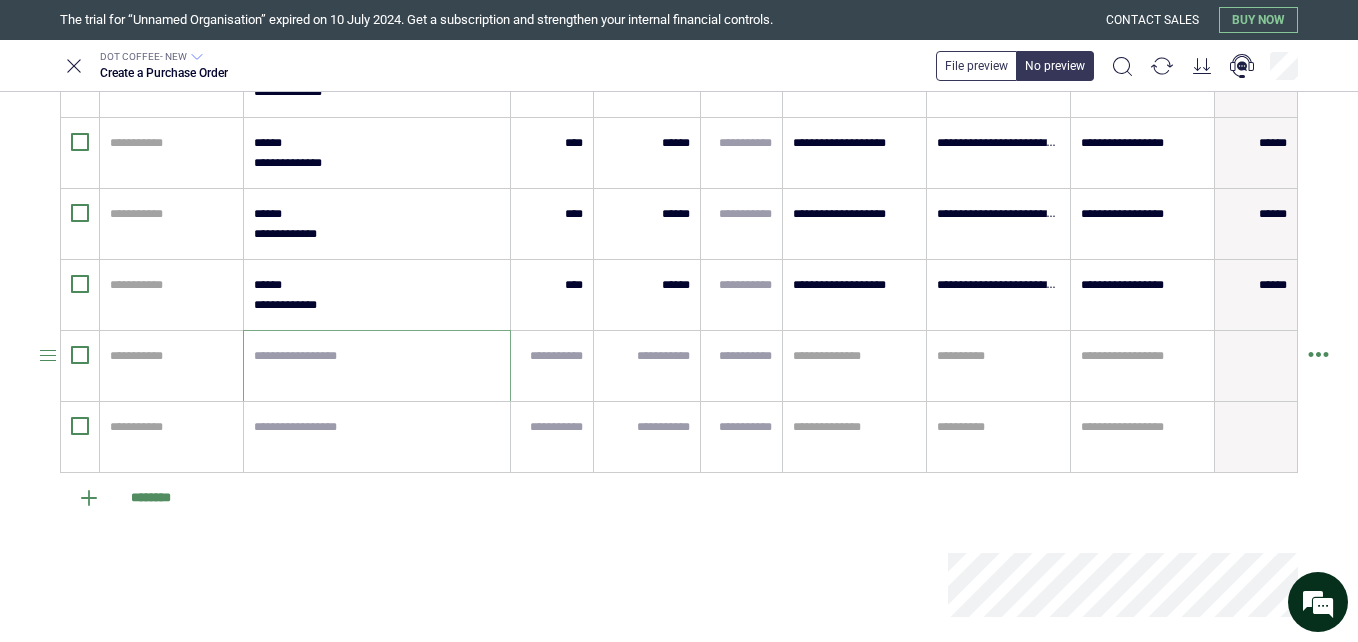 click at bounding box center (377, 366) 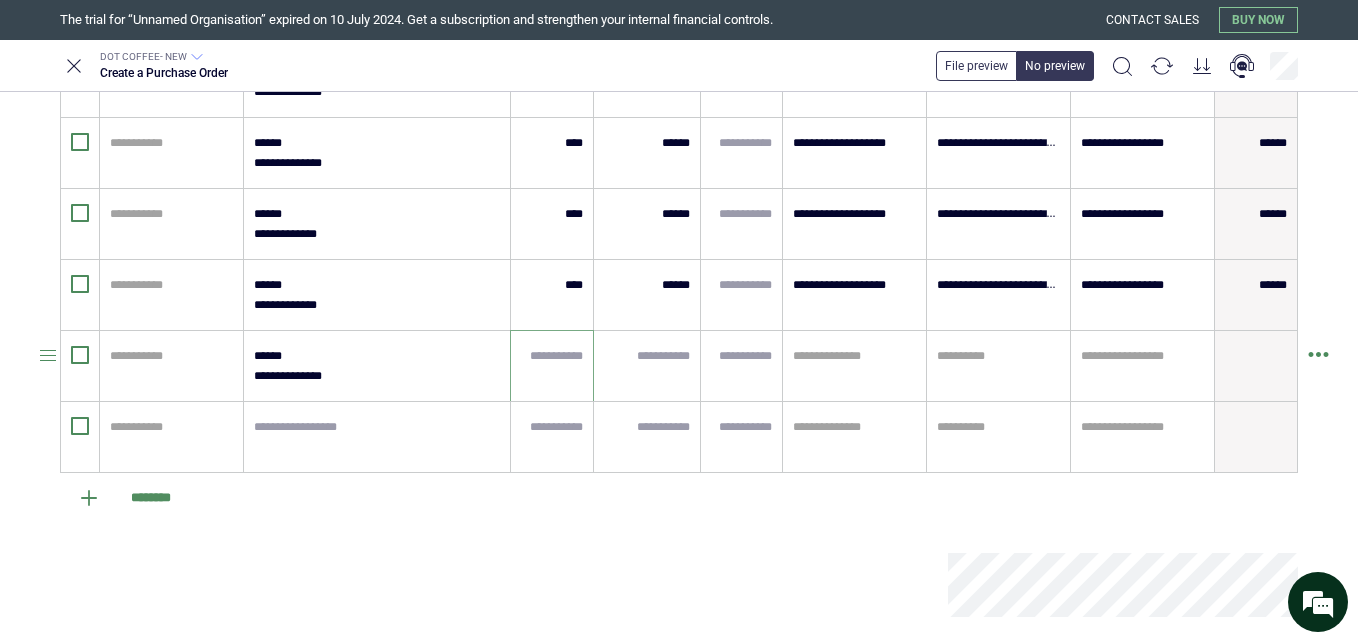click at bounding box center (552, 356) 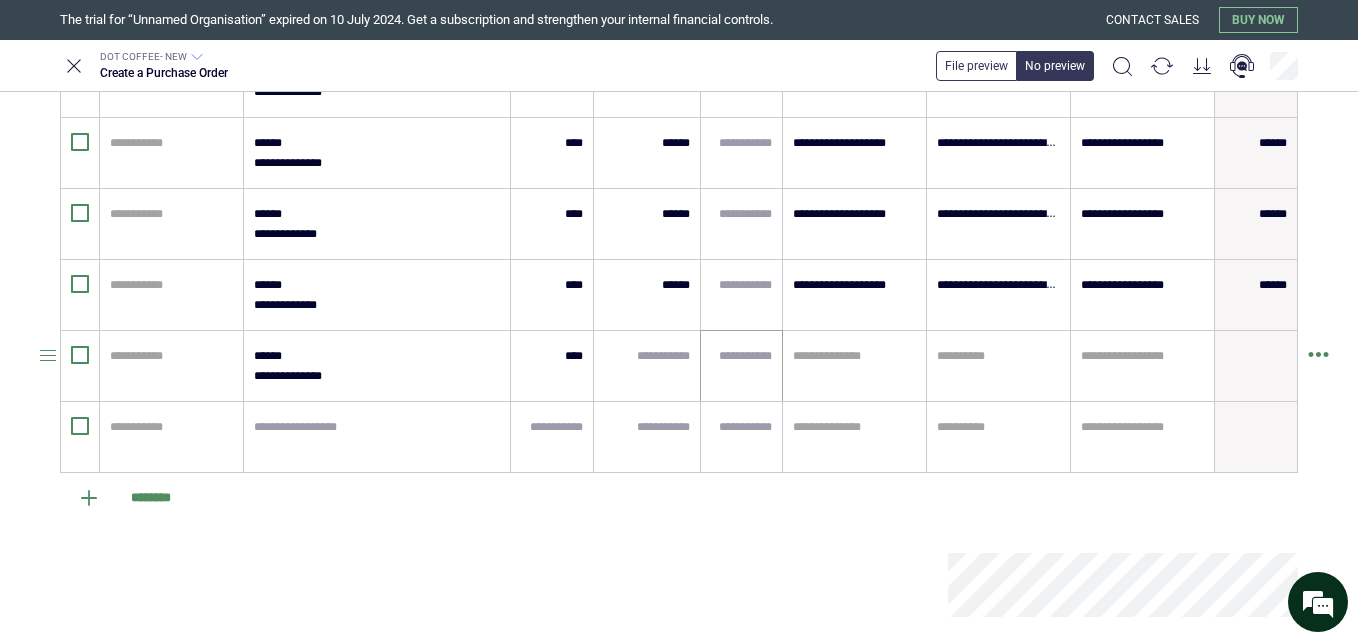 click at bounding box center (742, 366) 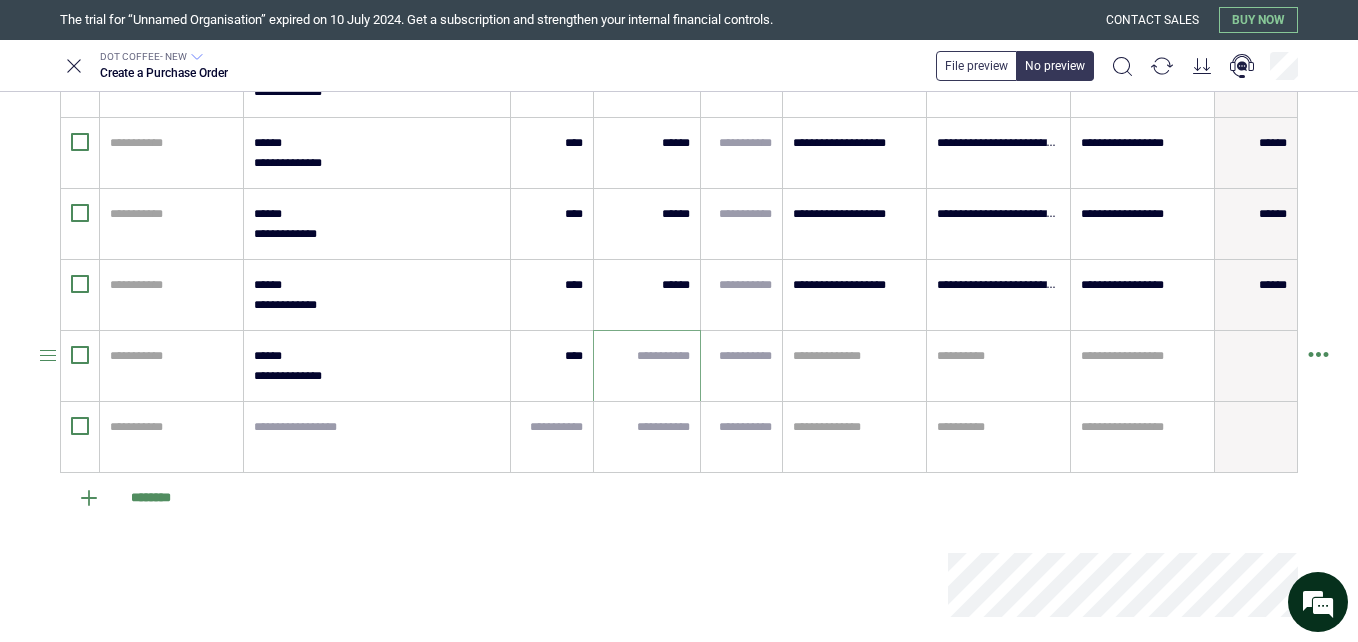 click at bounding box center [647, 356] 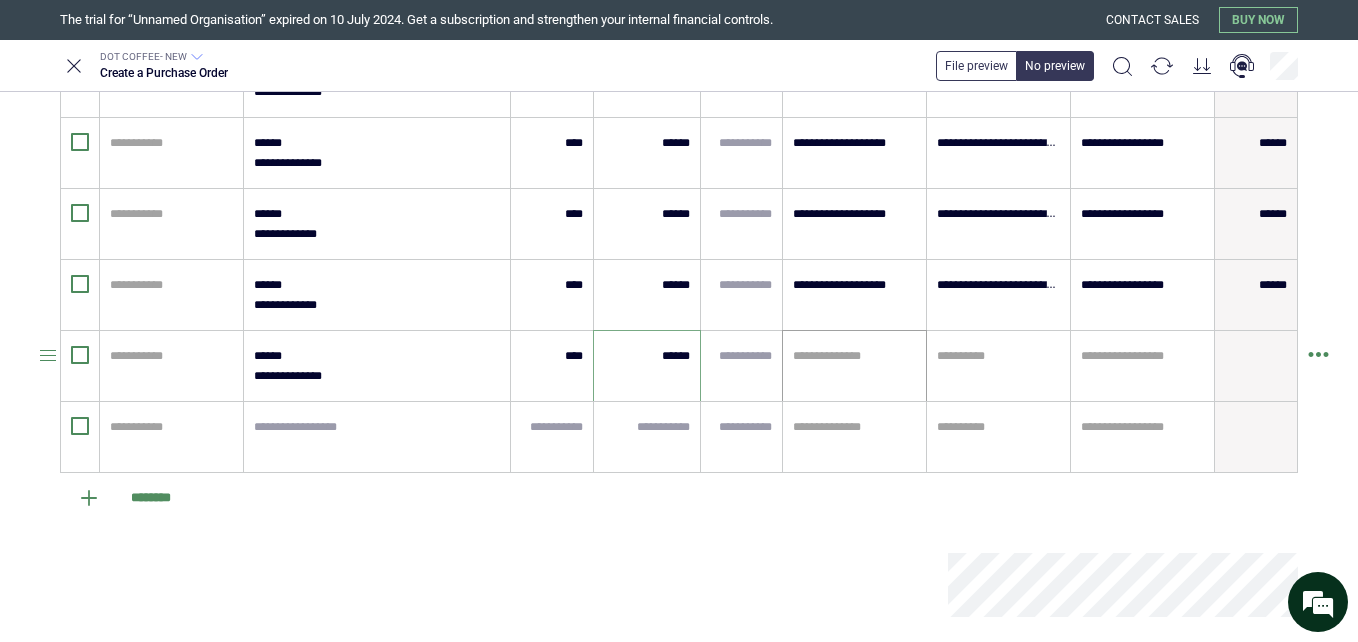 click at bounding box center [854, 356] 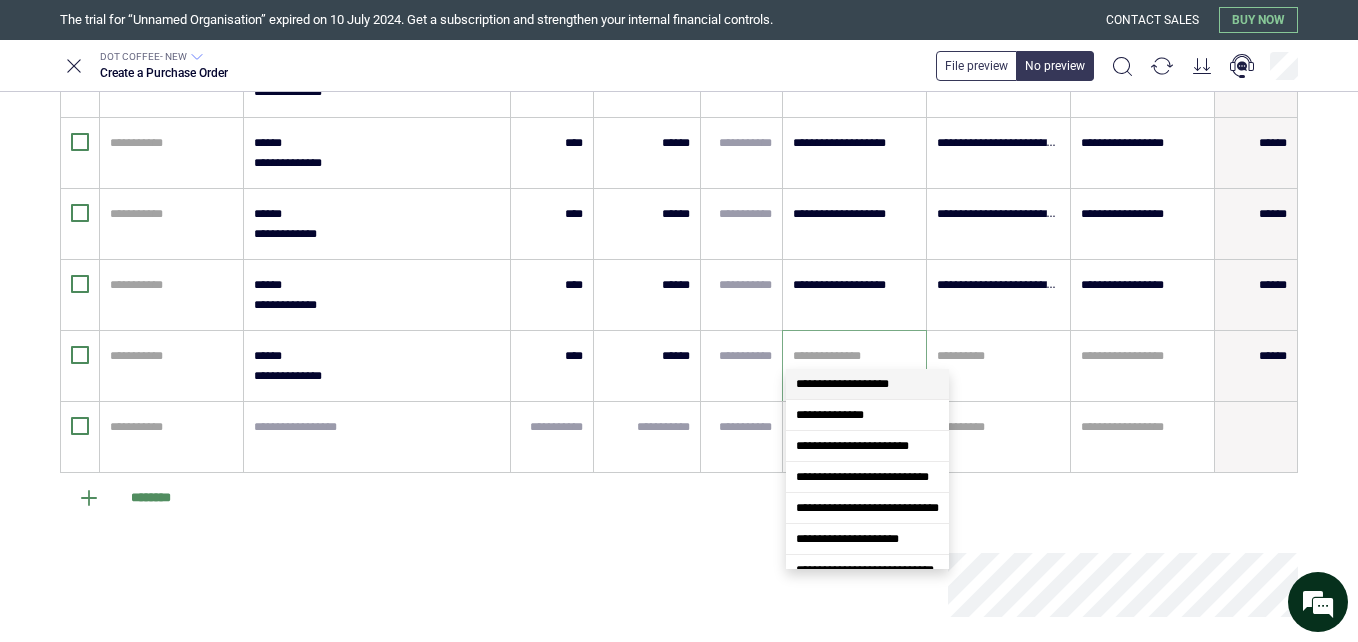 click on "**********" at bounding box center (842, 384) 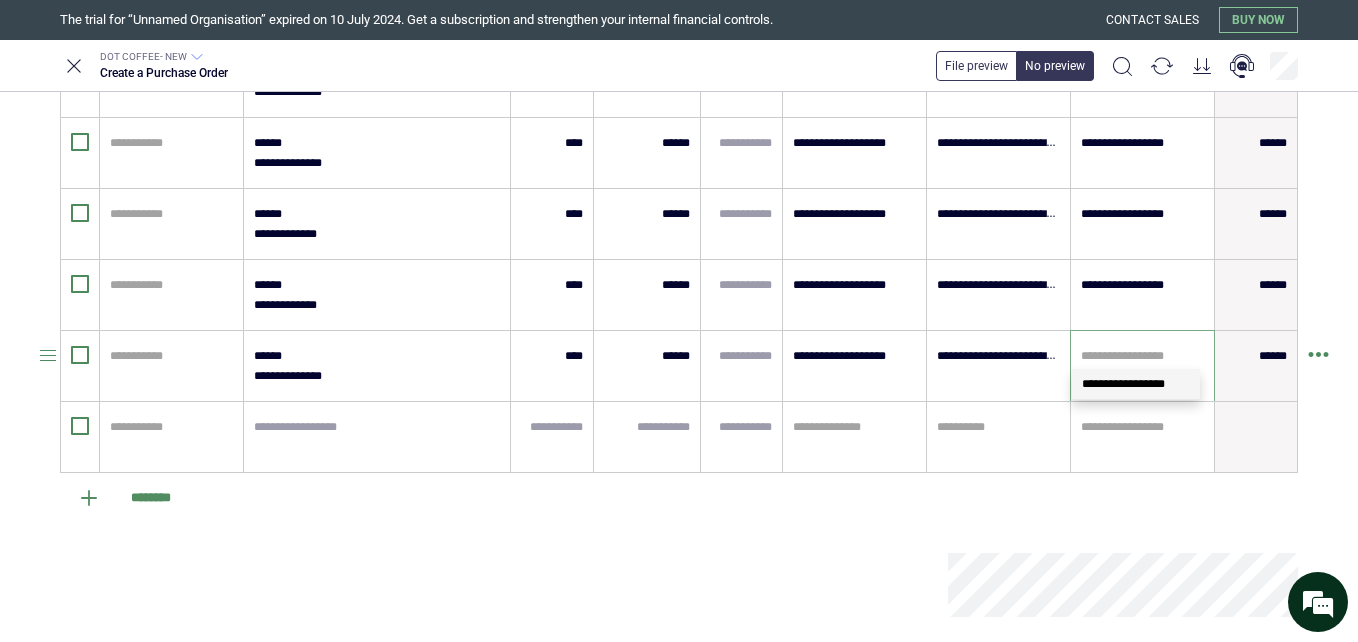 click at bounding box center (1142, 356) 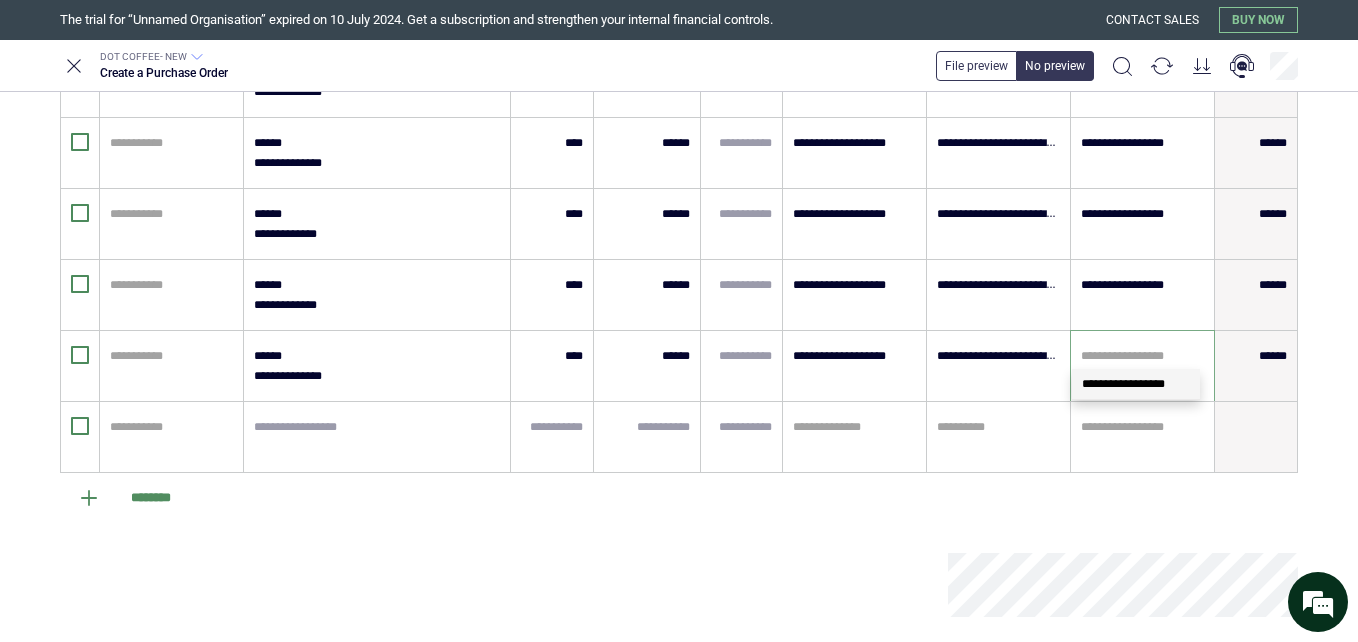 click on "**********" at bounding box center (1123, 384) 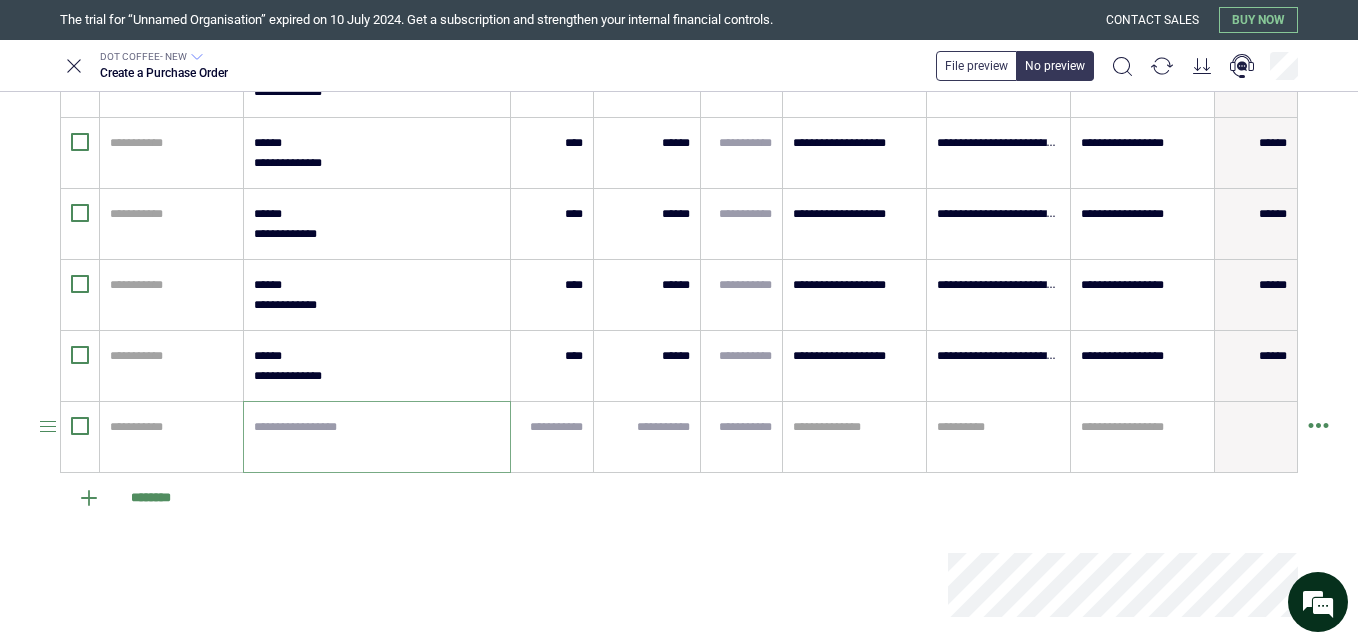 click at bounding box center (377, 437) 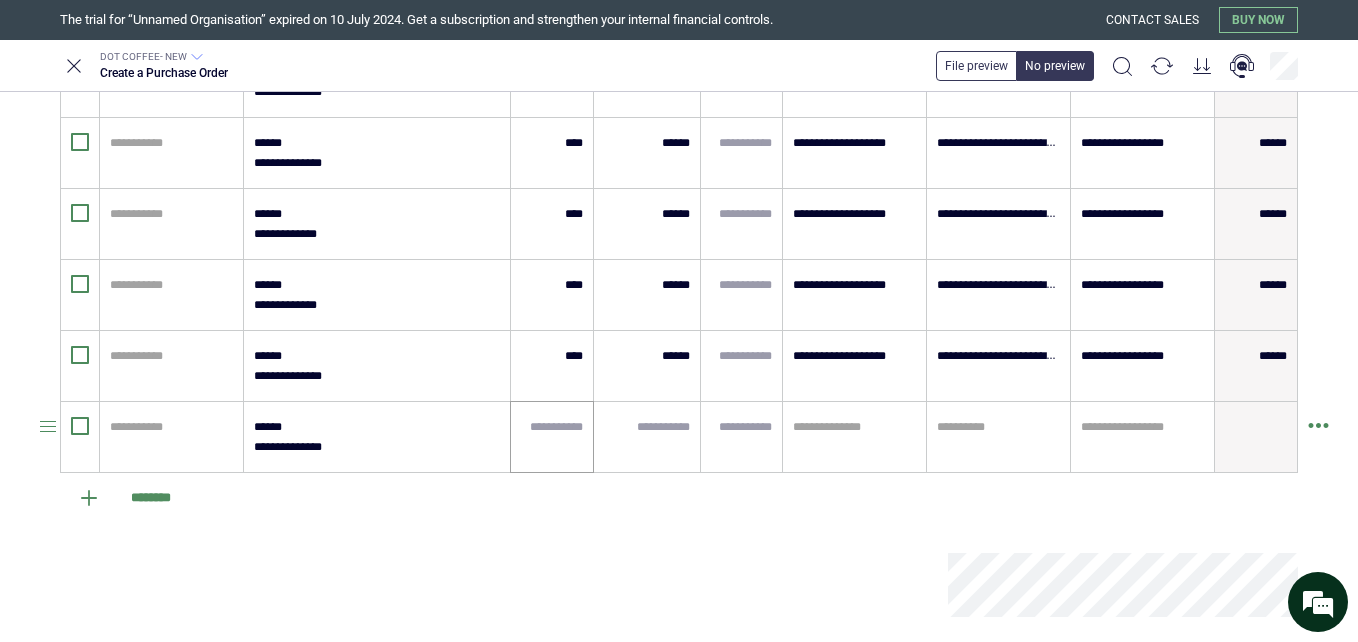 click at bounding box center [552, 437] 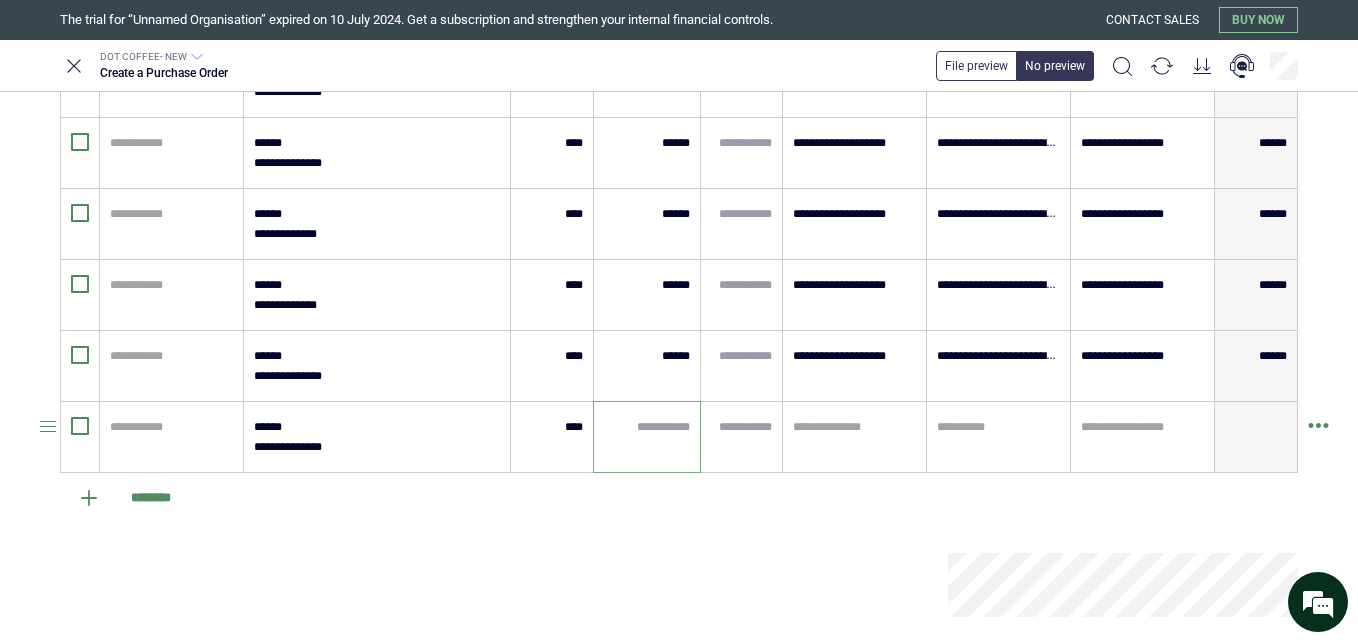 click at bounding box center [647, 427] 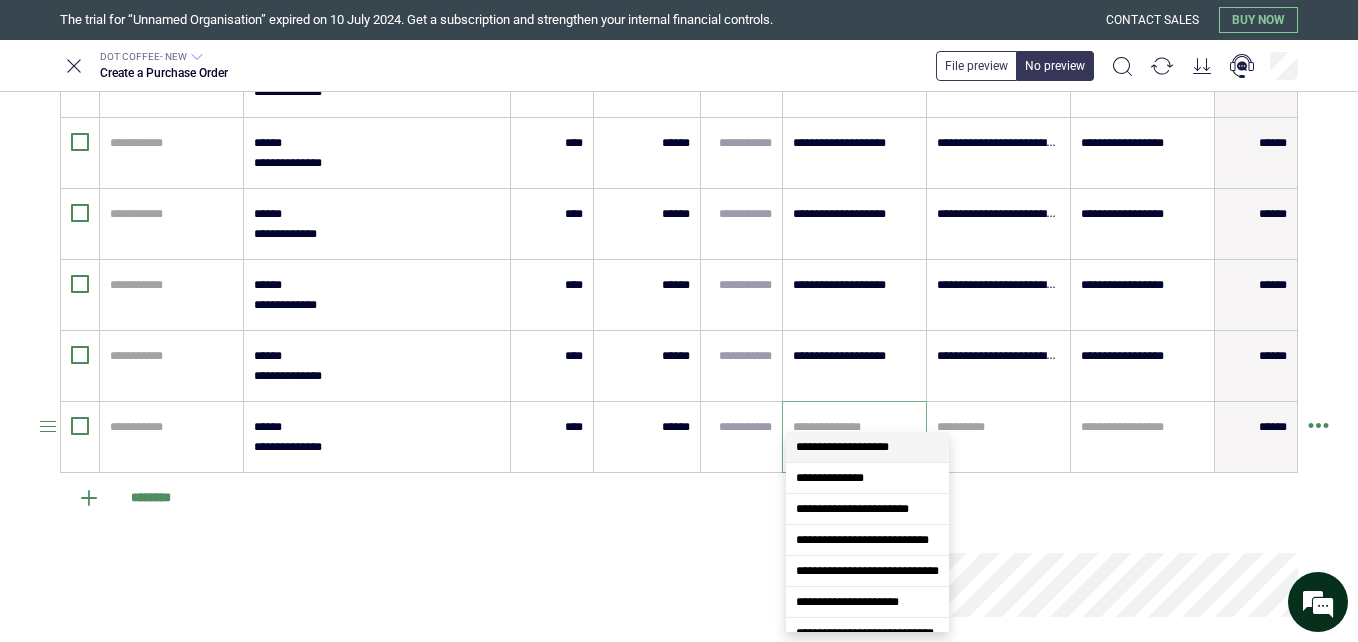click at bounding box center (854, 427) 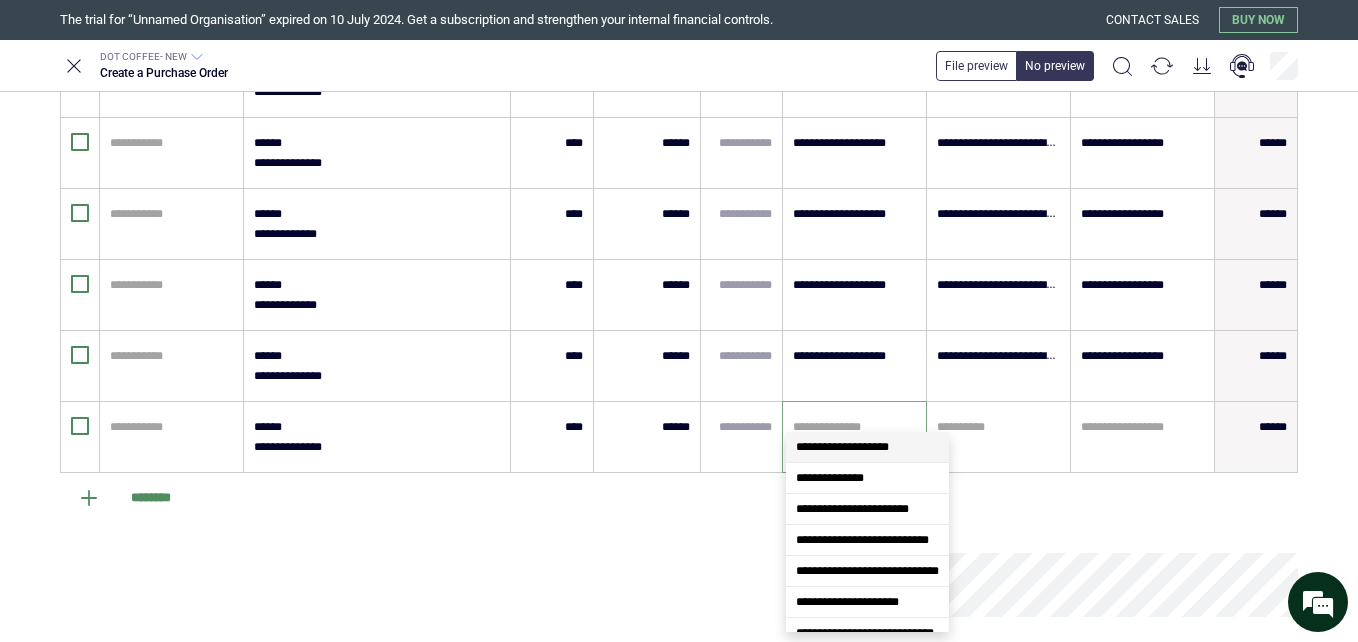 click on "**********" at bounding box center [842, 447] 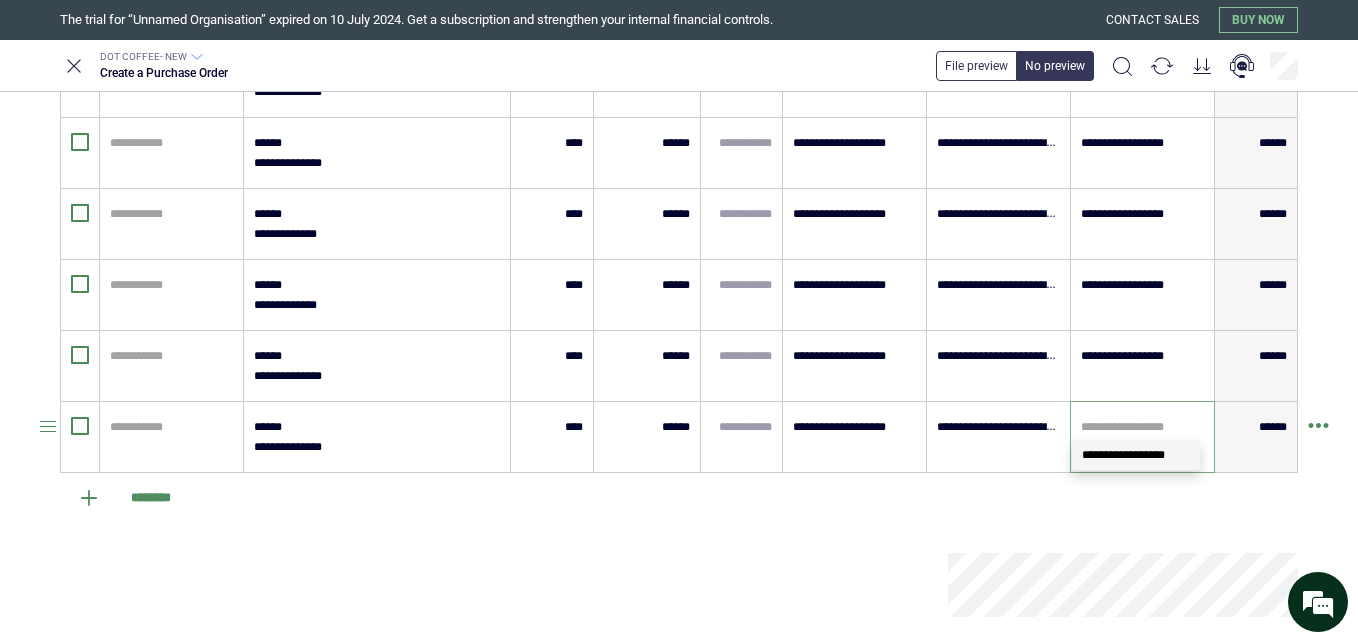 click at bounding box center [1142, 427] 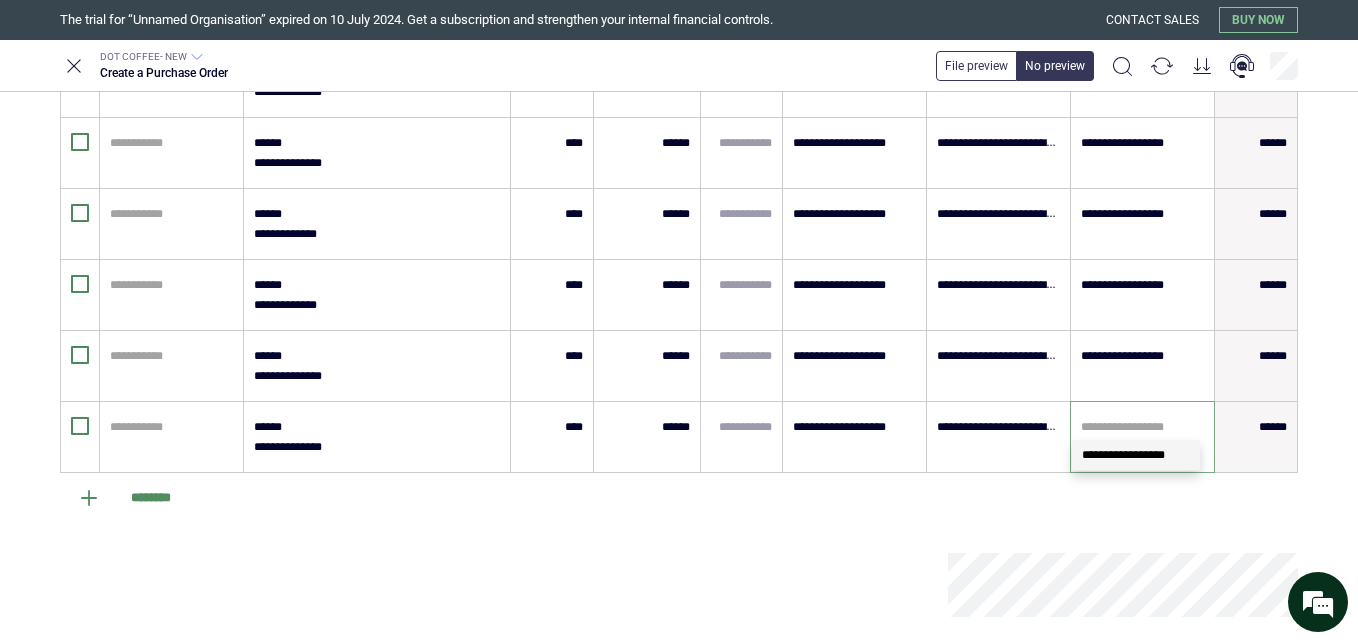 click on "**********" at bounding box center (1123, 455) 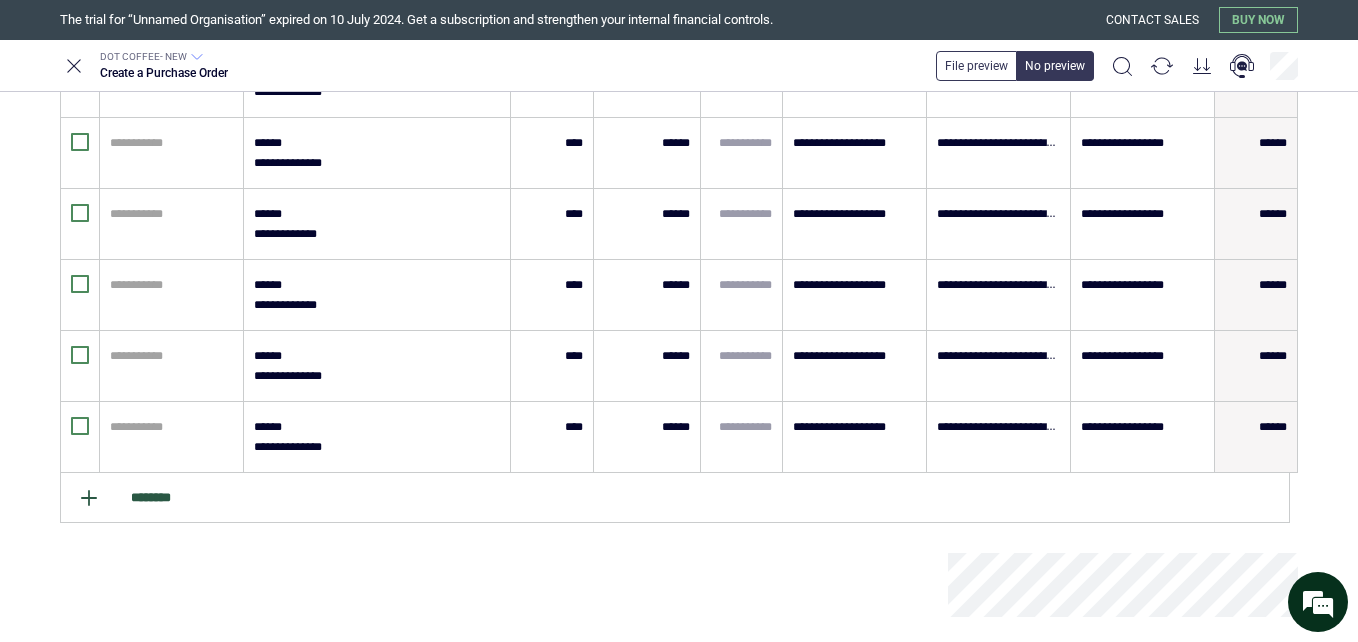 click on "********" at bounding box center (675, 498) 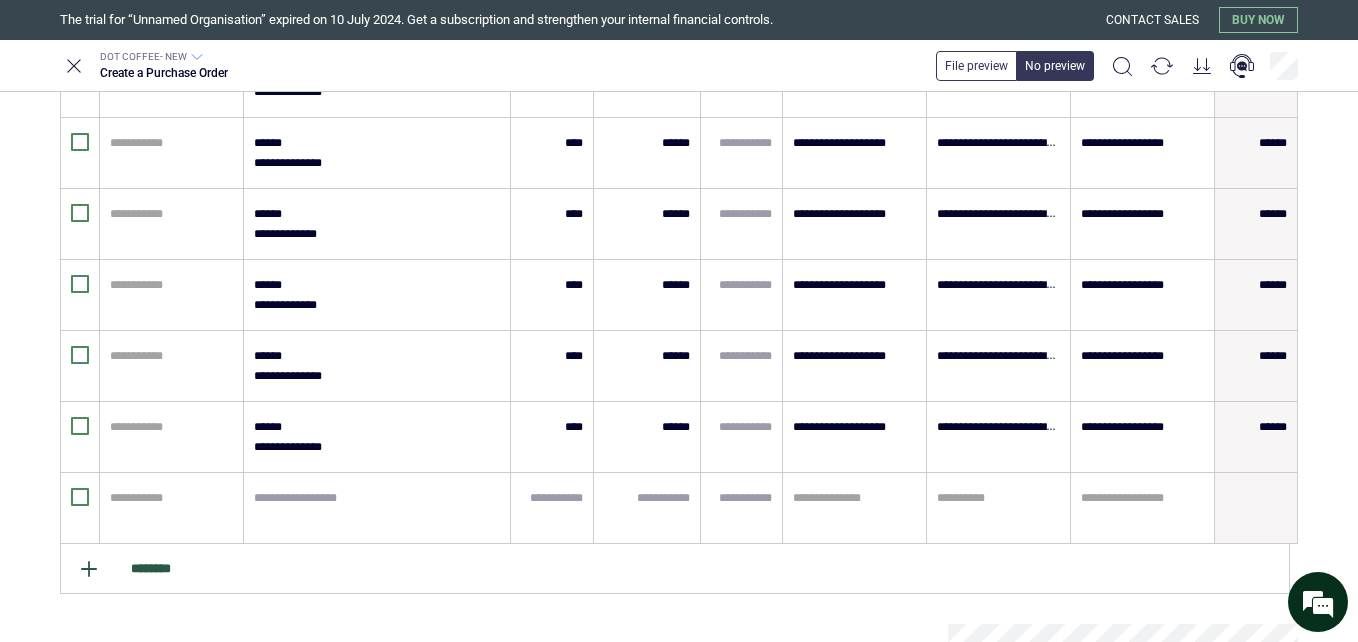 click on "********" at bounding box center (675, 569) 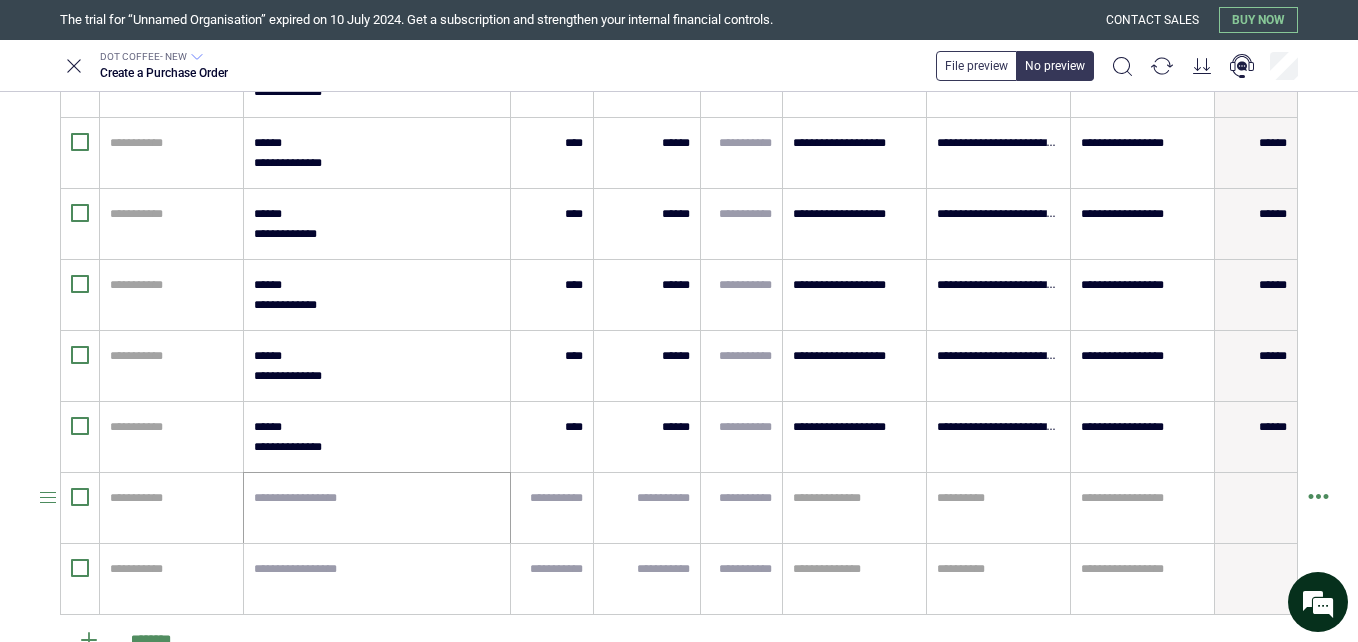 click at bounding box center [377, 508] 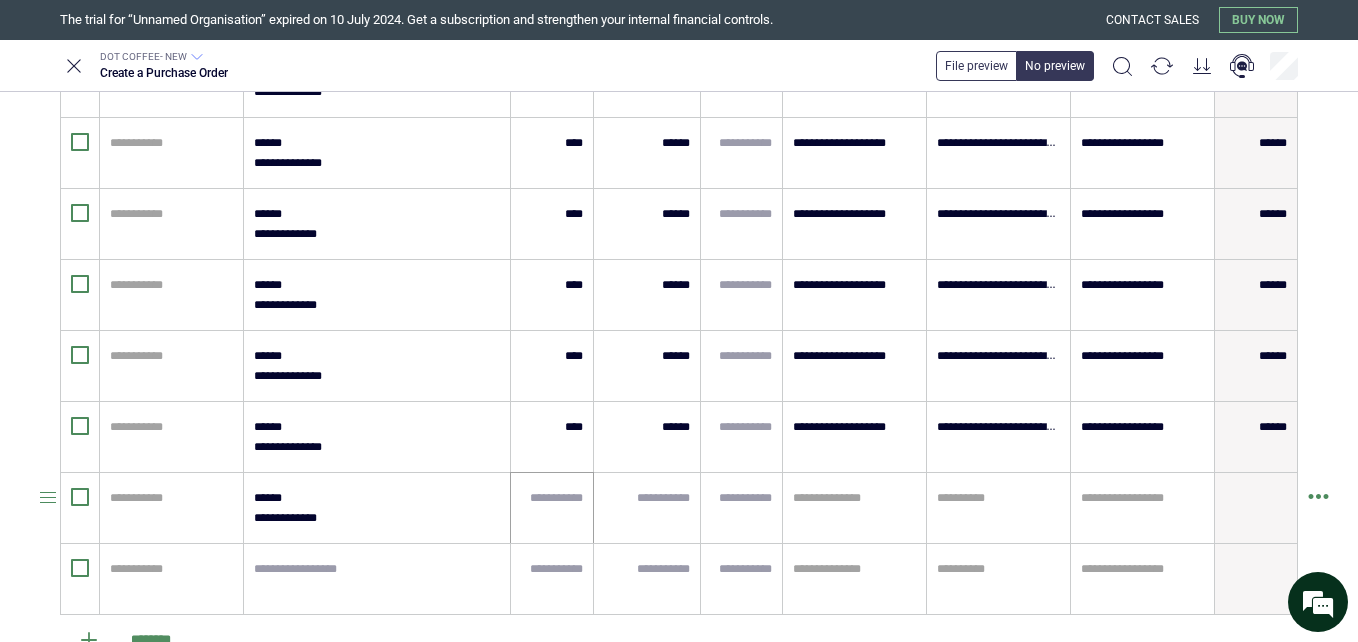 click at bounding box center (552, 508) 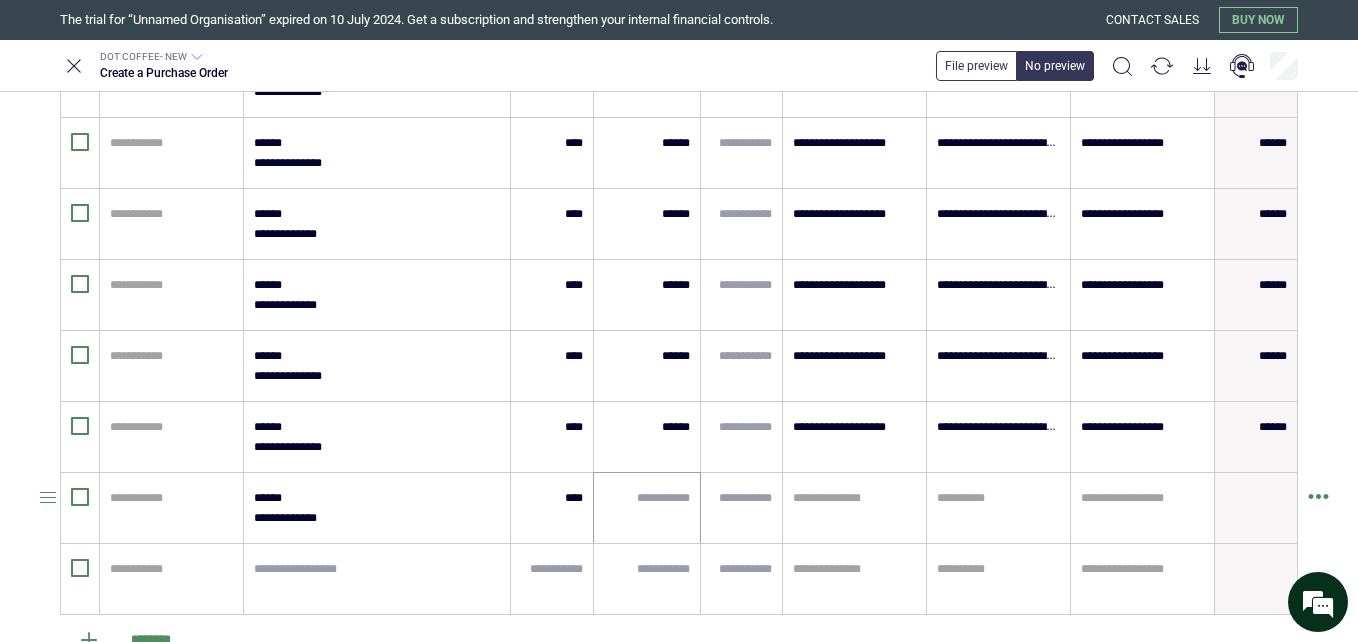 click at bounding box center [647, 508] 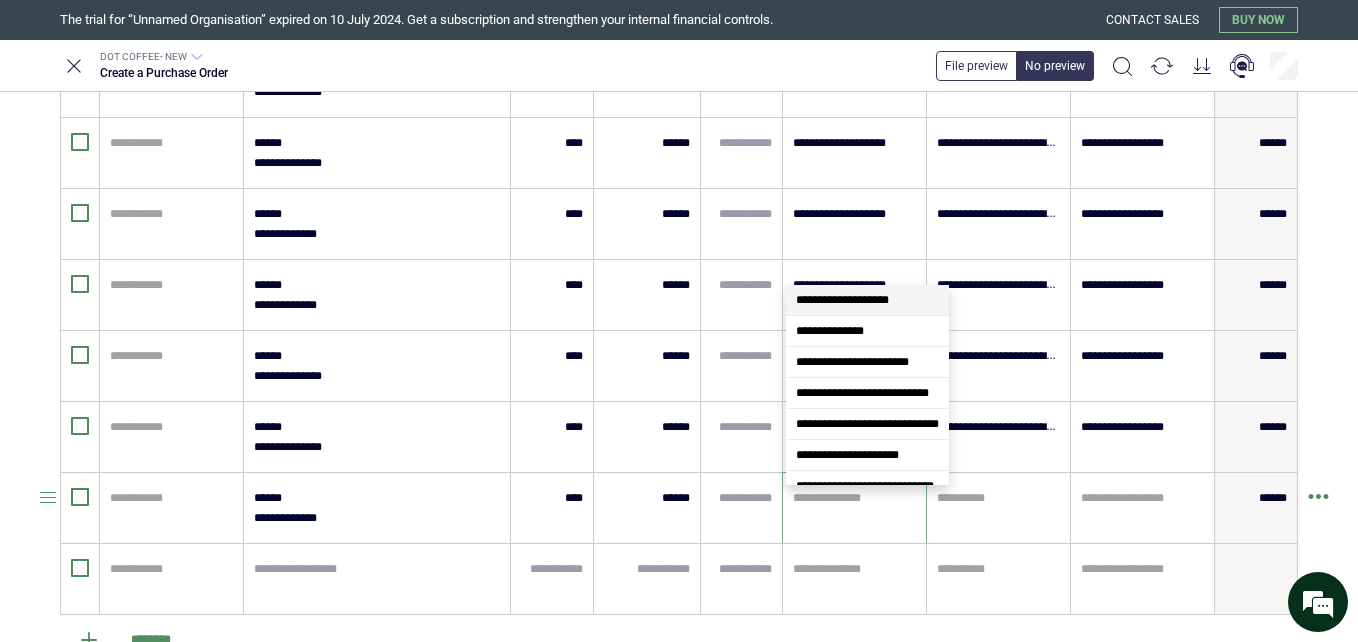 click at bounding box center (854, 498) 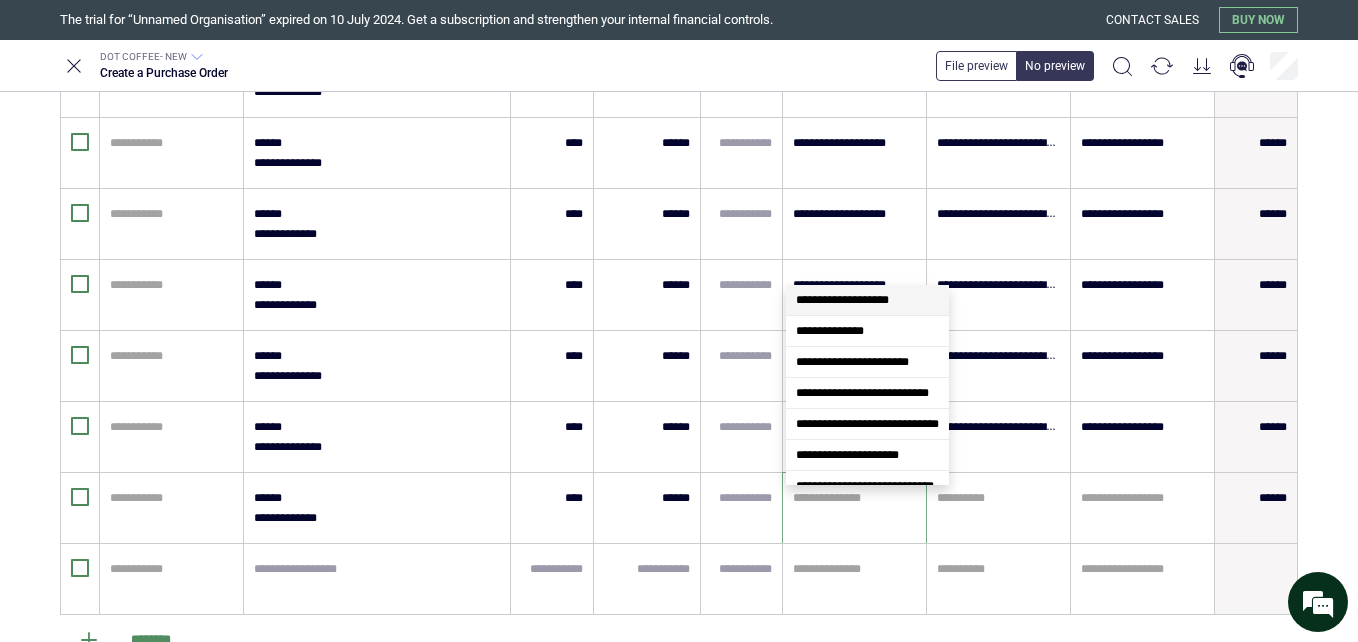 click on "**********" at bounding box center (842, 300) 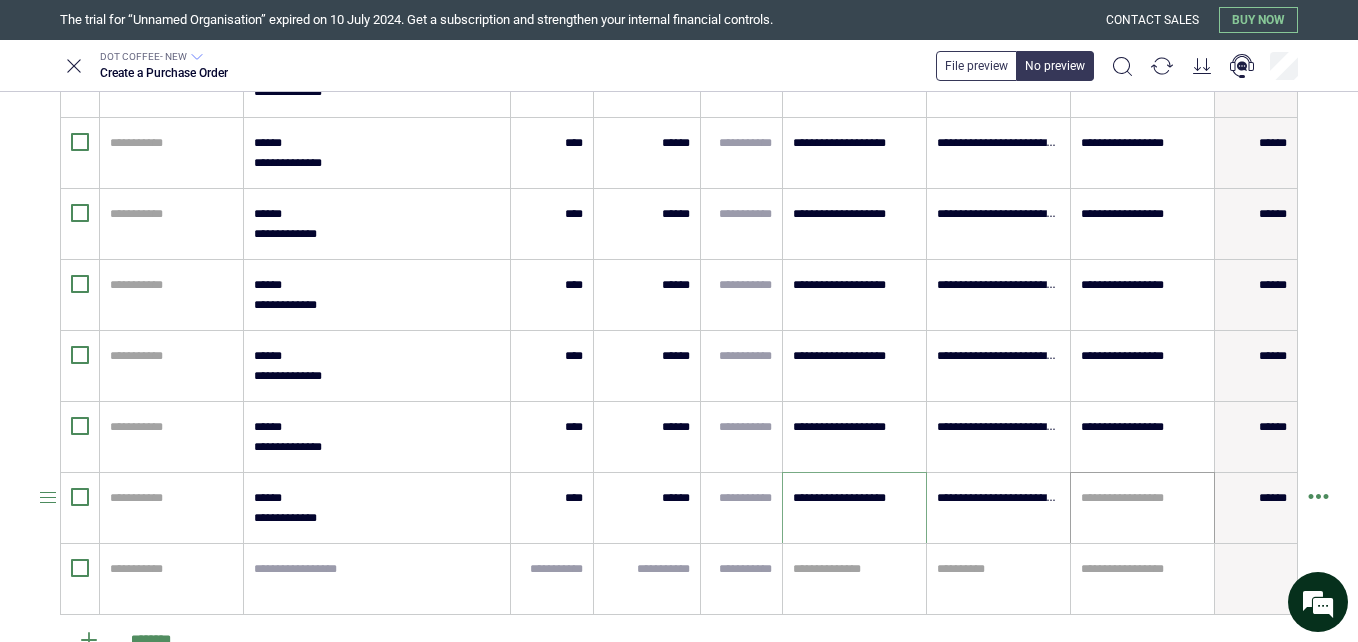 click at bounding box center (1142, 498) 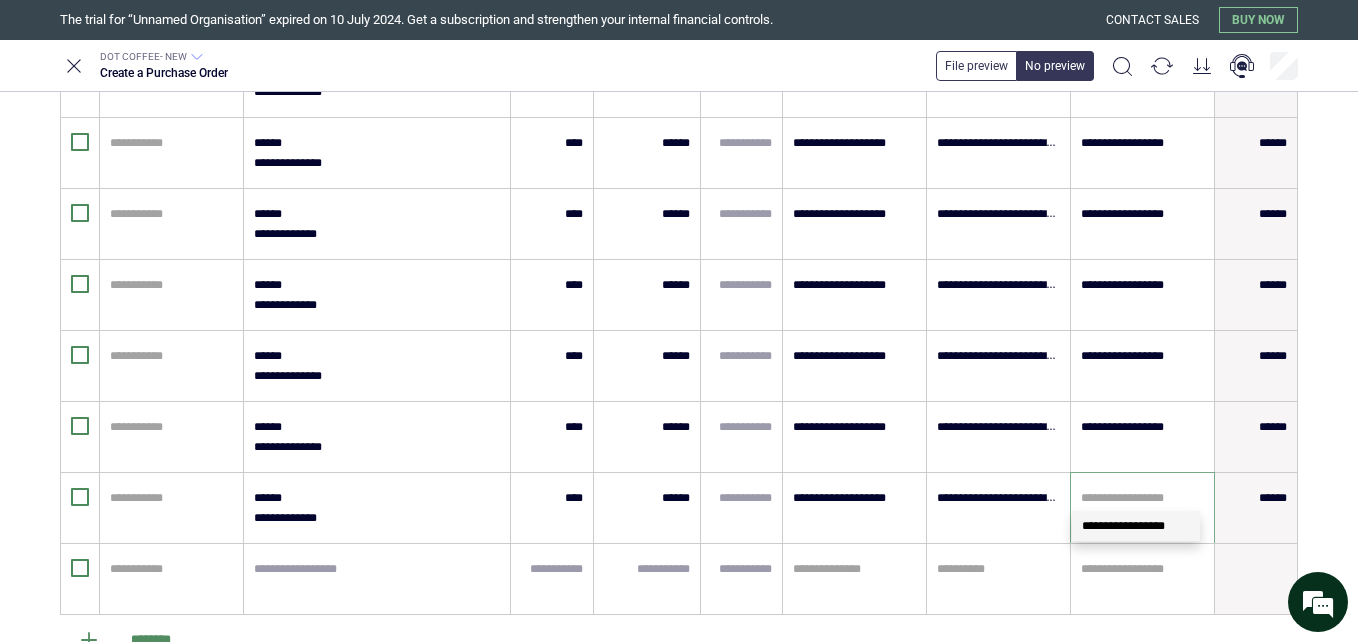 click on "**********" at bounding box center [1136, 526] 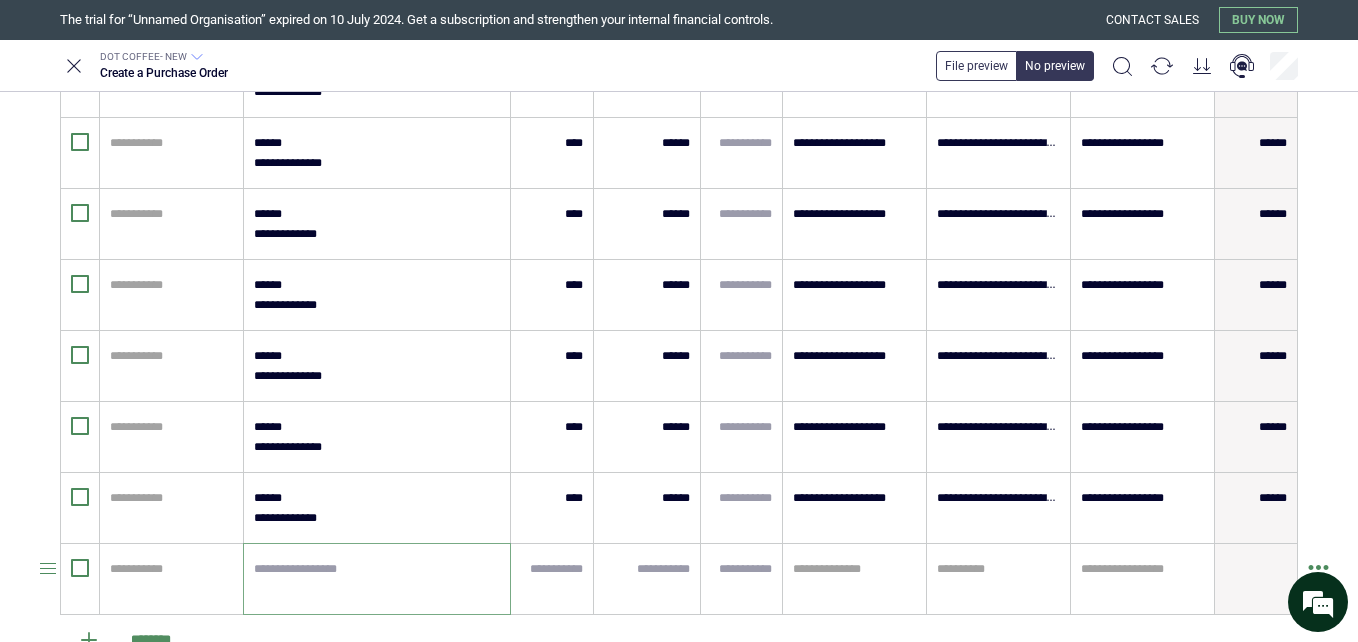 click at bounding box center (377, 579) 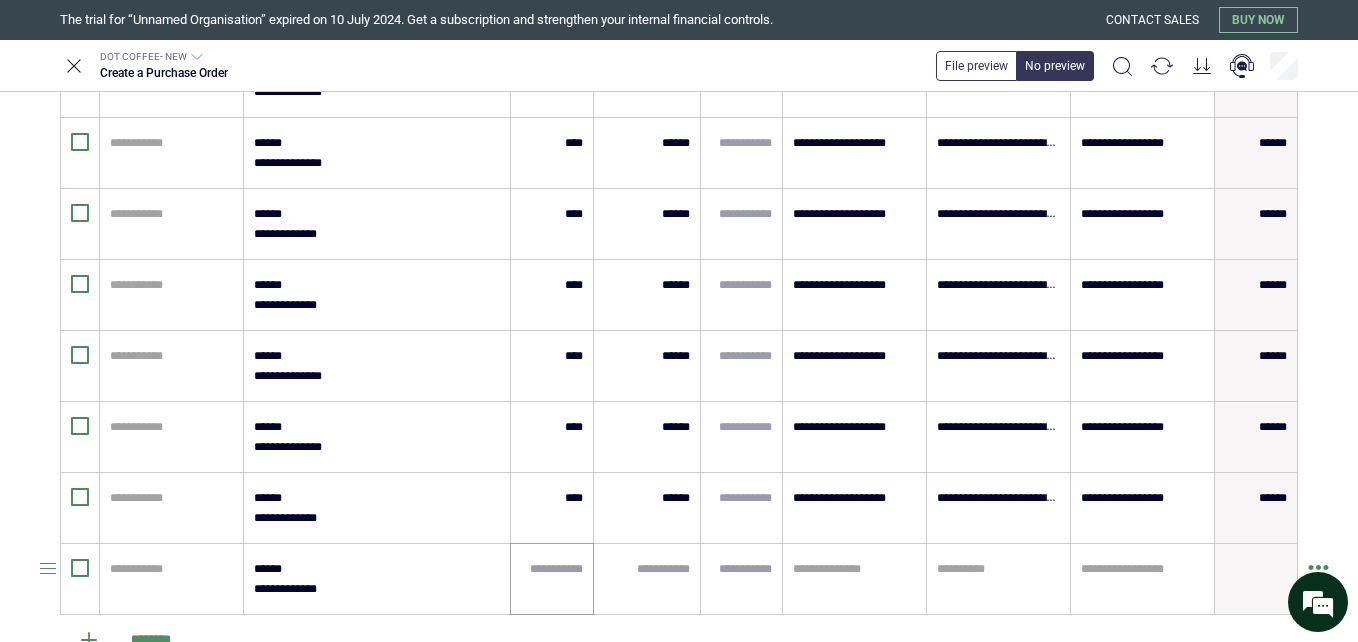 click at bounding box center [552, 579] 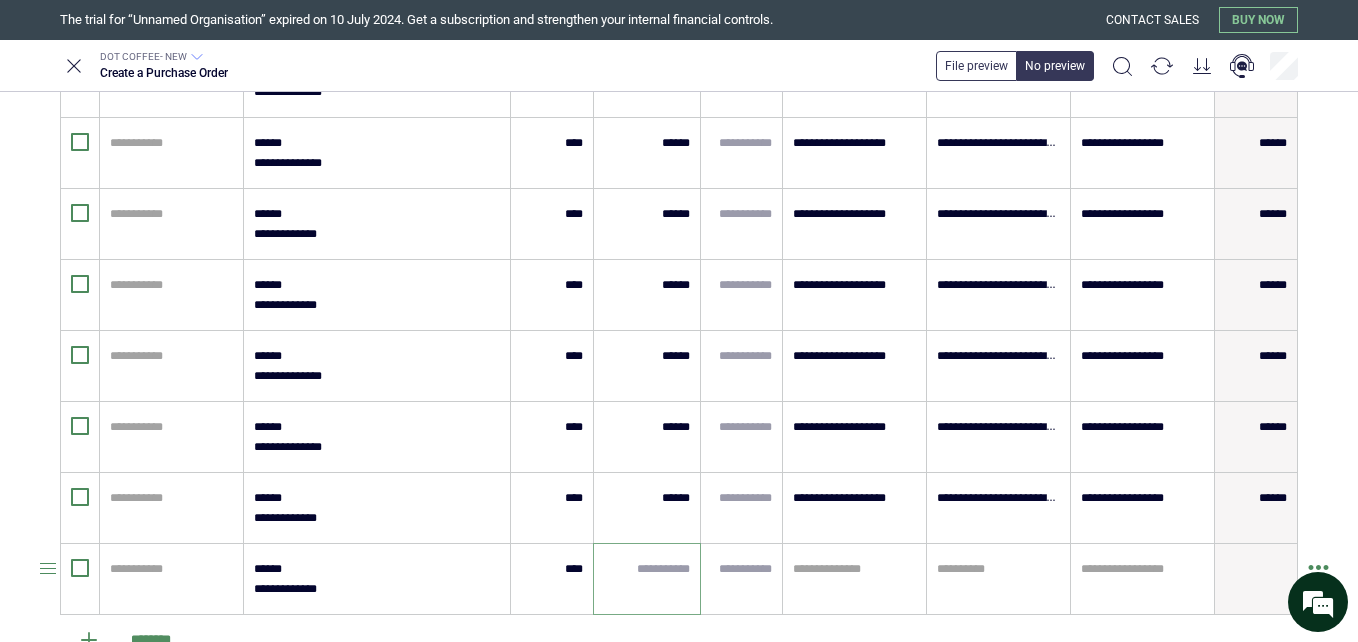 click at bounding box center [647, 569] 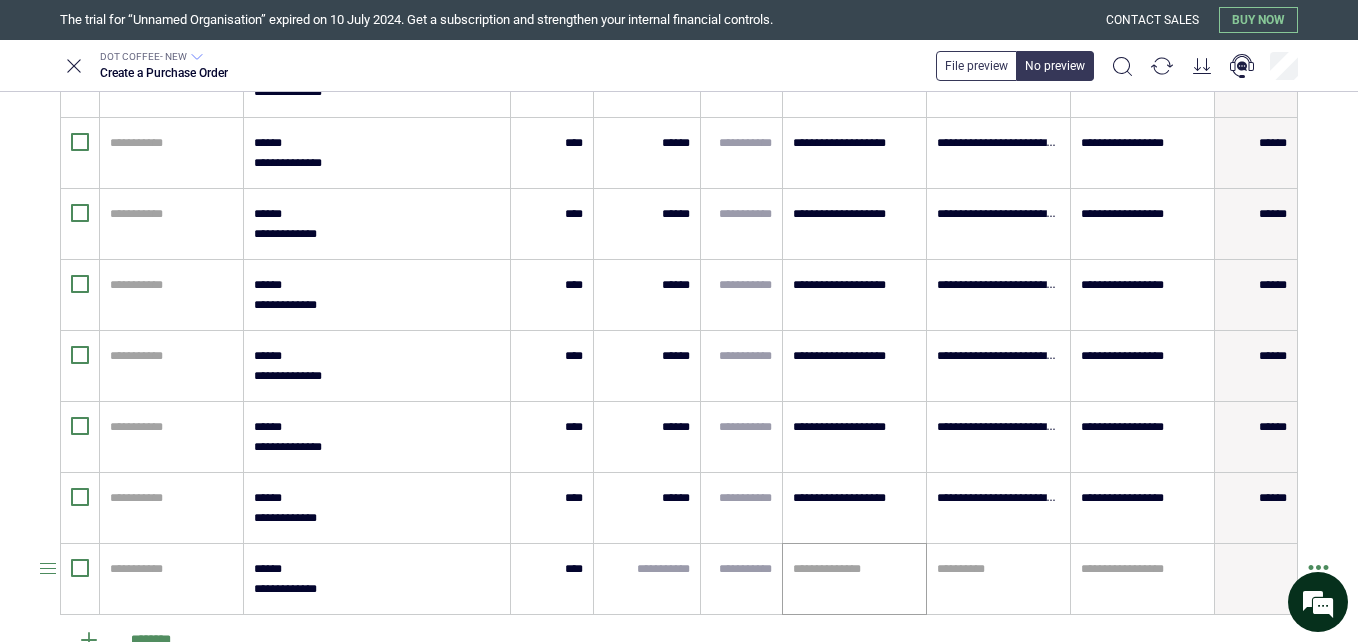 click on "**********" at bounding box center [854, 579] 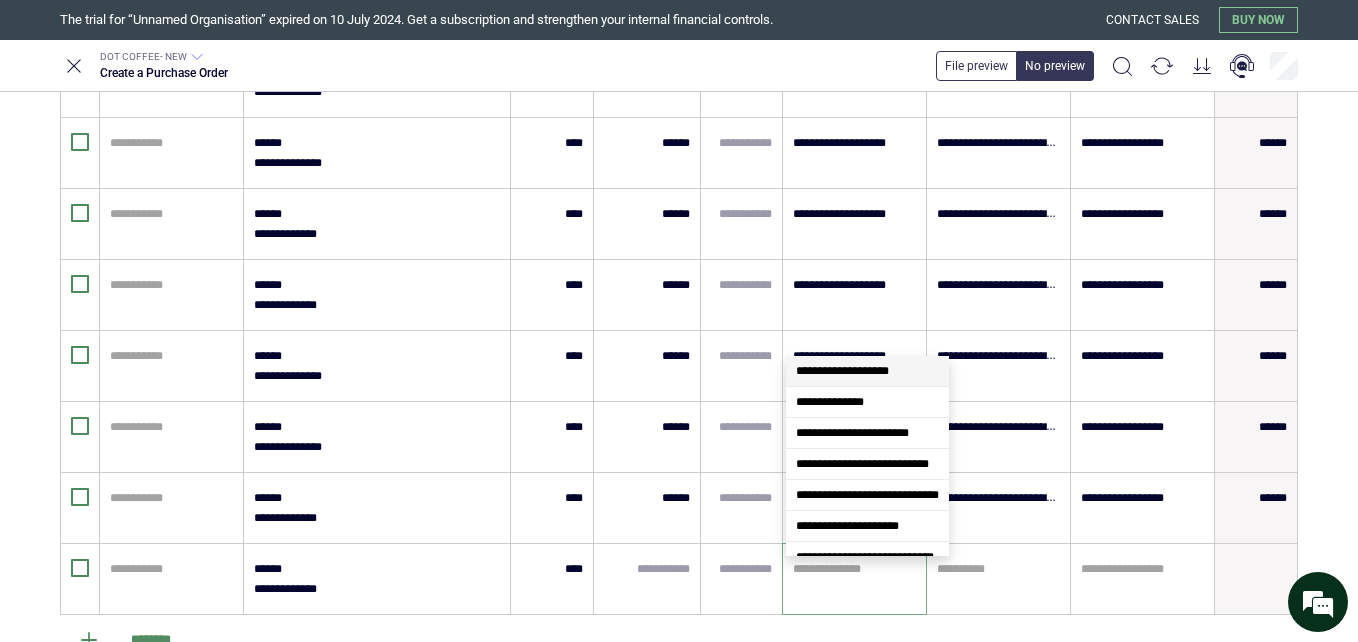click on "**********" at bounding box center (842, 371) 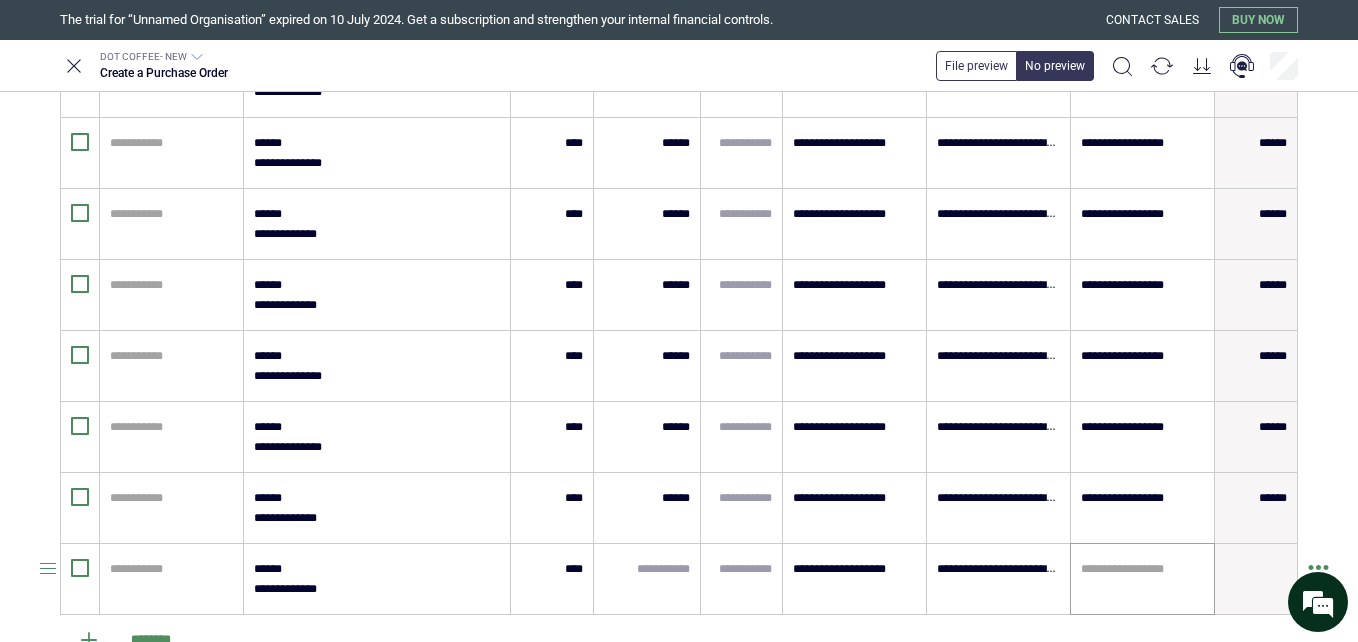 click on "**********" at bounding box center (1142, 579) 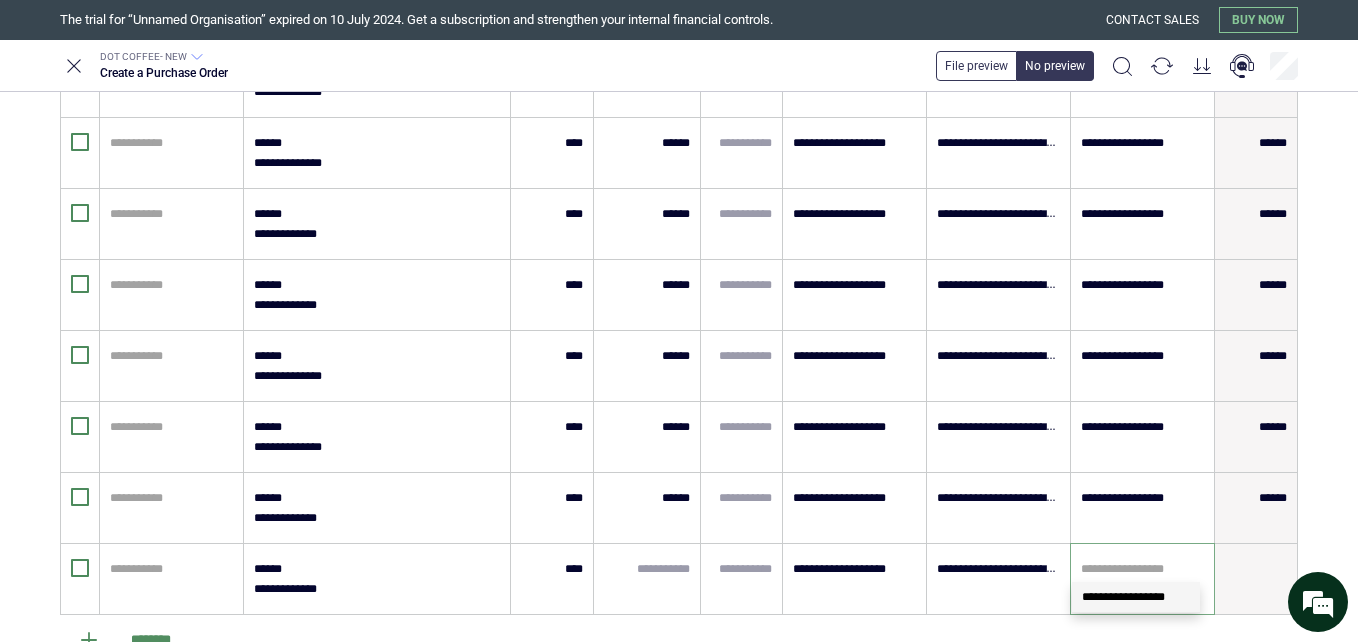 click on "**********" at bounding box center (1136, 597) 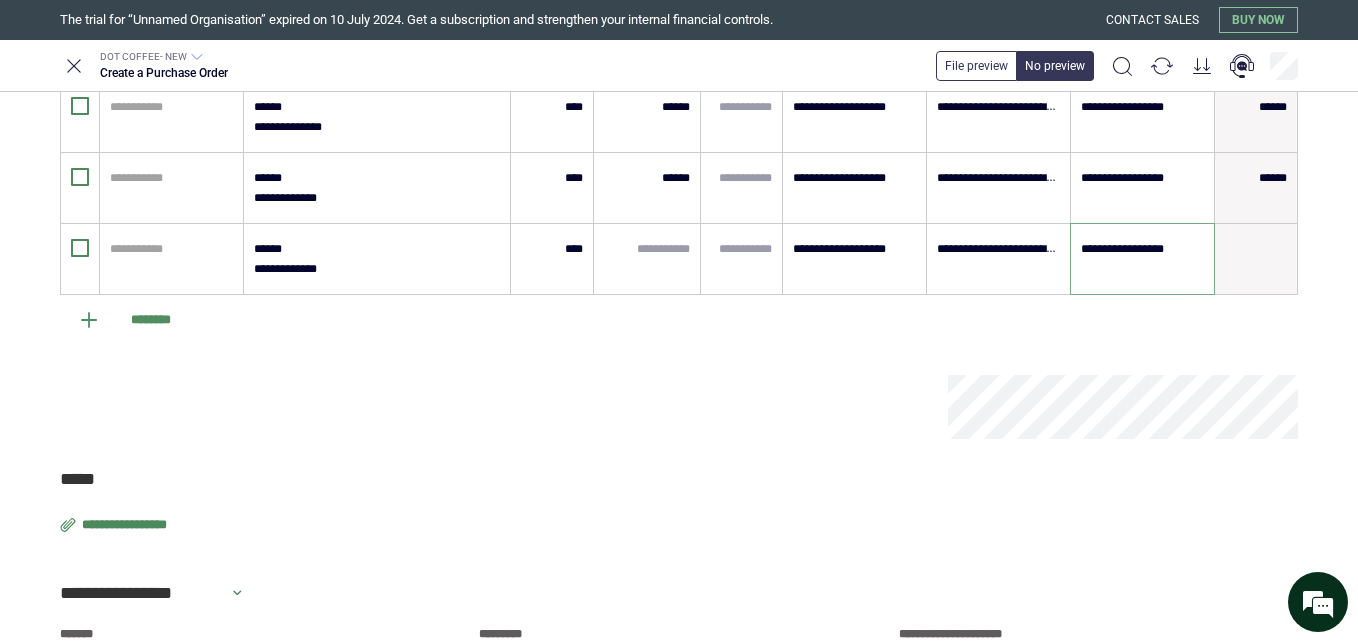 scroll, scrollTop: 2761, scrollLeft: 0, axis: vertical 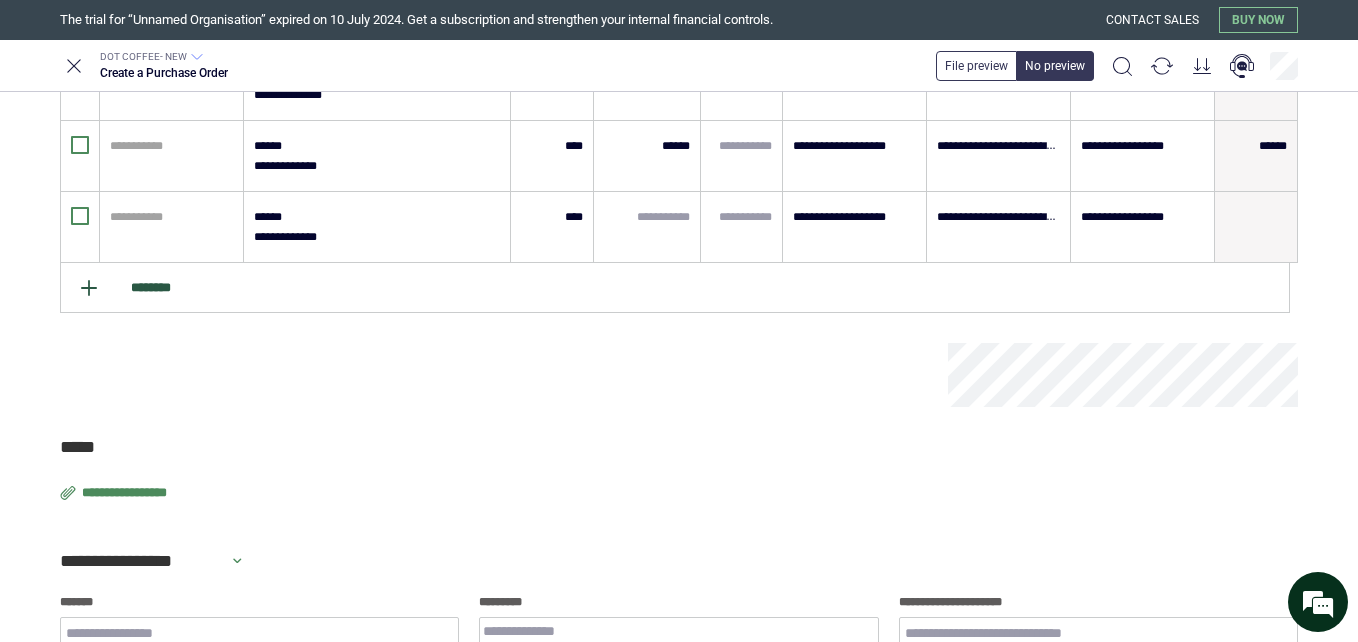 click on "********" at bounding box center (675, 288) 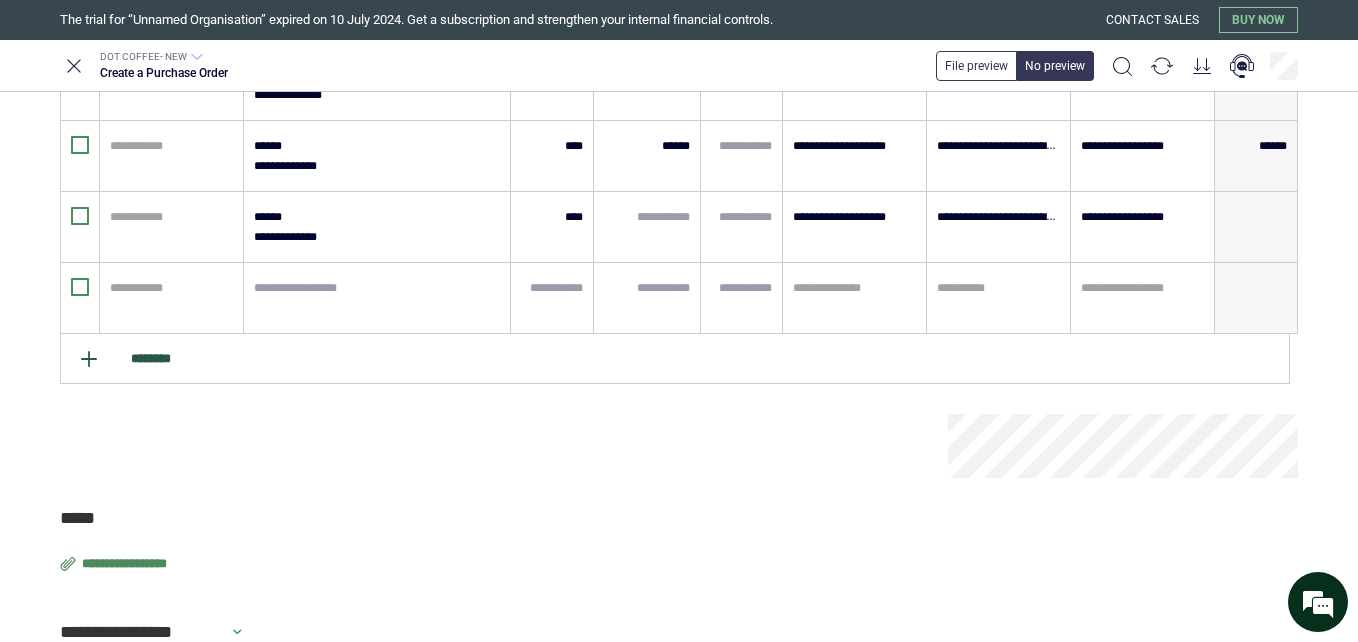 click on "********" at bounding box center [675, 359] 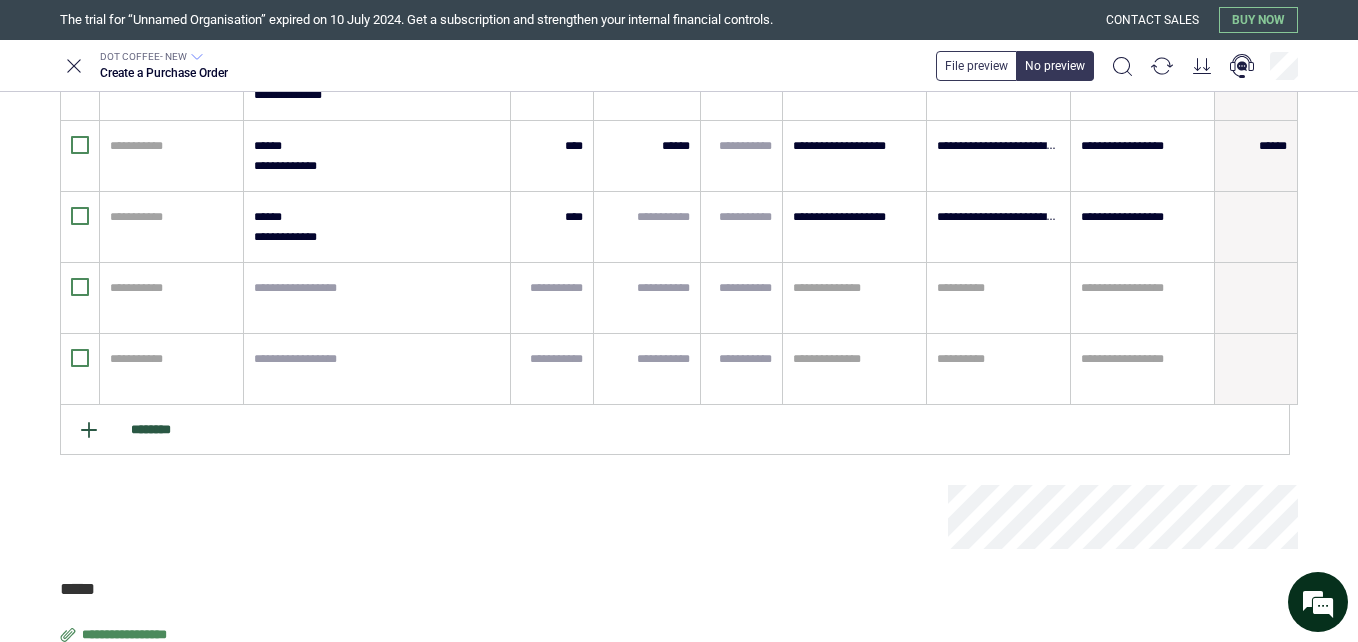 click on "********" at bounding box center (675, 430) 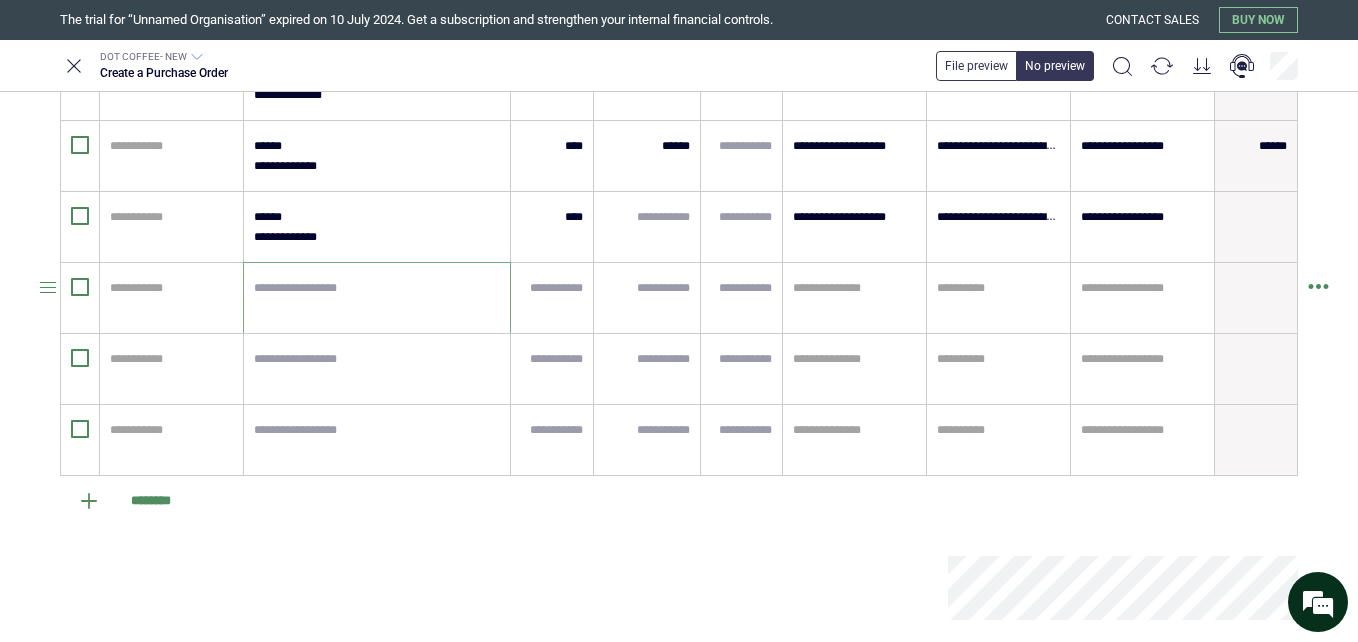 click at bounding box center (377, 298) 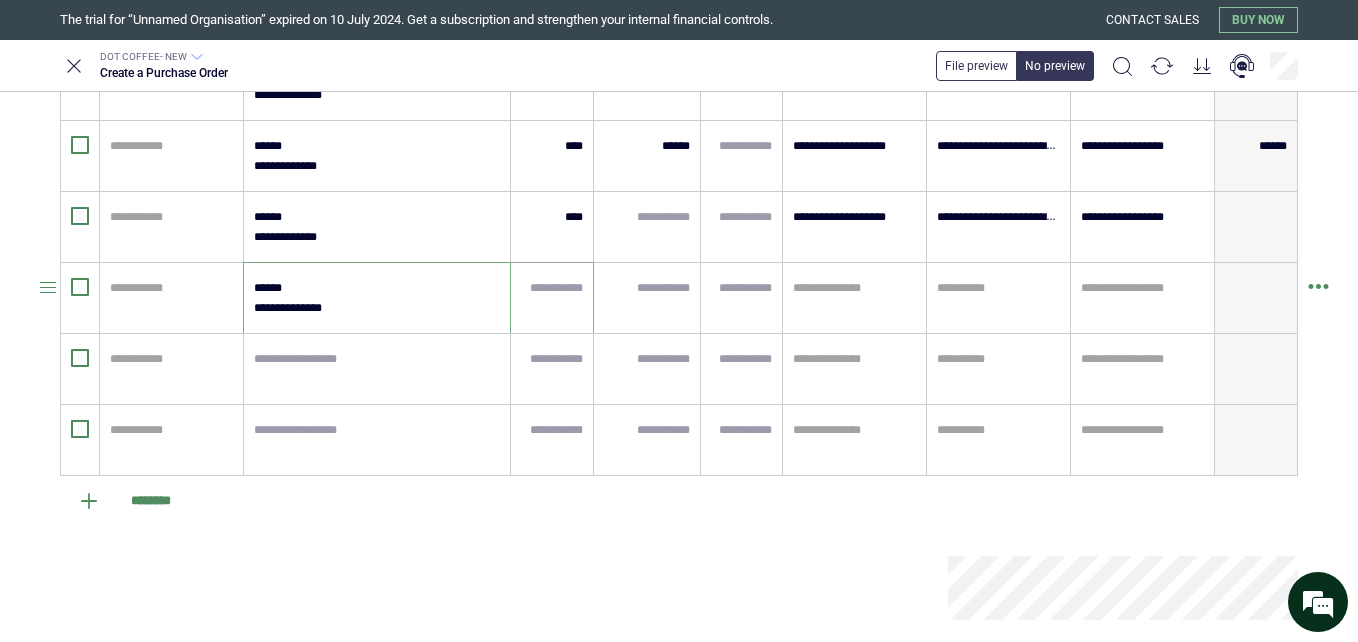 click at bounding box center [552, 288] 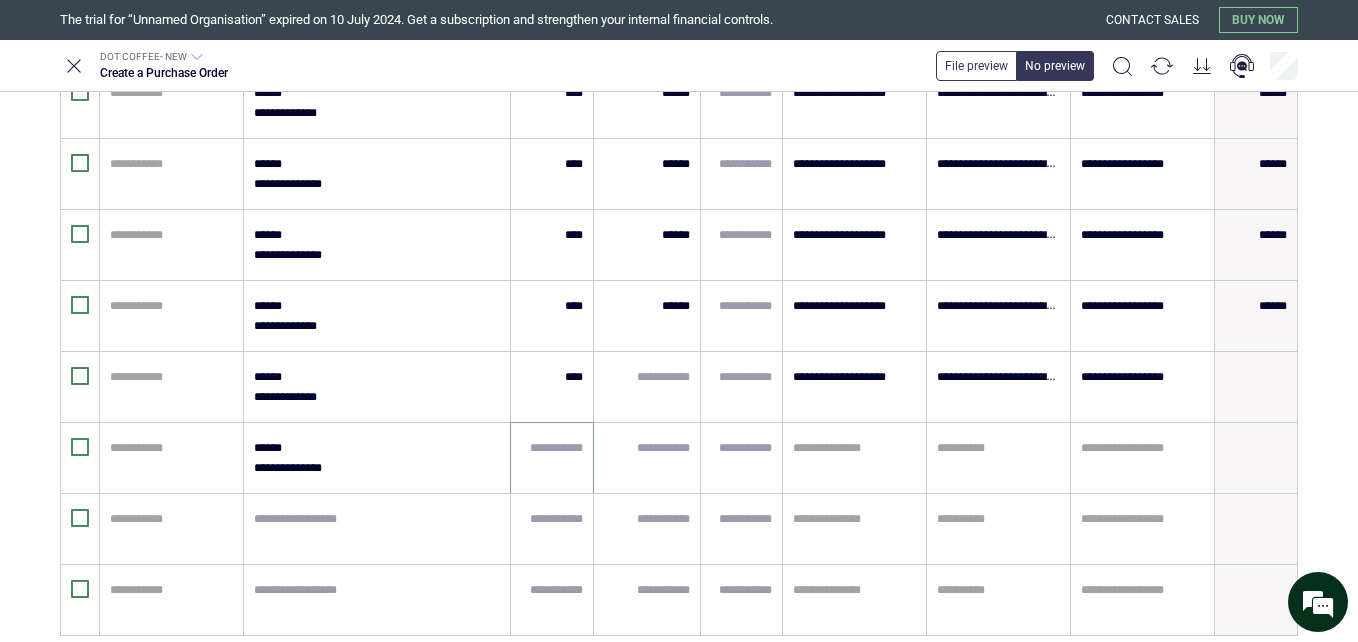 scroll, scrollTop: 2574, scrollLeft: 0, axis: vertical 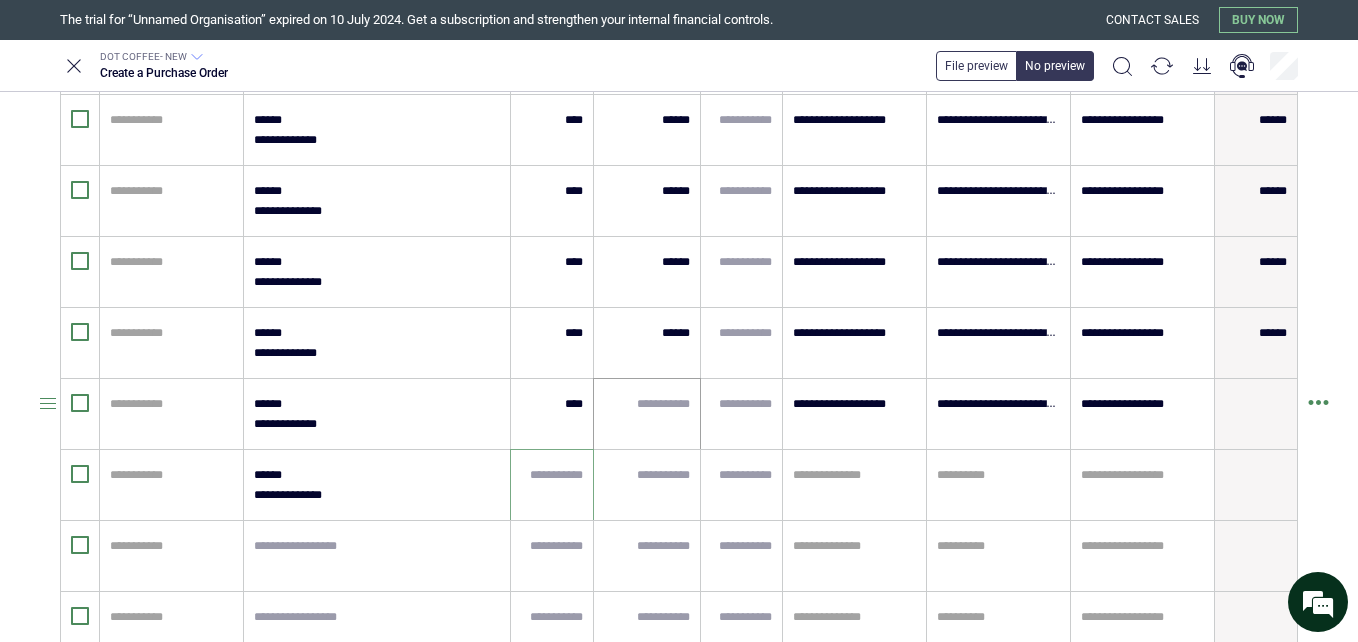 click at bounding box center [647, 404] 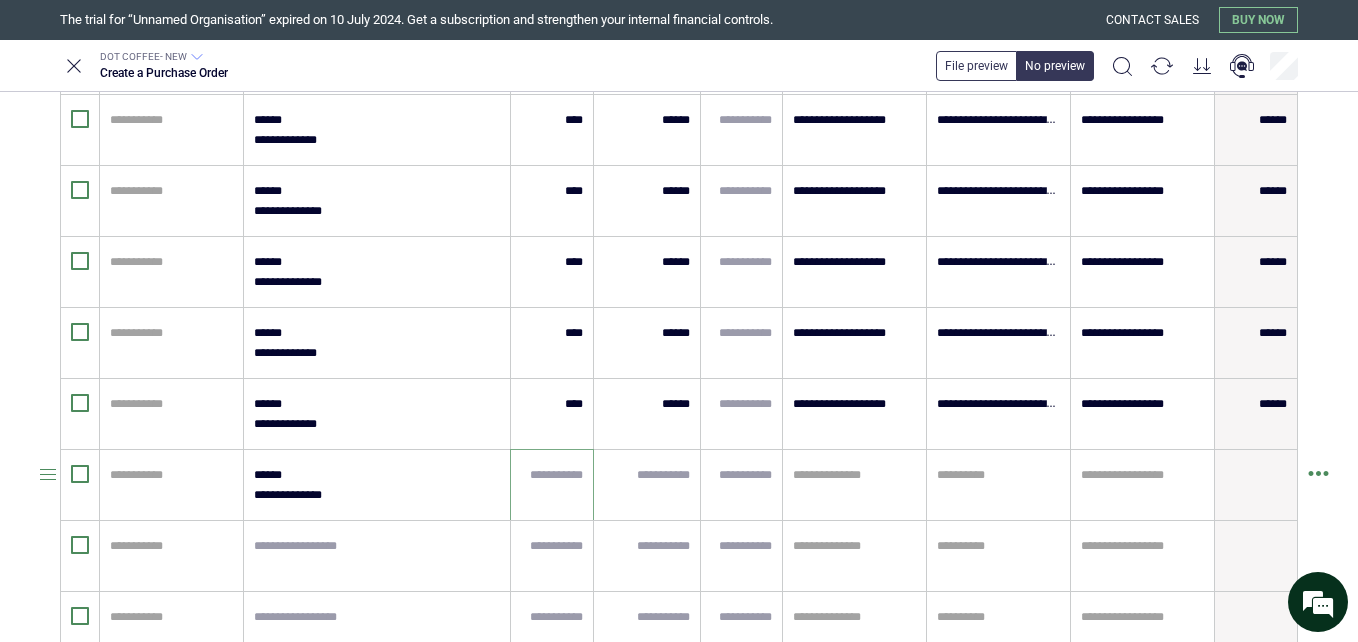 click at bounding box center [552, 475] 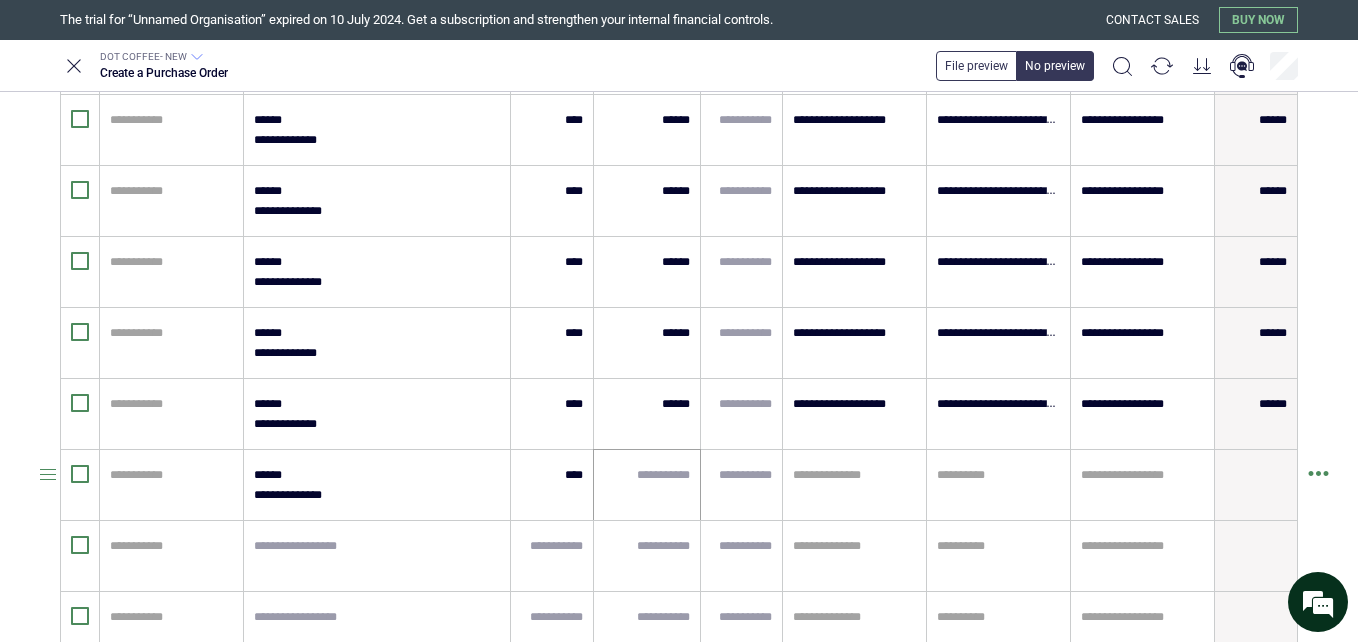 click at bounding box center (647, 485) 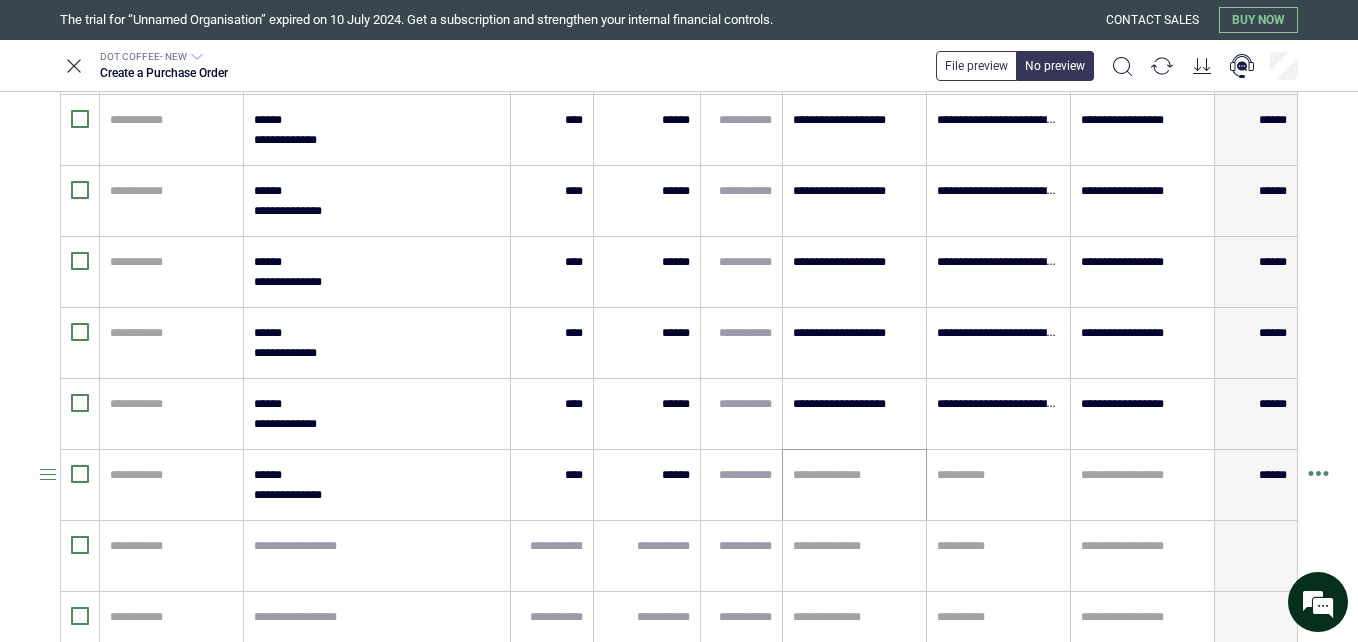 click on "**********" at bounding box center (854, 485) 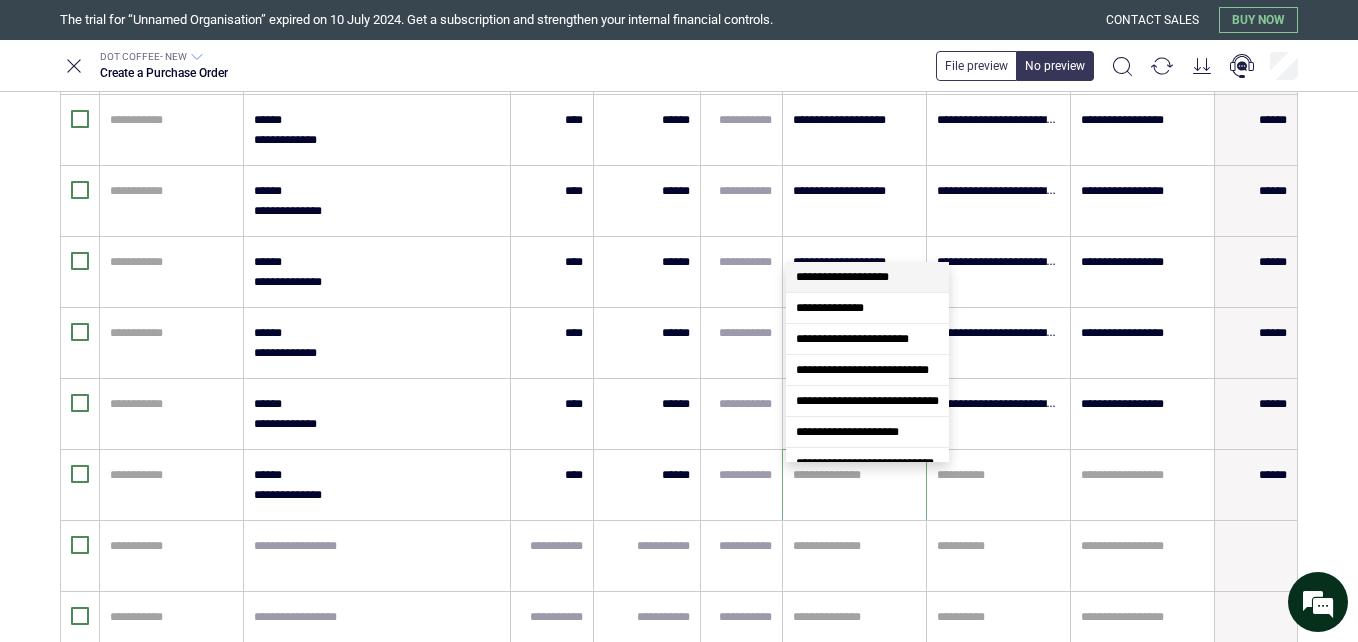 click on "**********" at bounding box center [842, 277] 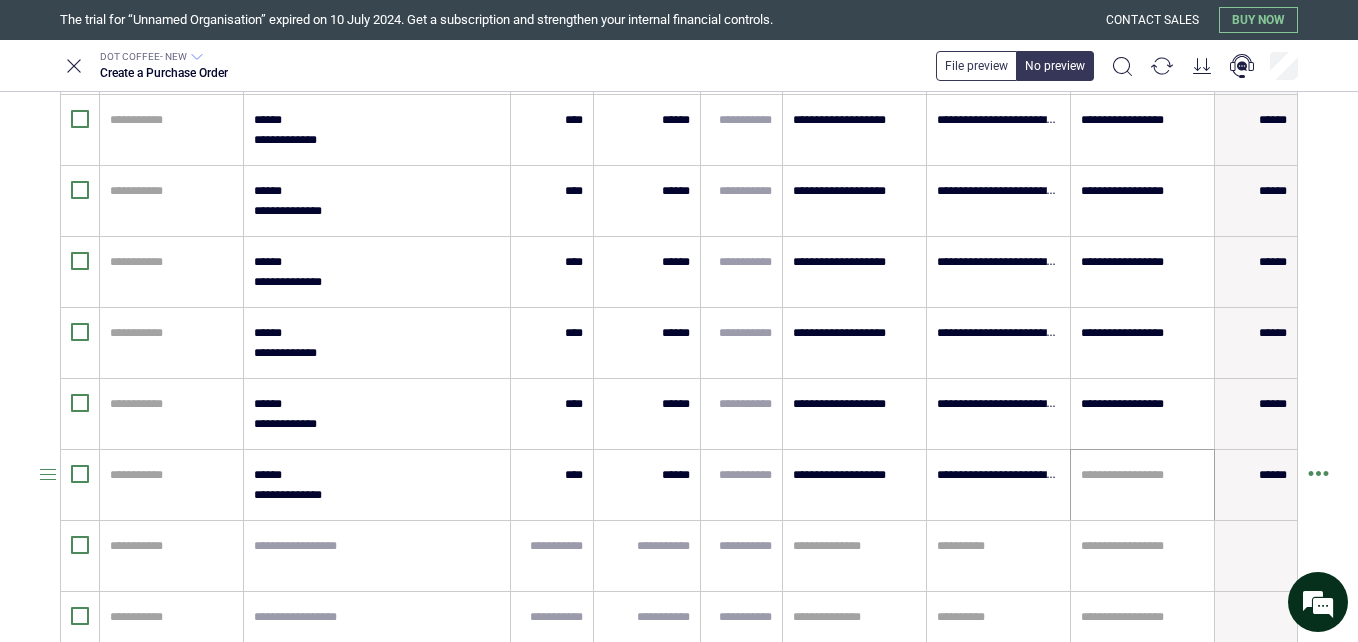click on "**********" at bounding box center (1142, 485) 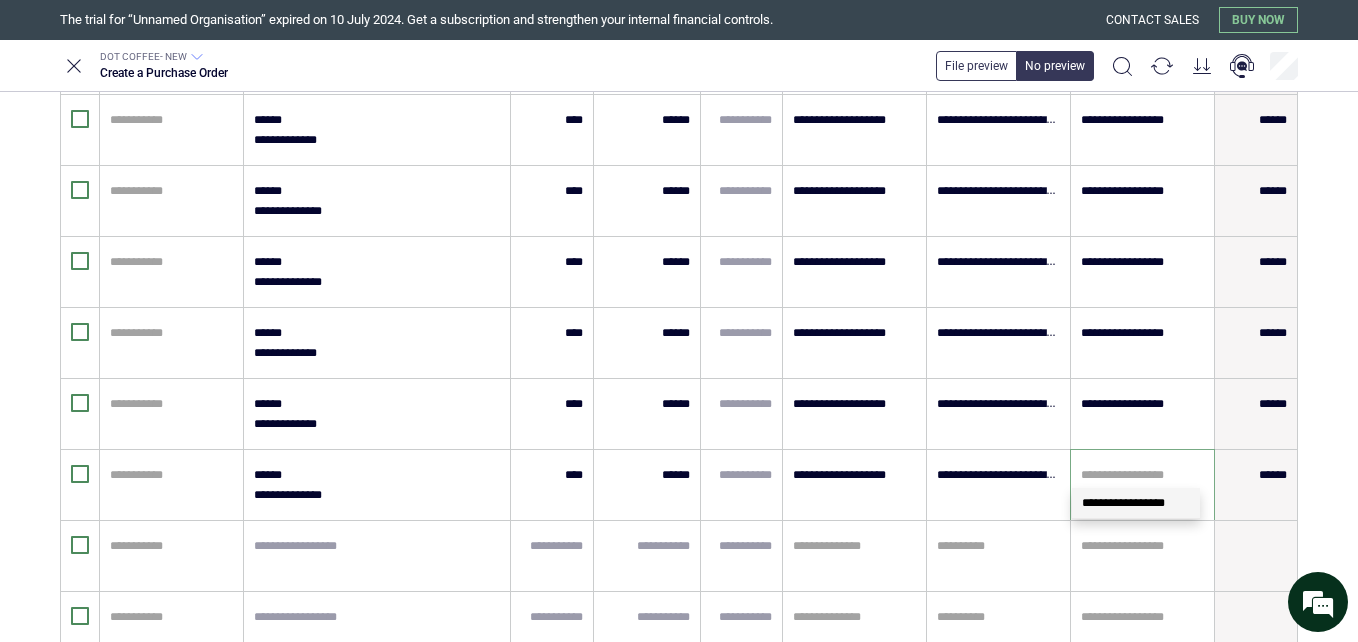 click on "**********" at bounding box center [1123, 503] 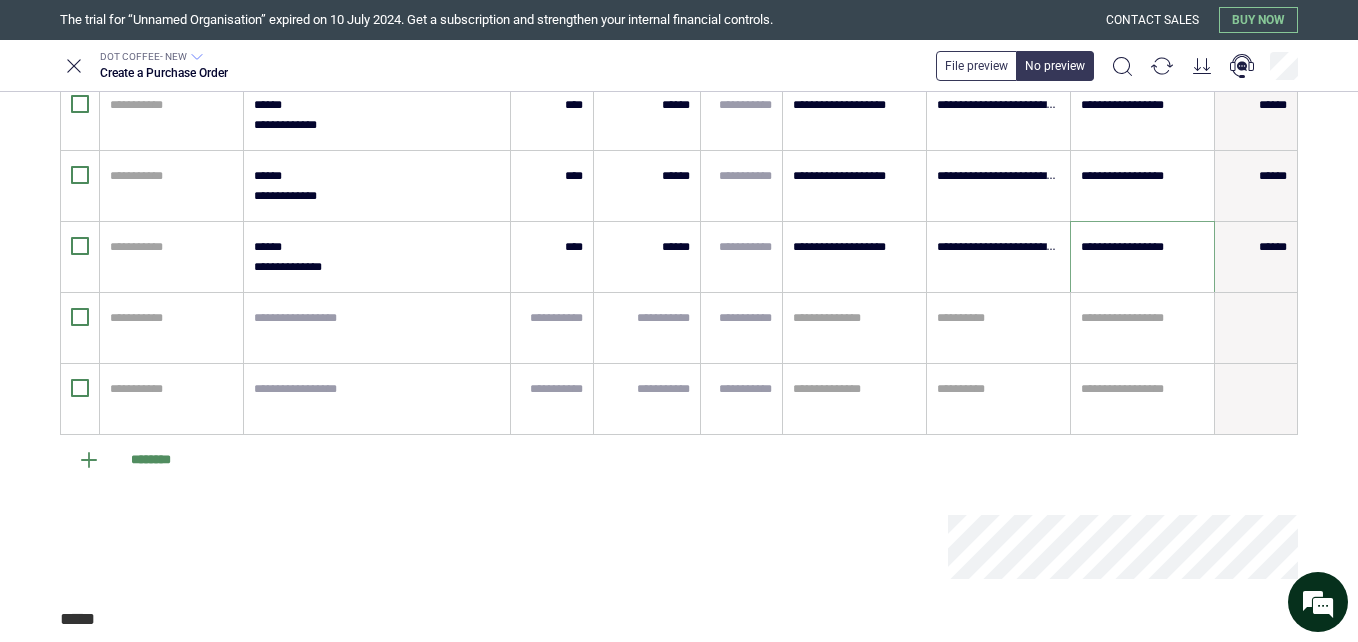 scroll, scrollTop: 2829, scrollLeft: 0, axis: vertical 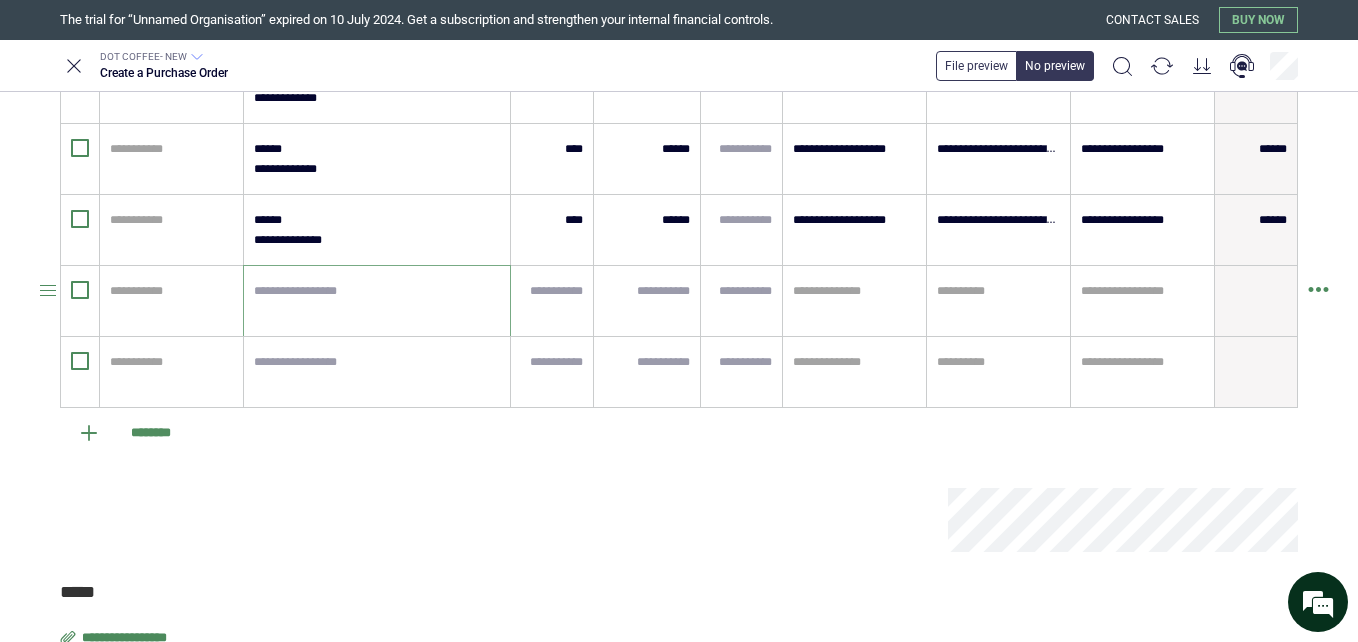 click at bounding box center (377, 301) 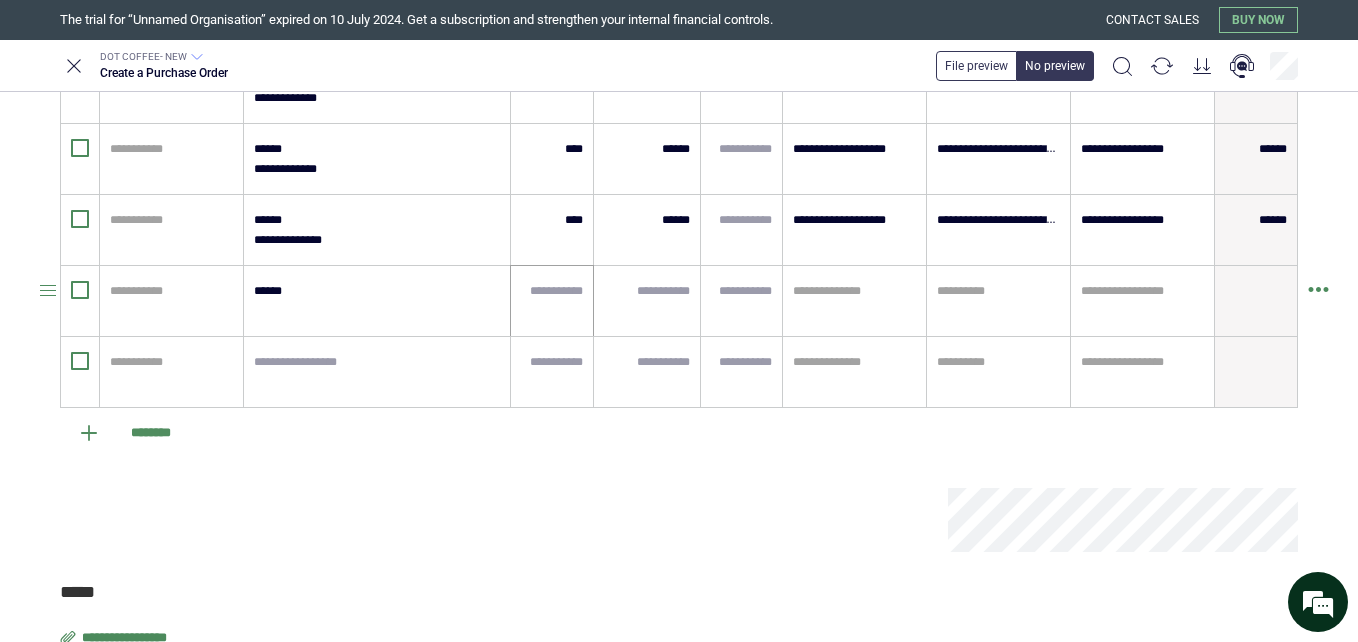 click at bounding box center [552, 301] 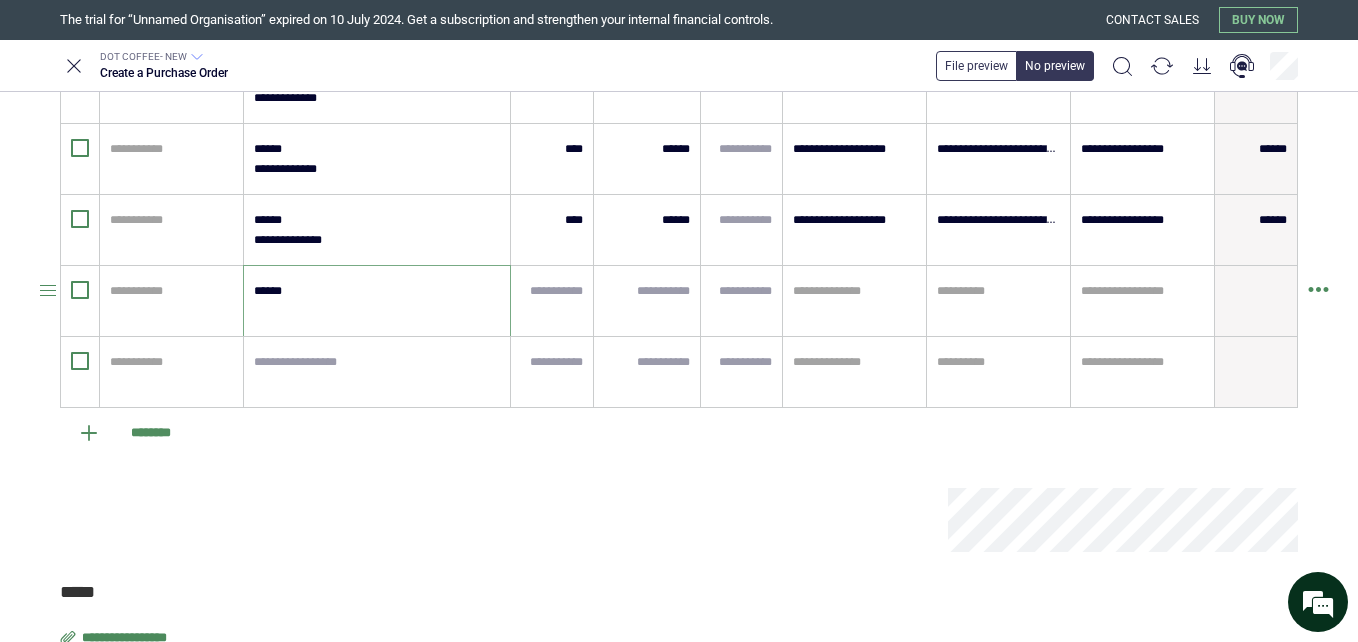 click on "******" at bounding box center (376, 301) 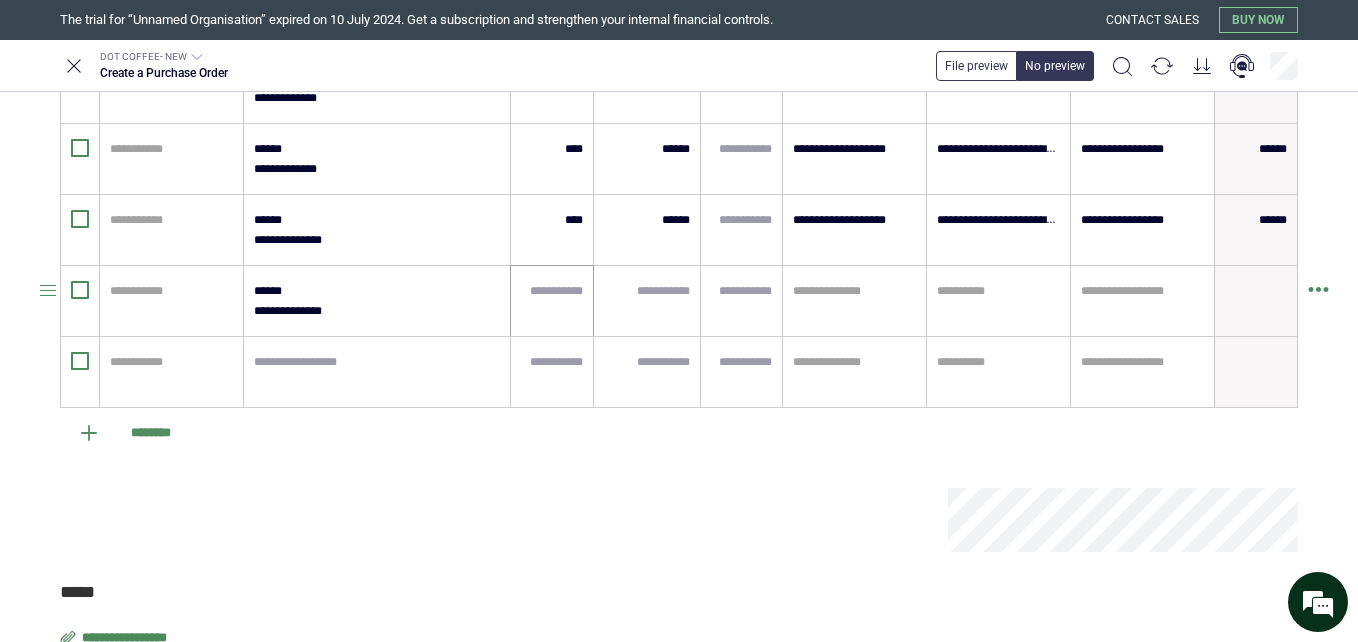 click at bounding box center (552, 301) 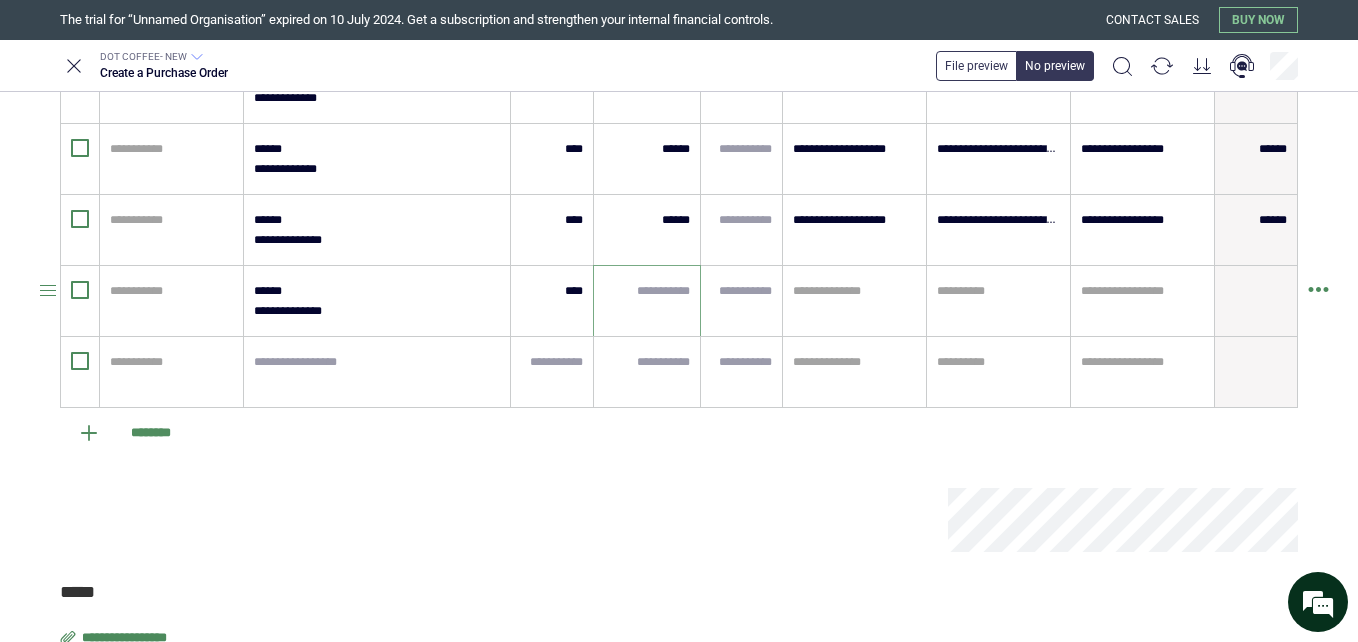 click at bounding box center (647, 291) 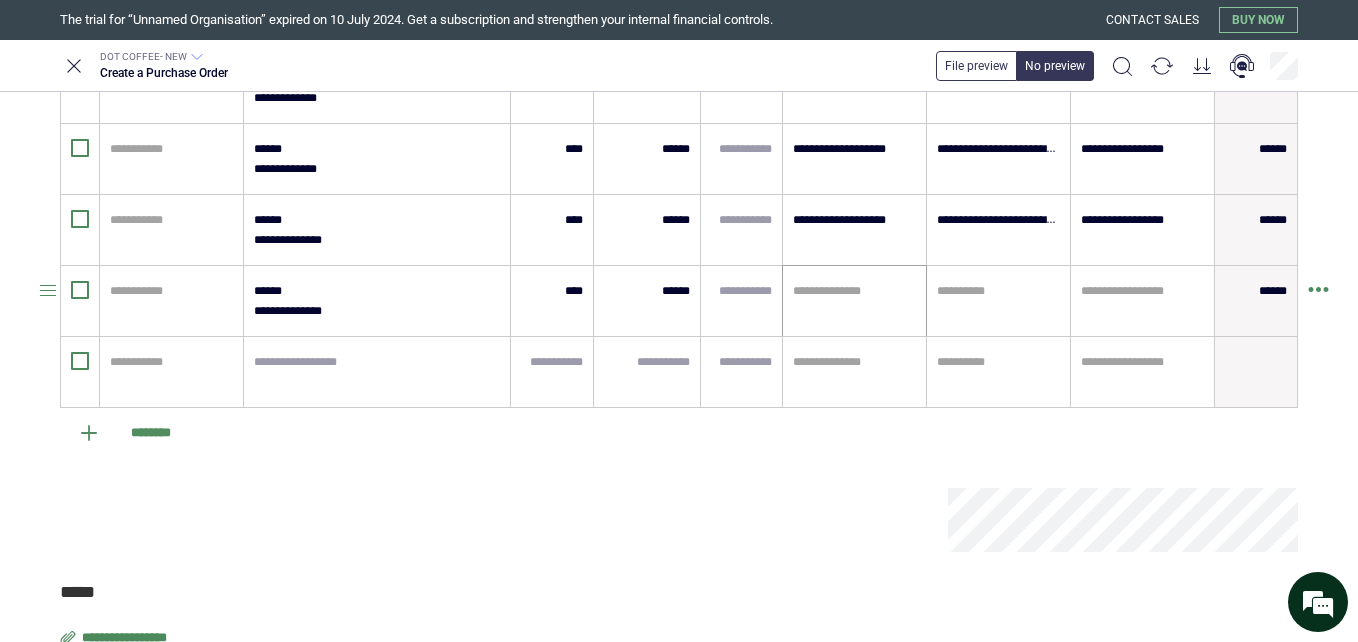 click on "**********" at bounding box center [854, 301] 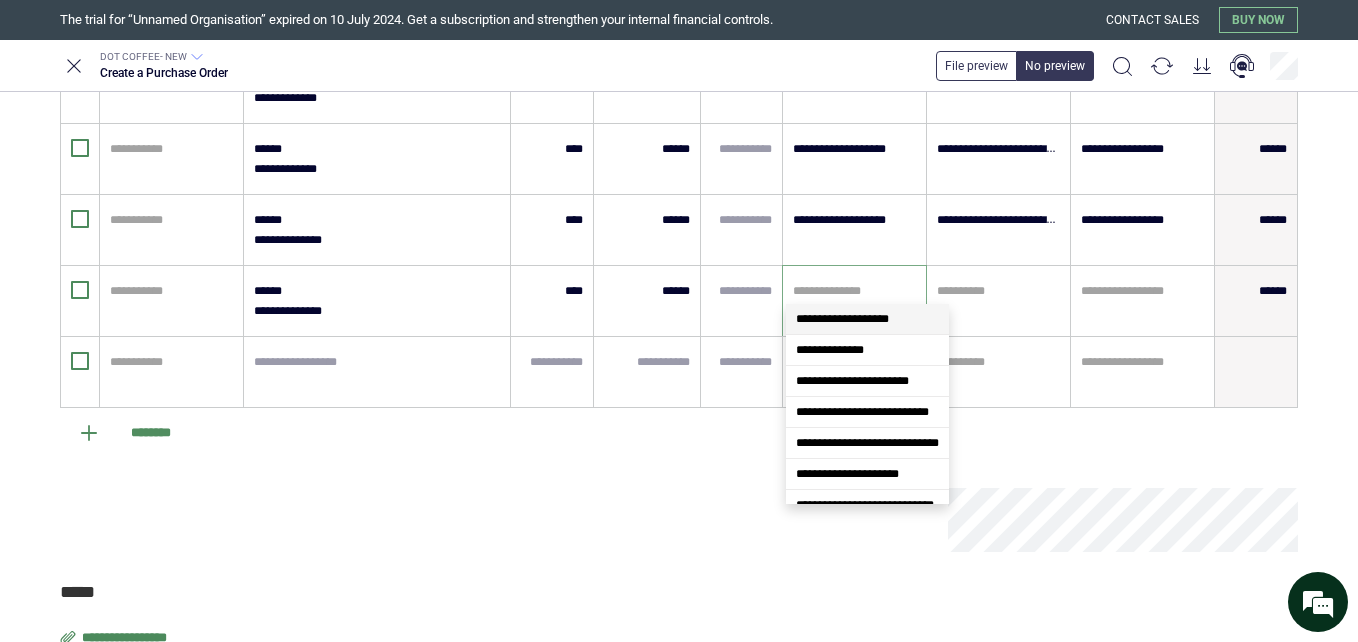 click on "**********" at bounding box center (842, 319) 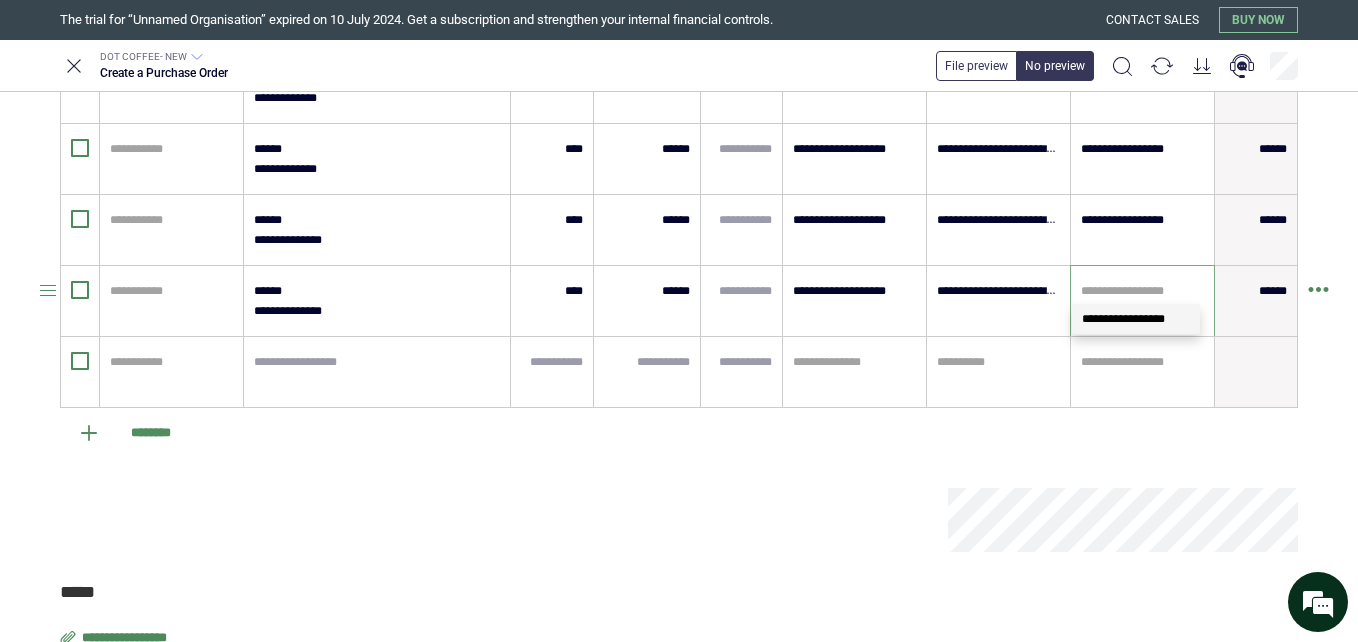 click at bounding box center (1142, 291) 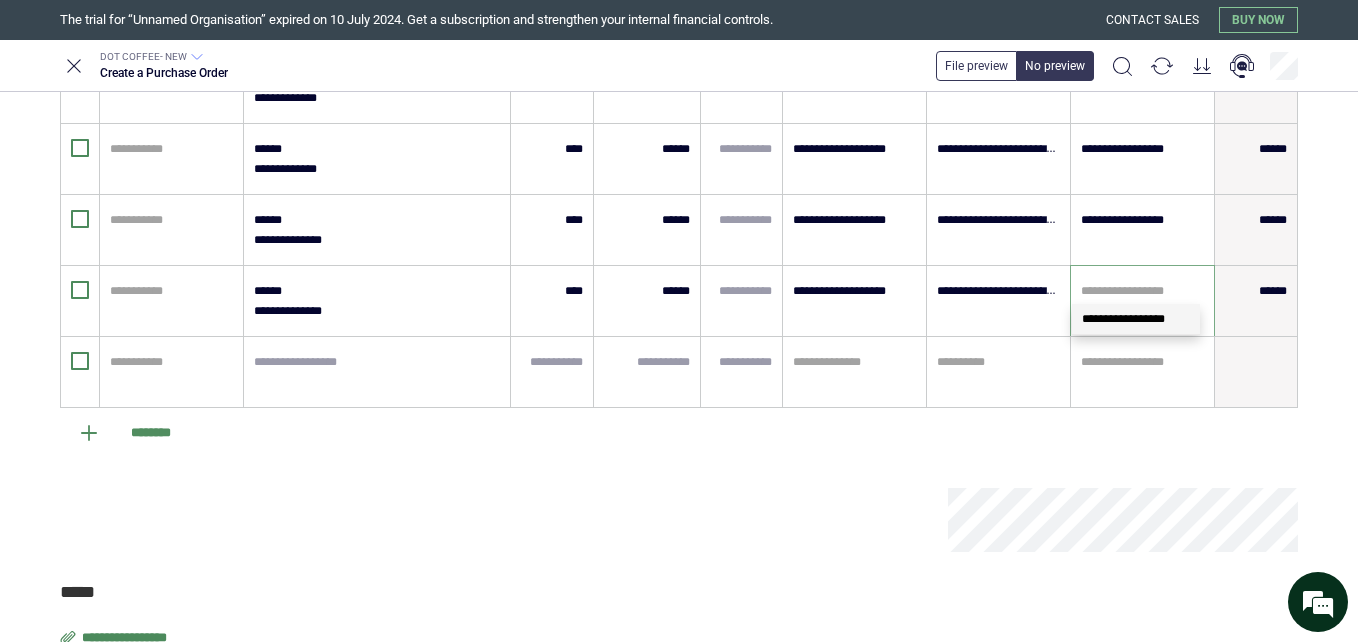 click on "**********" at bounding box center [1136, 319] 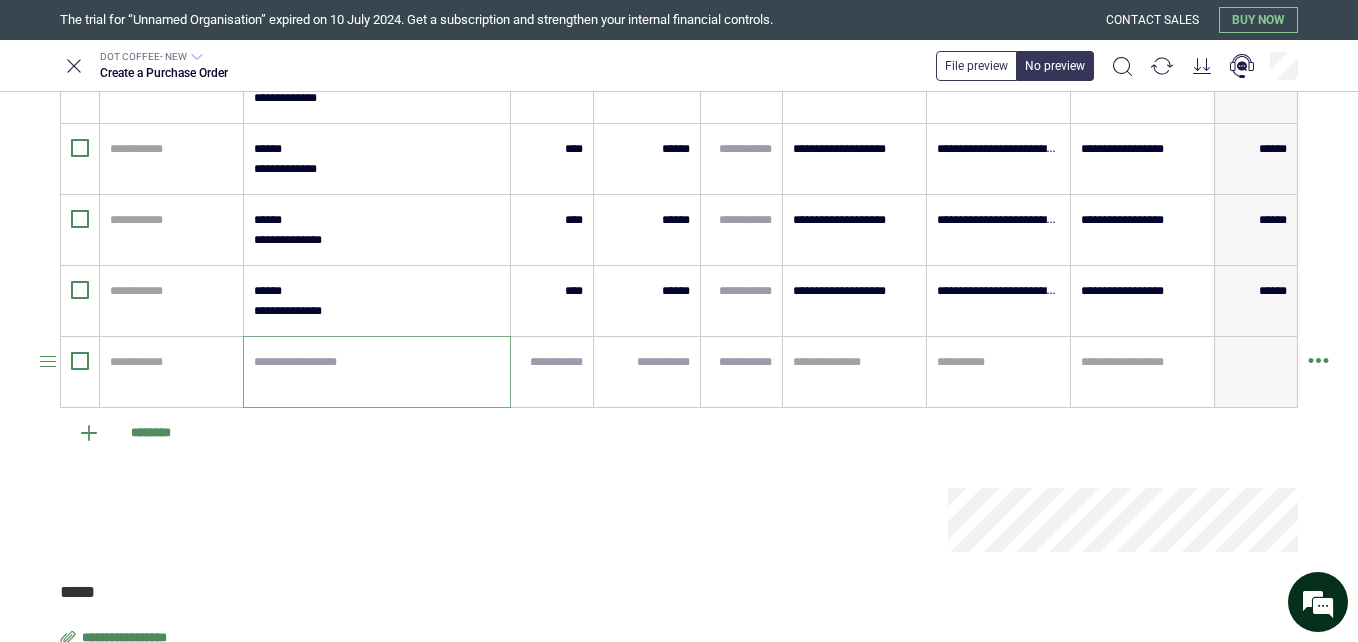 click at bounding box center [377, 372] 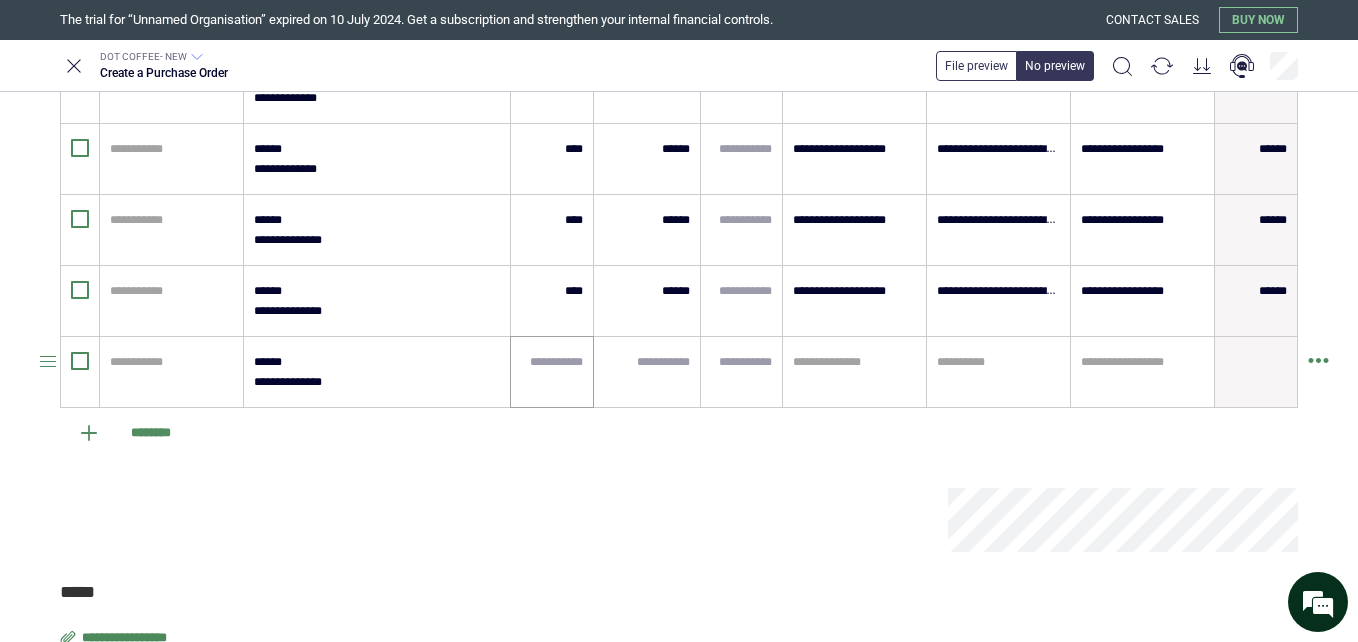 click at bounding box center (552, 372) 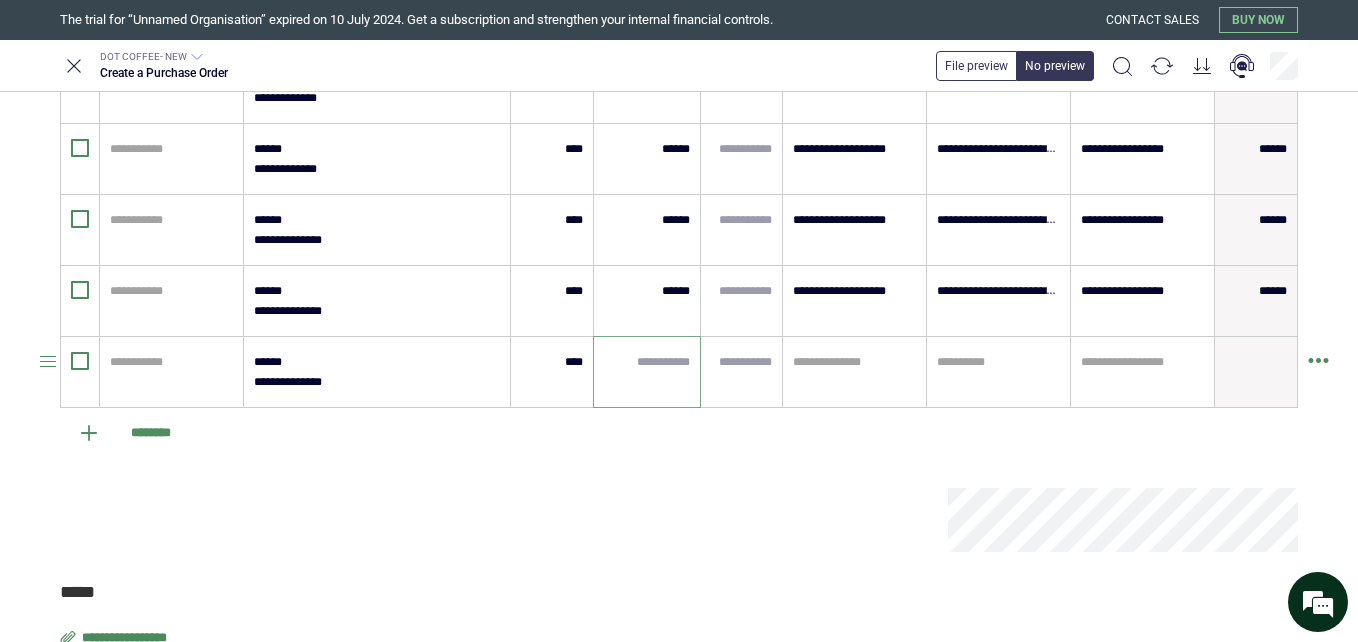 click at bounding box center [647, 362] 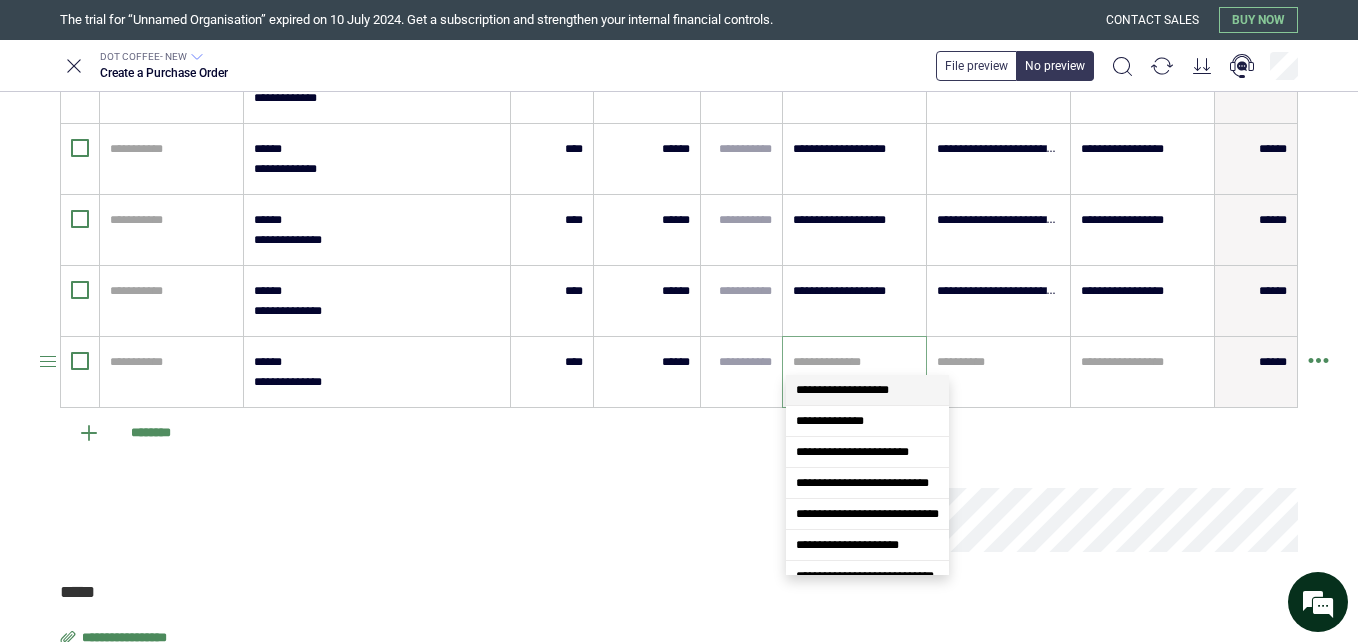 click at bounding box center (854, 362) 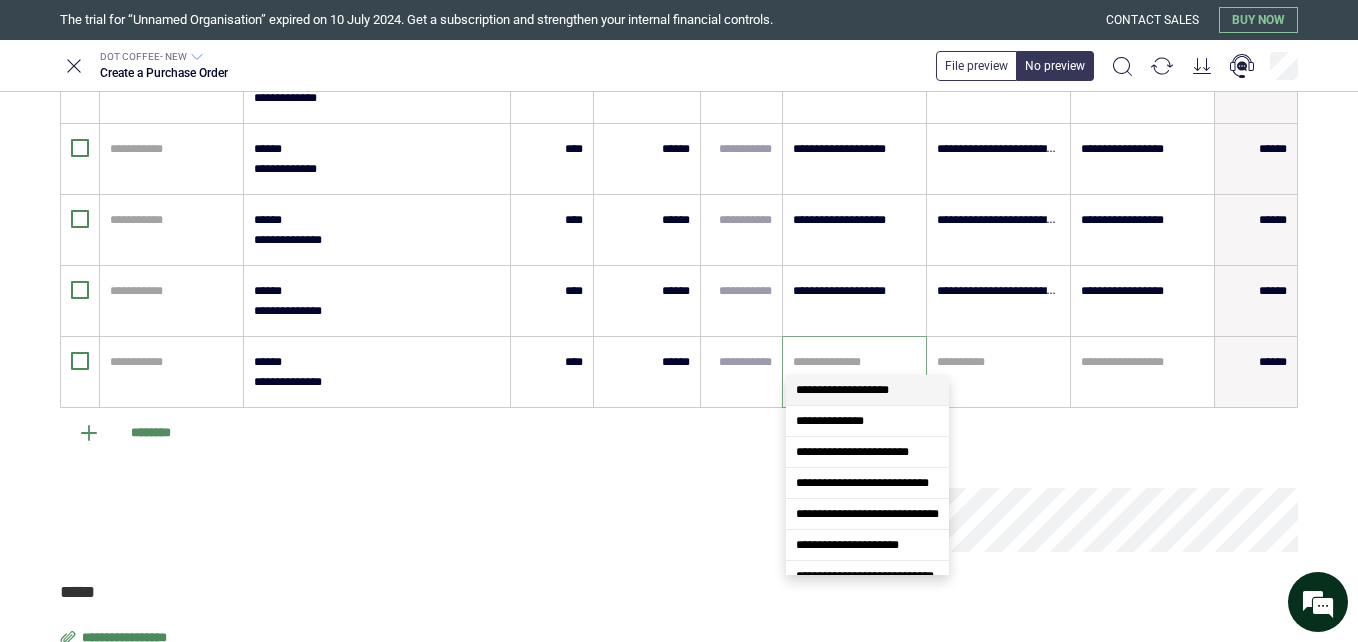 click on "**********" at bounding box center [867, 390] 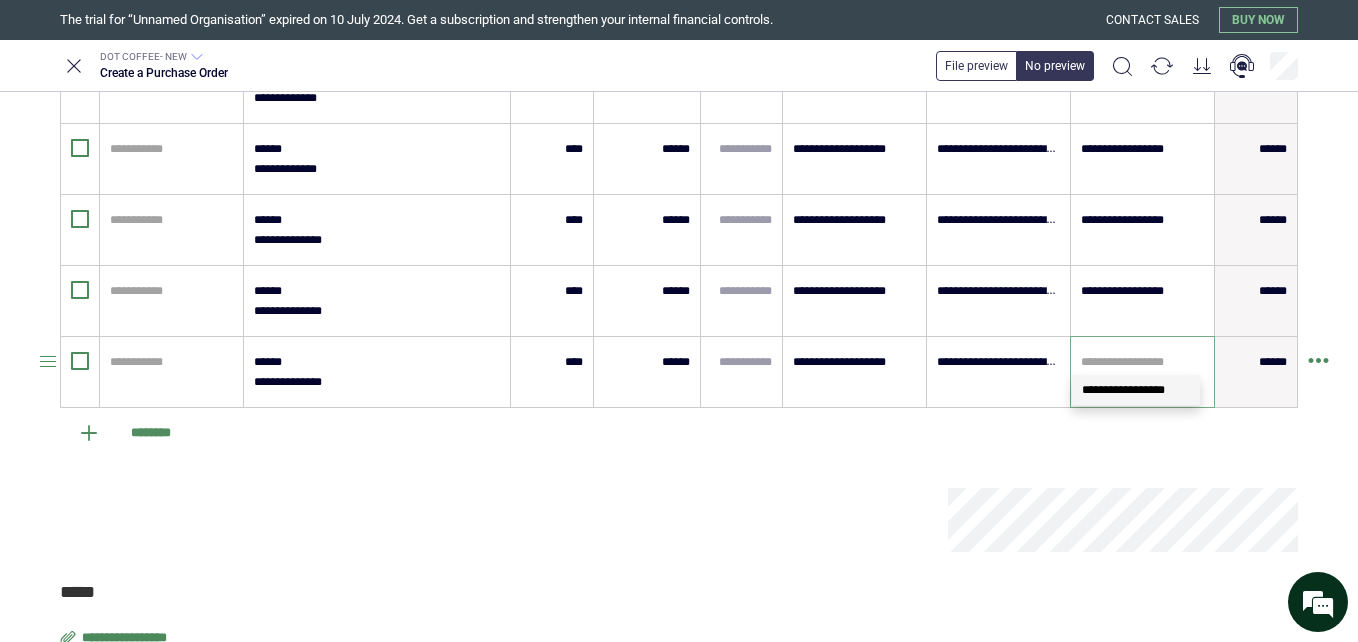click at bounding box center [1142, 362] 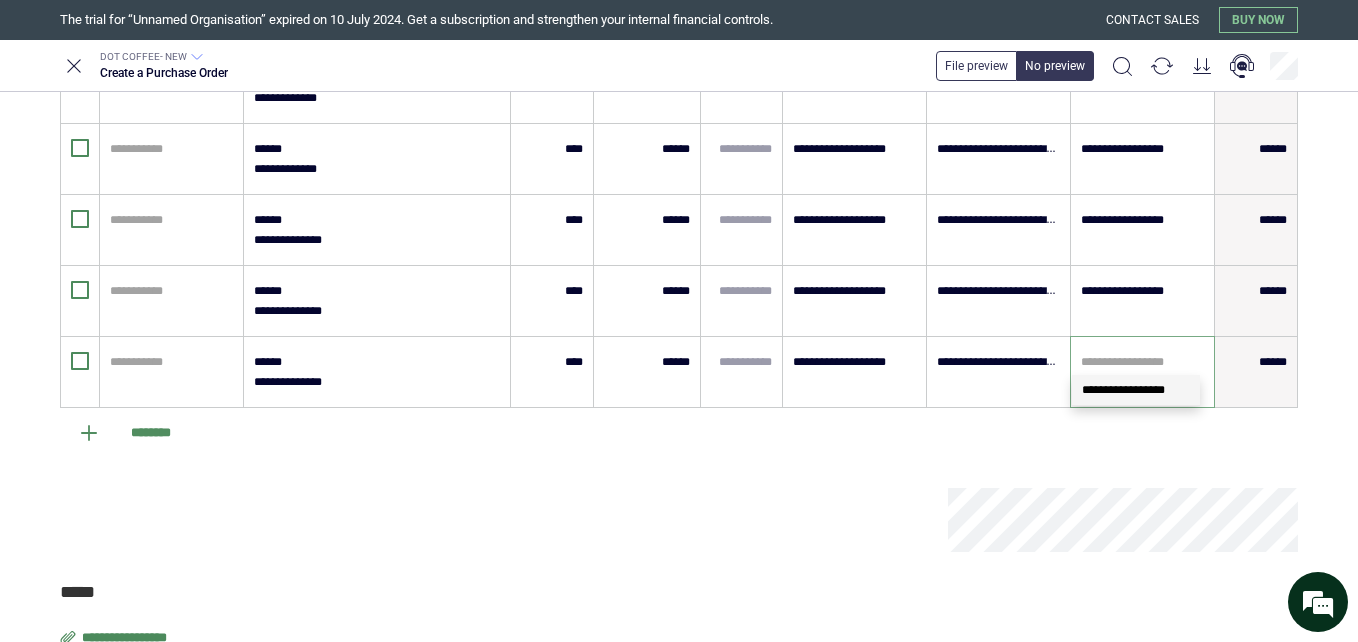 click on "**********" at bounding box center [1123, 390] 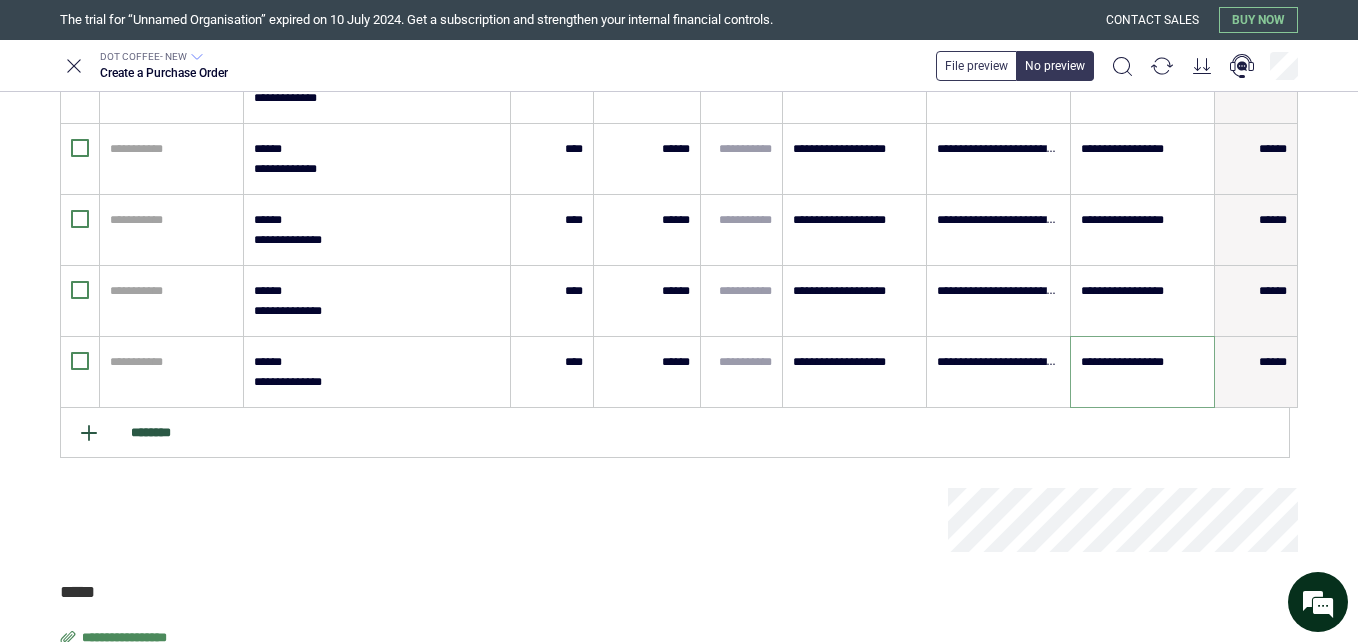 click on "********" at bounding box center [675, 433] 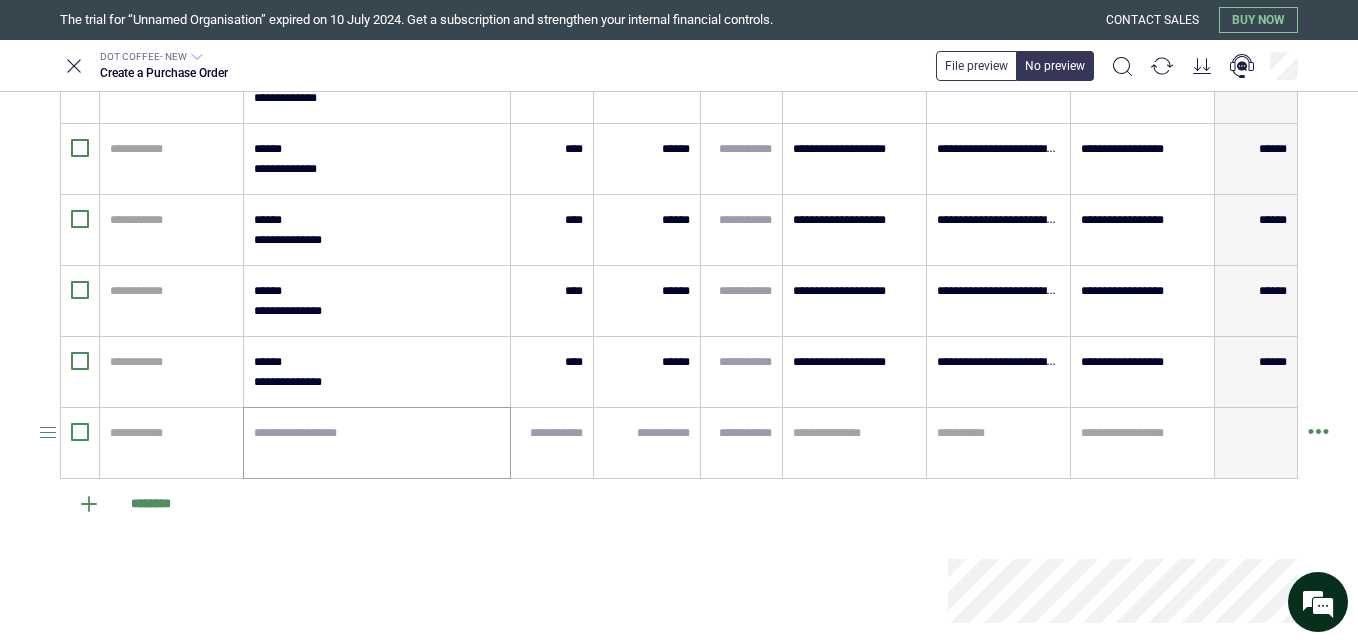 click at bounding box center [377, 443] 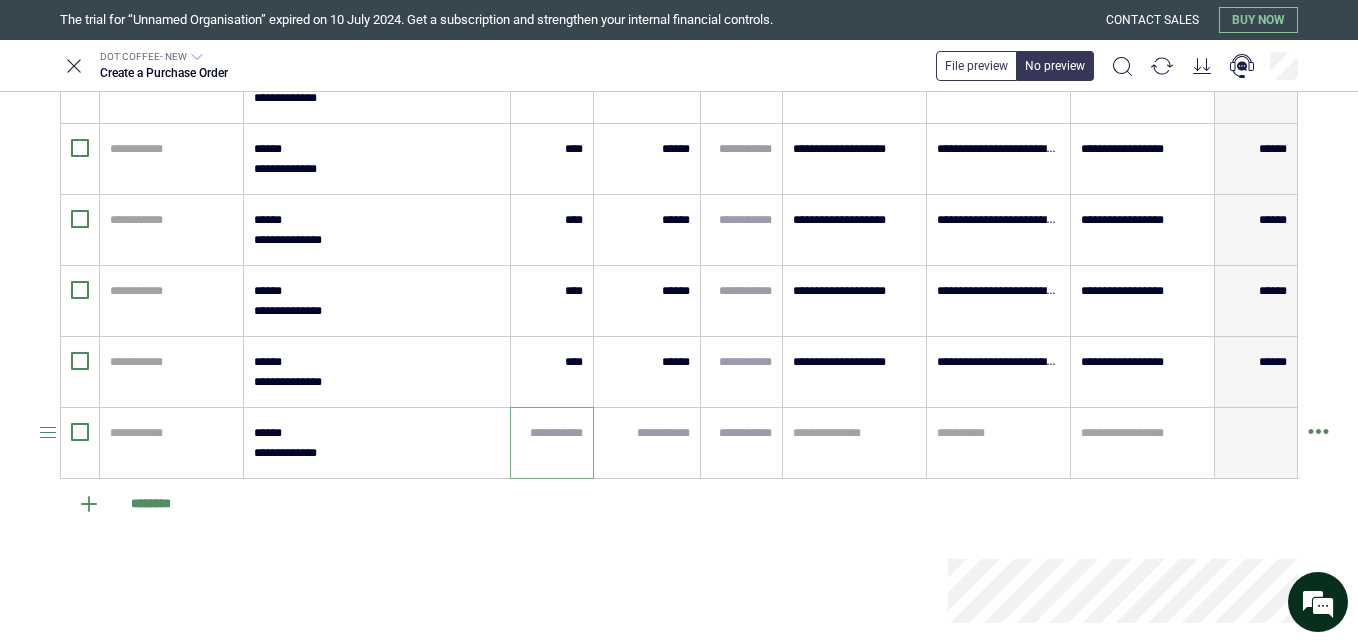 click at bounding box center (552, 433) 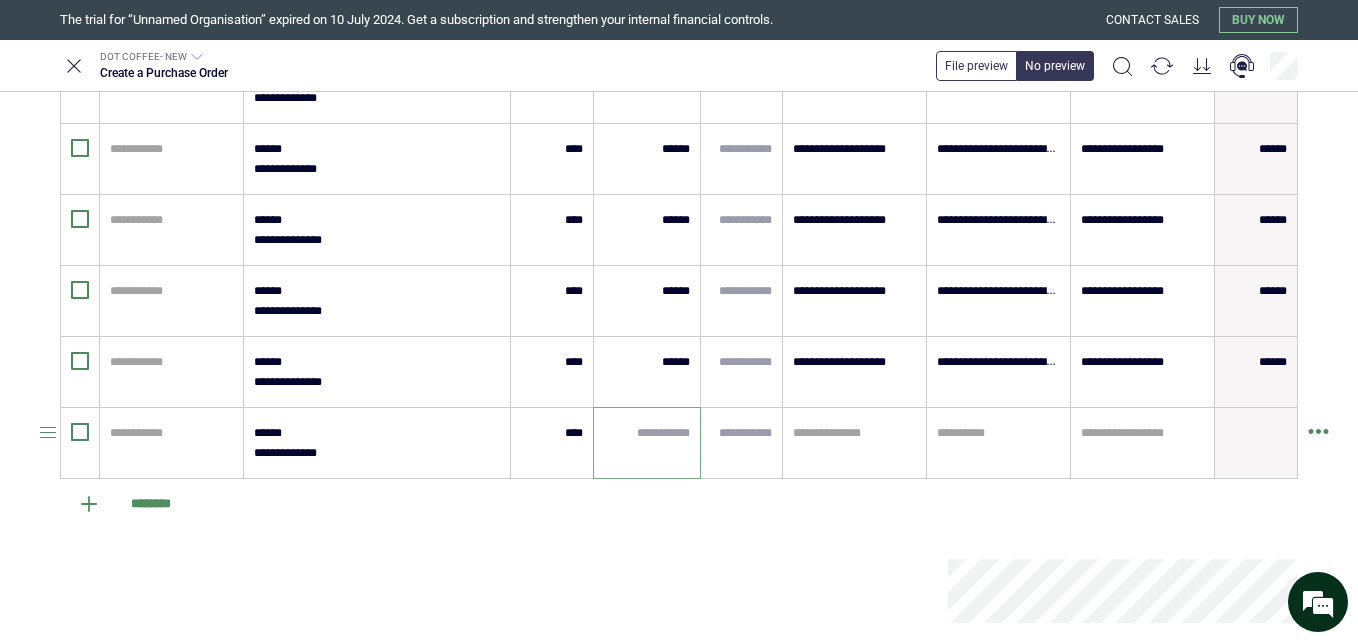click at bounding box center (647, 433) 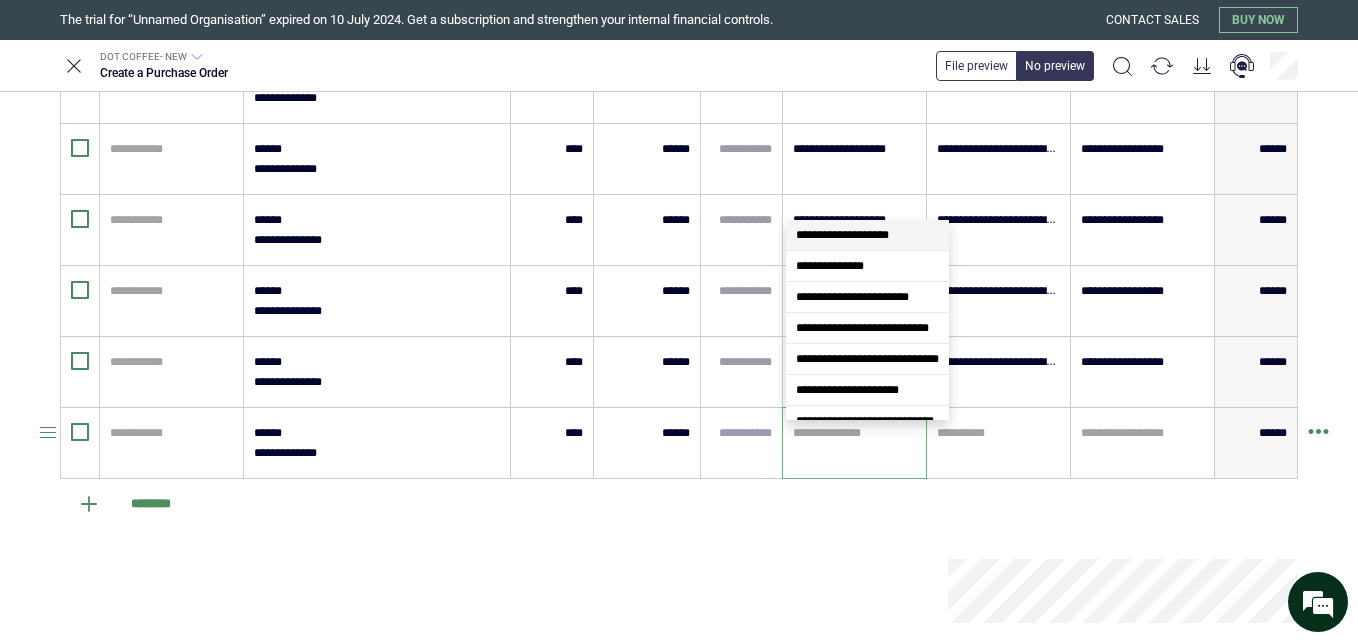 click at bounding box center (854, 433) 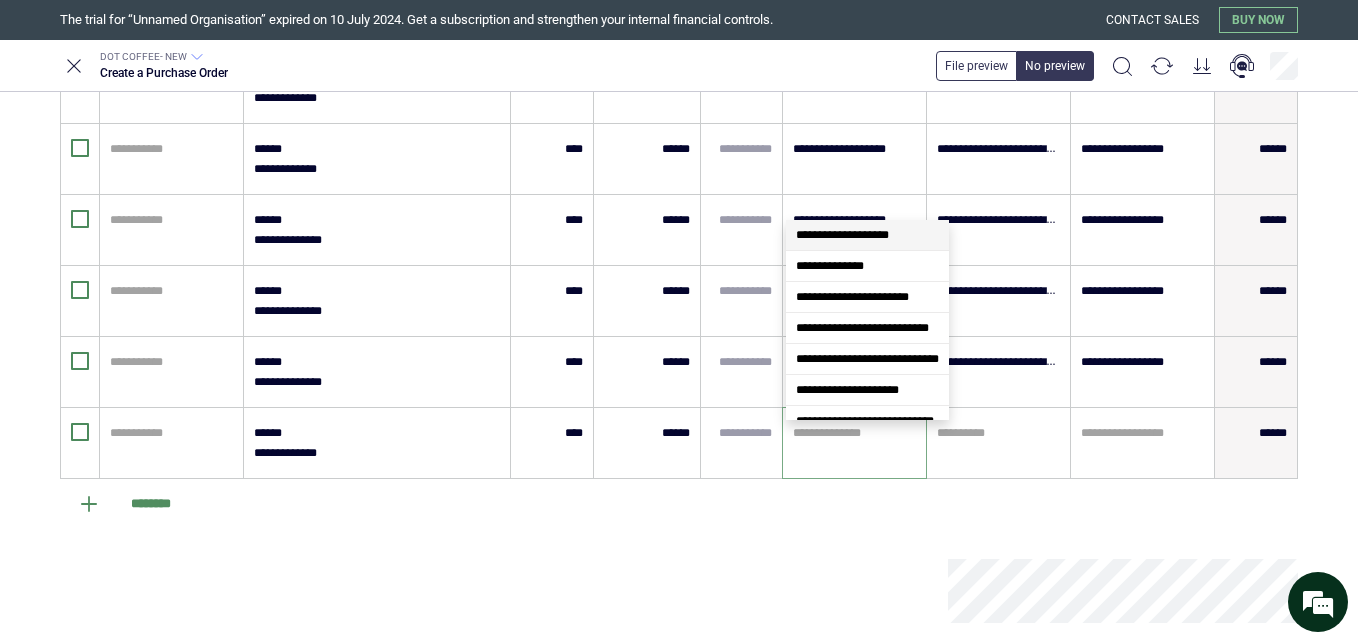 click on "**********" at bounding box center (842, 235) 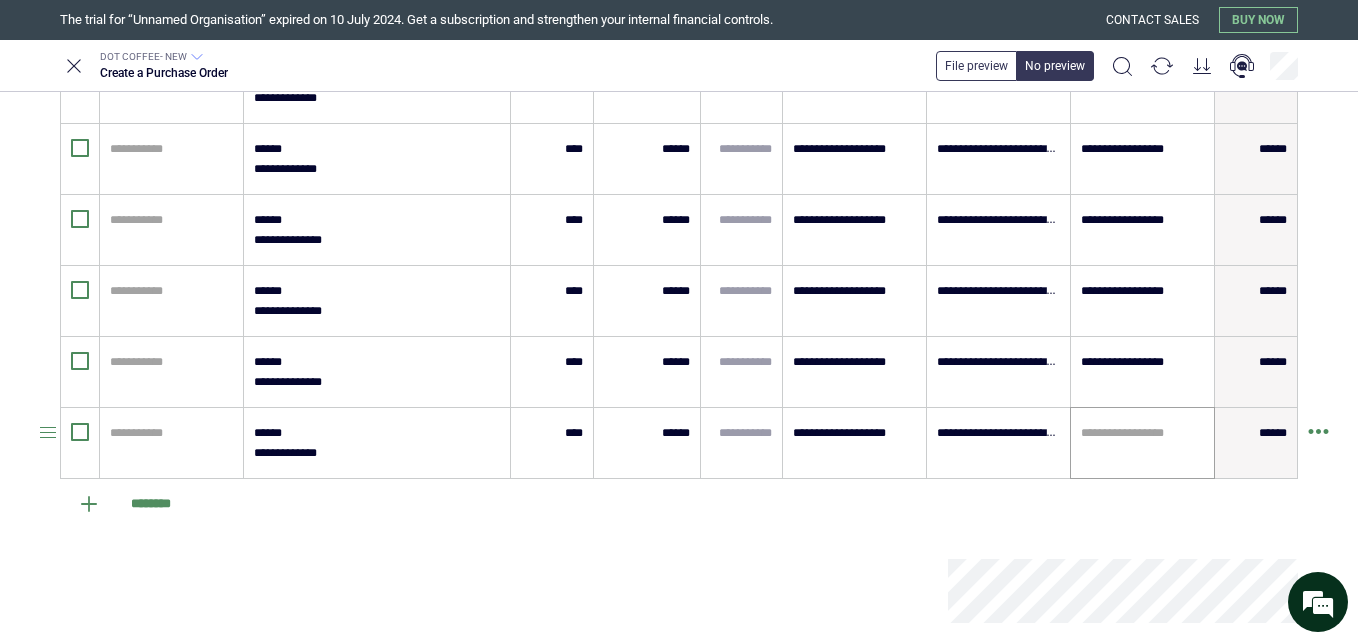 drag, startPoint x: 1097, startPoint y: 395, endPoint x: 1103, endPoint y: 432, distance: 37.48333 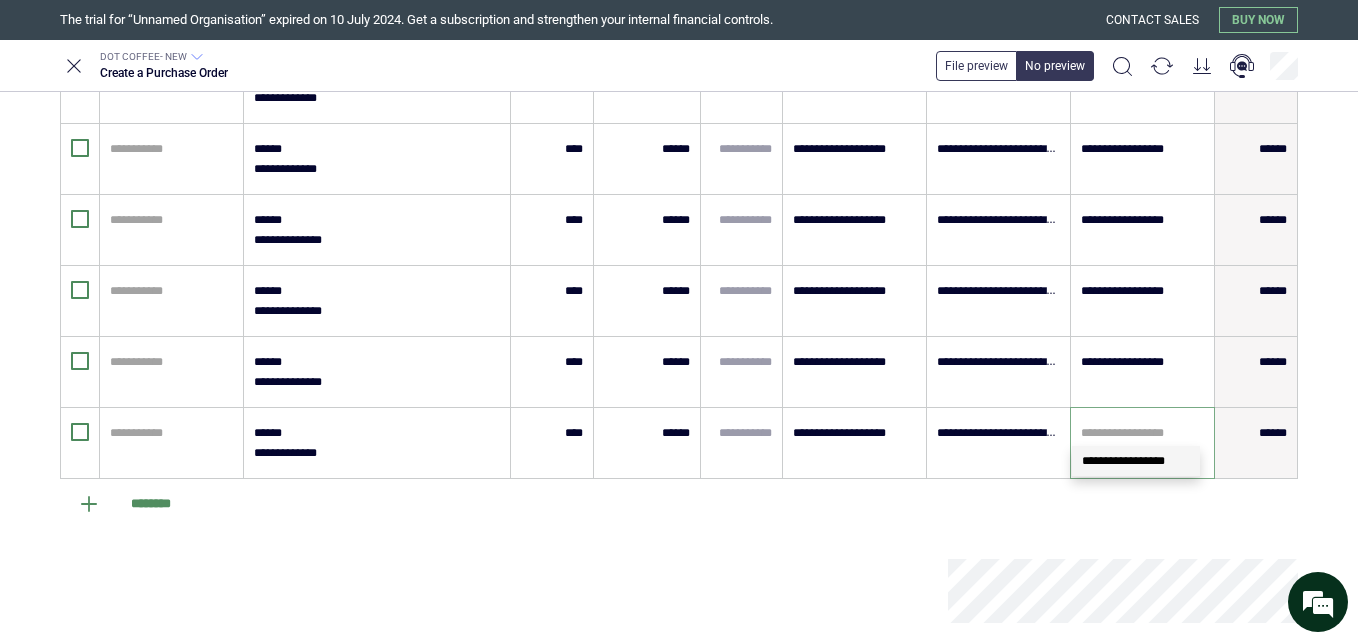 click on "**********" at bounding box center [1123, 461] 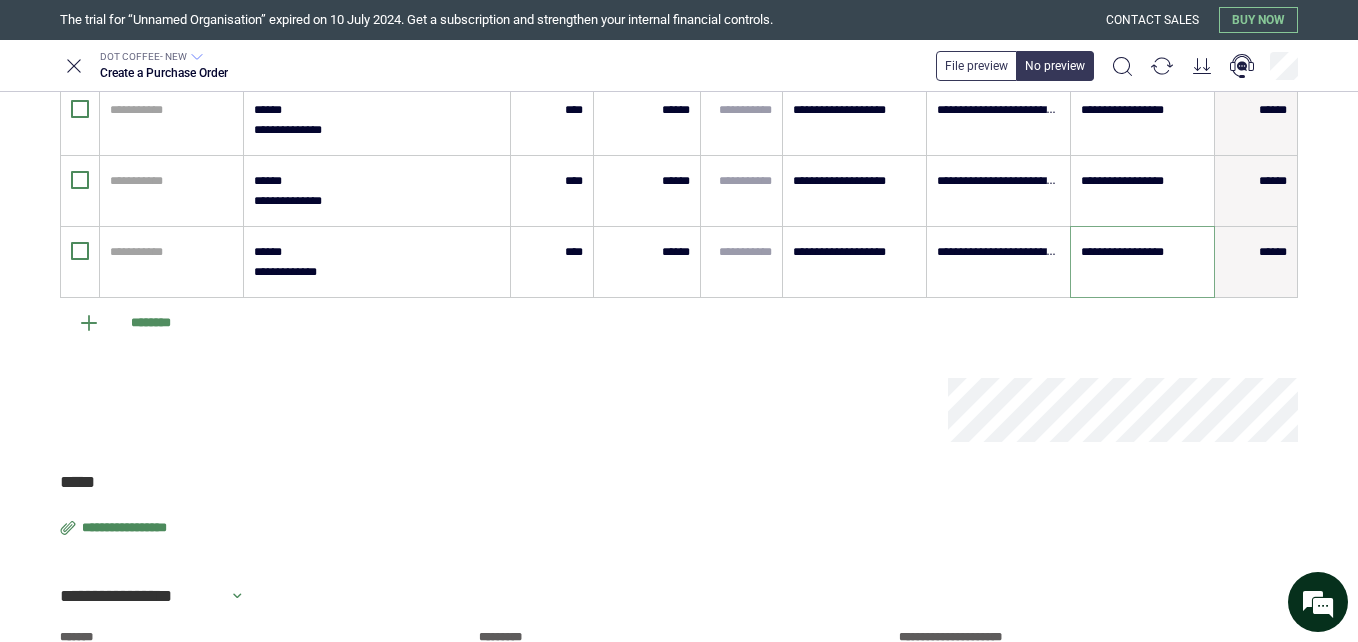 scroll, scrollTop: 3038, scrollLeft: 0, axis: vertical 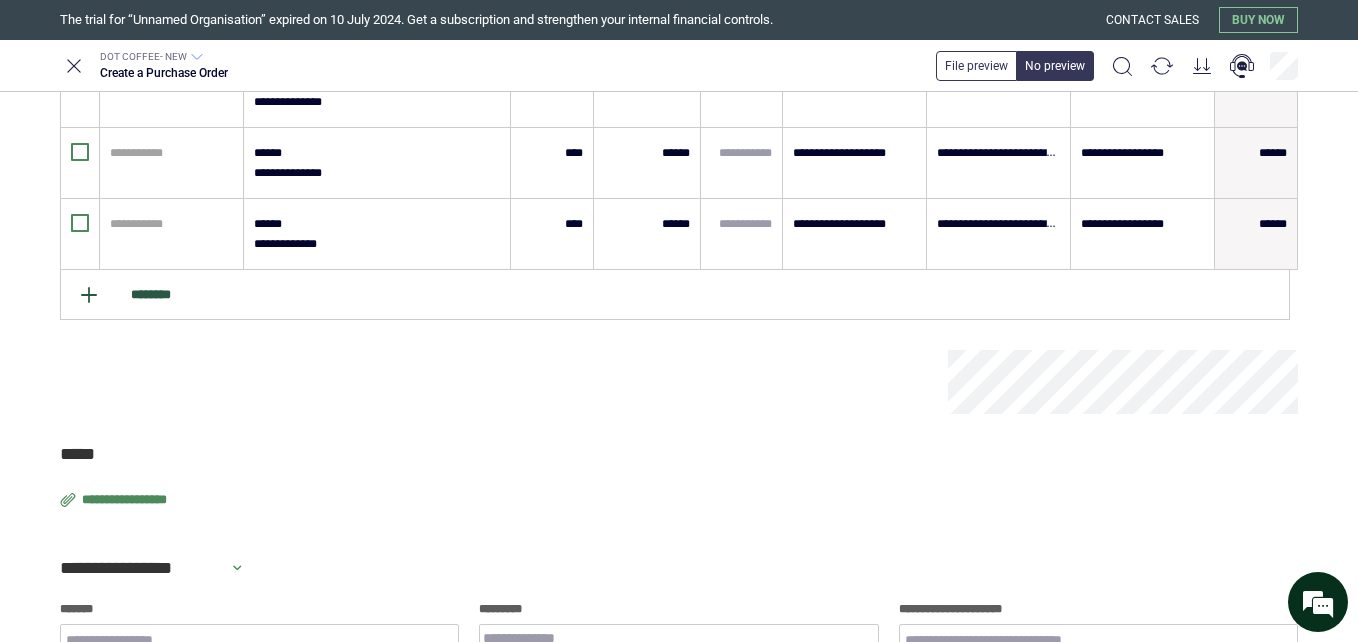 click on "********" at bounding box center [675, 295] 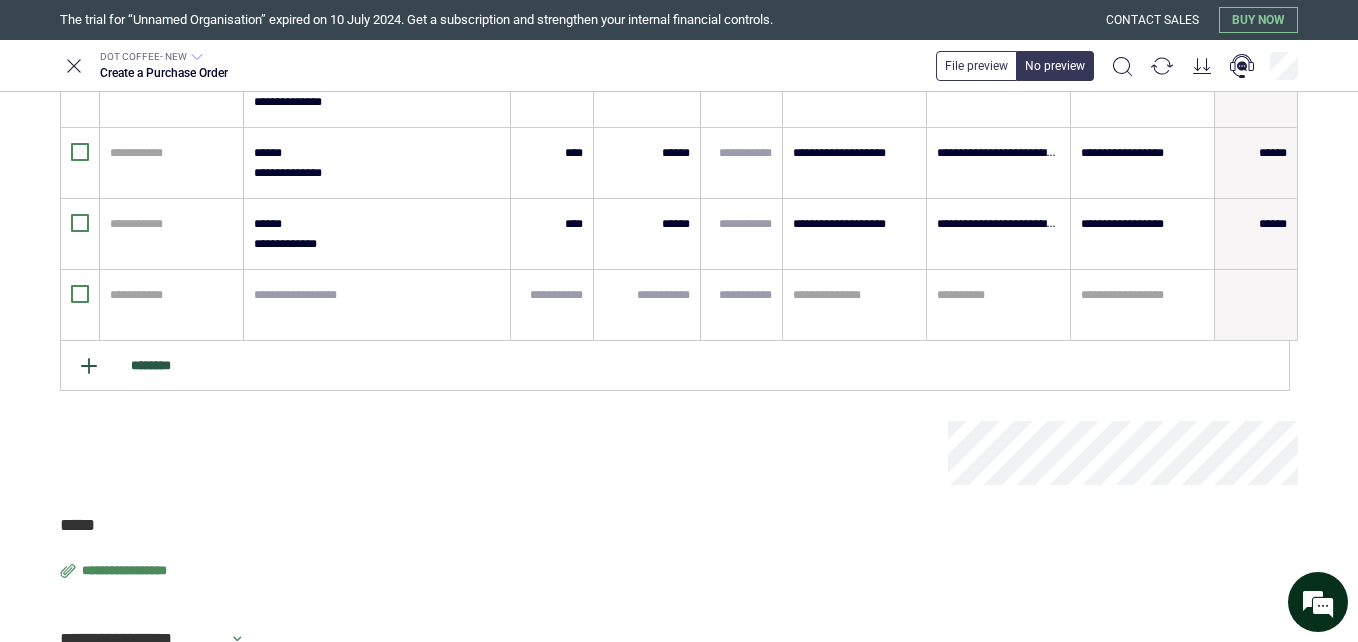 click 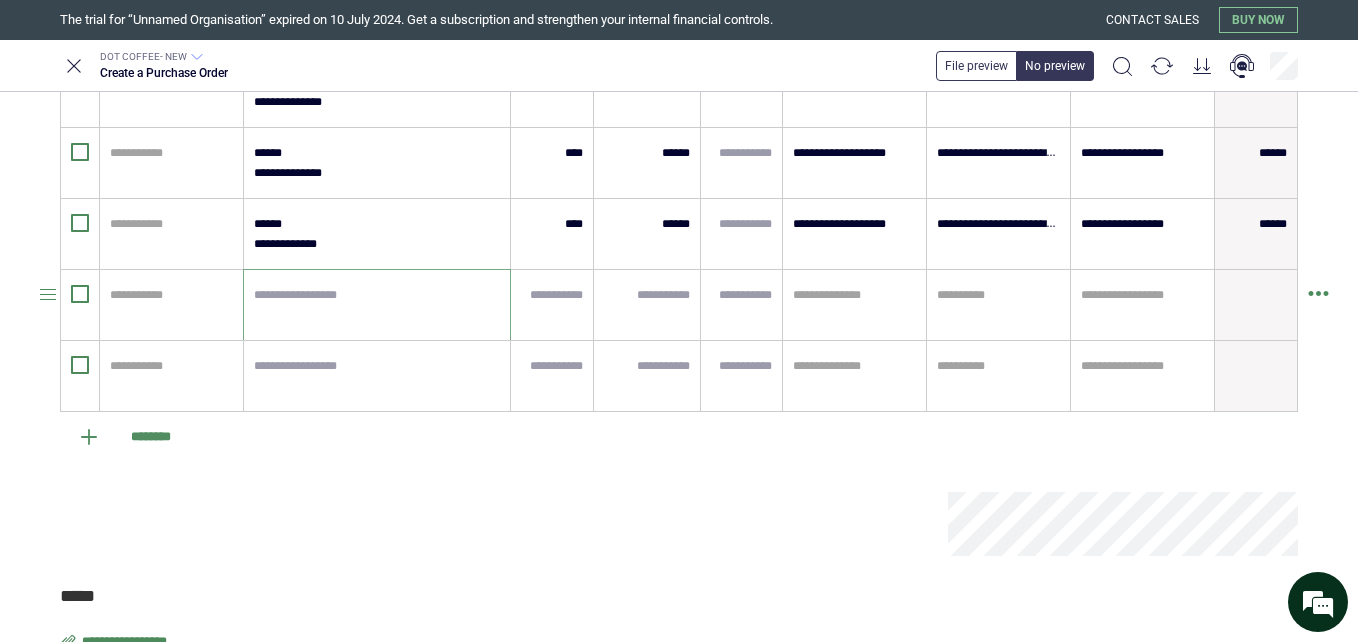 click at bounding box center [377, 305] 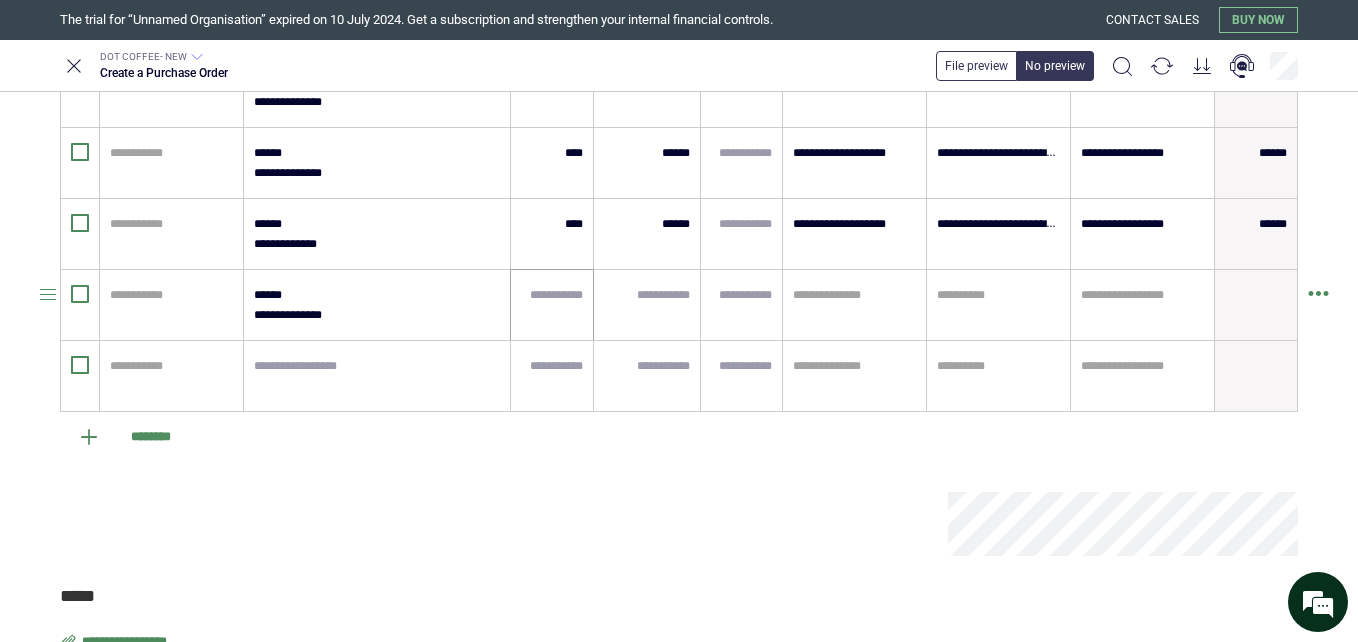 click at bounding box center [552, 305] 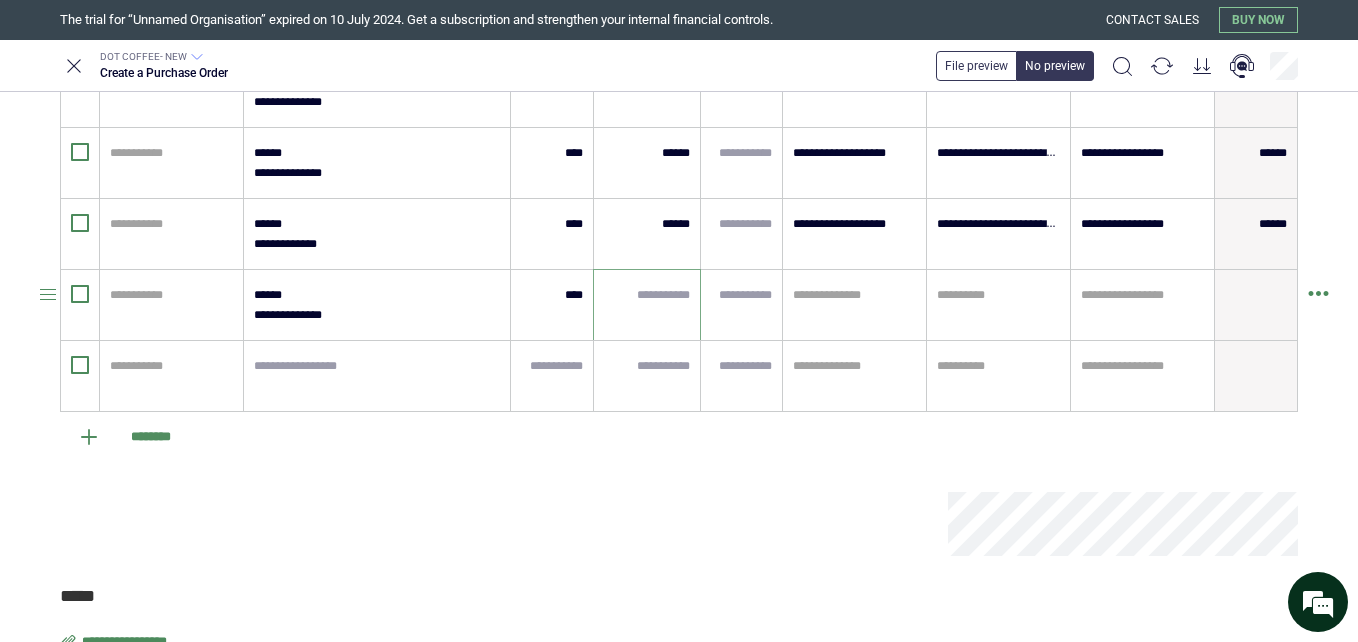 click at bounding box center (647, 295) 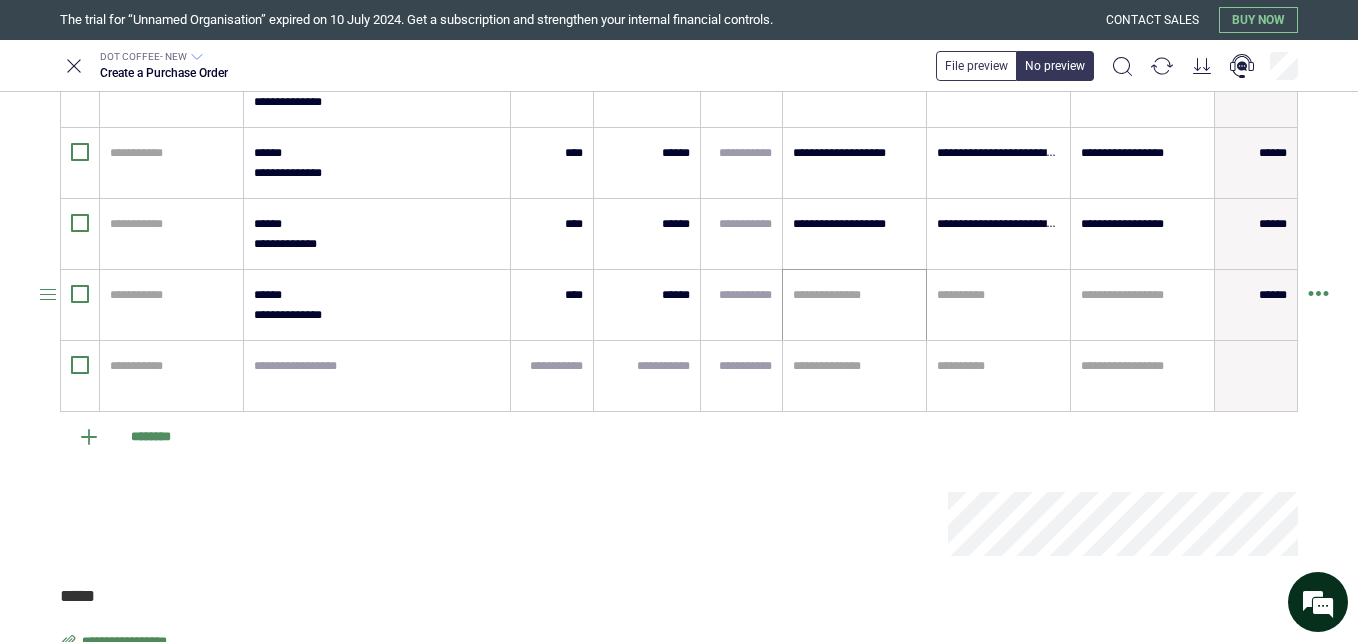 click on "**********" at bounding box center [854, 305] 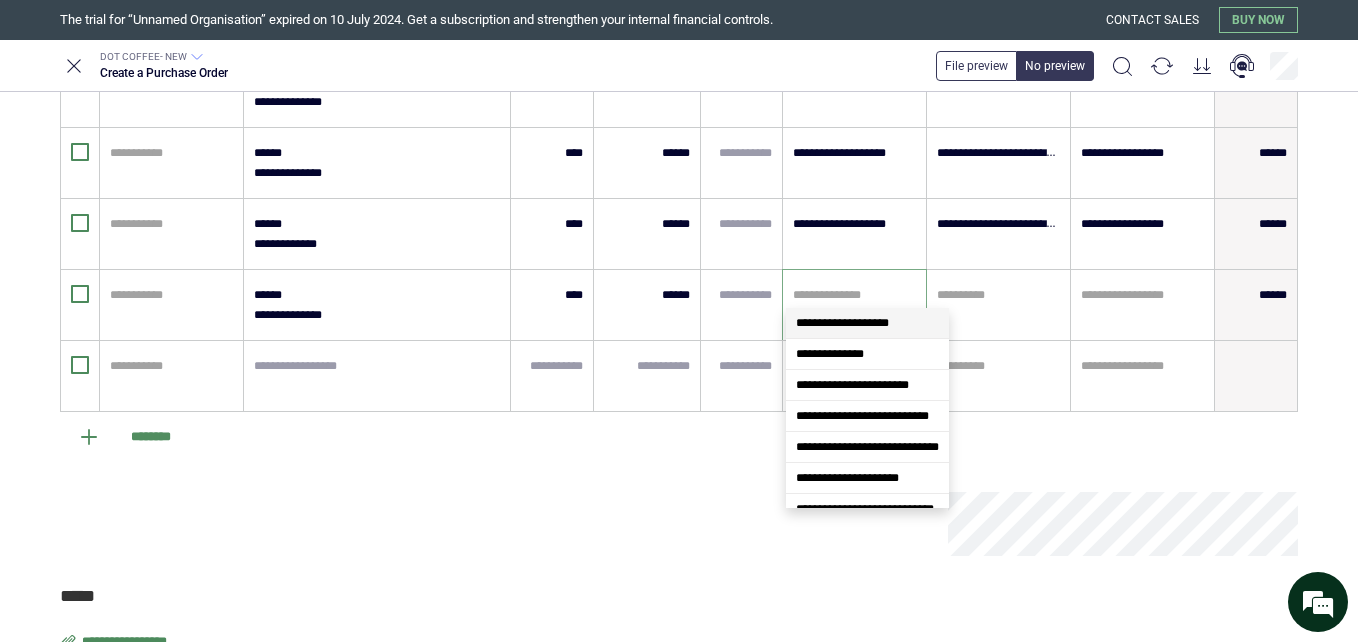click on "**********" at bounding box center (867, 323) 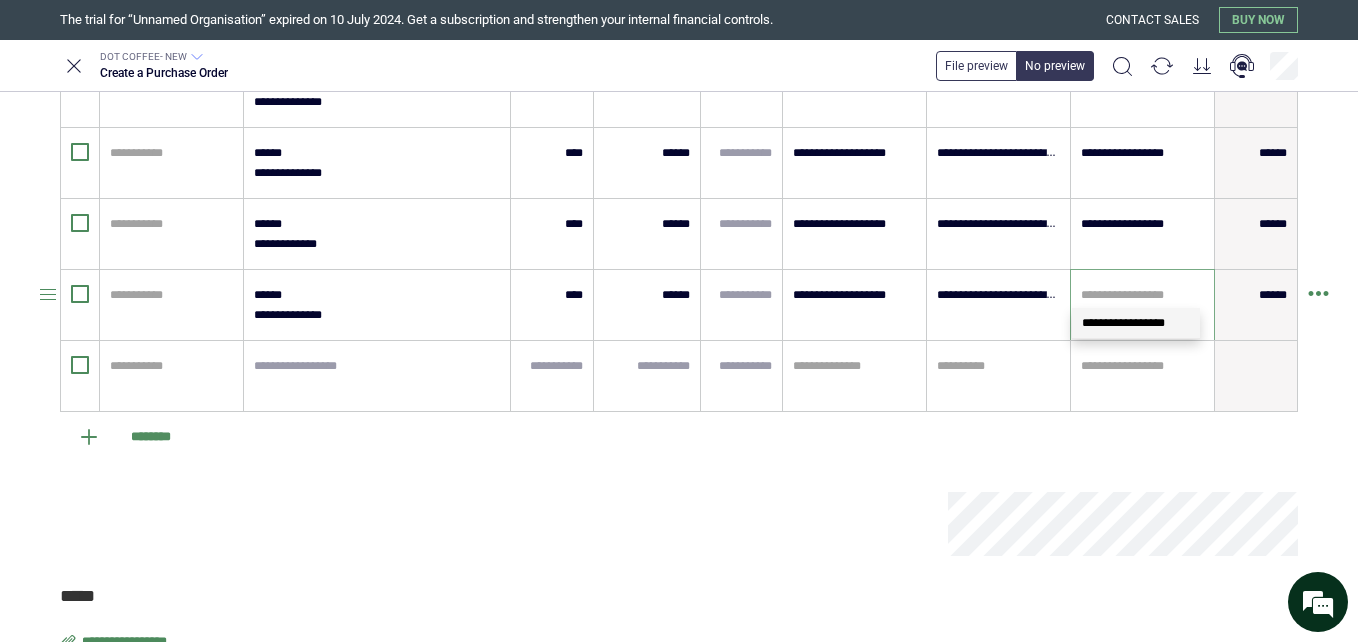 click at bounding box center [1142, 295] 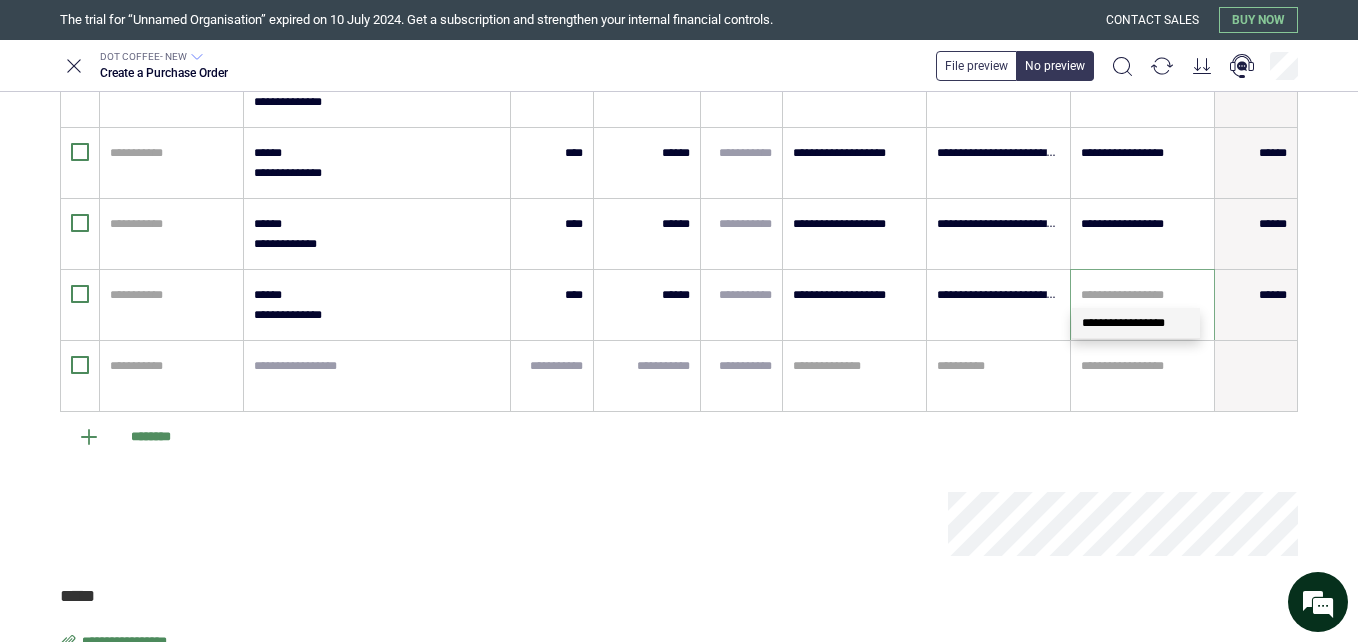 click on "**********" at bounding box center [1136, 323] 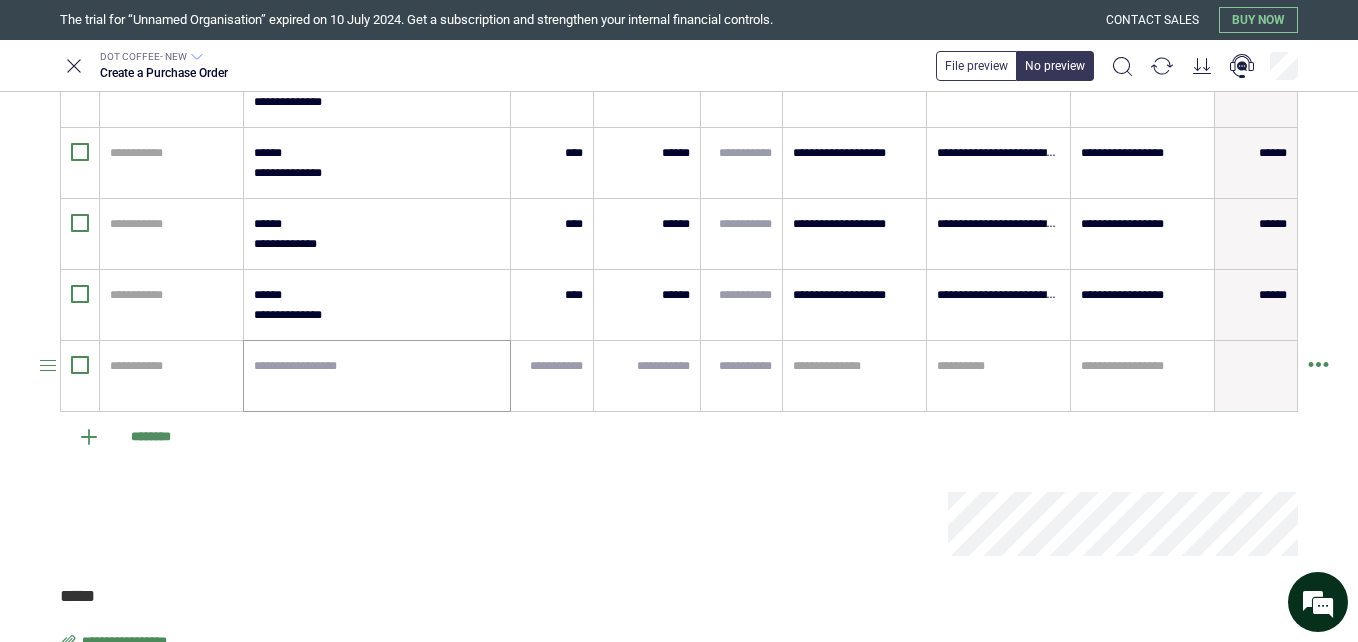 click at bounding box center (377, 376) 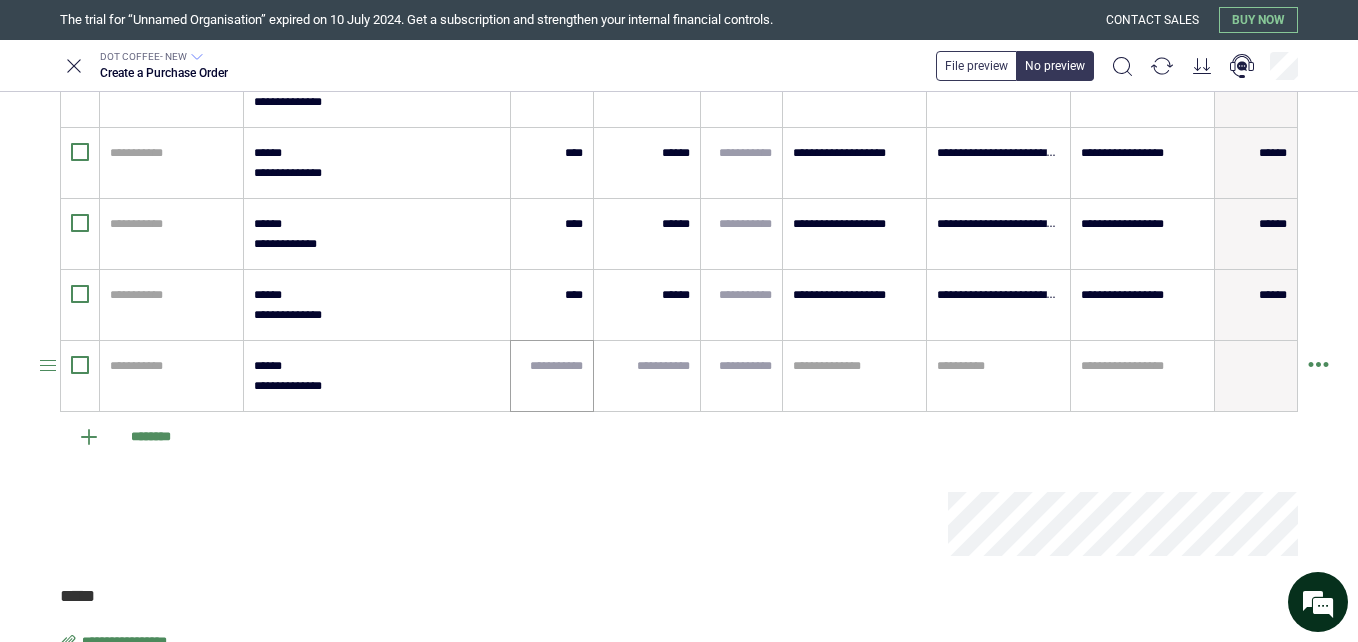 click at bounding box center [552, 376] 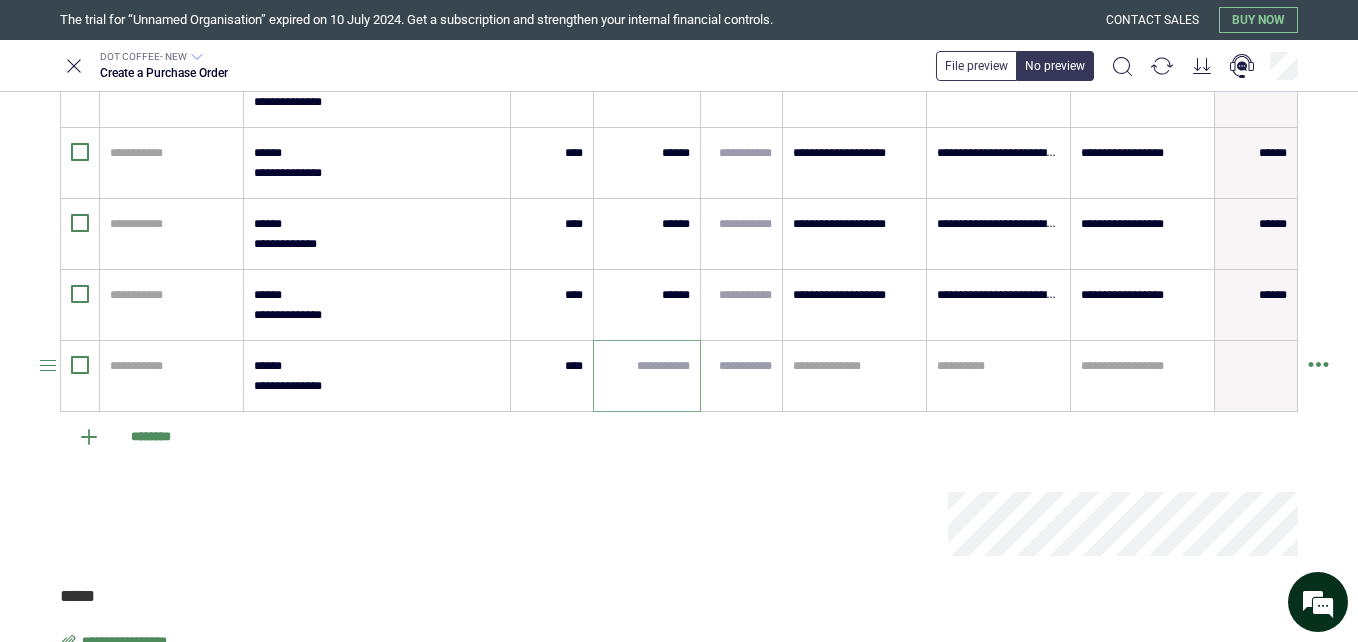 click at bounding box center [647, 366] 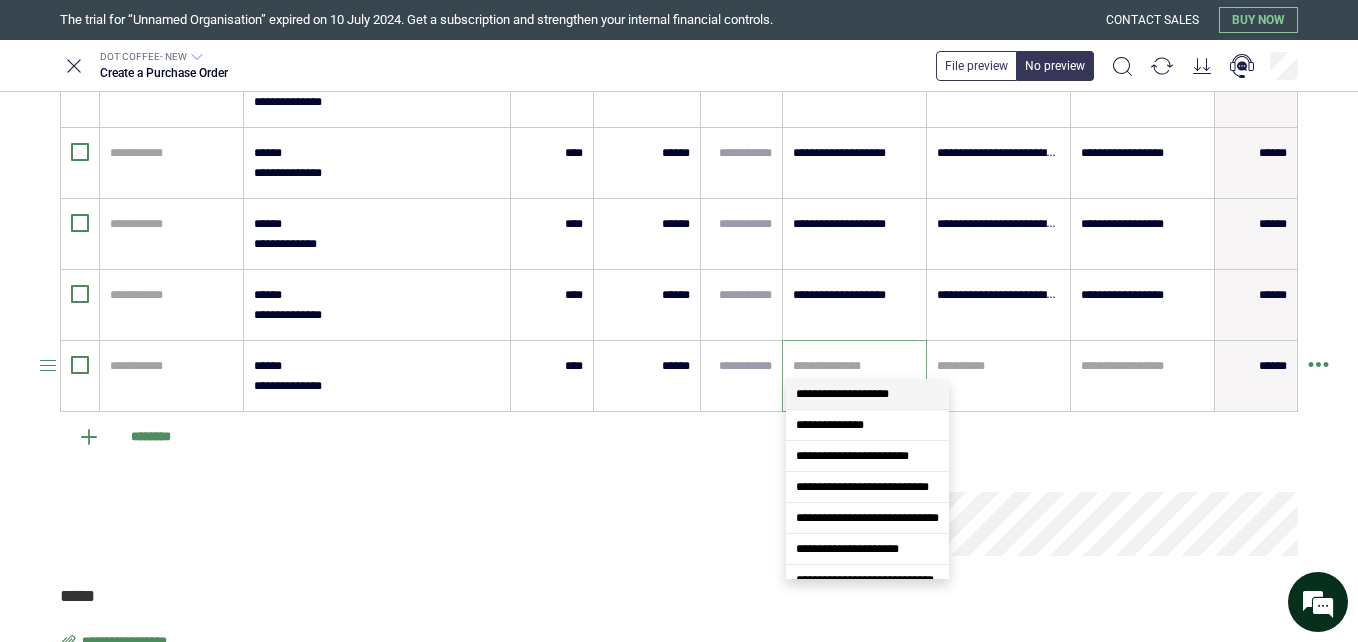 click at bounding box center (854, 366) 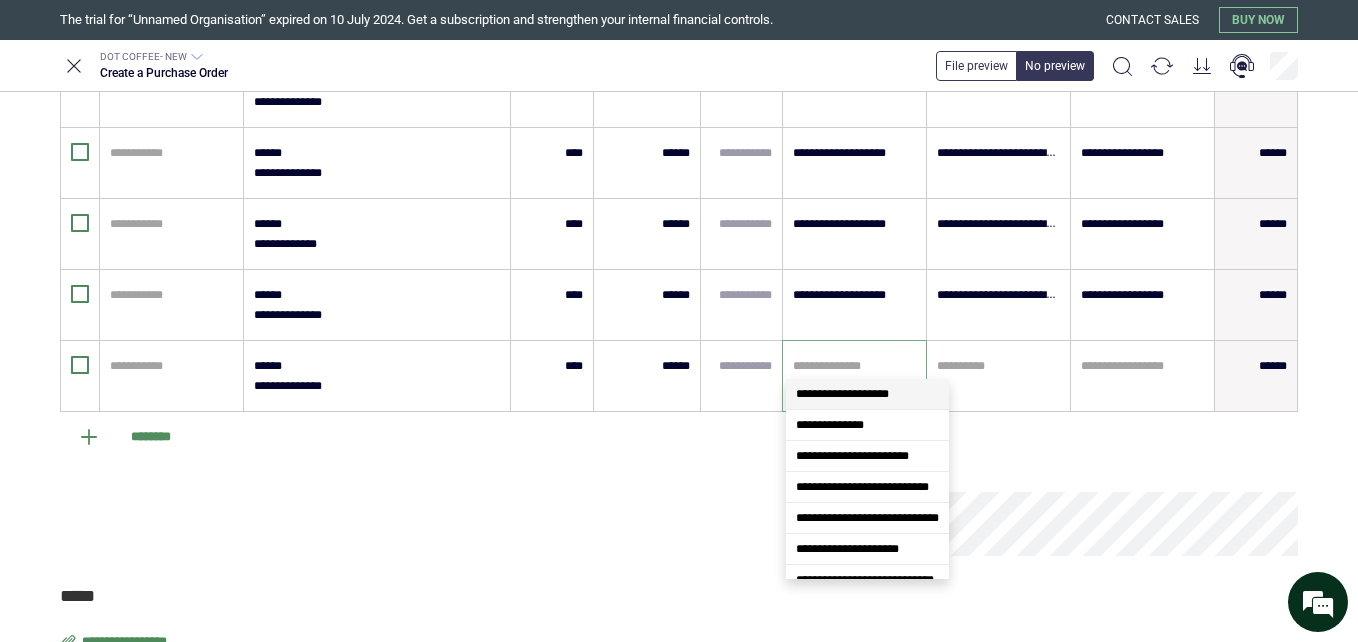 click on "**********" at bounding box center (842, 394) 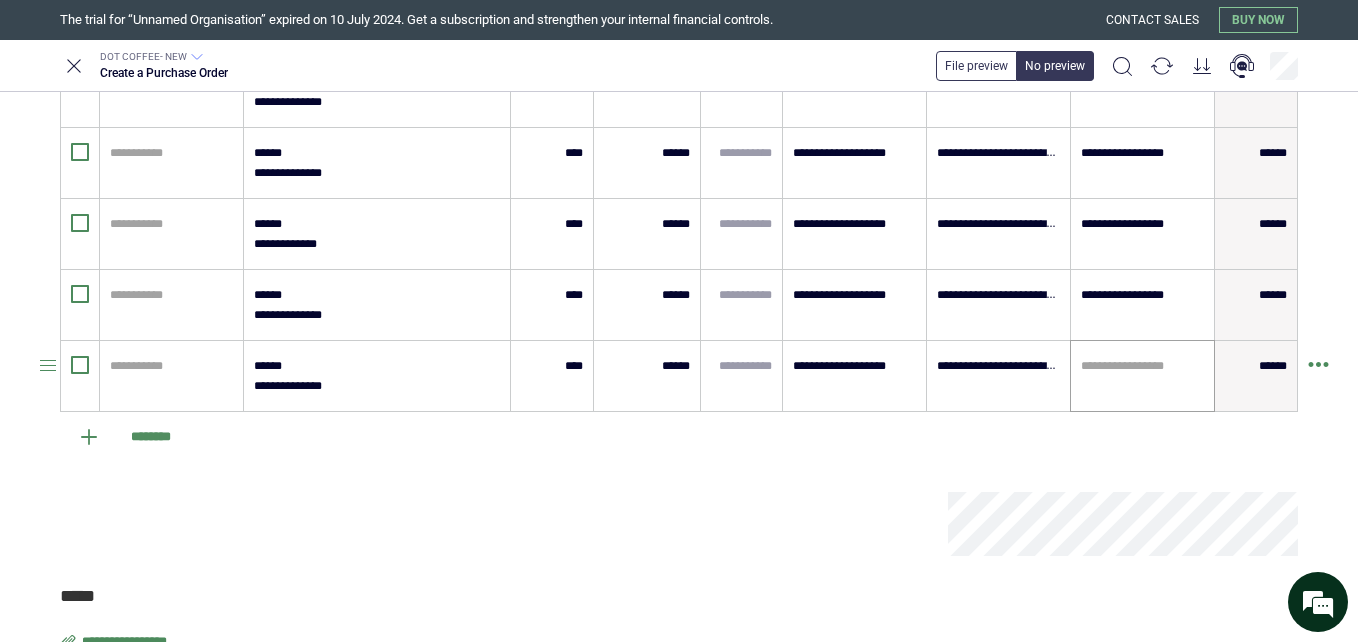 click on "**********" at bounding box center (1142, 376) 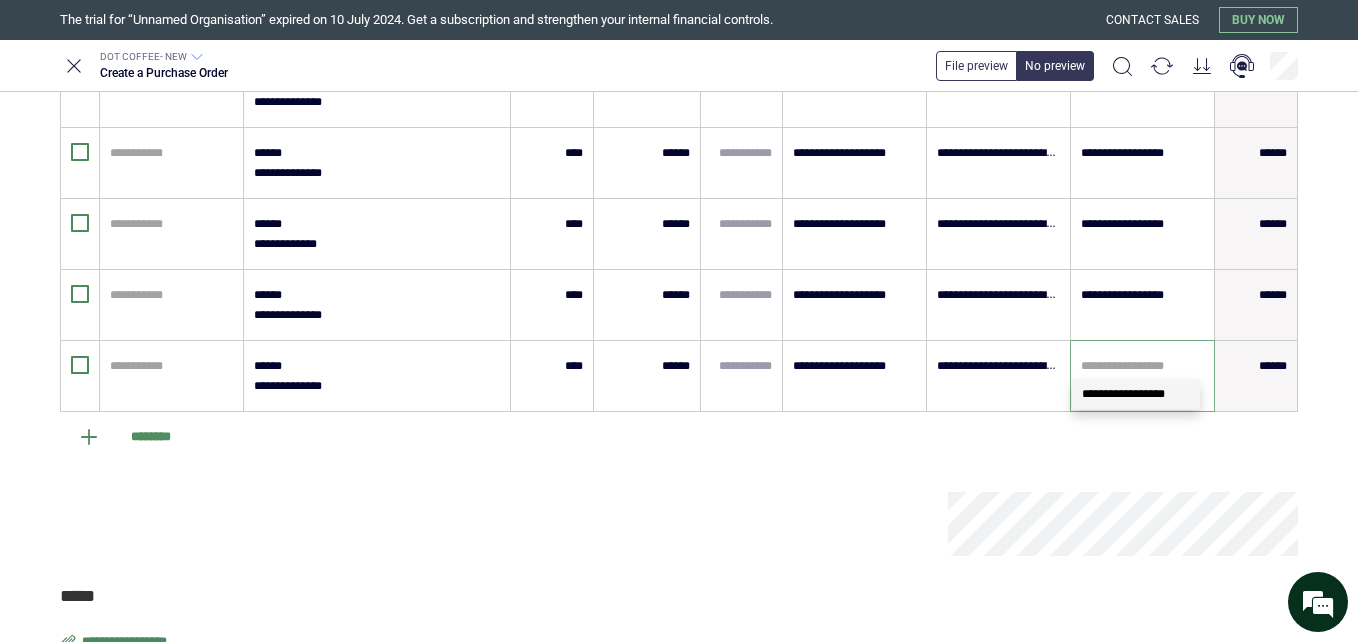 click on "**********" at bounding box center (1136, 394) 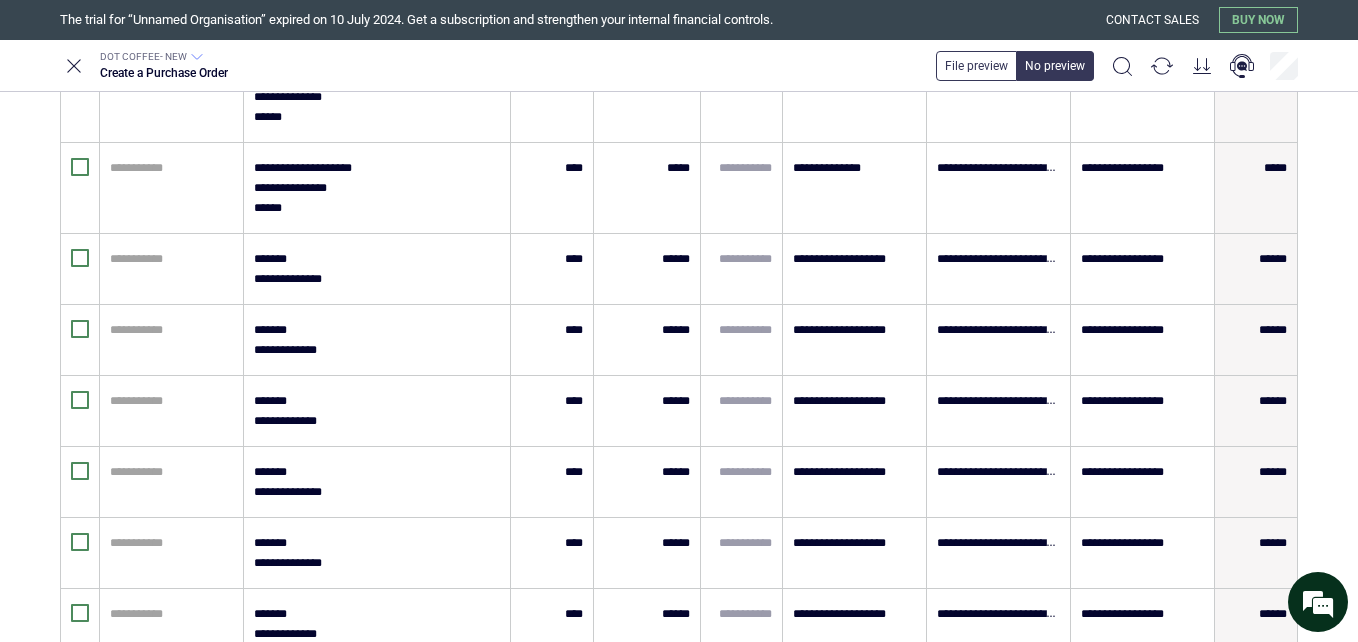 scroll, scrollTop: 0, scrollLeft: 0, axis: both 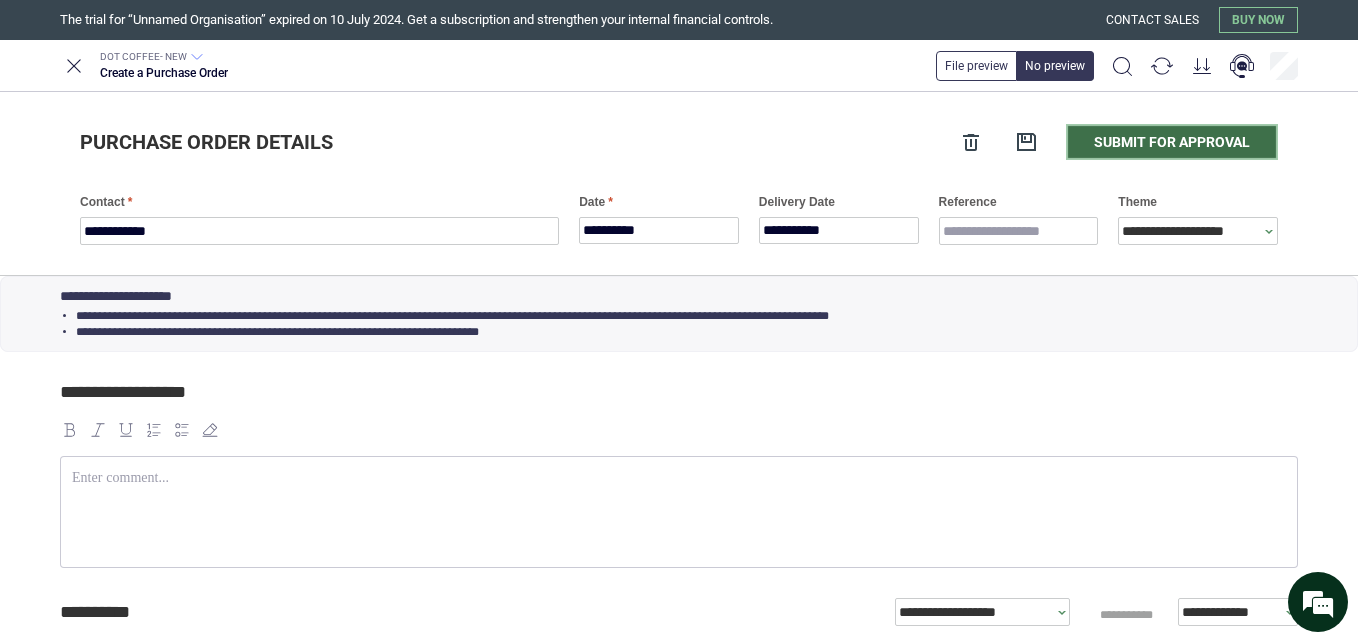 click on "Submit for approval" at bounding box center [1172, 142] 